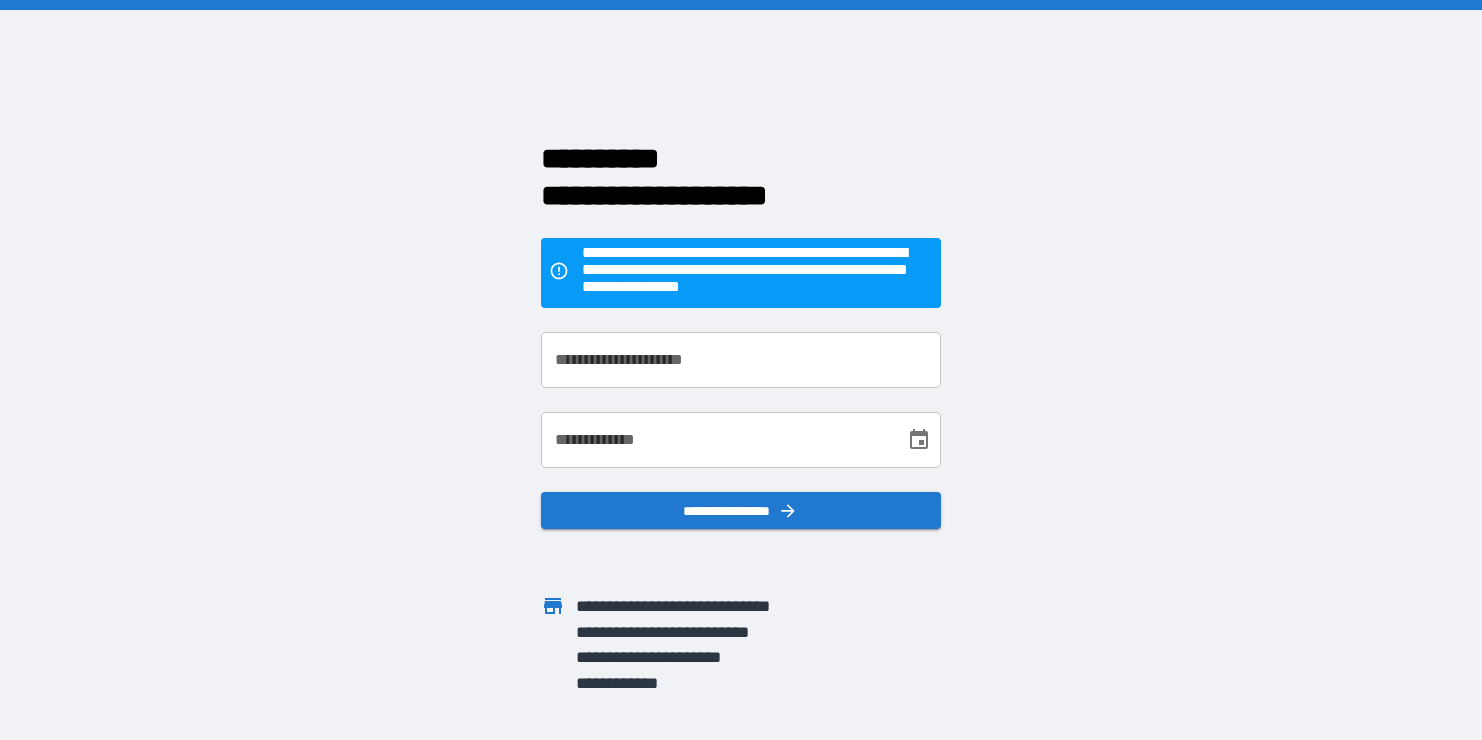 scroll, scrollTop: 0, scrollLeft: 0, axis: both 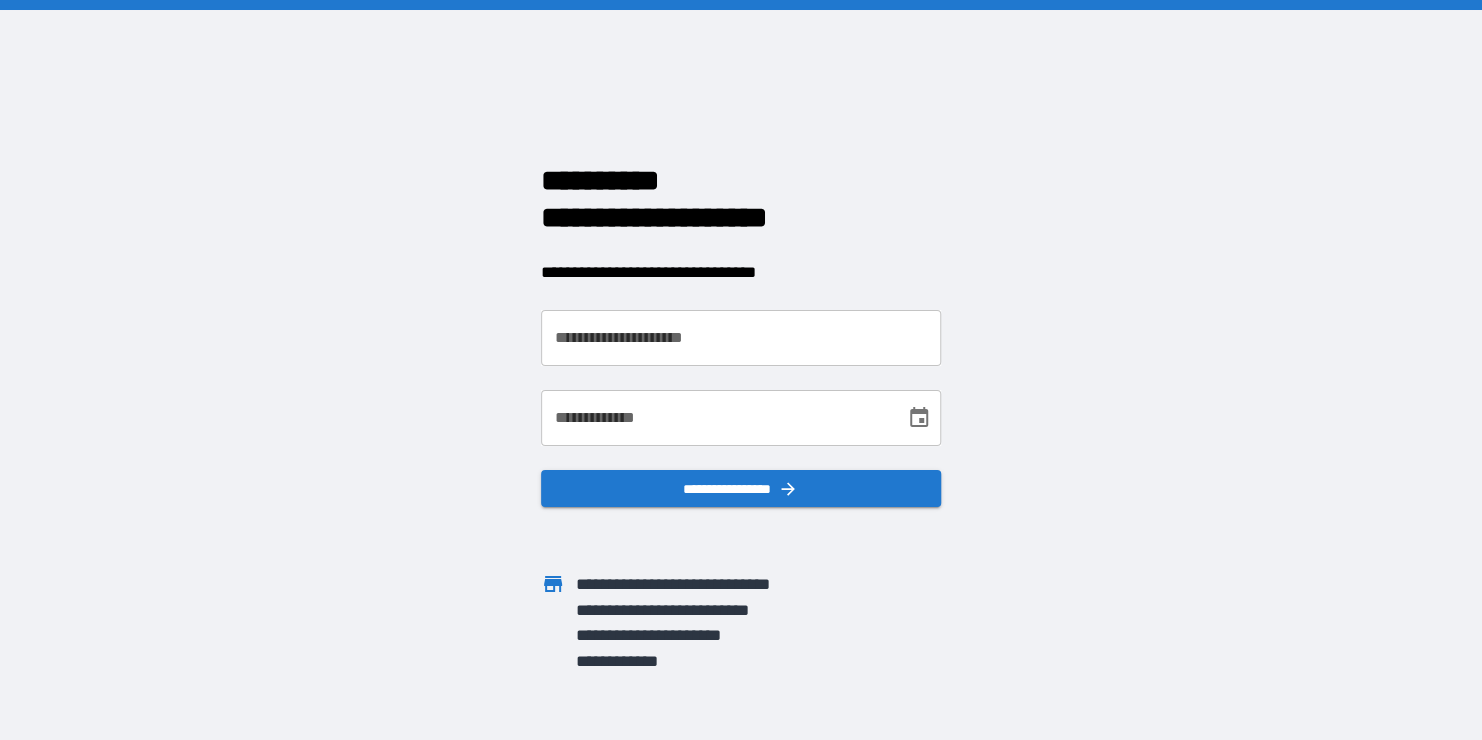 click on "**********" at bounding box center (741, 338) 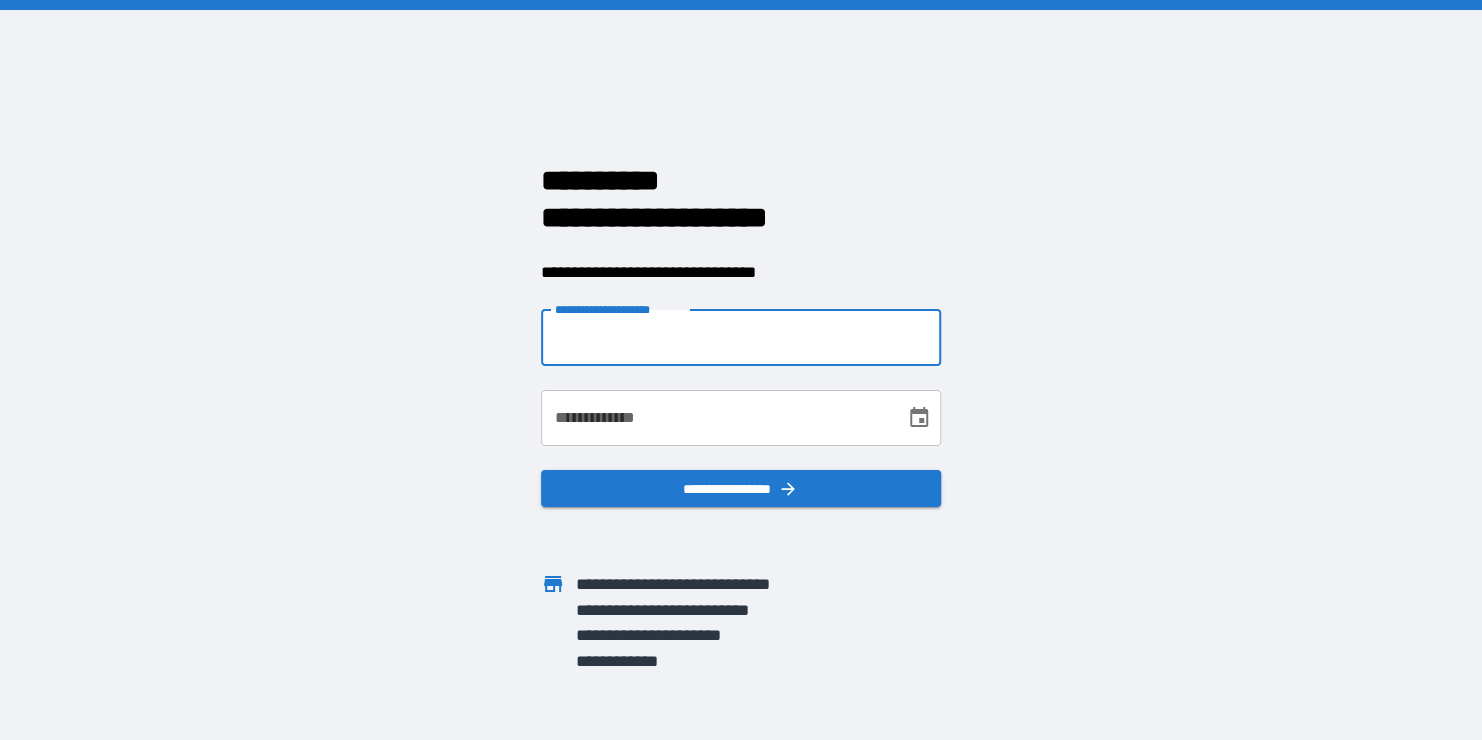 type on "**********" 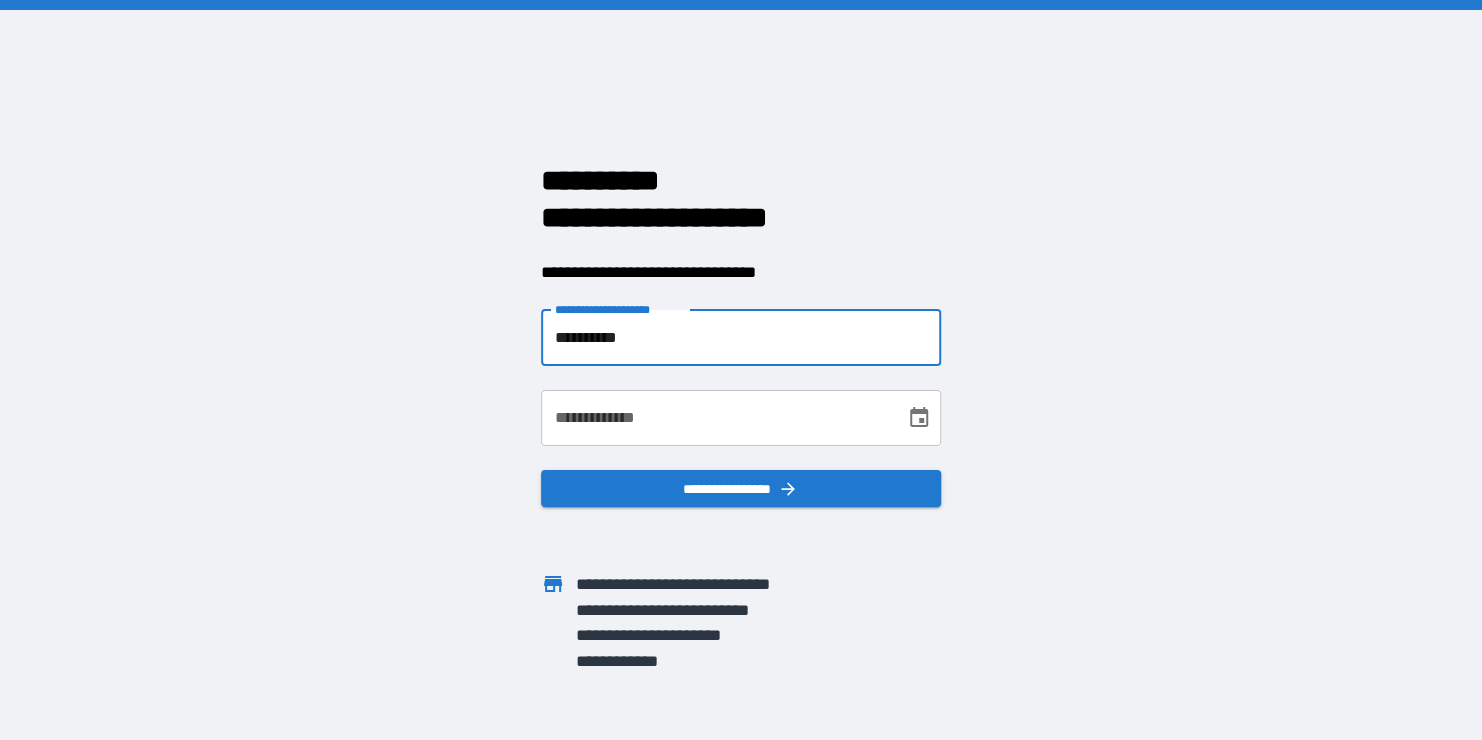 type on "**********" 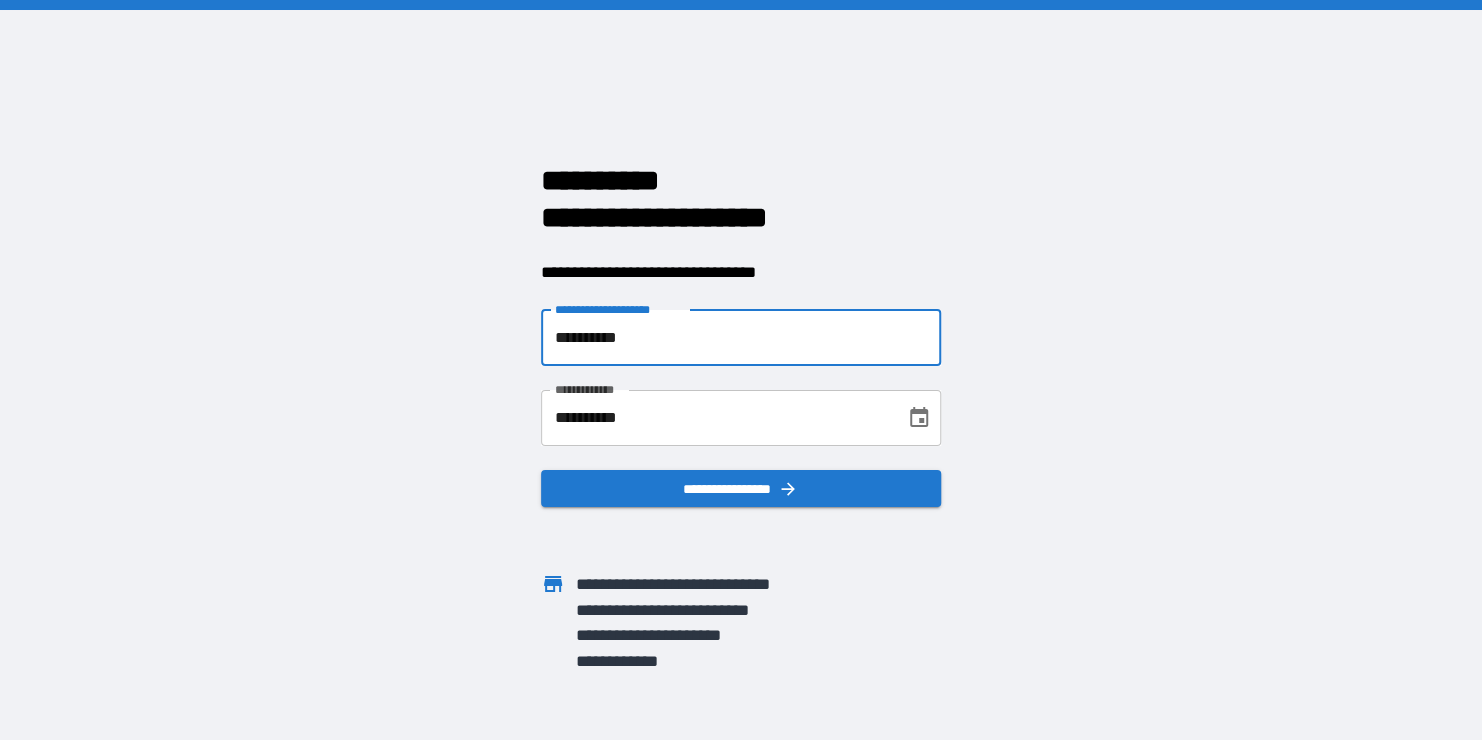 click at bounding box center (729, 527) 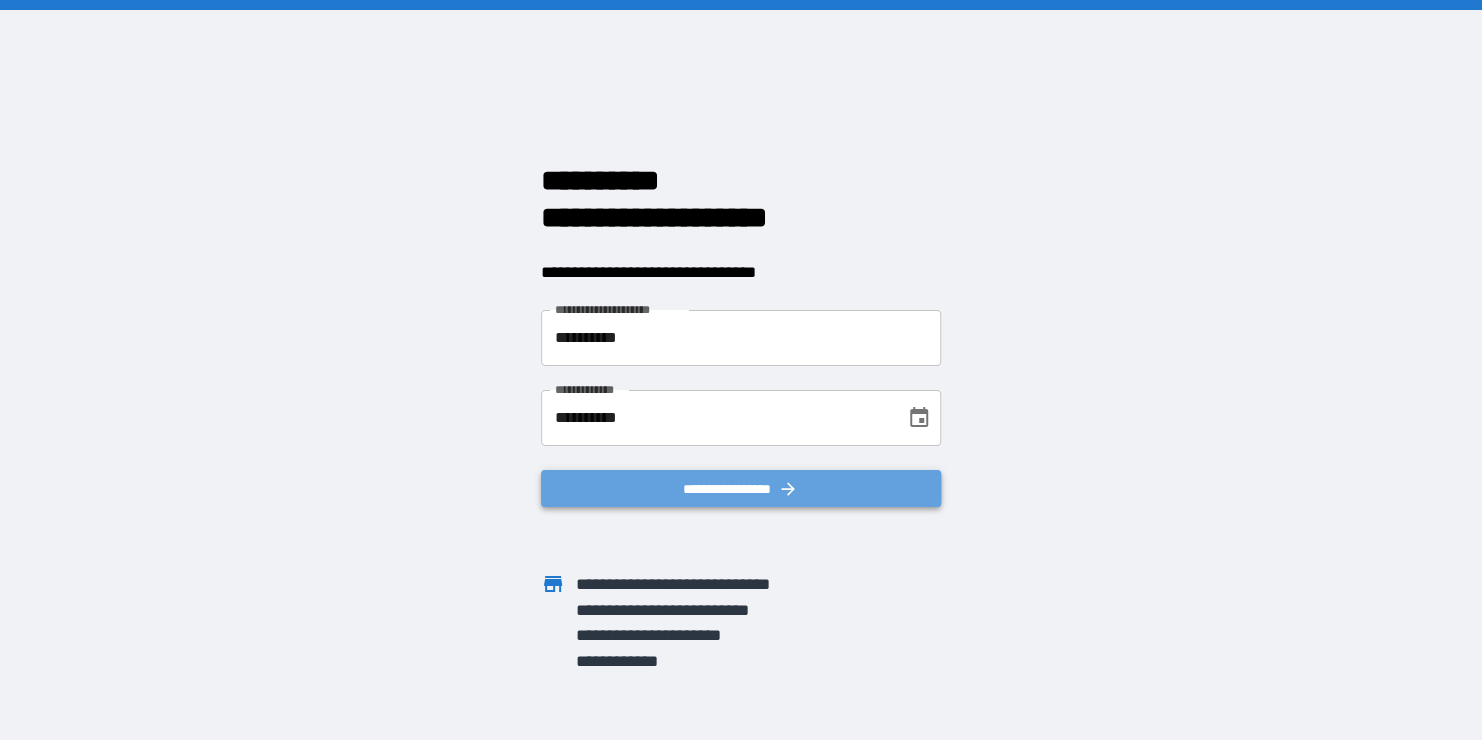 click on "**********" at bounding box center (741, 489) 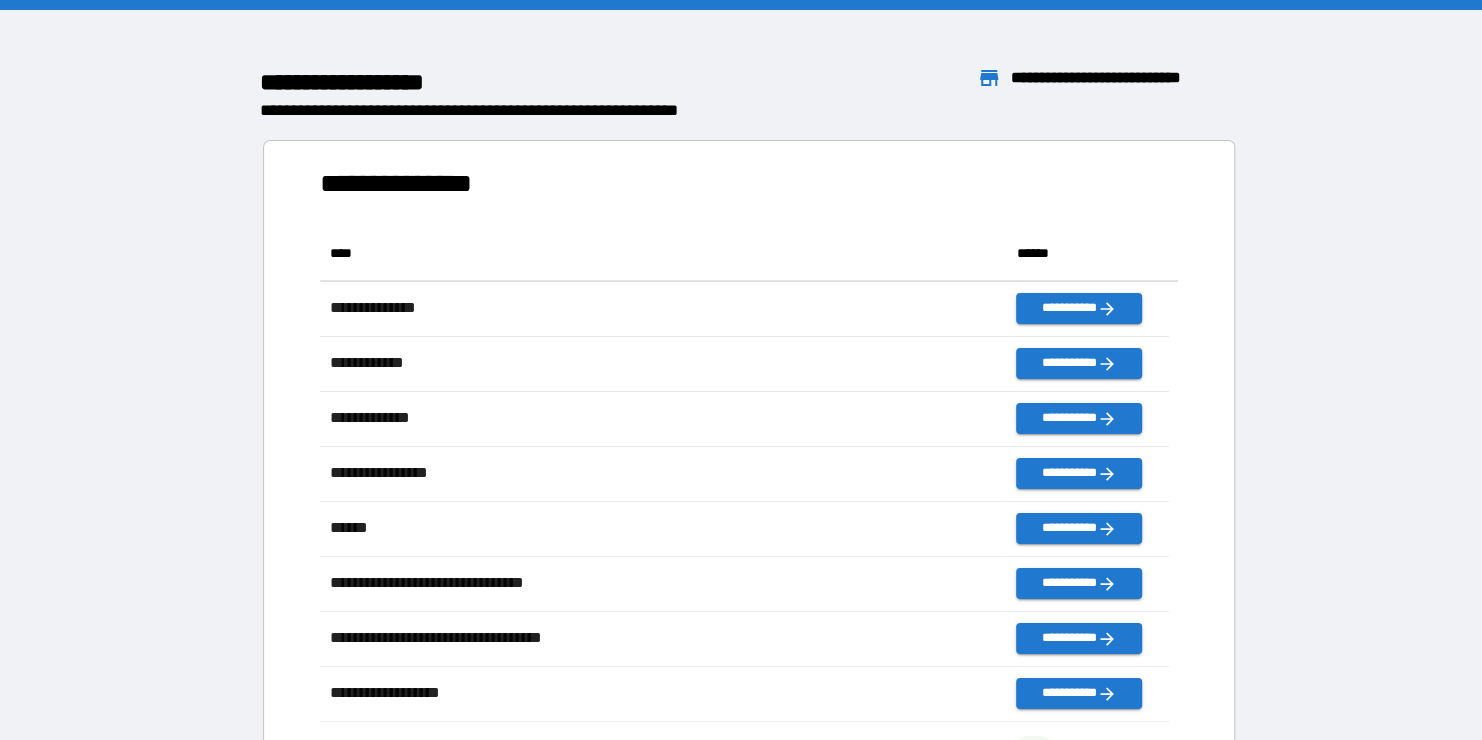 scroll, scrollTop: 920, scrollLeft: 832, axis: both 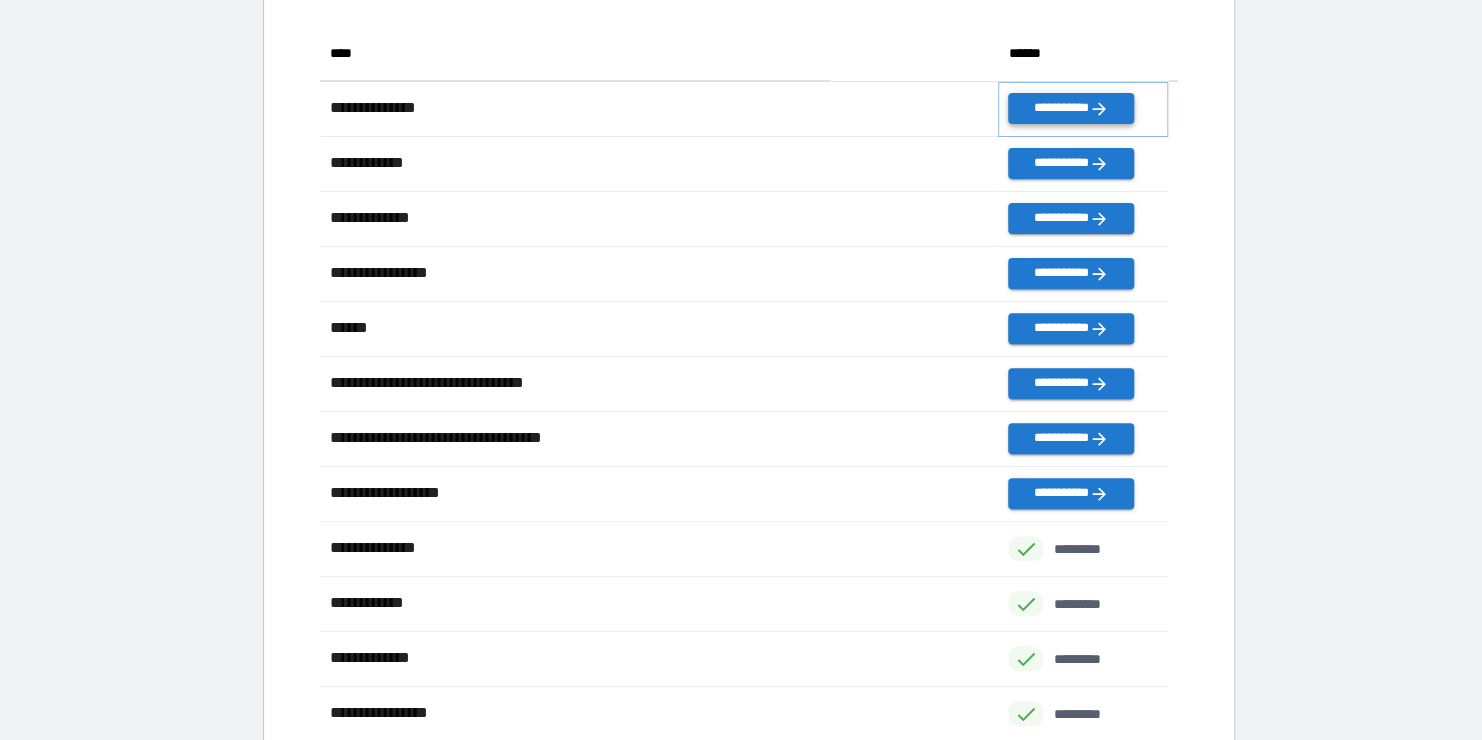 click on "**********" at bounding box center [1070, 108] 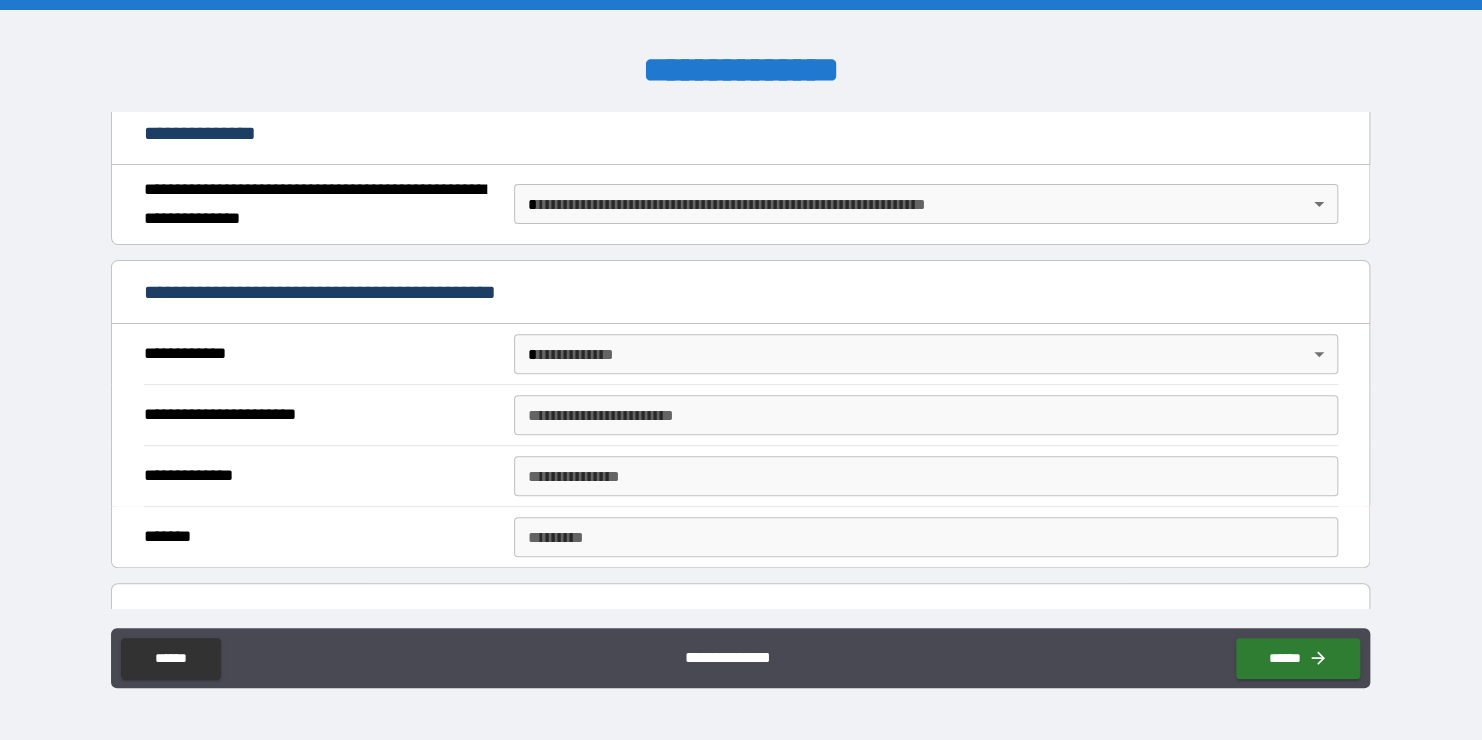 scroll, scrollTop: 200, scrollLeft: 0, axis: vertical 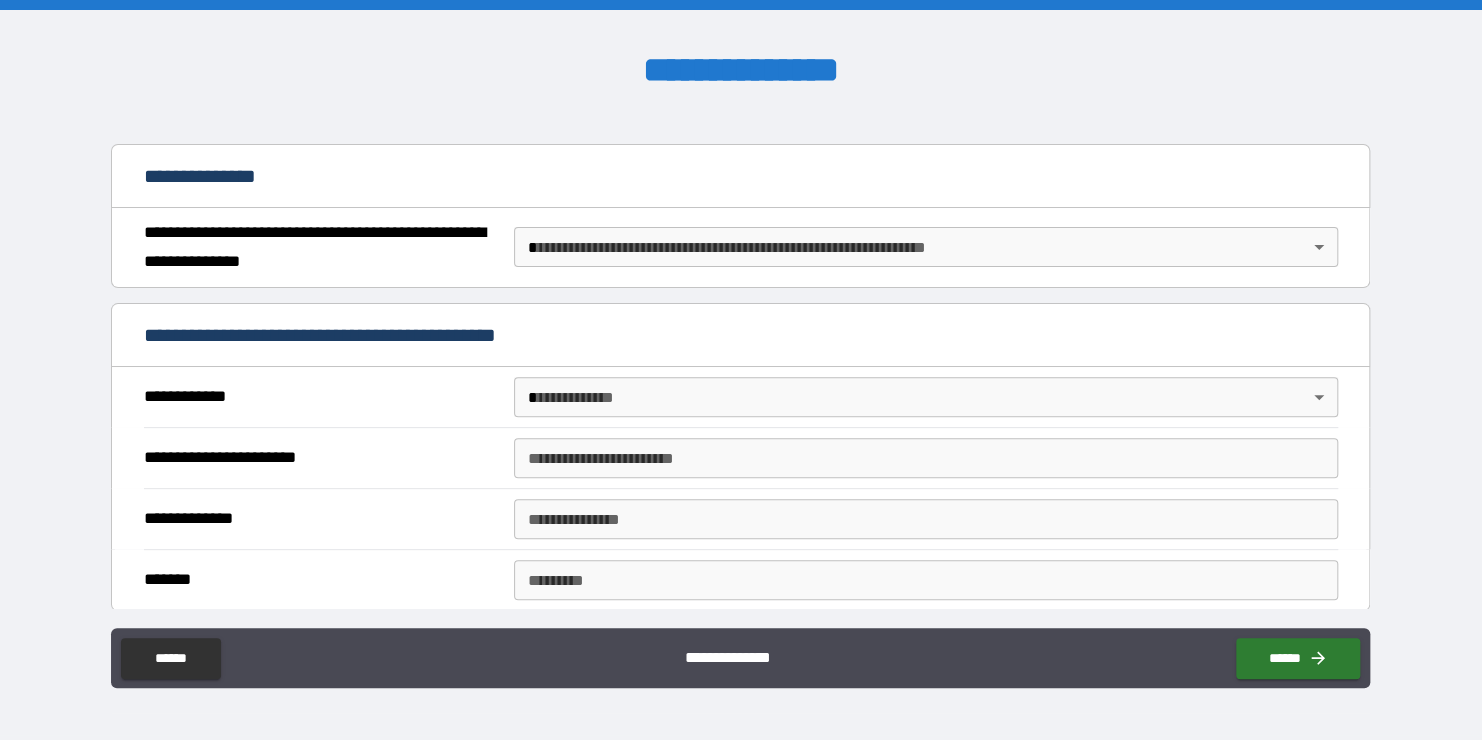 click on "**********" at bounding box center (741, 370) 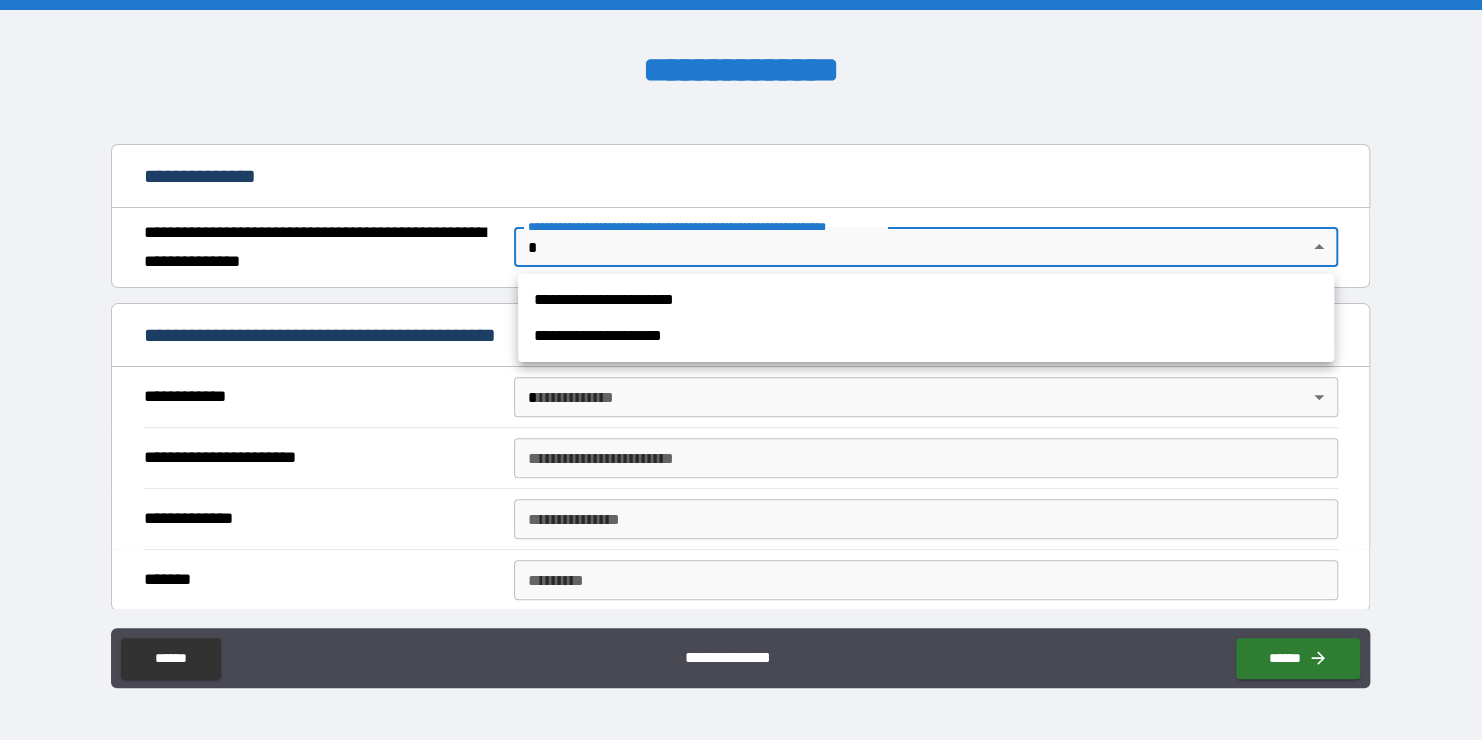 click on "**********" at bounding box center [926, 336] 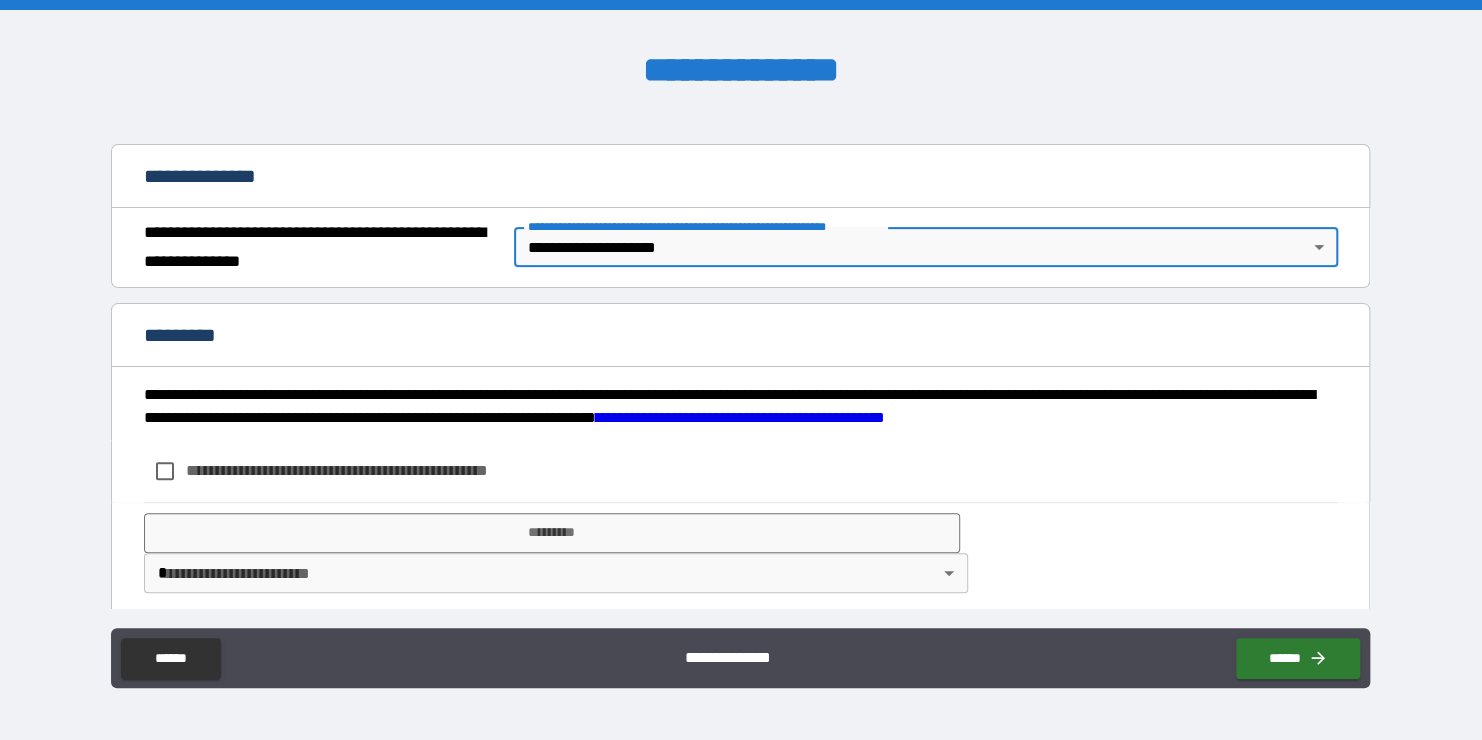 scroll, scrollTop: 212, scrollLeft: 0, axis: vertical 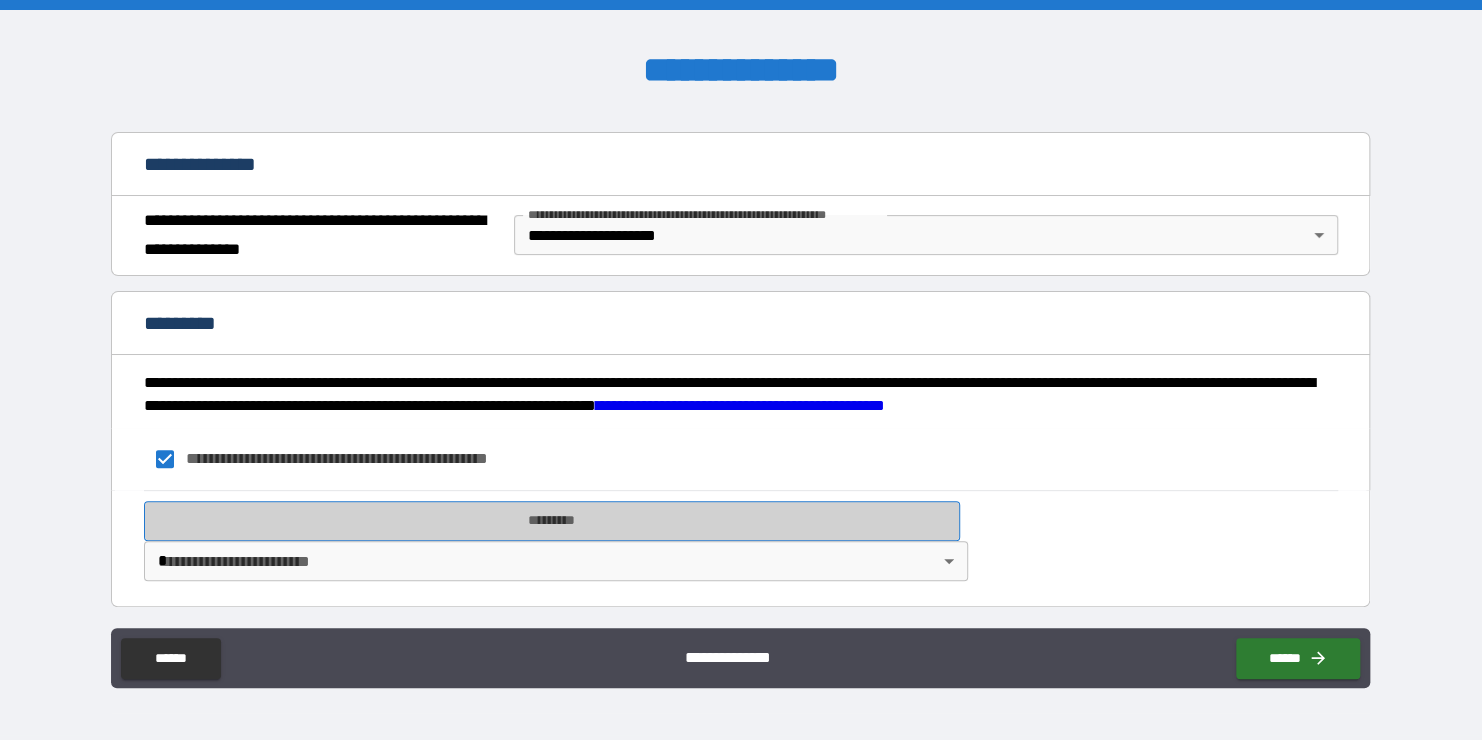 click on "*********" at bounding box center (552, 521) 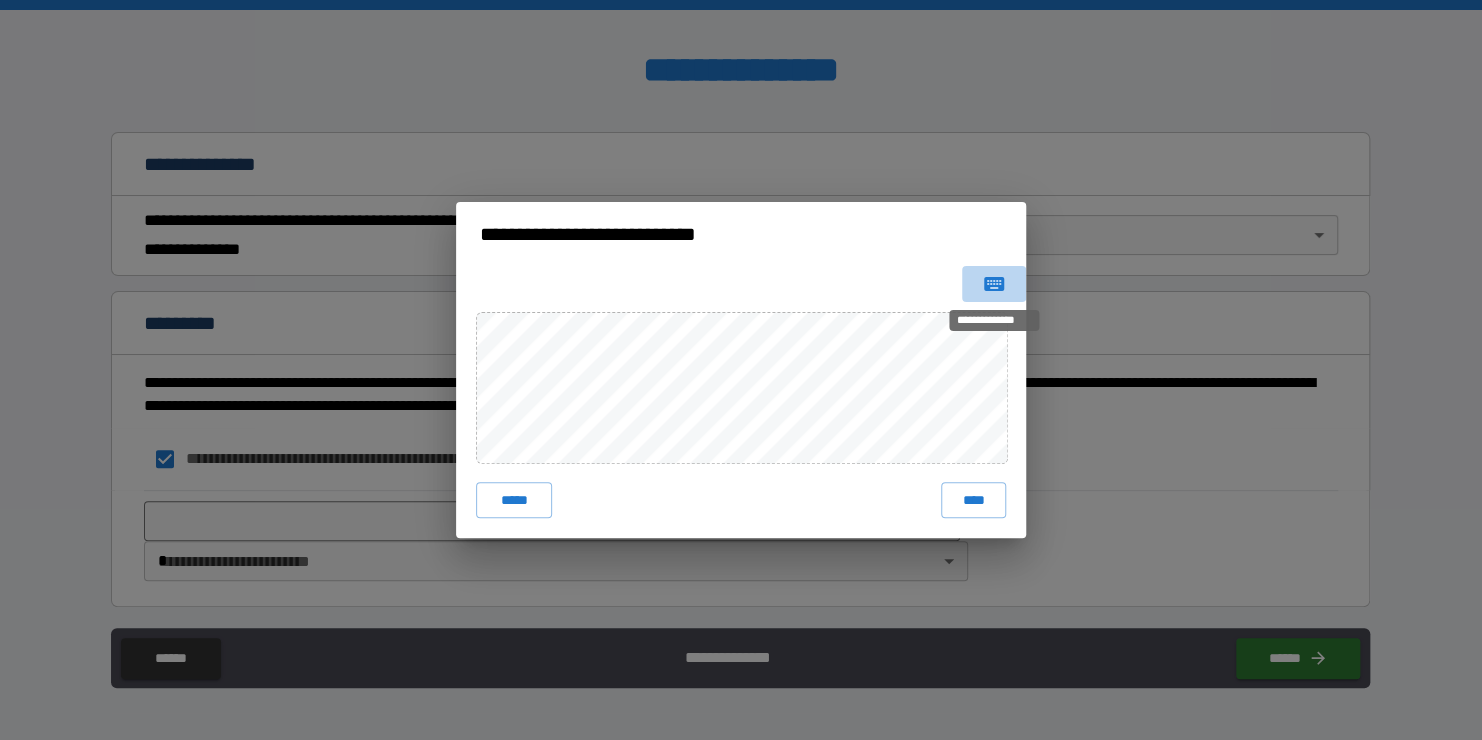 drag, startPoint x: 1003, startPoint y: 282, endPoint x: 992, endPoint y: 291, distance: 14.21267 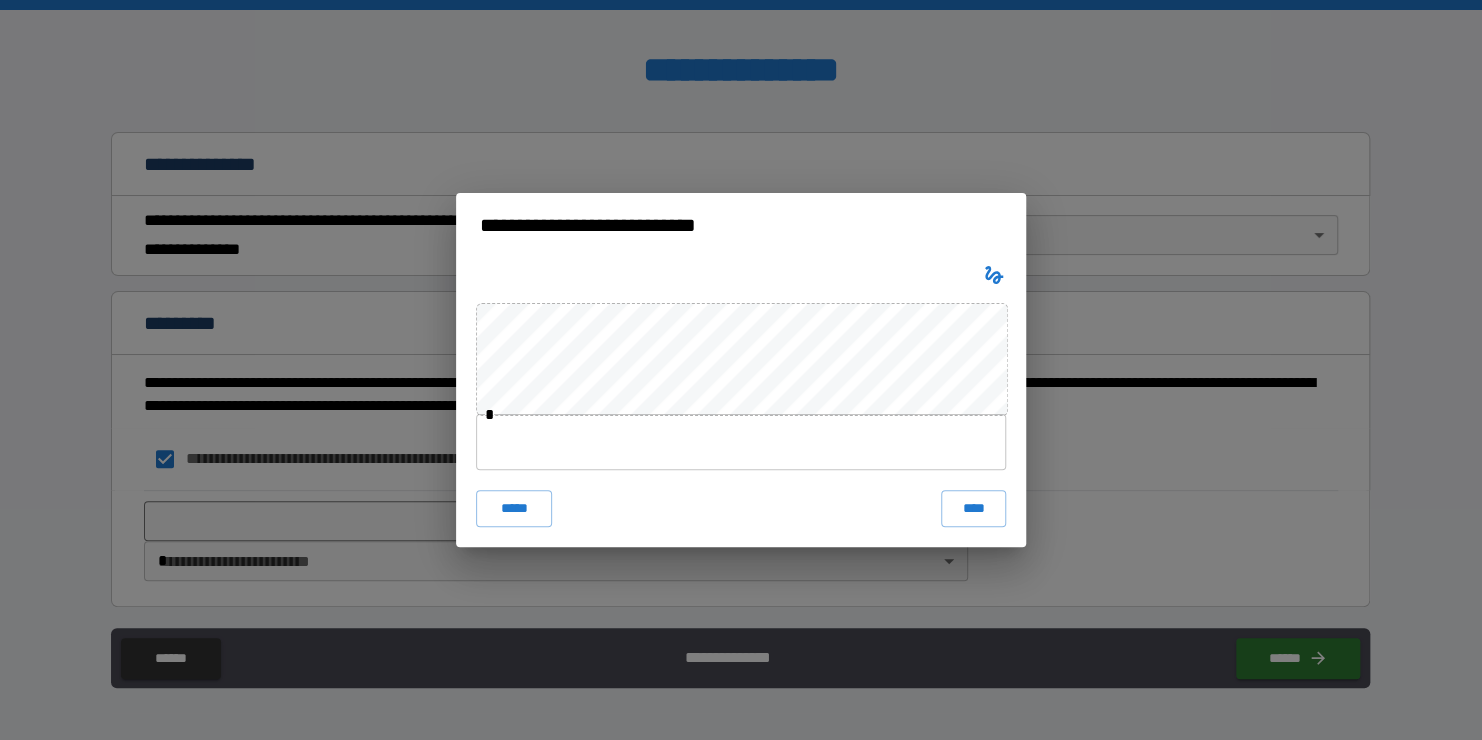 click at bounding box center (741, 442) 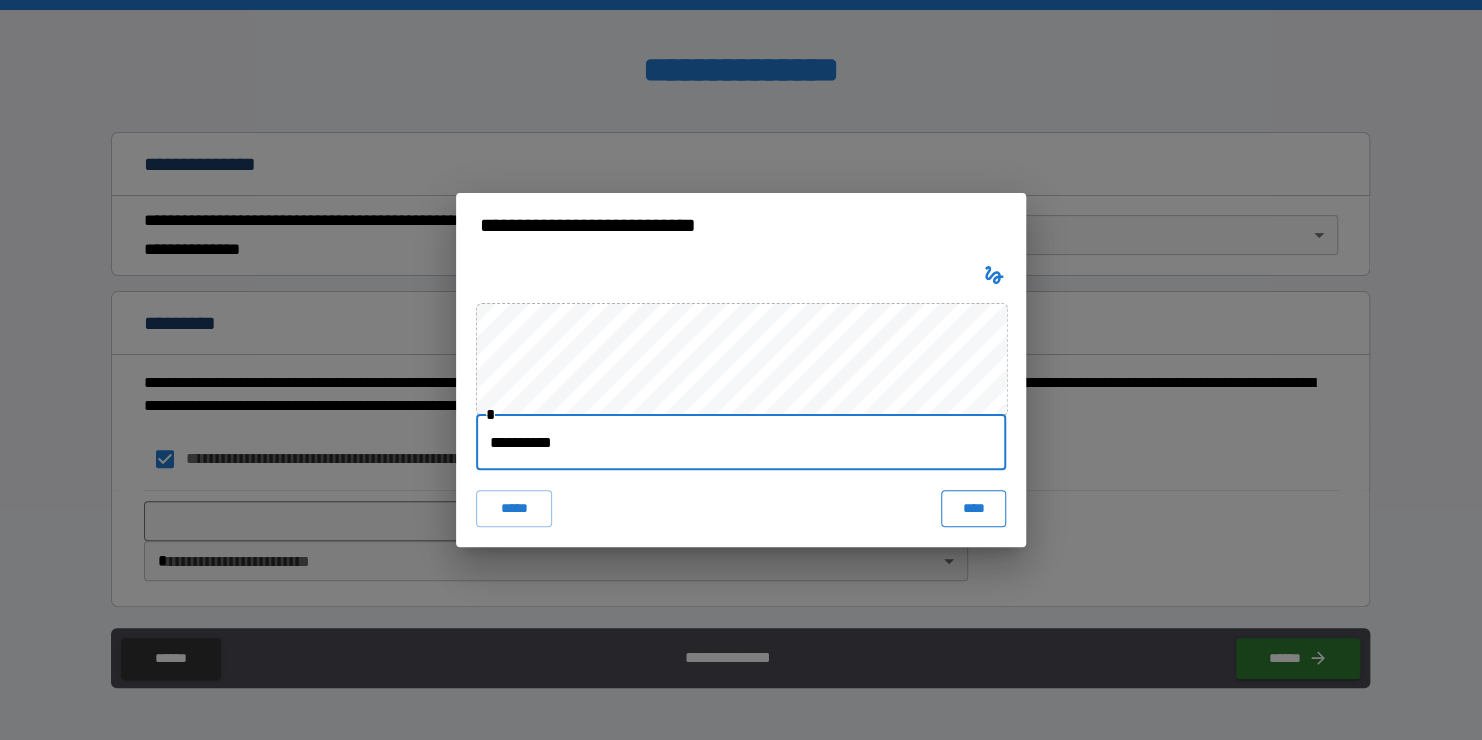 type on "**********" 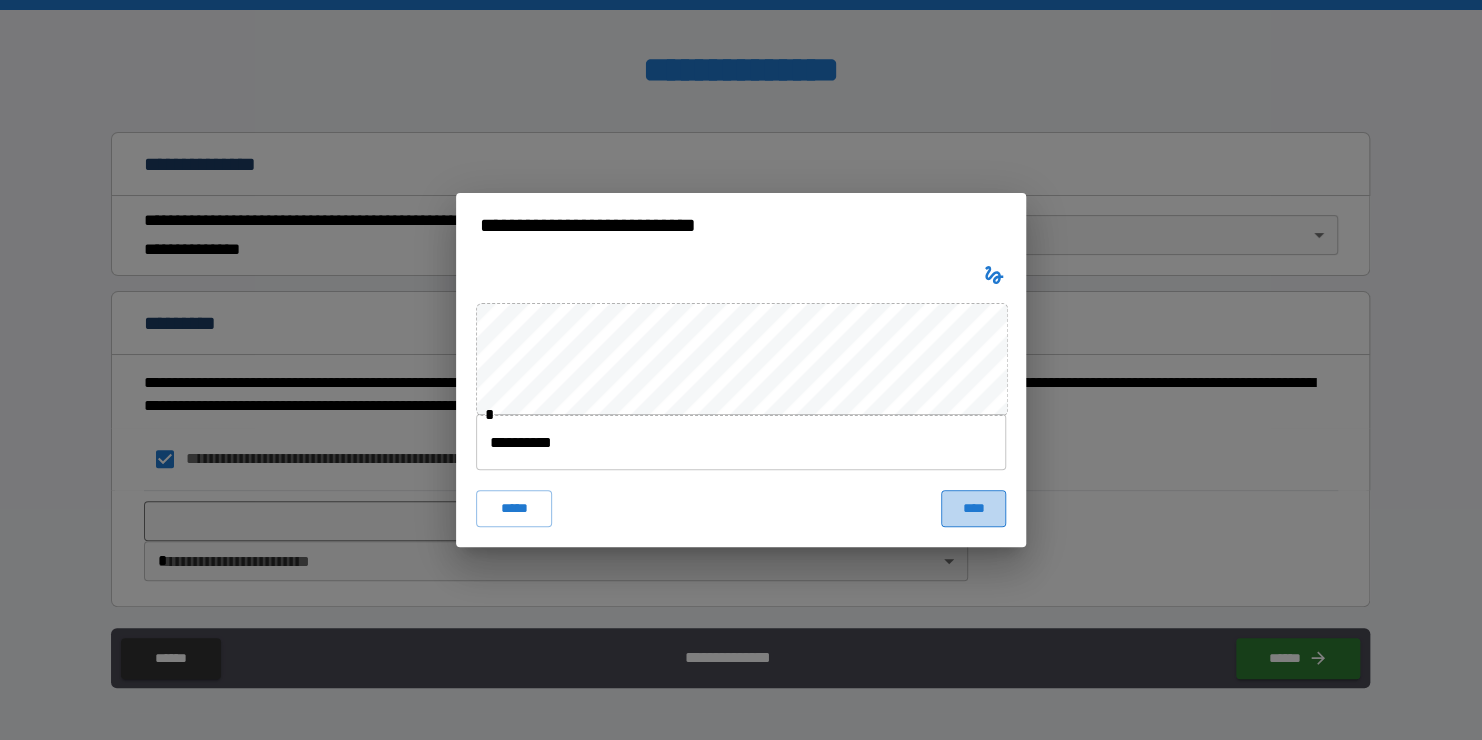 click on "****" at bounding box center [973, 508] 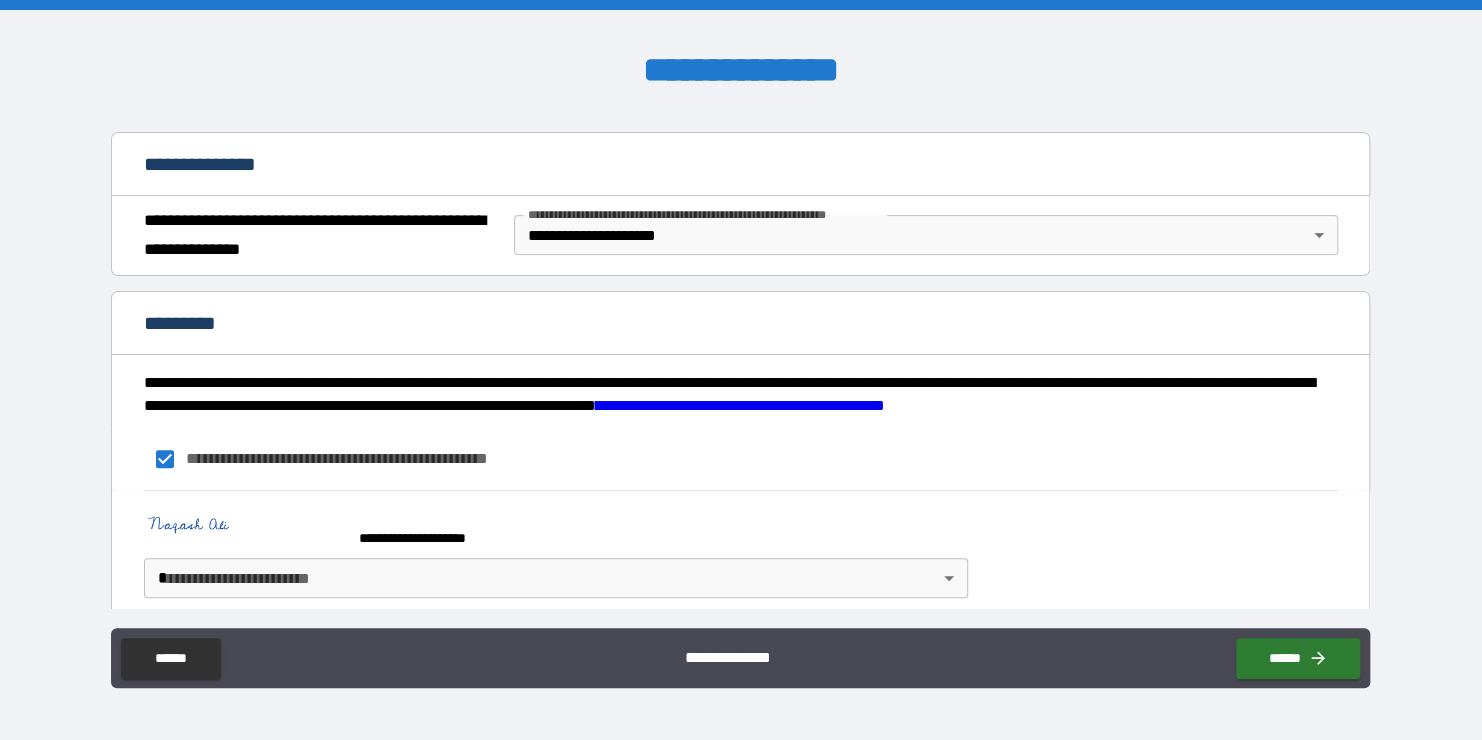 scroll, scrollTop: 230, scrollLeft: 0, axis: vertical 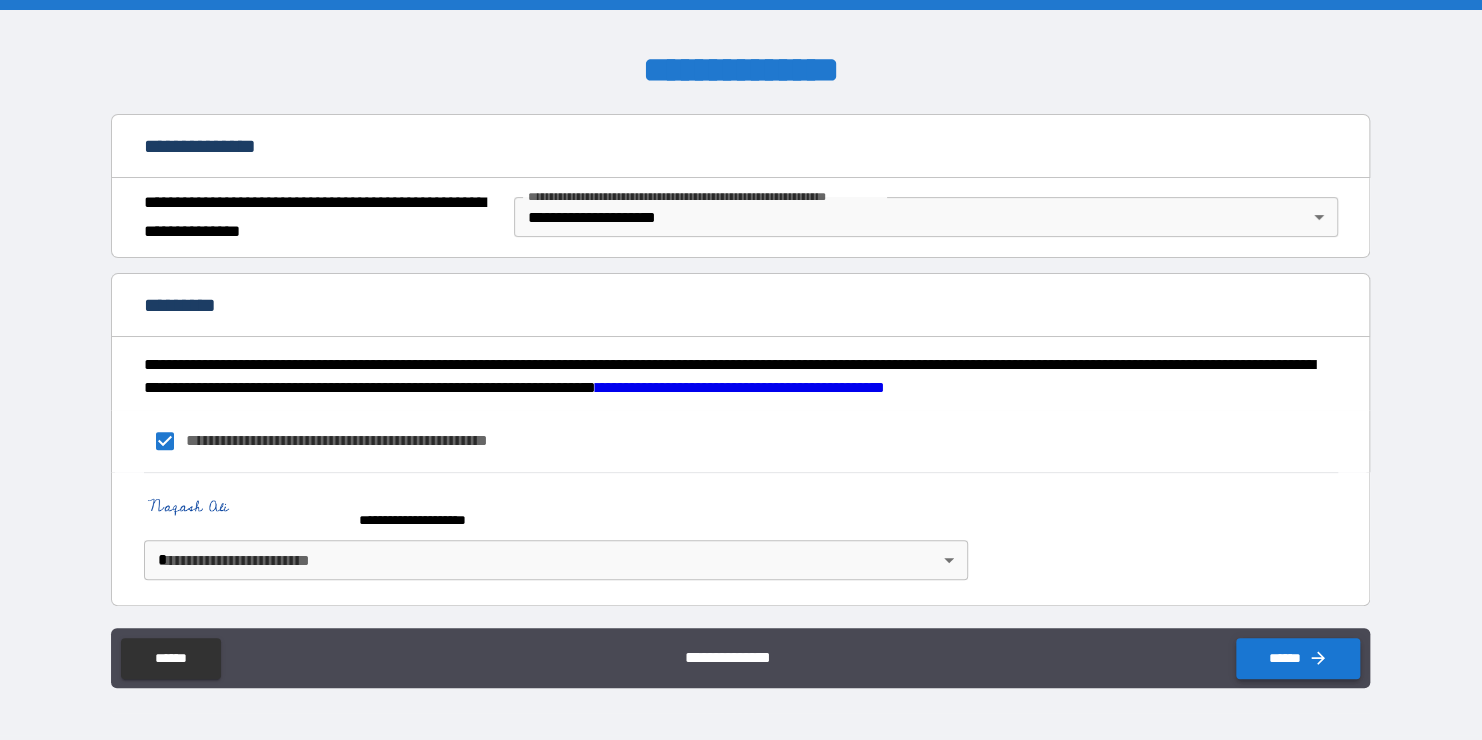 click on "******" at bounding box center [1298, 658] 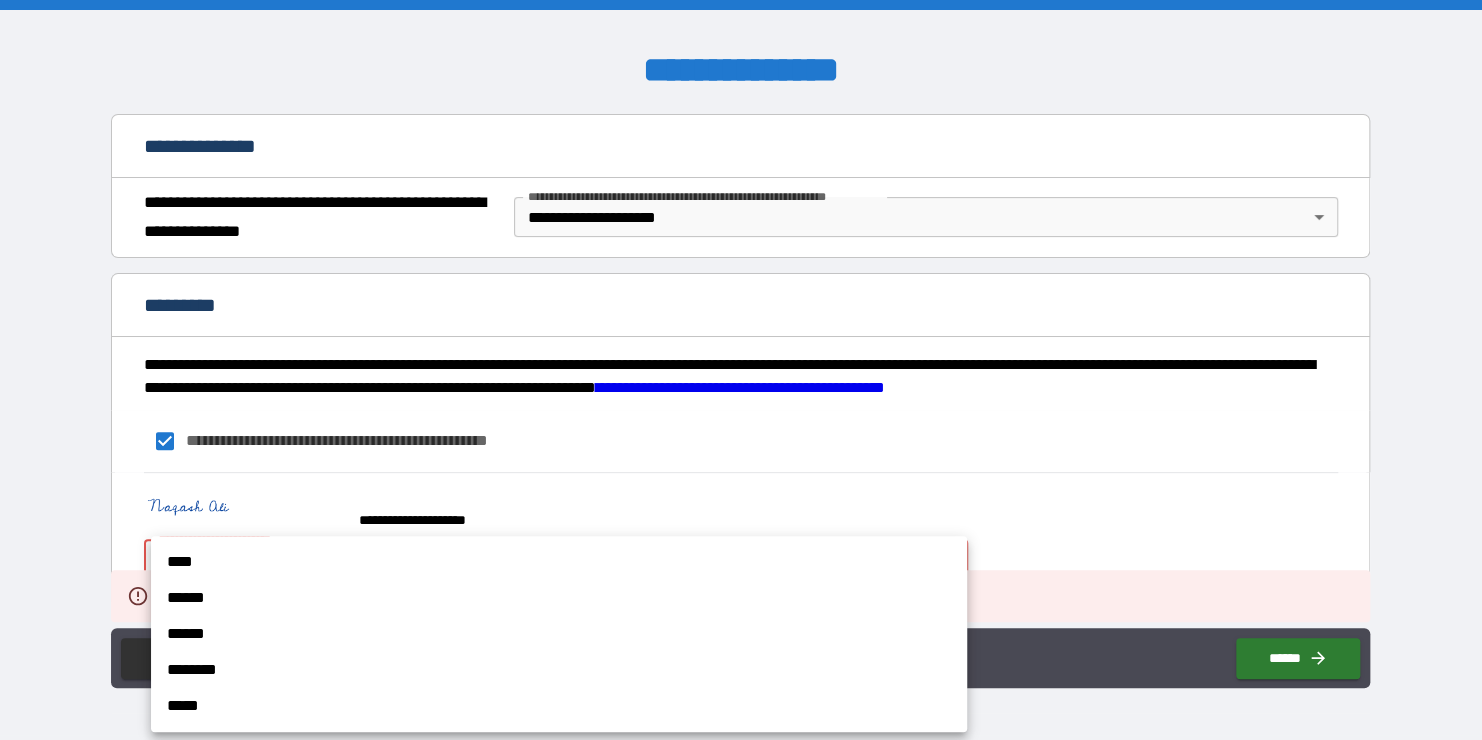 click on "**********" at bounding box center (741, 370) 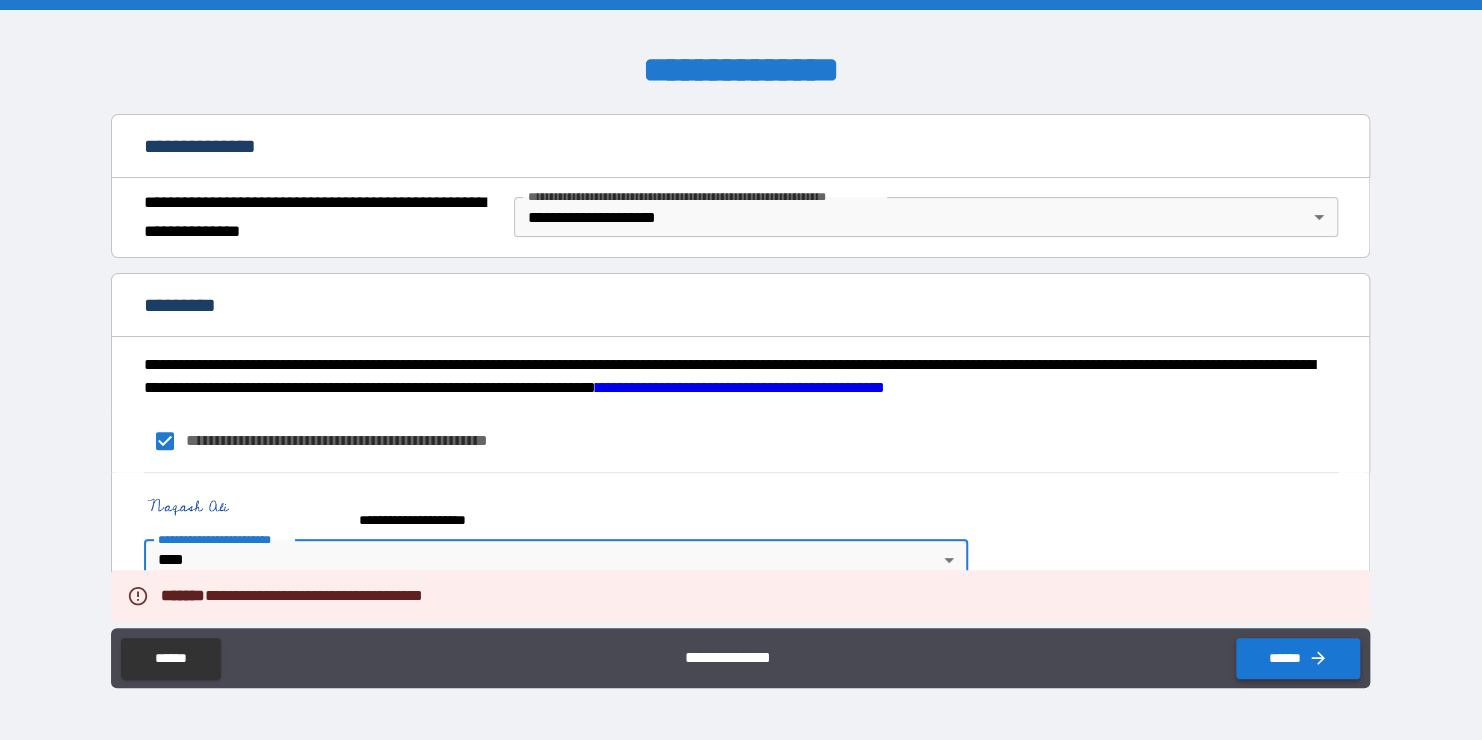 click 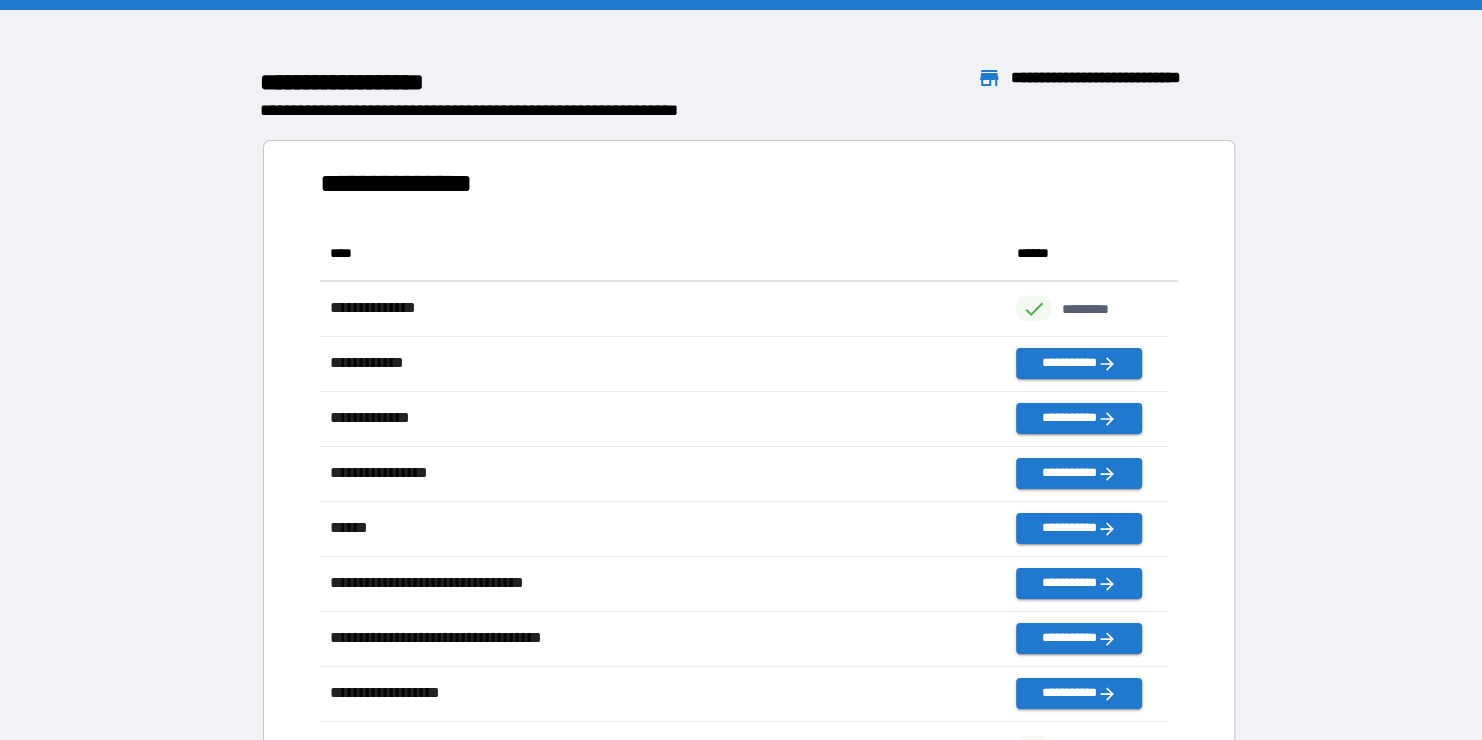 scroll, scrollTop: 16, scrollLeft: 16, axis: both 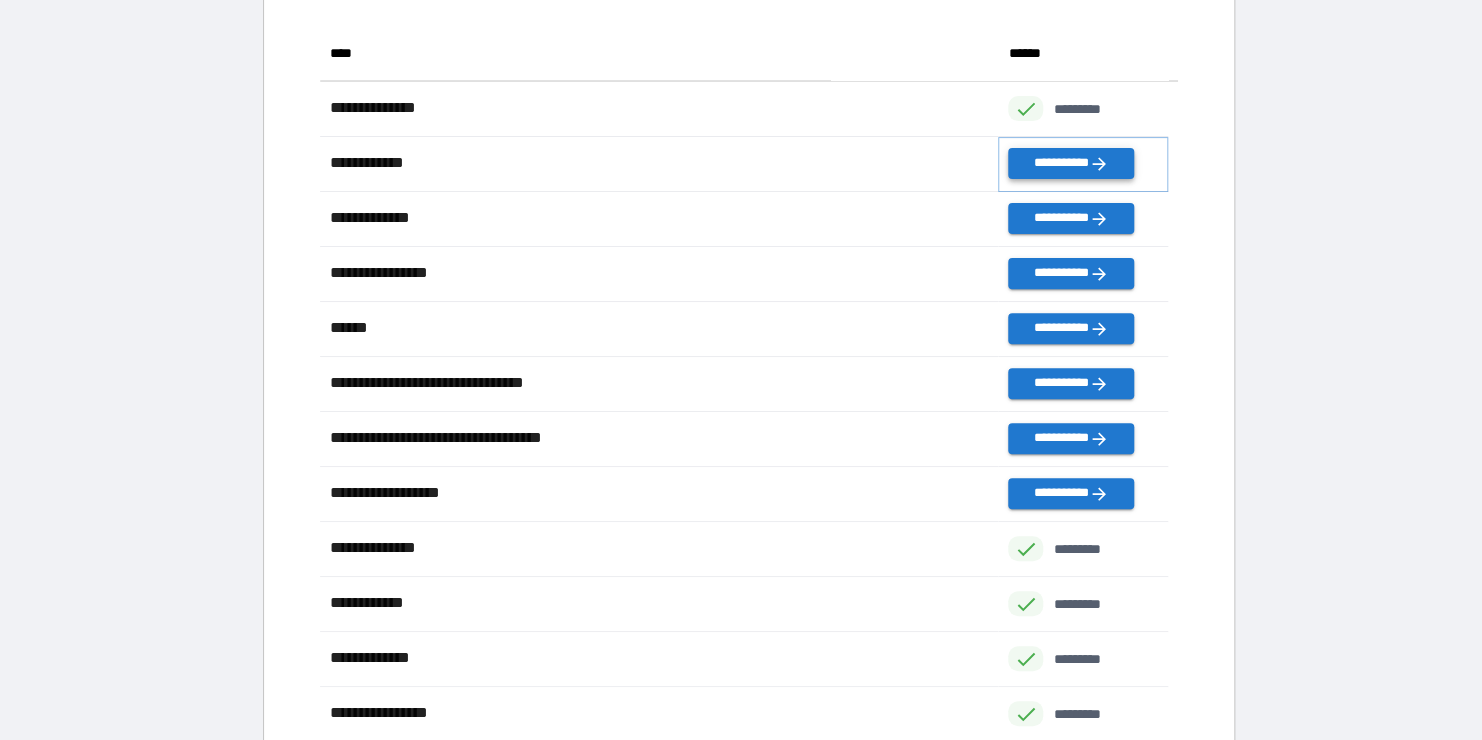 click on "**********" at bounding box center (1070, 163) 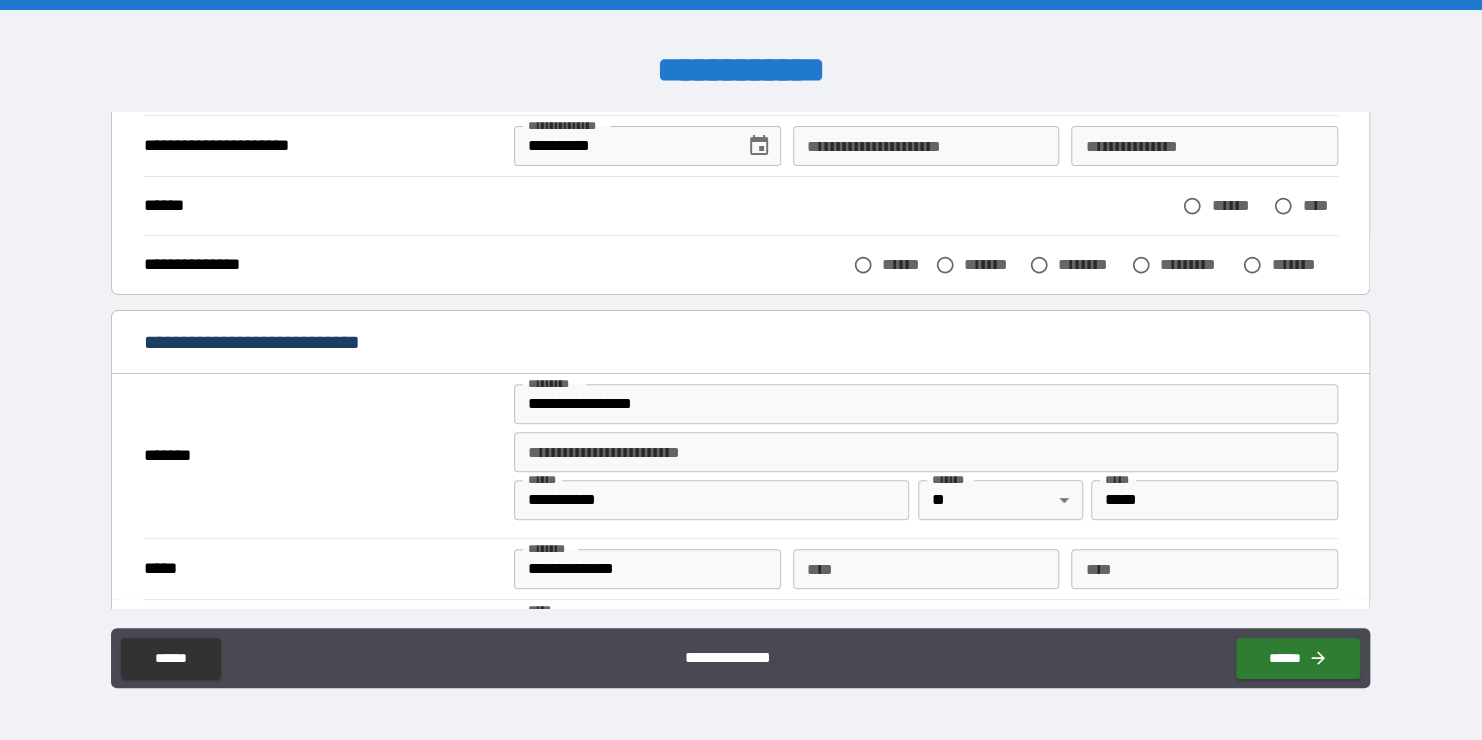 scroll, scrollTop: 200, scrollLeft: 0, axis: vertical 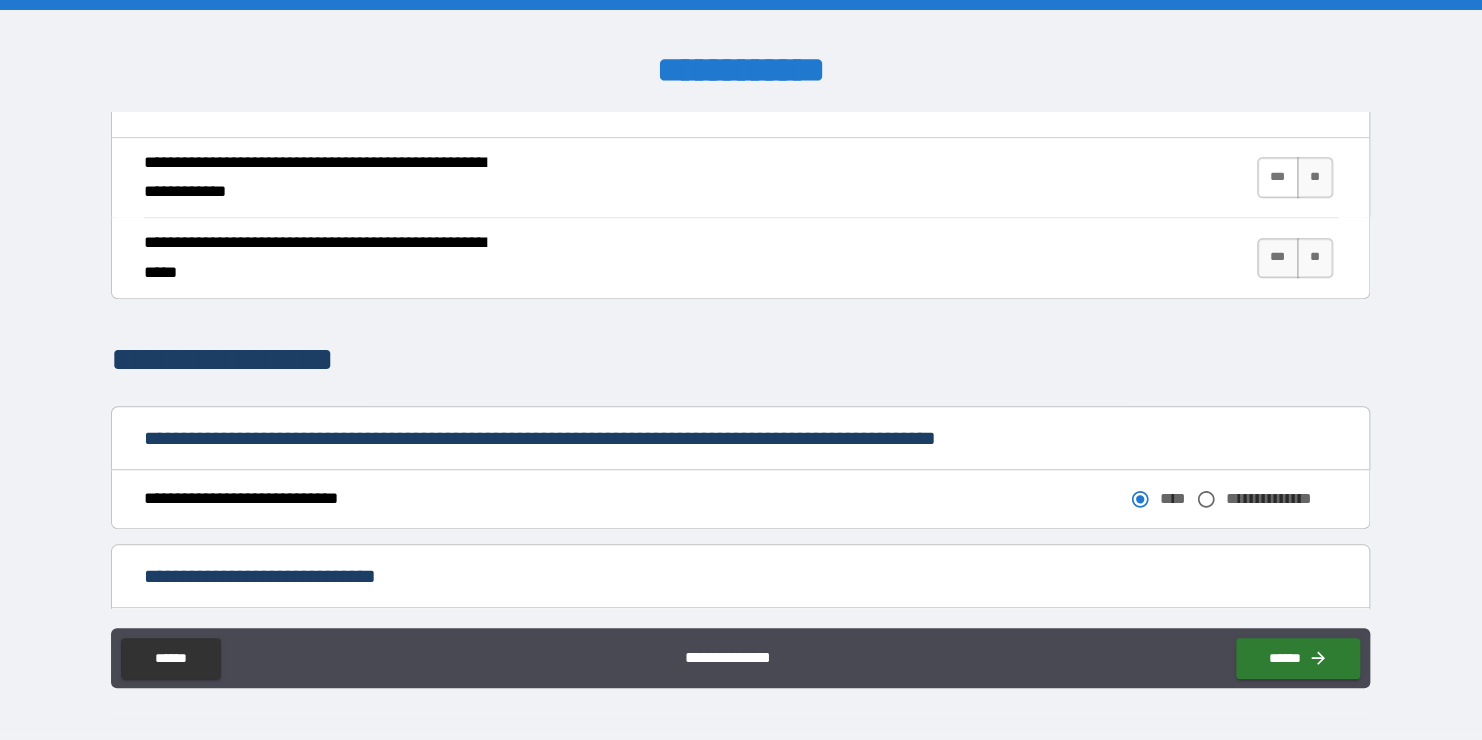 click on "***" at bounding box center (1278, 177) 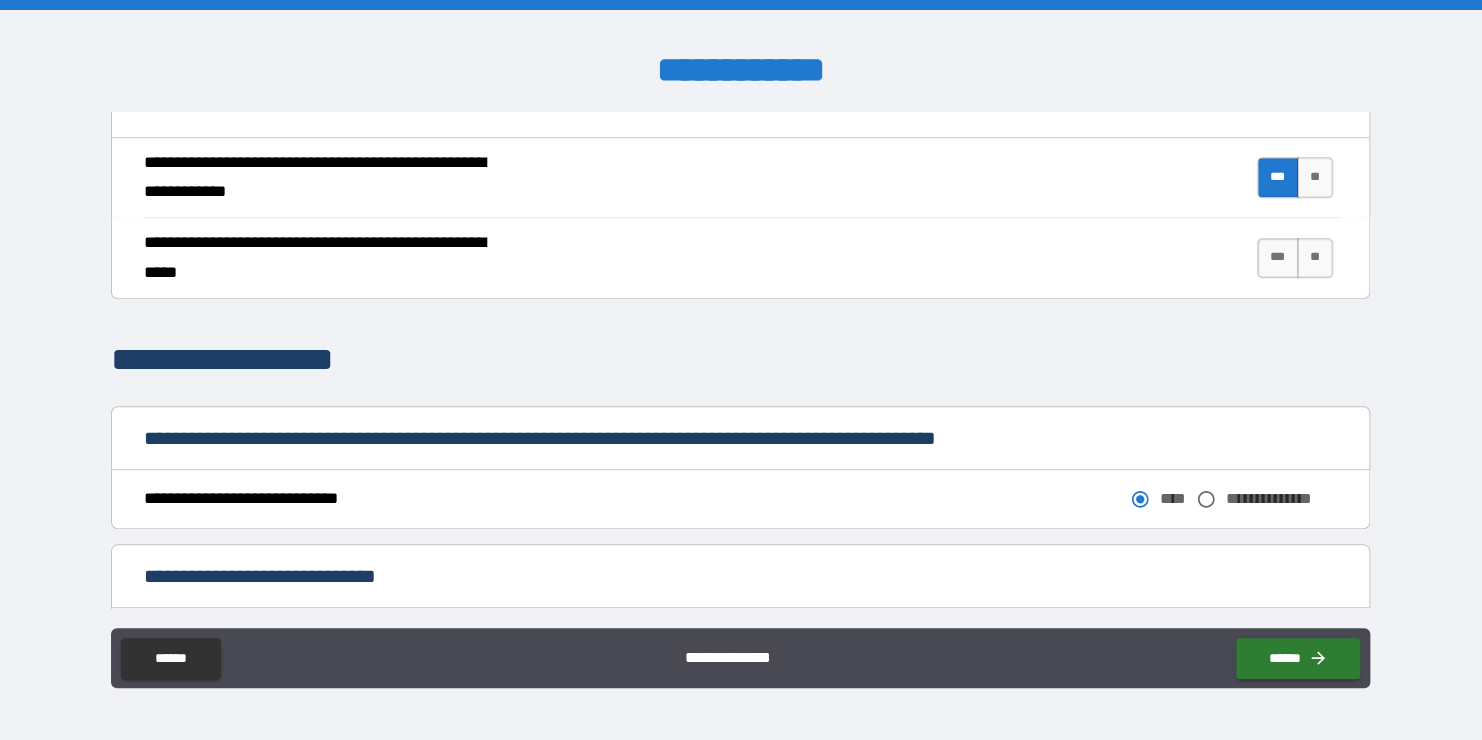 click on "*** **" at bounding box center (1297, 258) 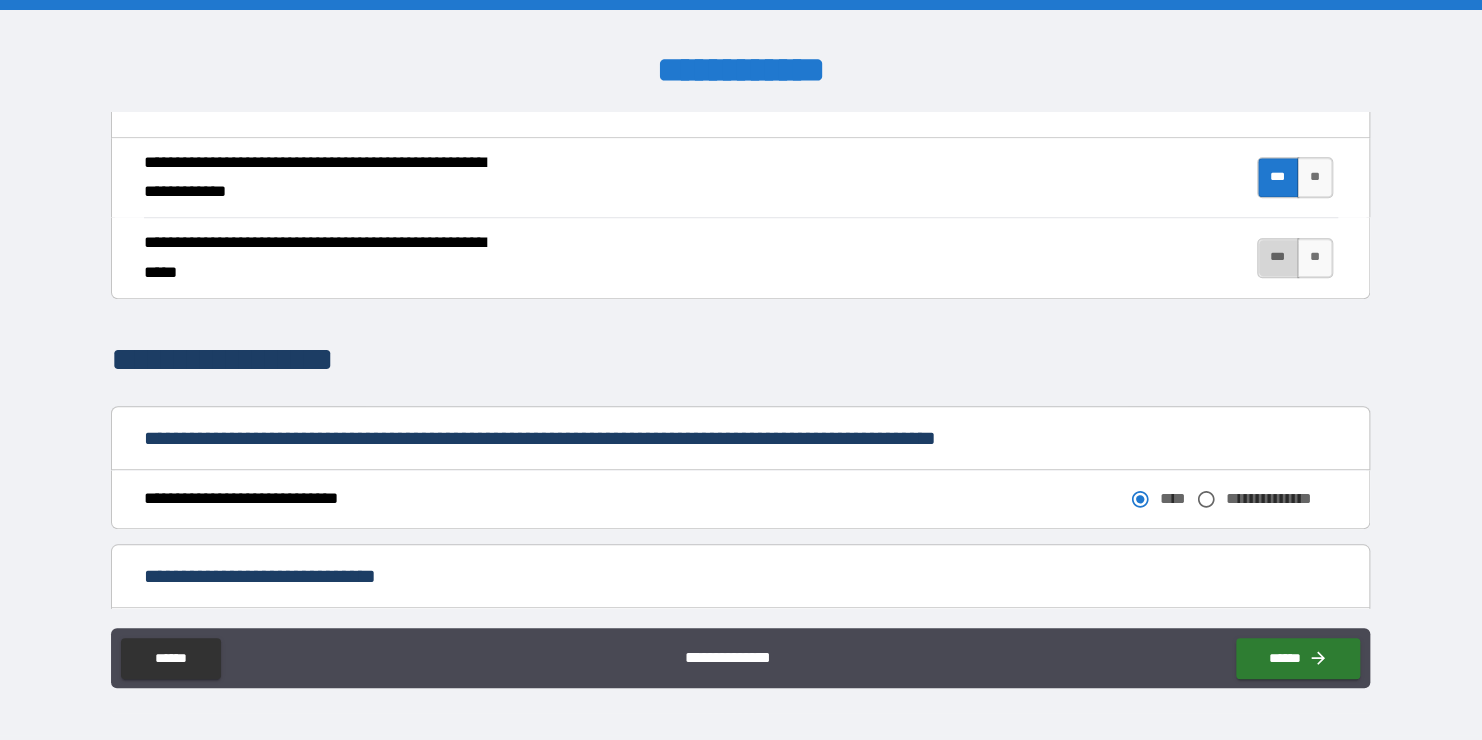 click on "***" at bounding box center [1278, 258] 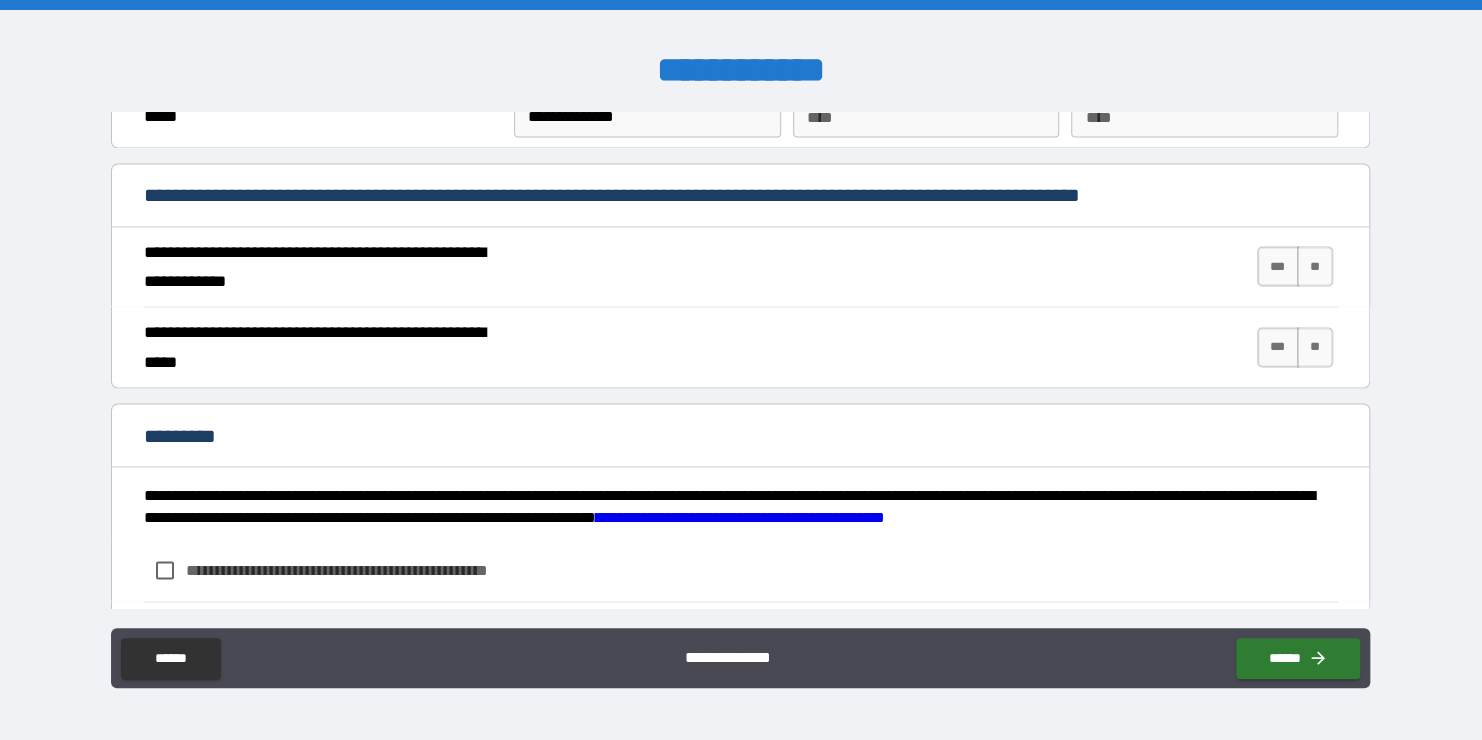 scroll, scrollTop: 1800, scrollLeft: 0, axis: vertical 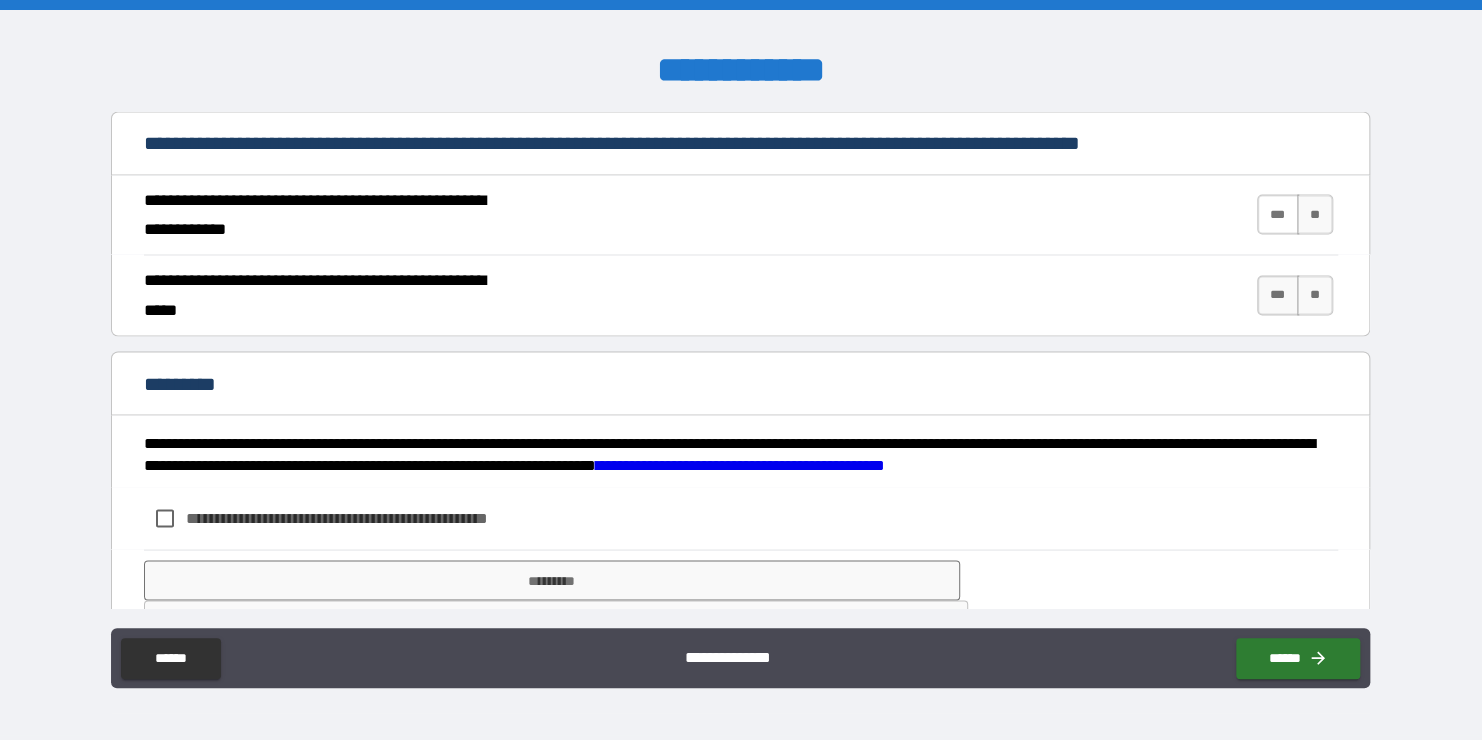 click on "***" at bounding box center [1278, 214] 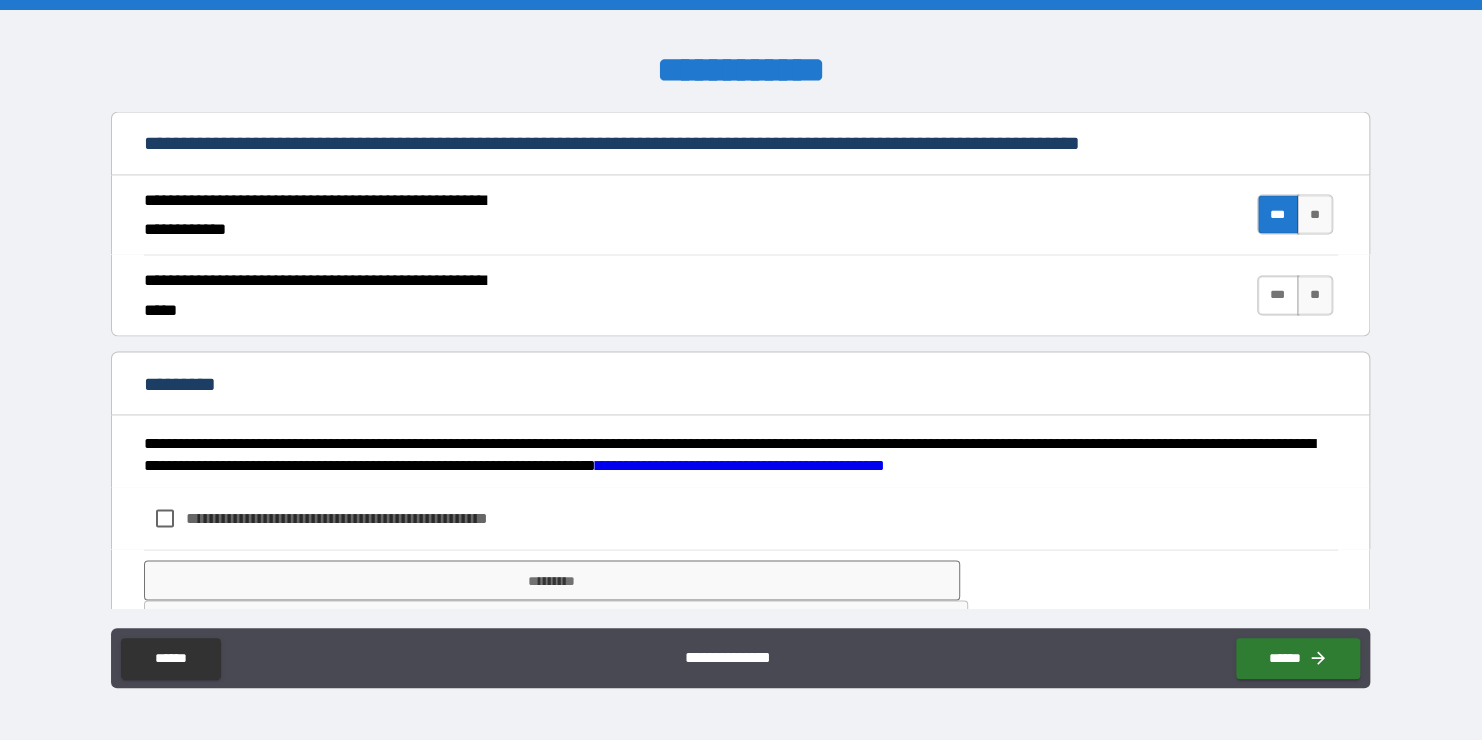 click on "***" at bounding box center (1278, 295) 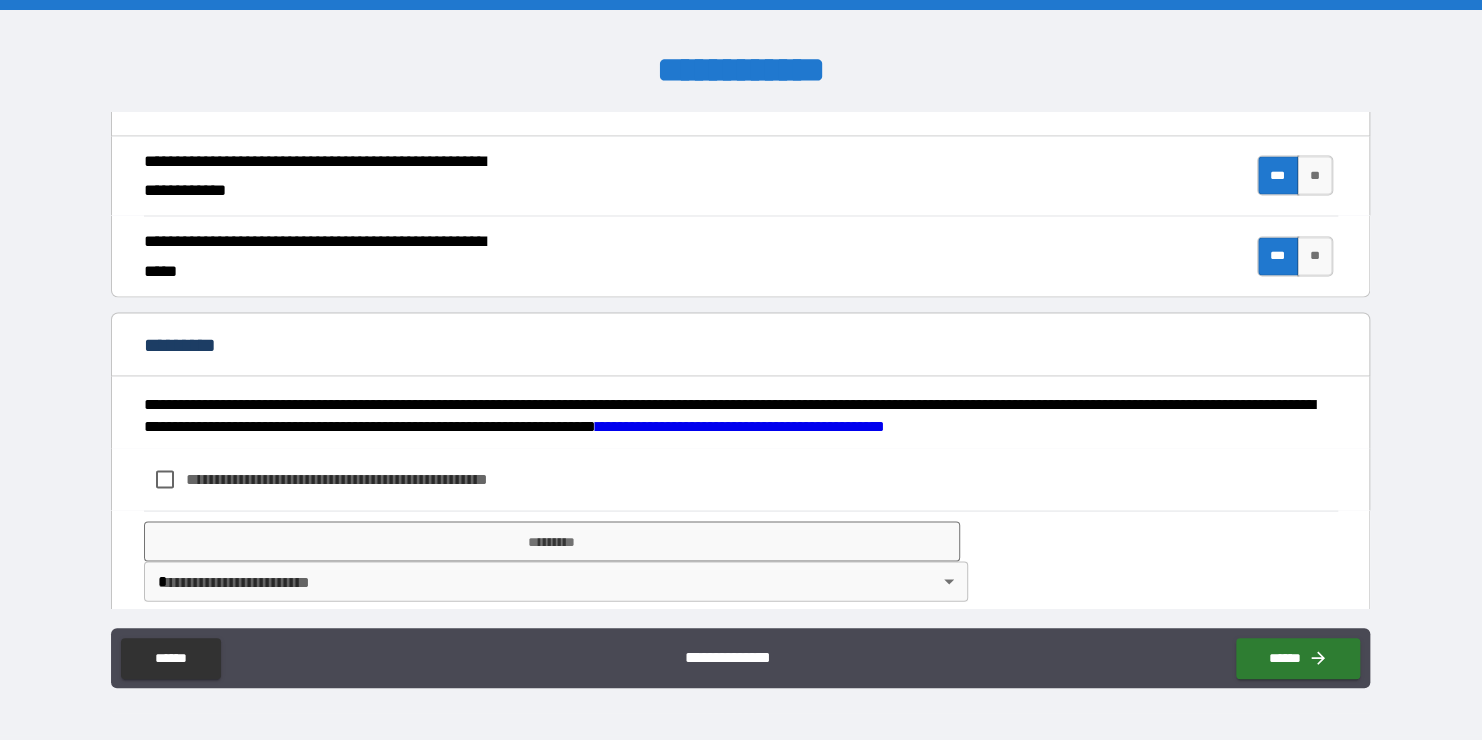 scroll, scrollTop: 1856, scrollLeft: 0, axis: vertical 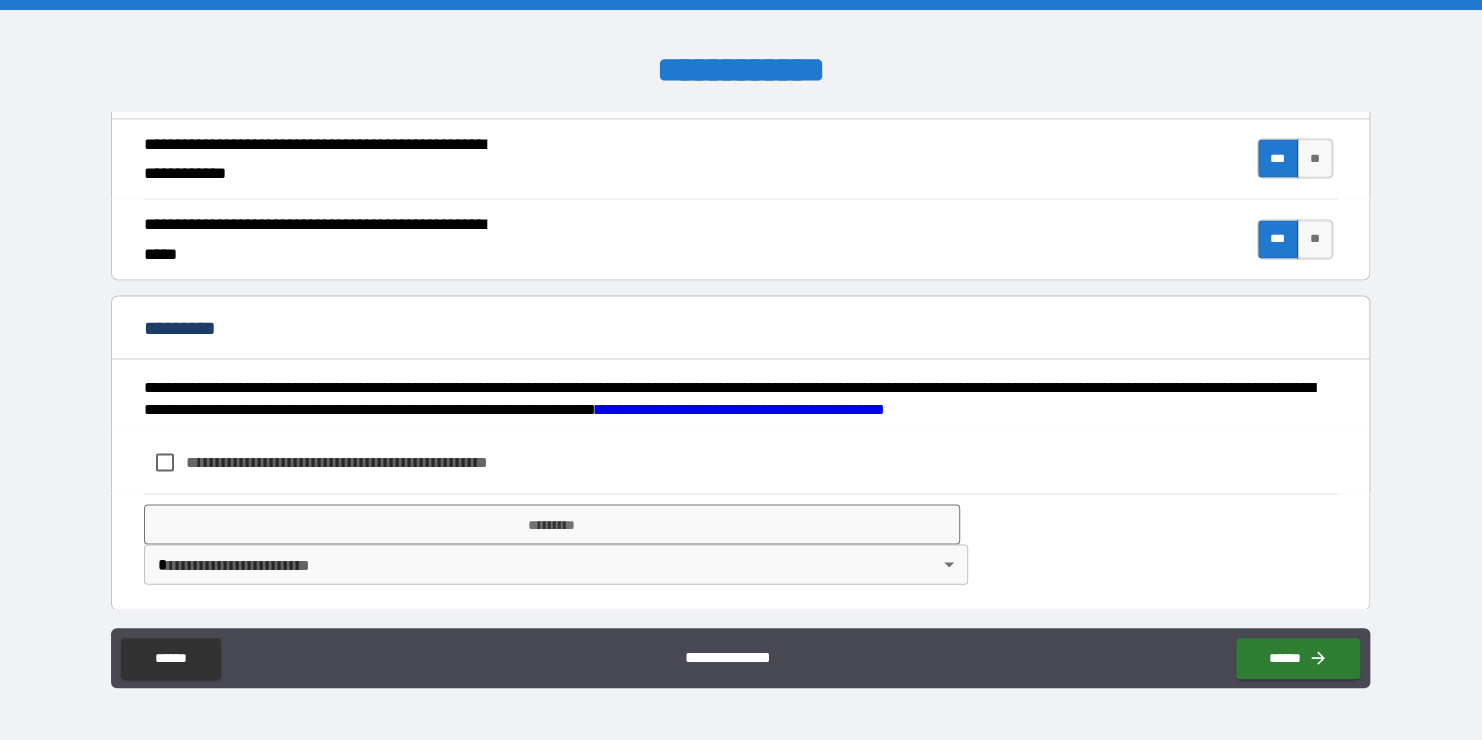 click on "**********" at bounding box center (370, 461) 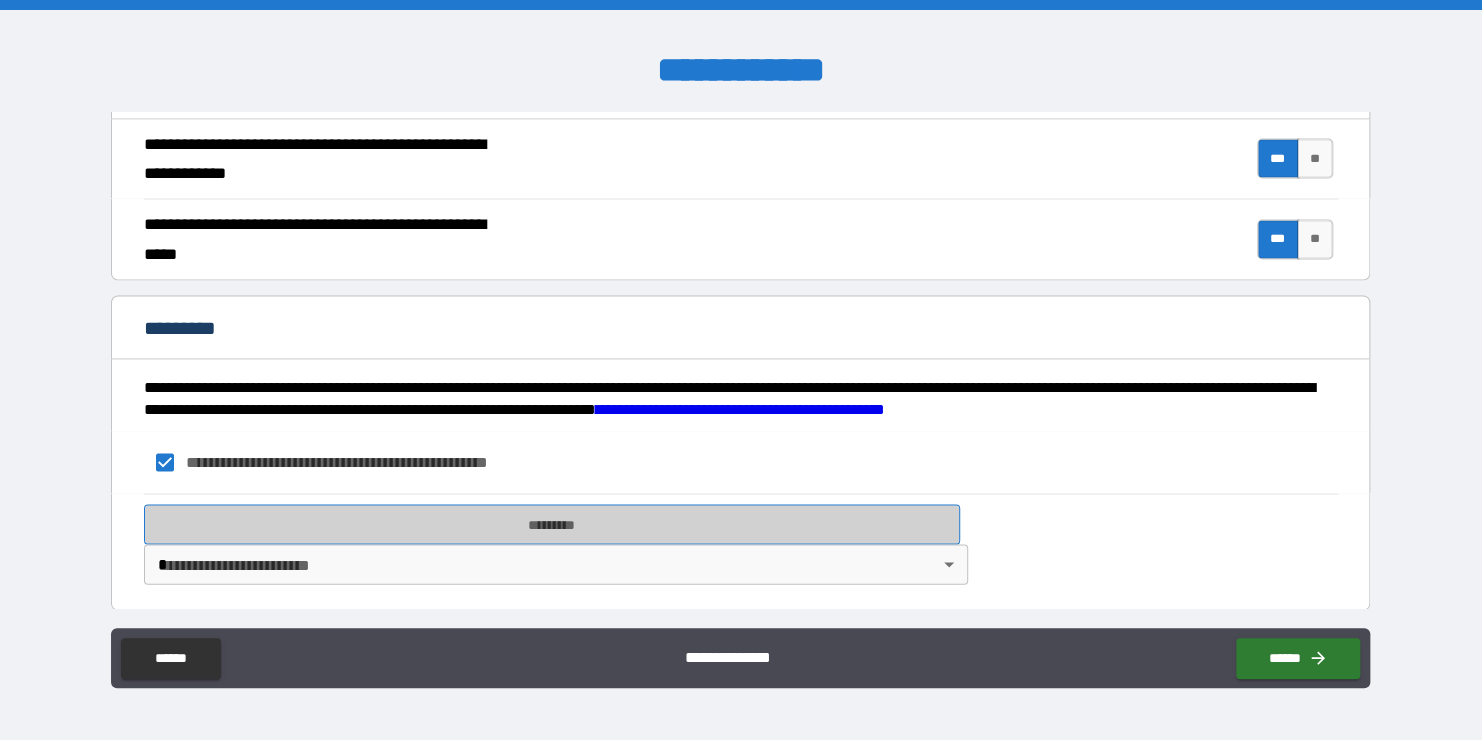 click on "*********" at bounding box center [552, 524] 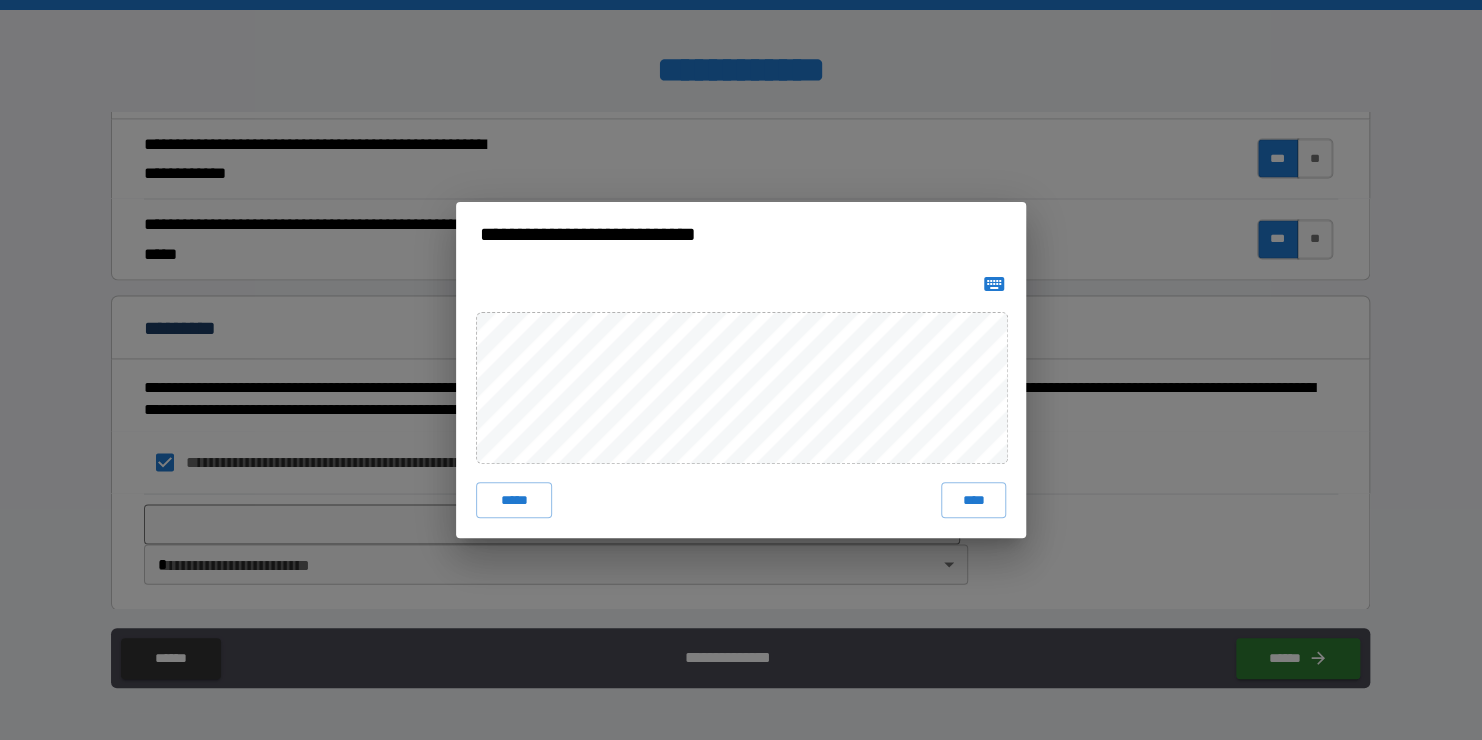click 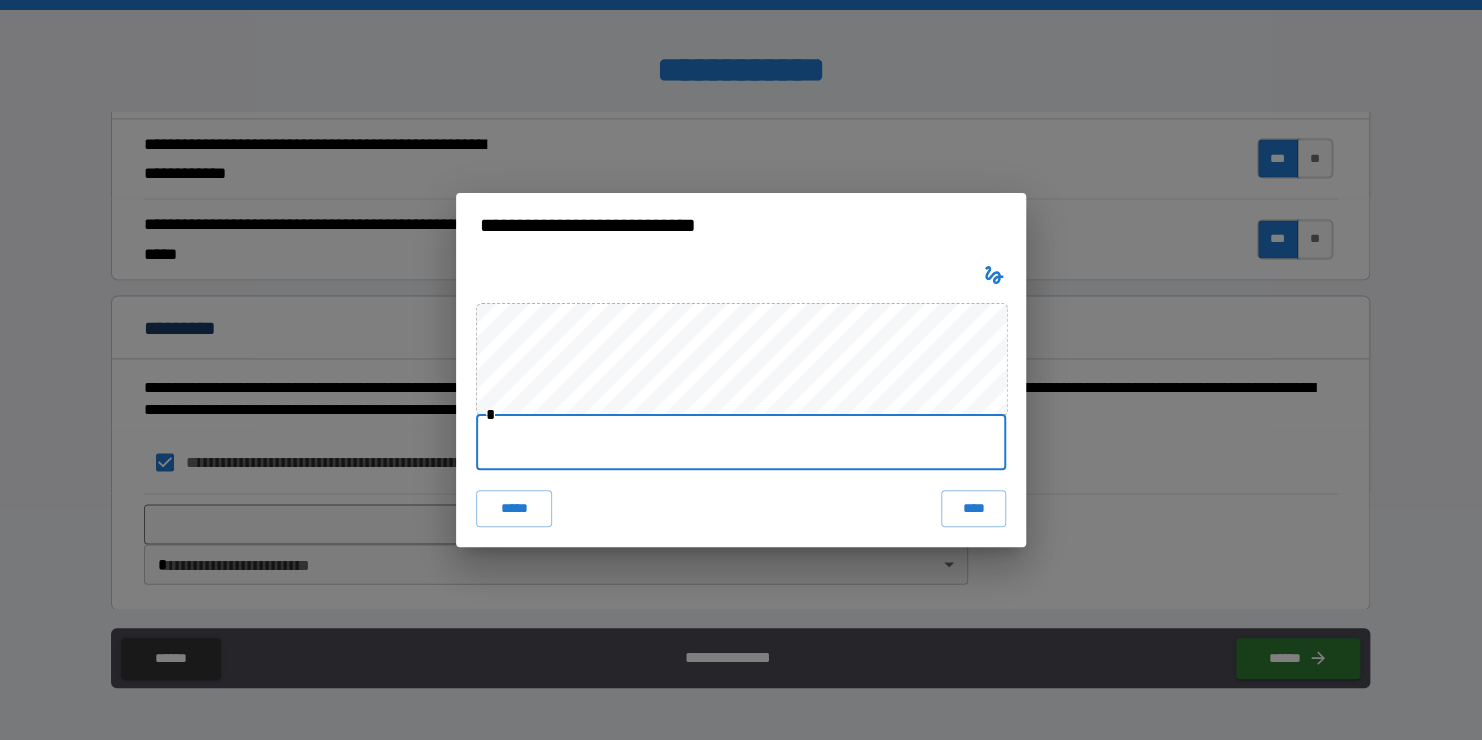 click at bounding box center [741, 442] 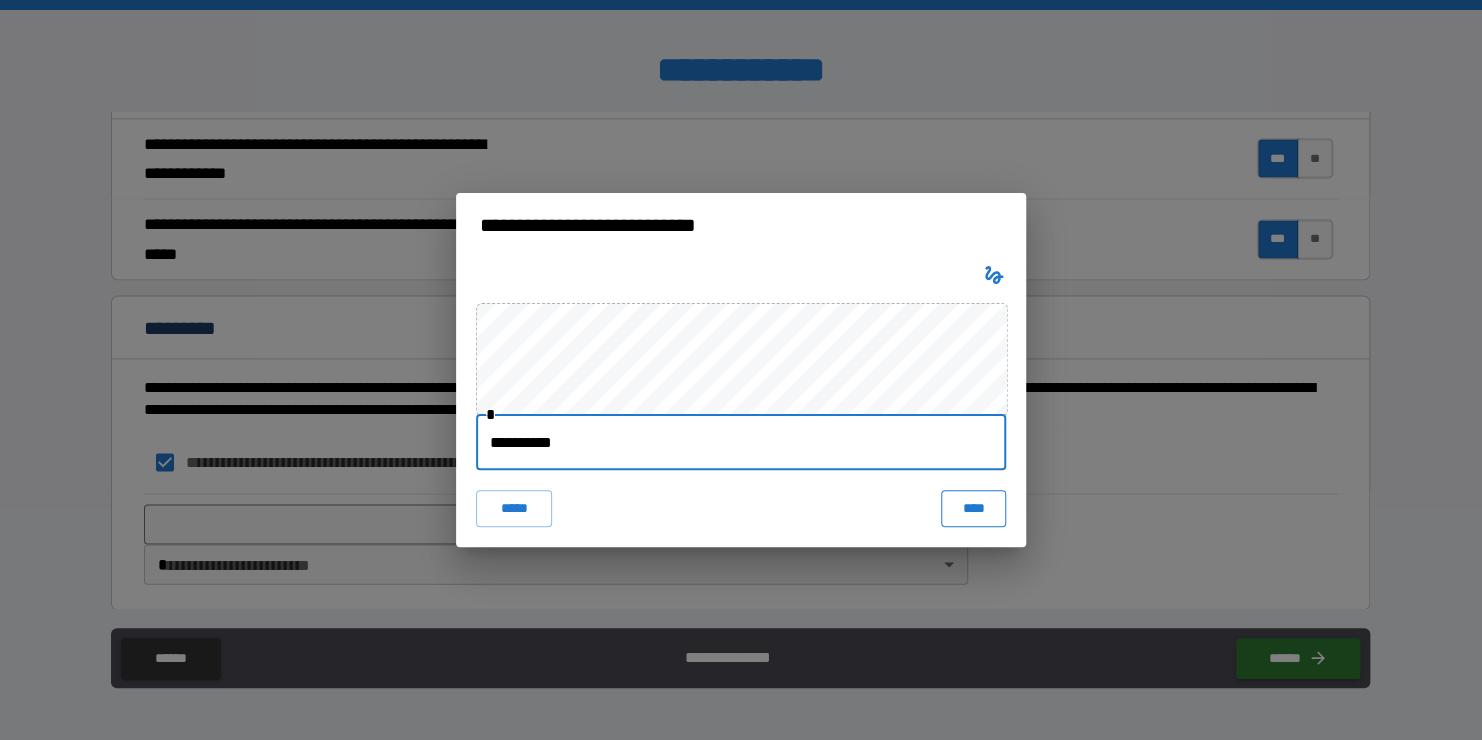 type on "**********" 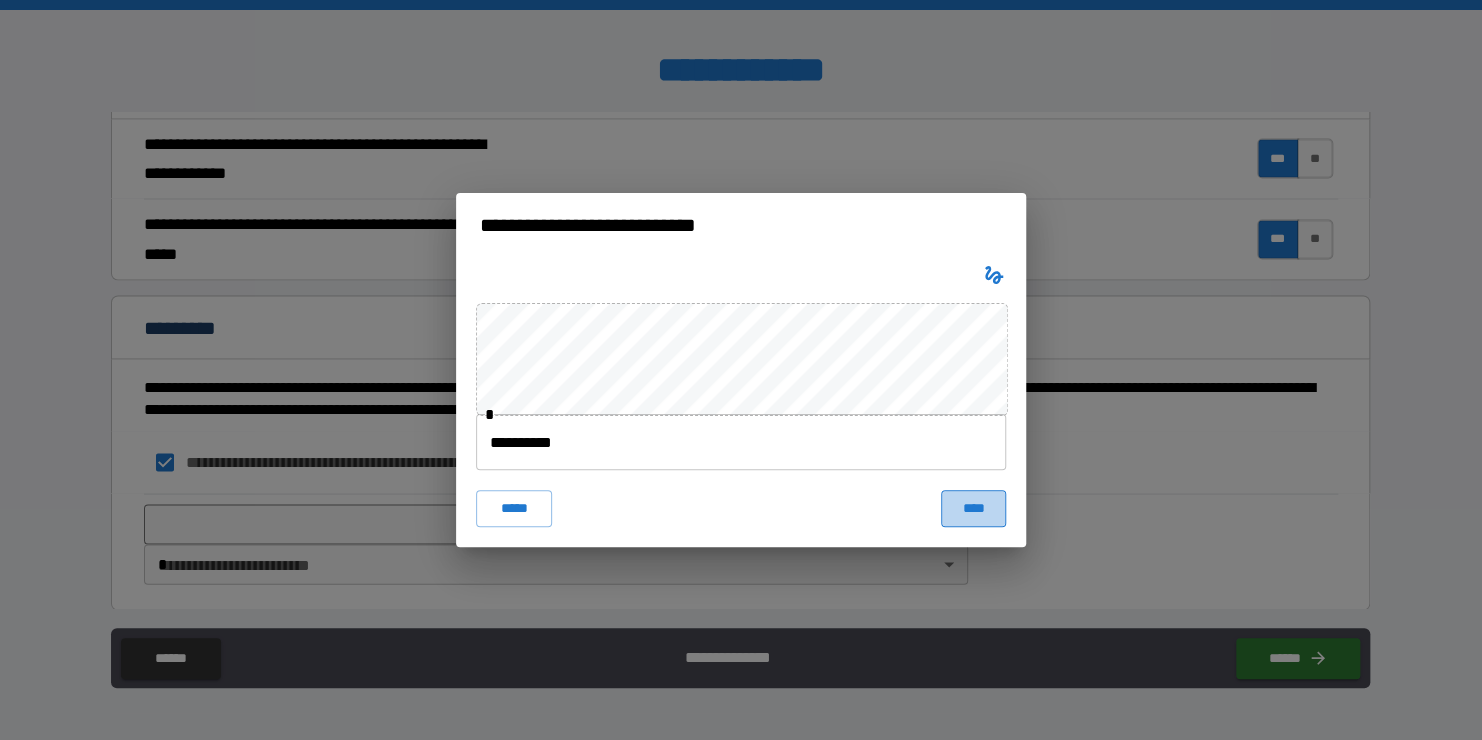 click on "****" at bounding box center [973, 508] 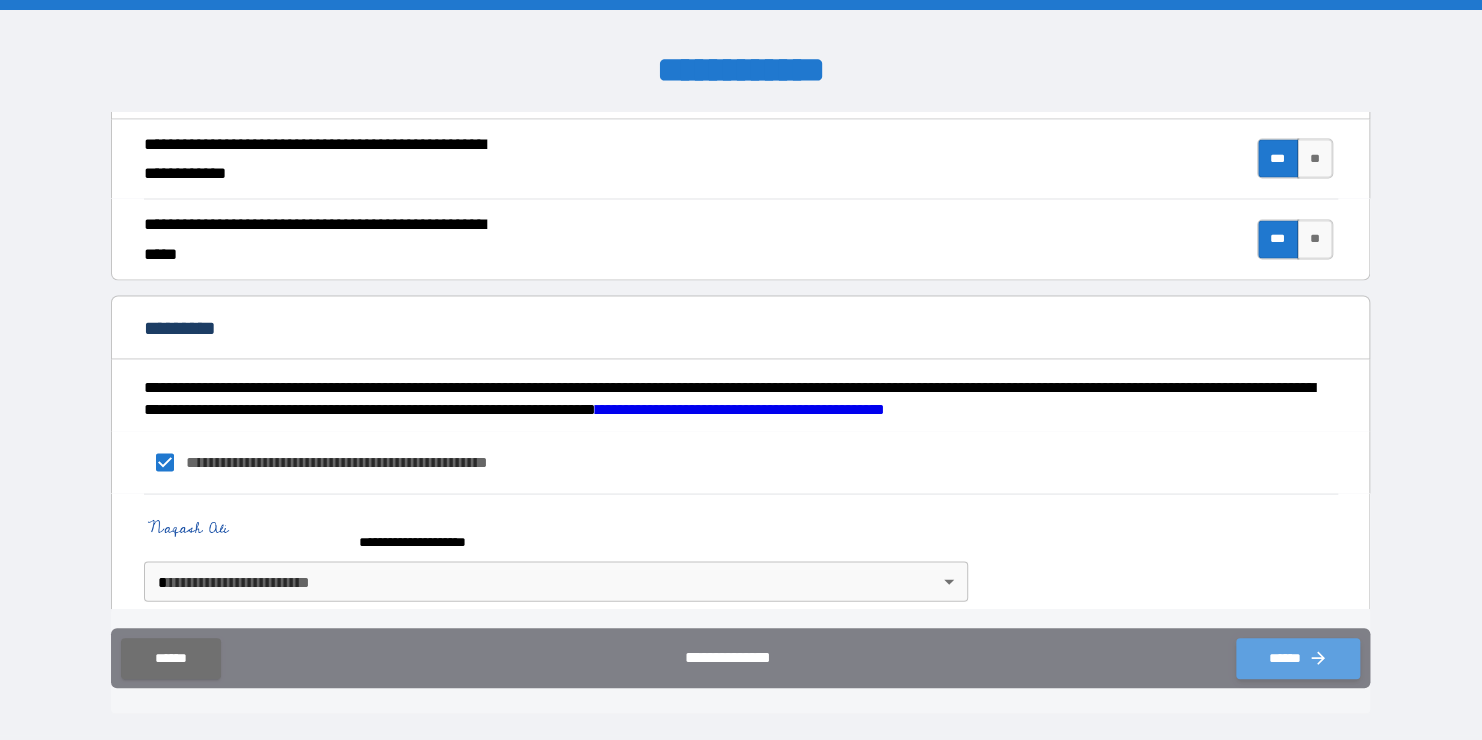 click on "******" at bounding box center [1298, 658] 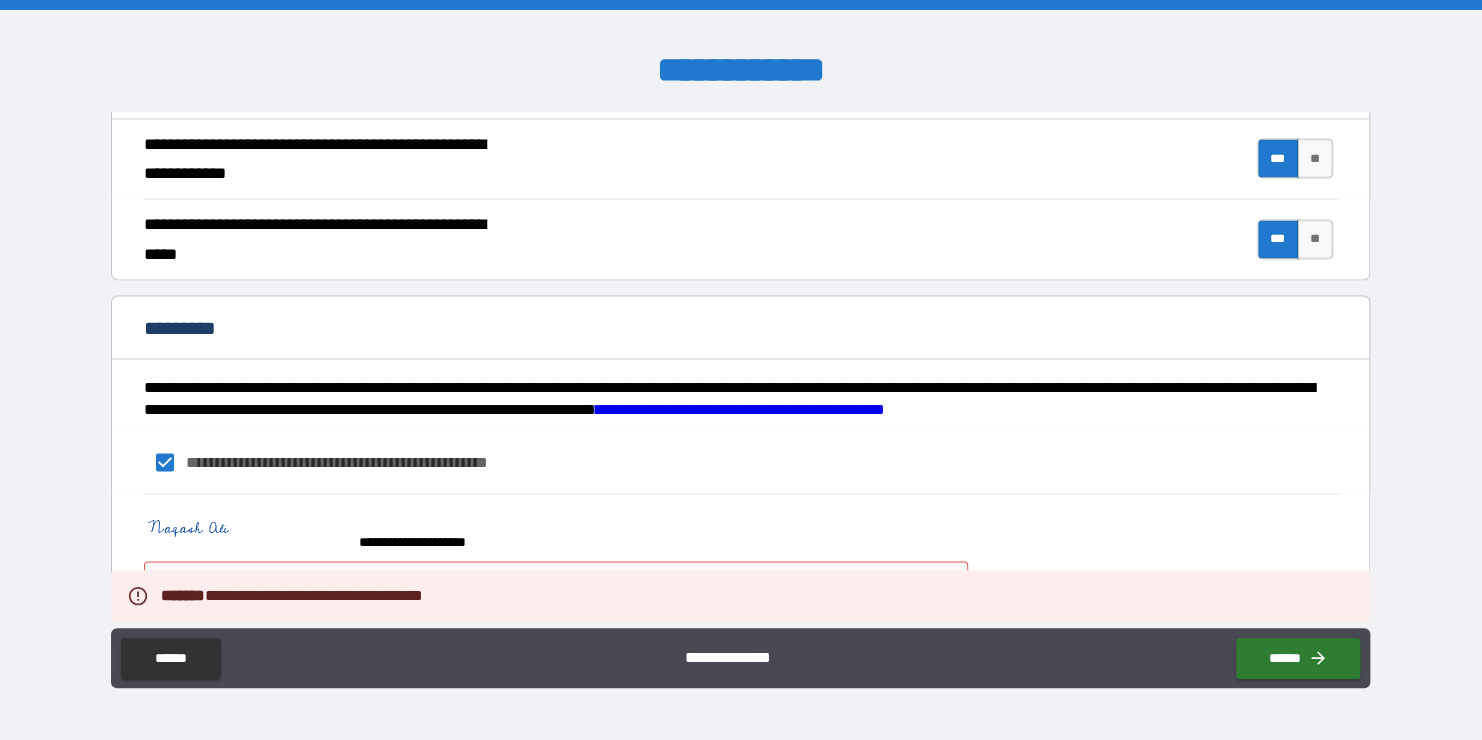 scroll, scrollTop: 1872, scrollLeft: 0, axis: vertical 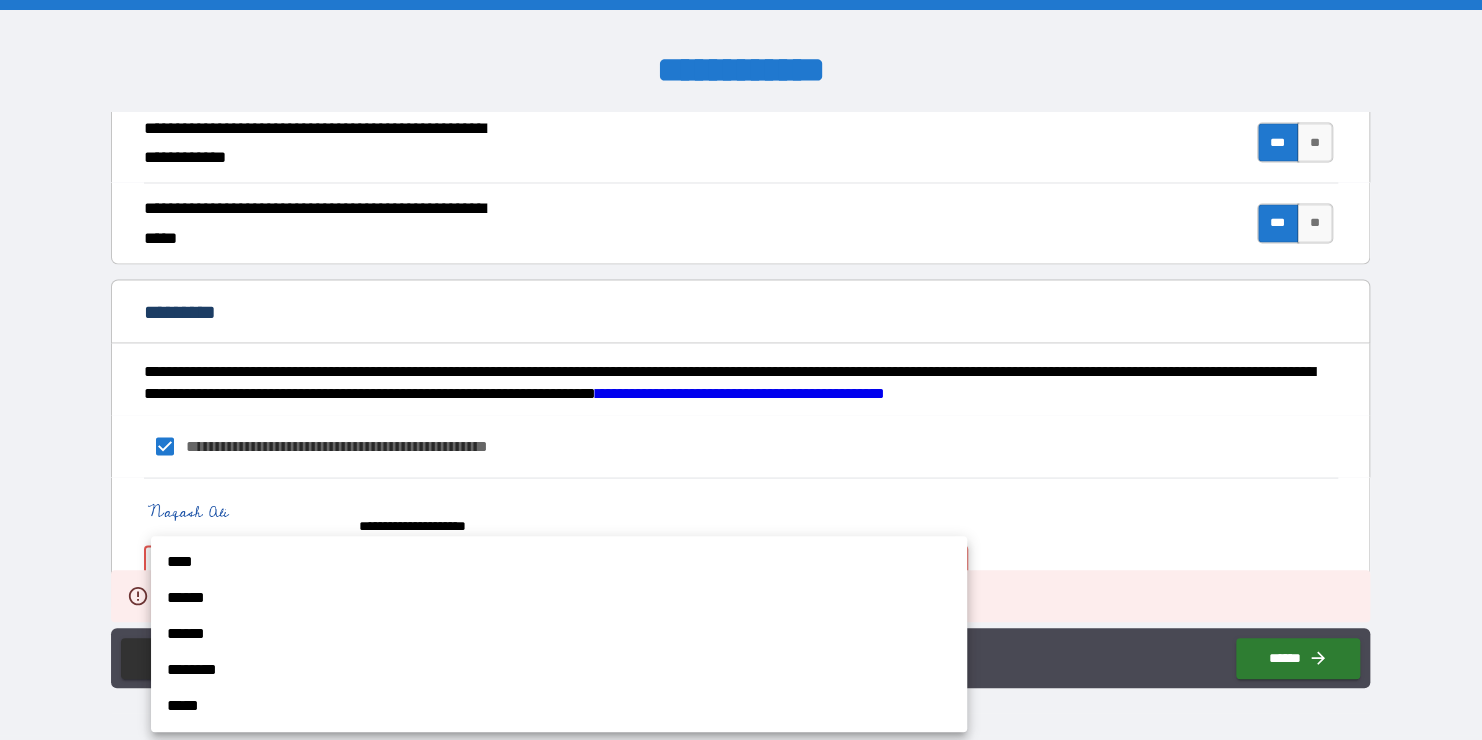 click on "**********" at bounding box center [741, 370] 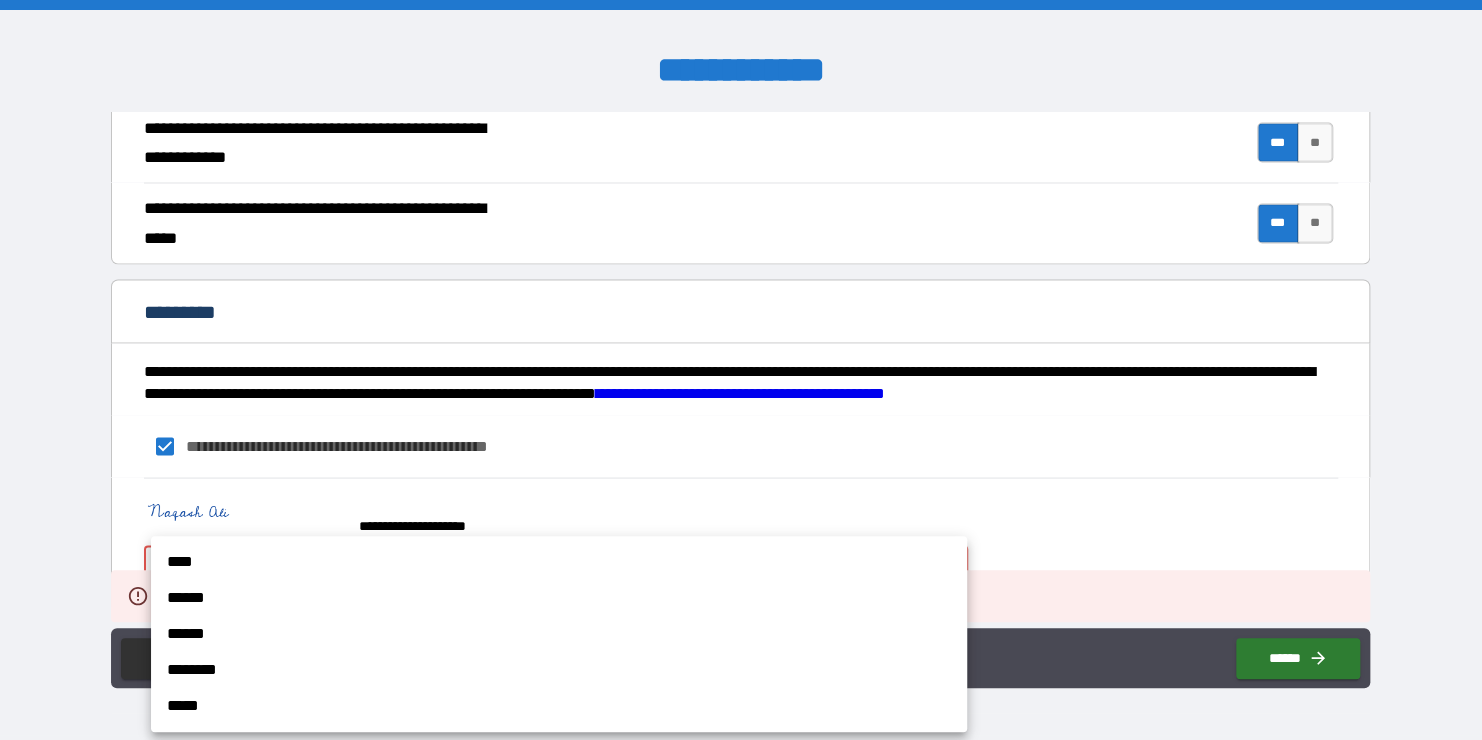 click on "****" at bounding box center (559, 562) 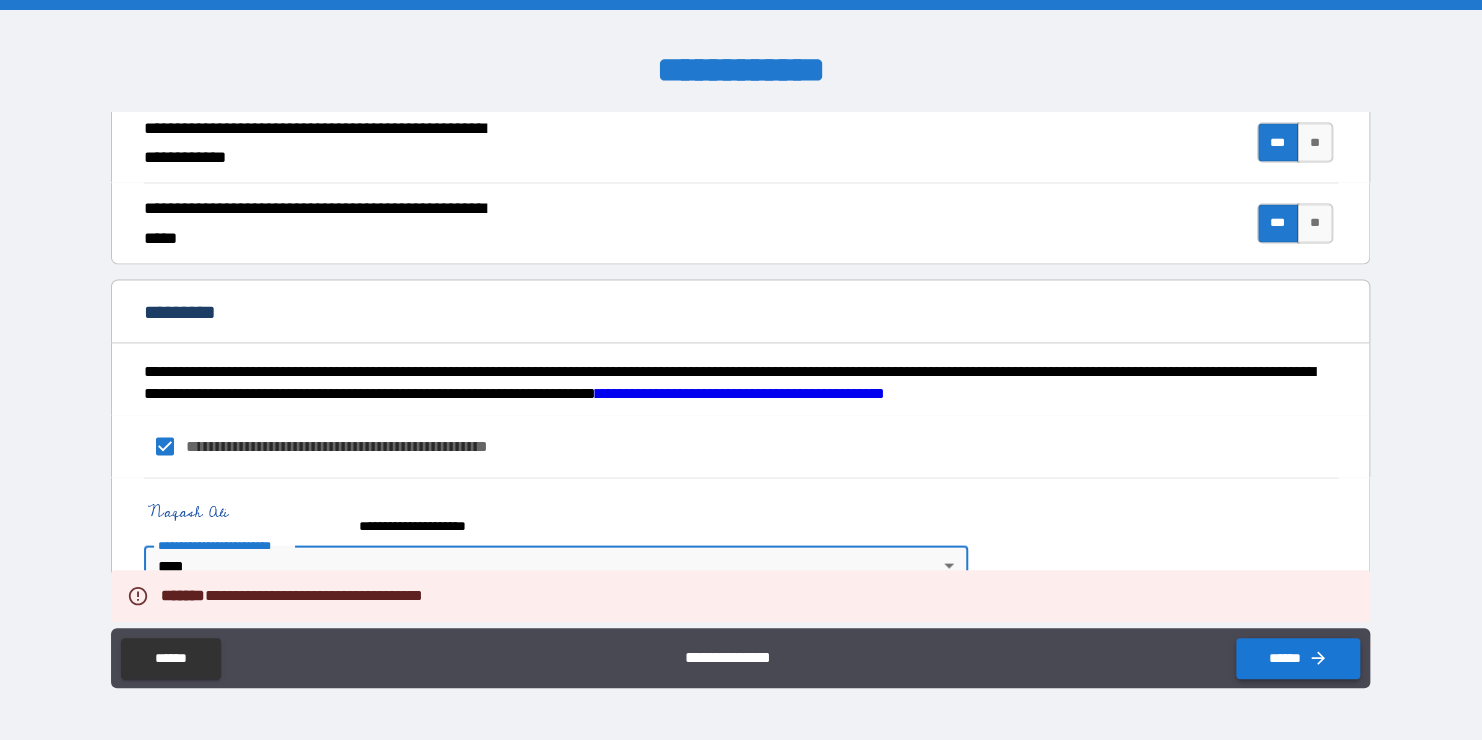 click on "******" at bounding box center [1298, 658] 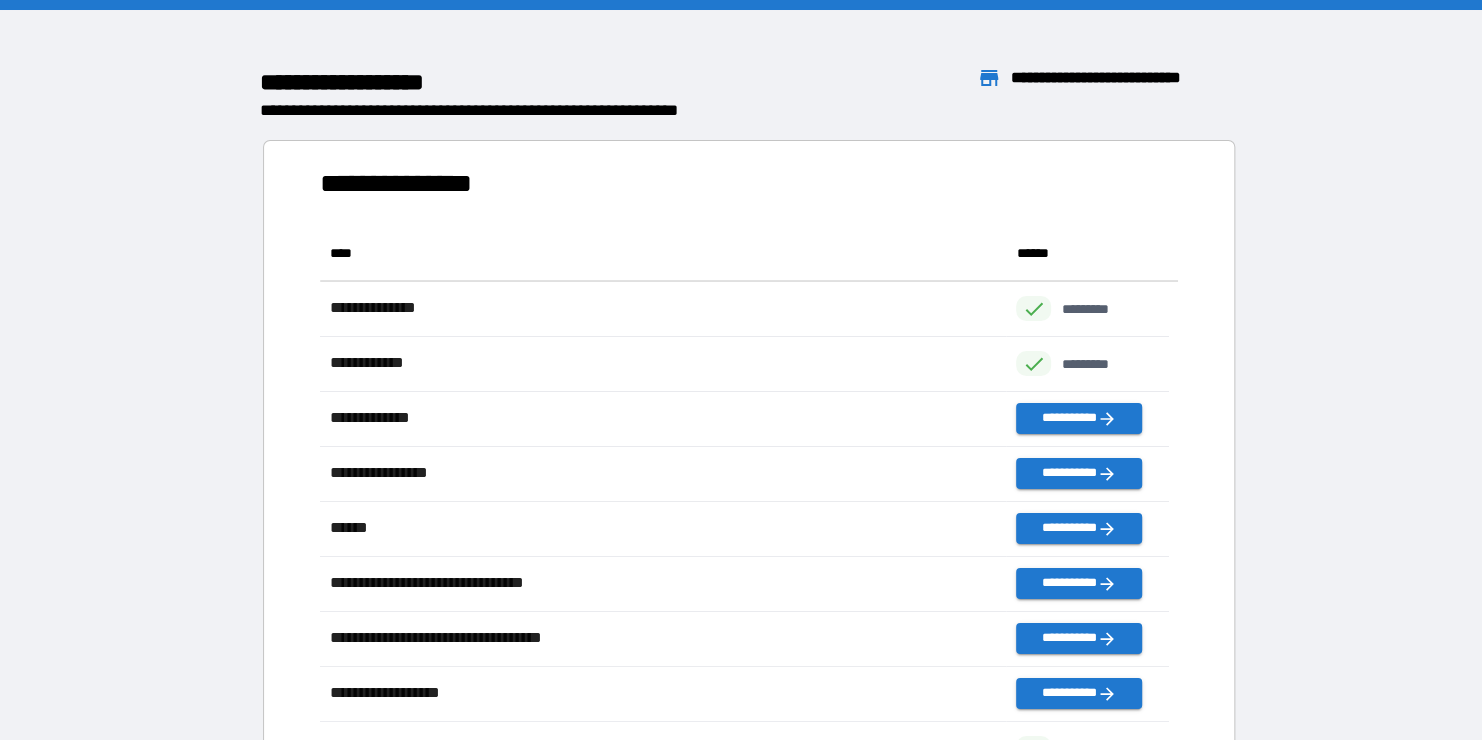 scroll, scrollTop: 16, scrollLeft: 16, axis: both 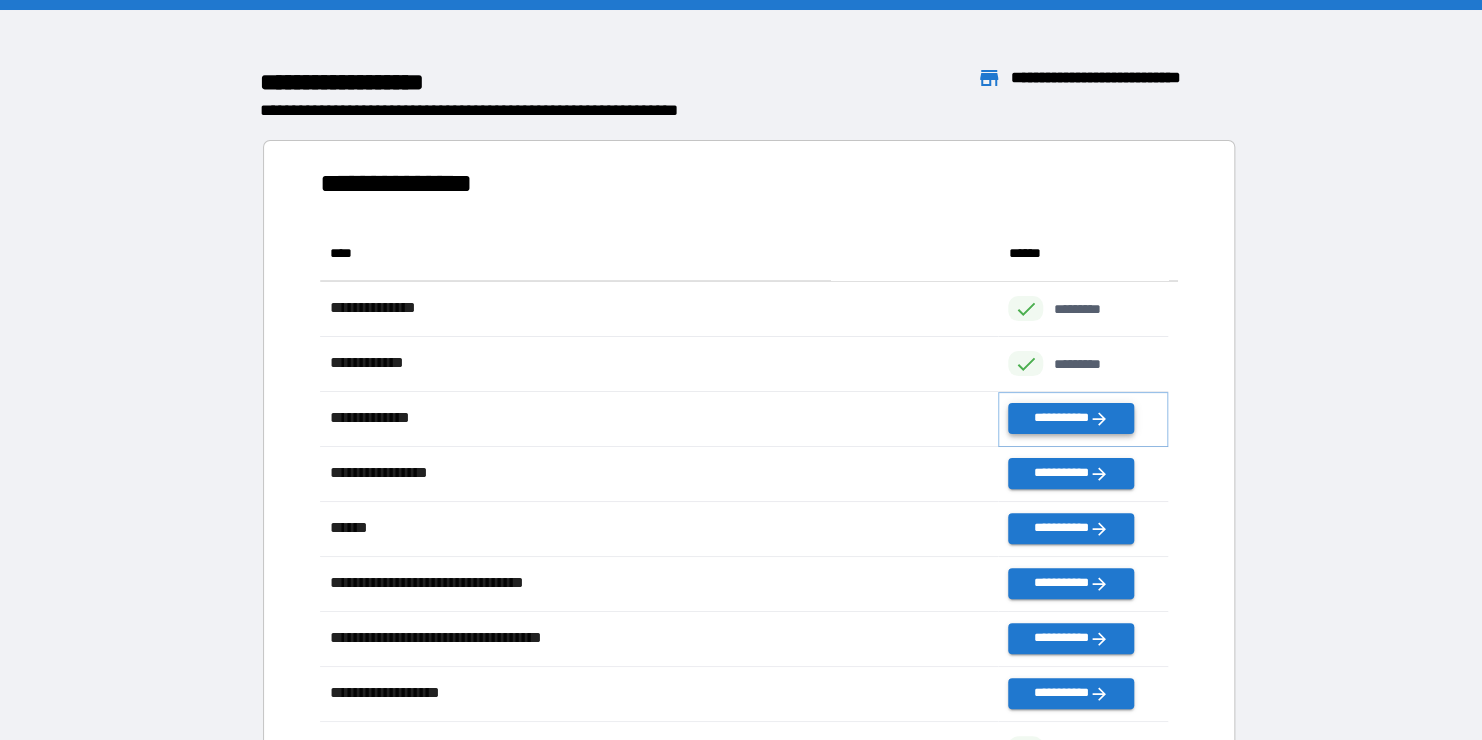 click on "**********" at bounding box center [1070, 418] 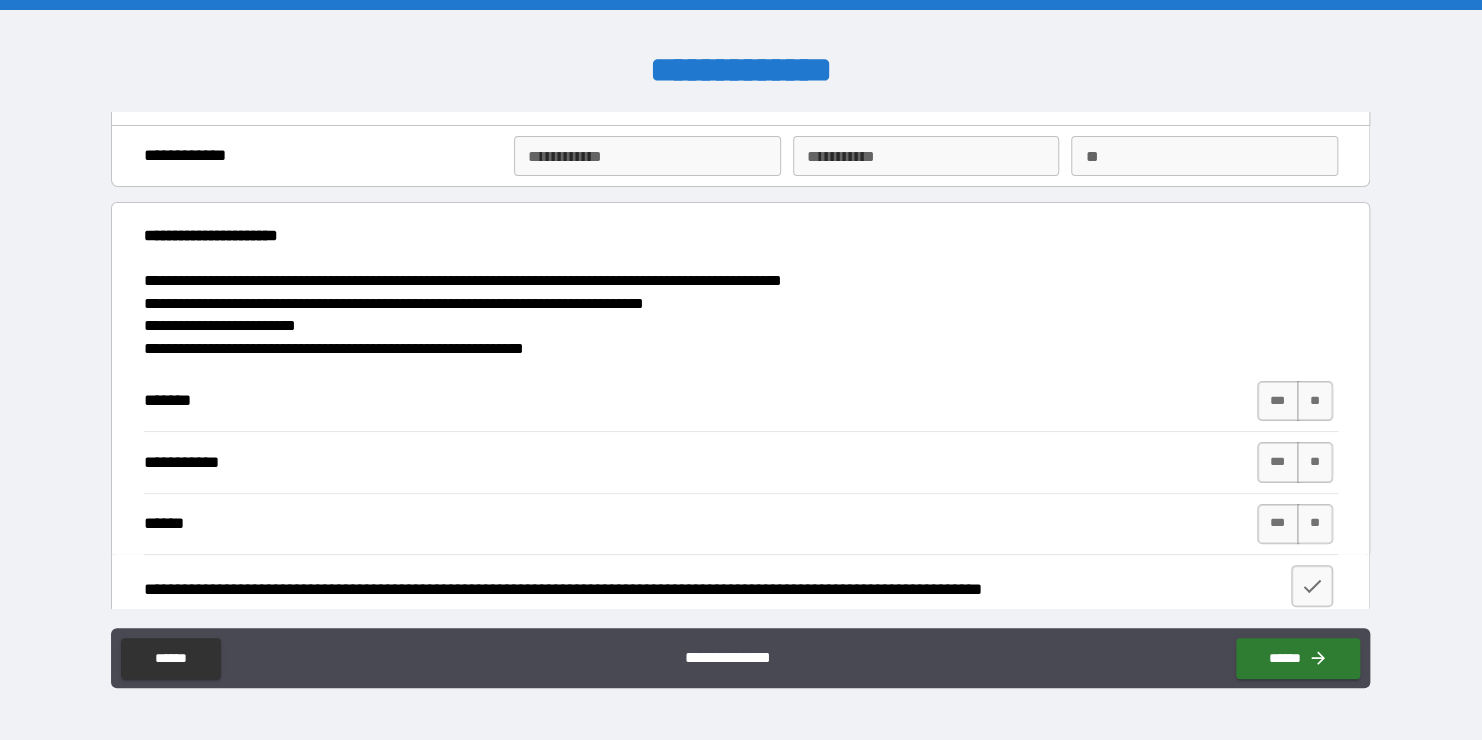 scroll, scrollTop: 77, scrollLeft: 0, axis: vertical 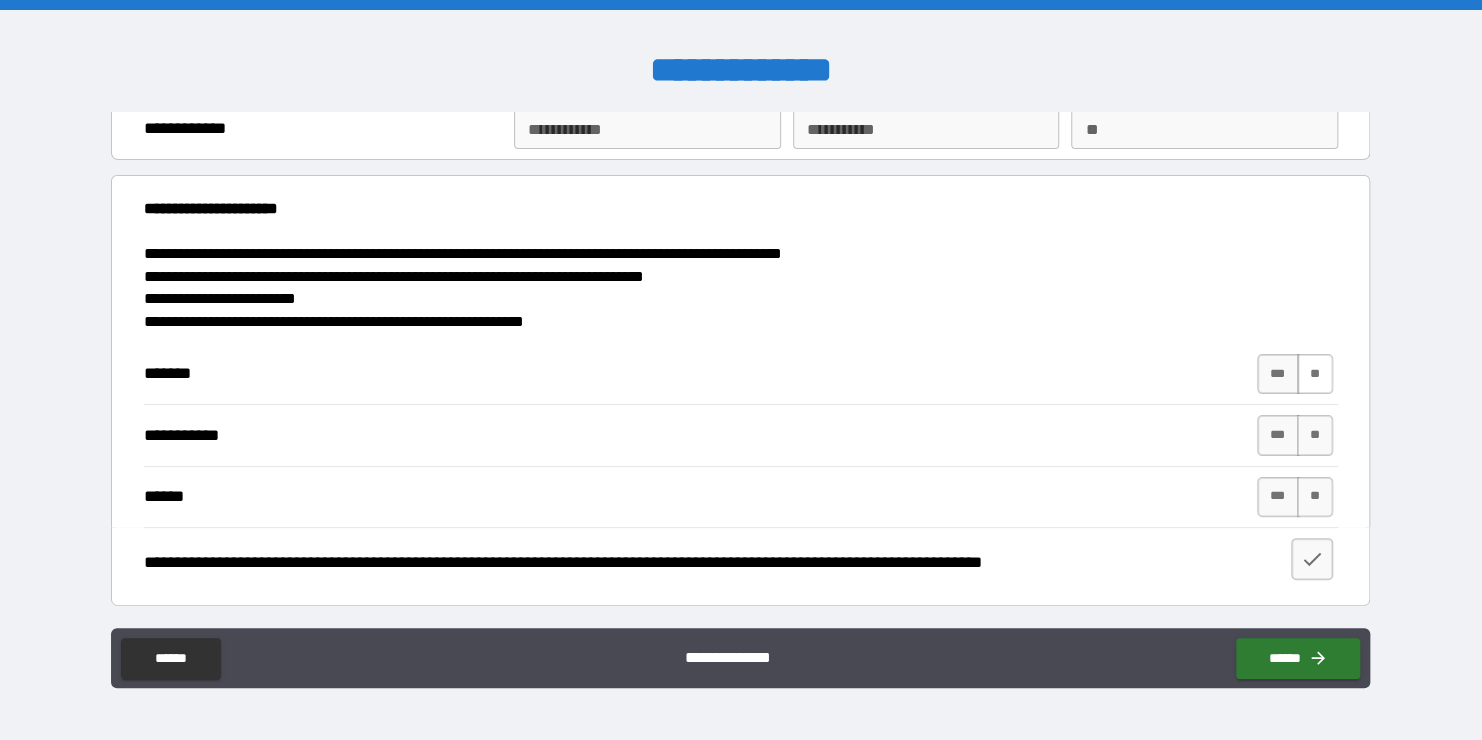click on "**" at bounding box center (1315, 374) 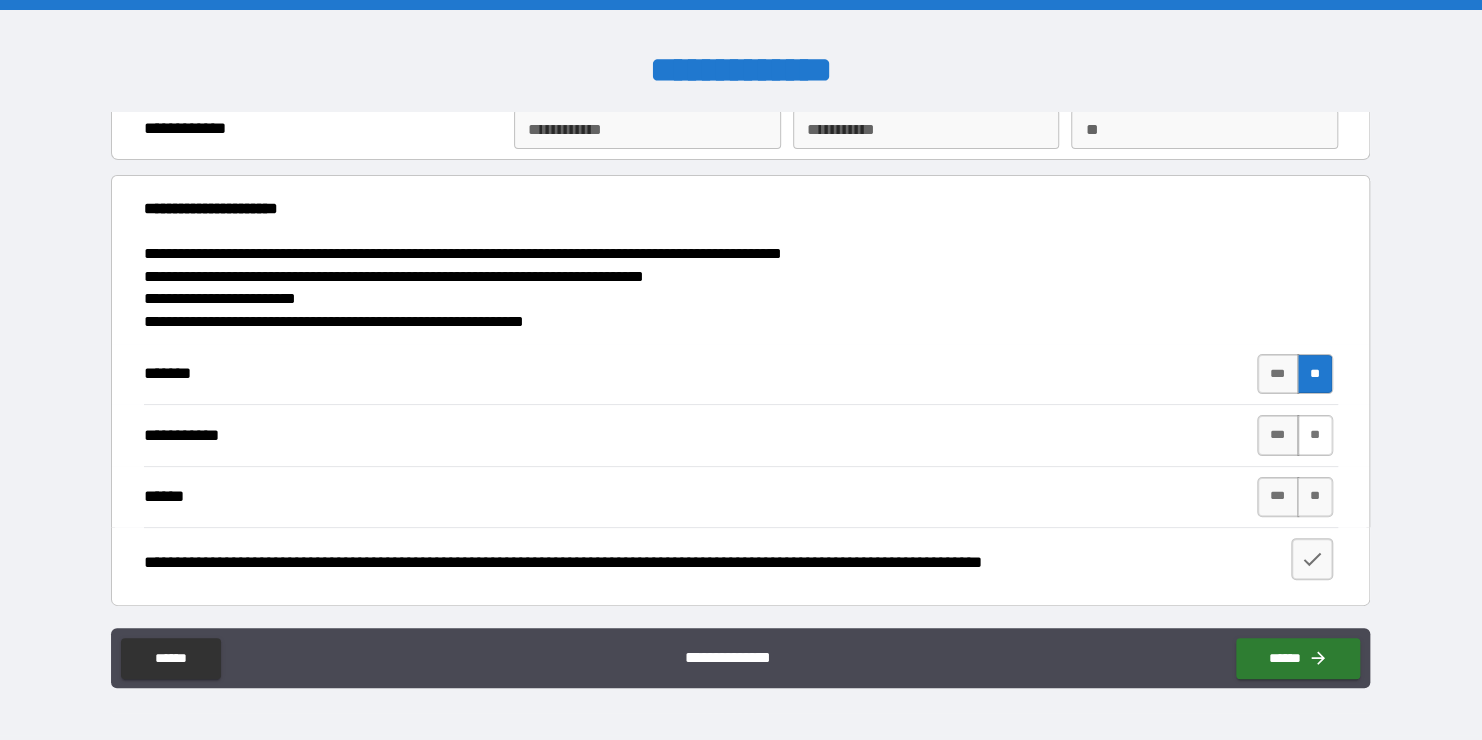 click on "**" at bounding box center (1315, 435) 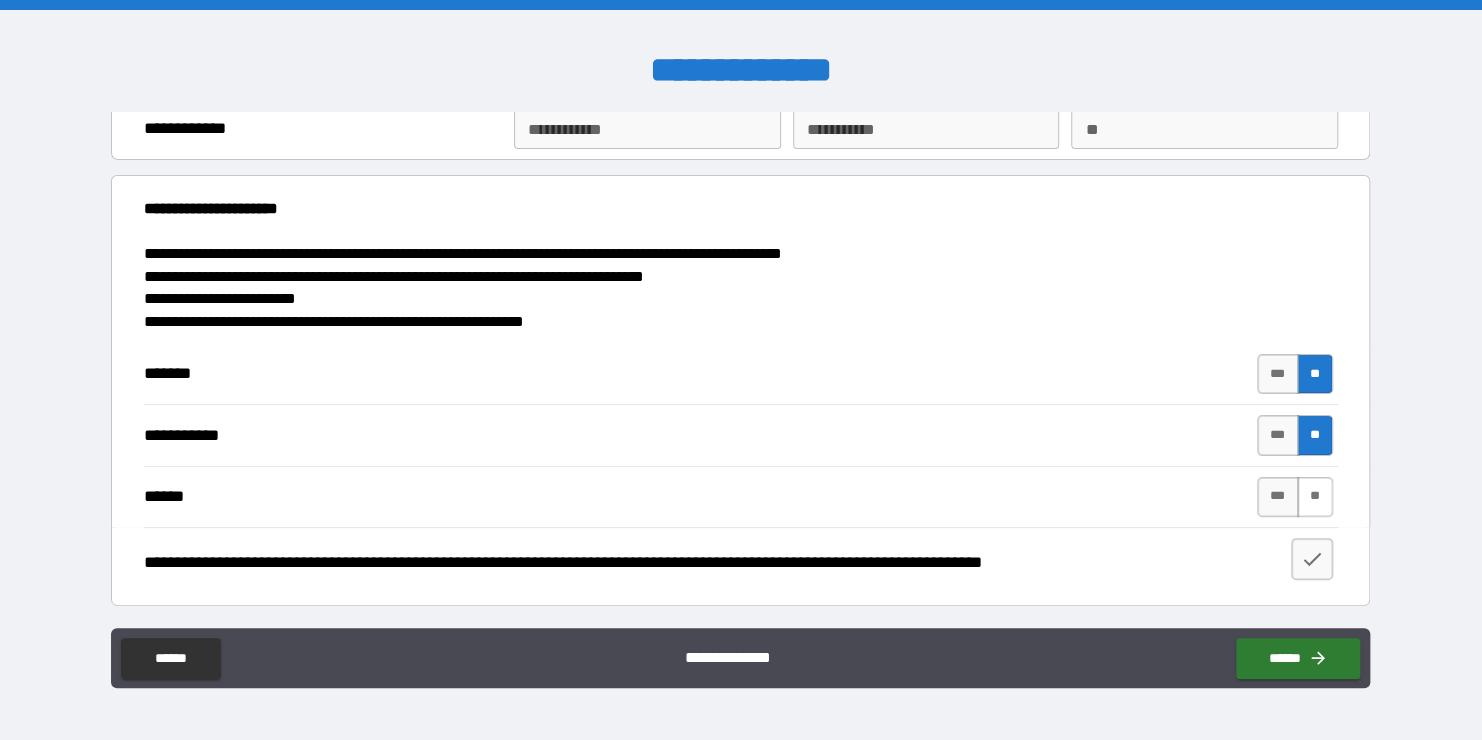 click on "**" at bounding box center [1315, 497] 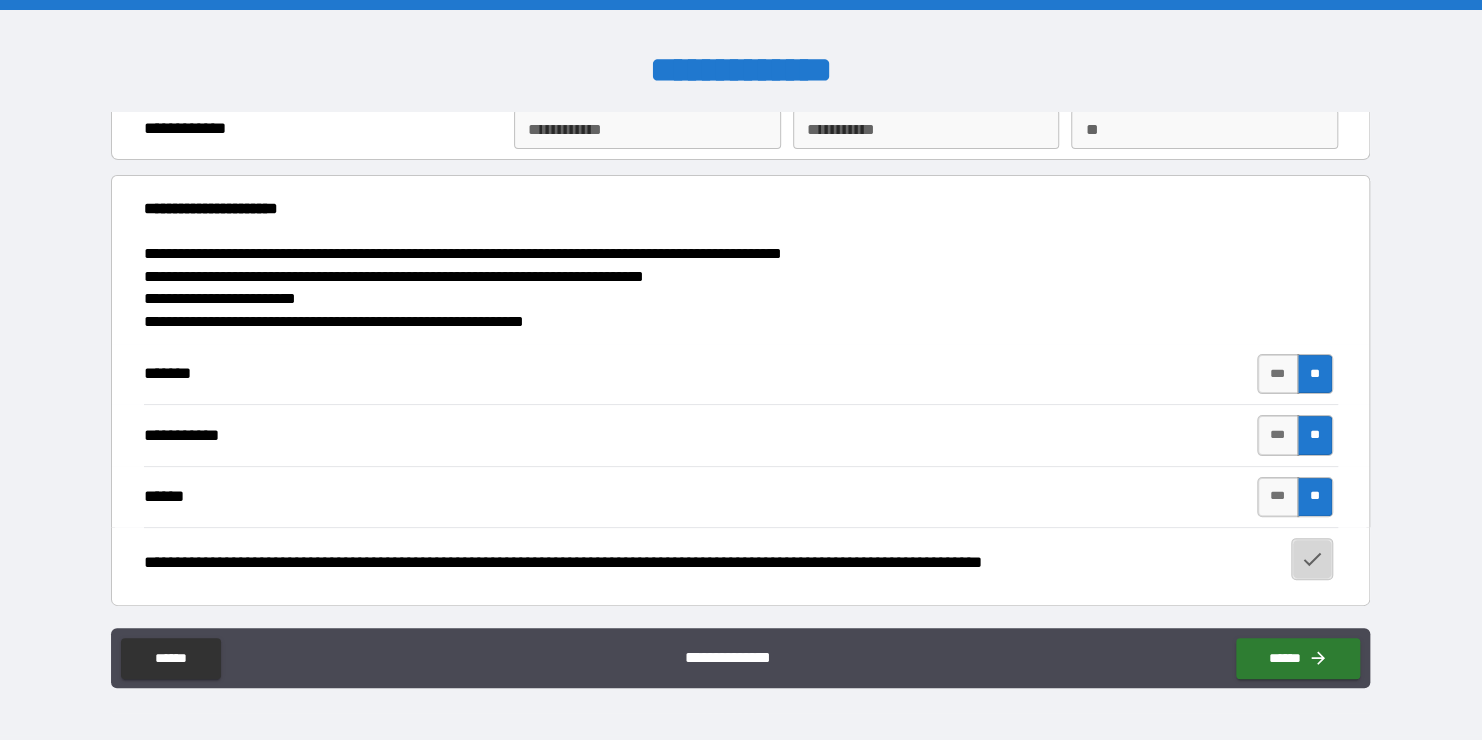 click 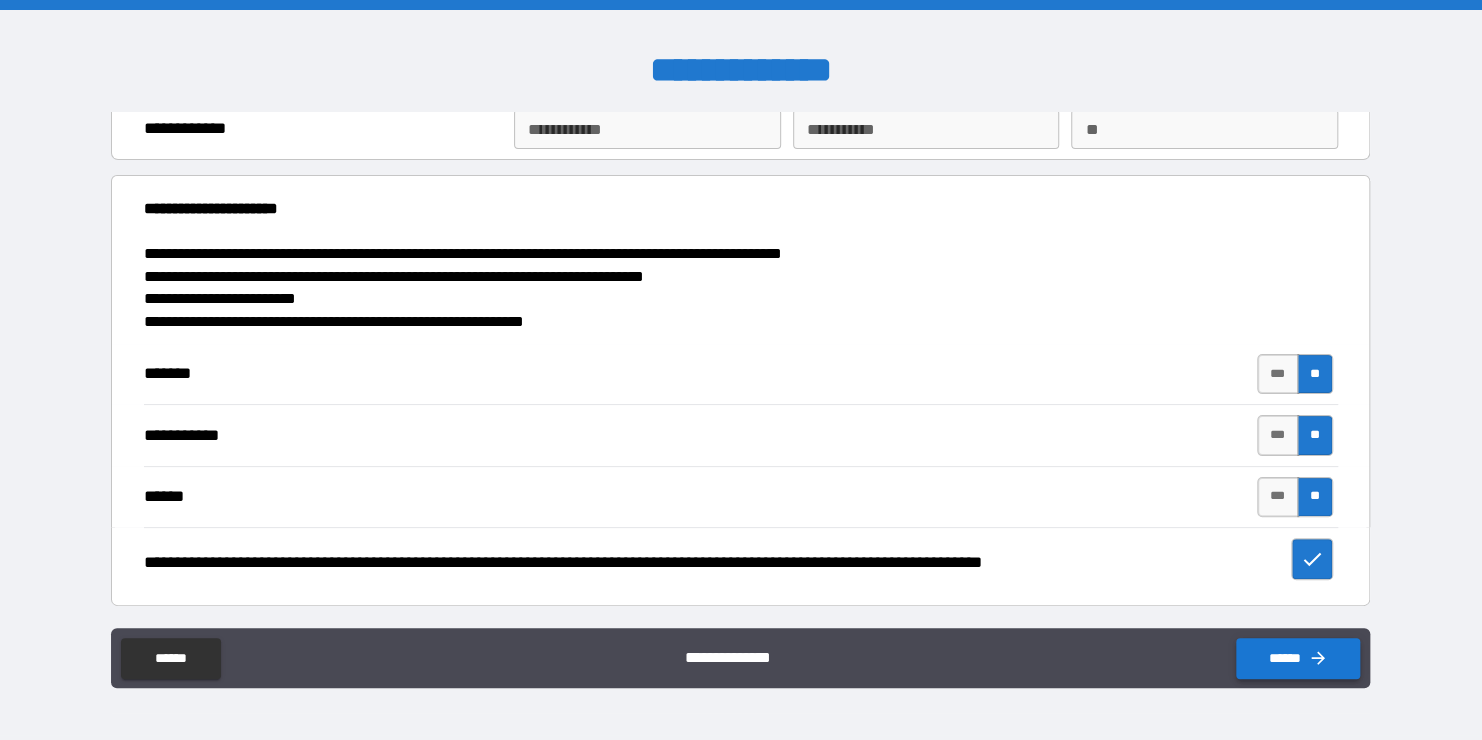 click on "******" at bounding box center [1298, 658] 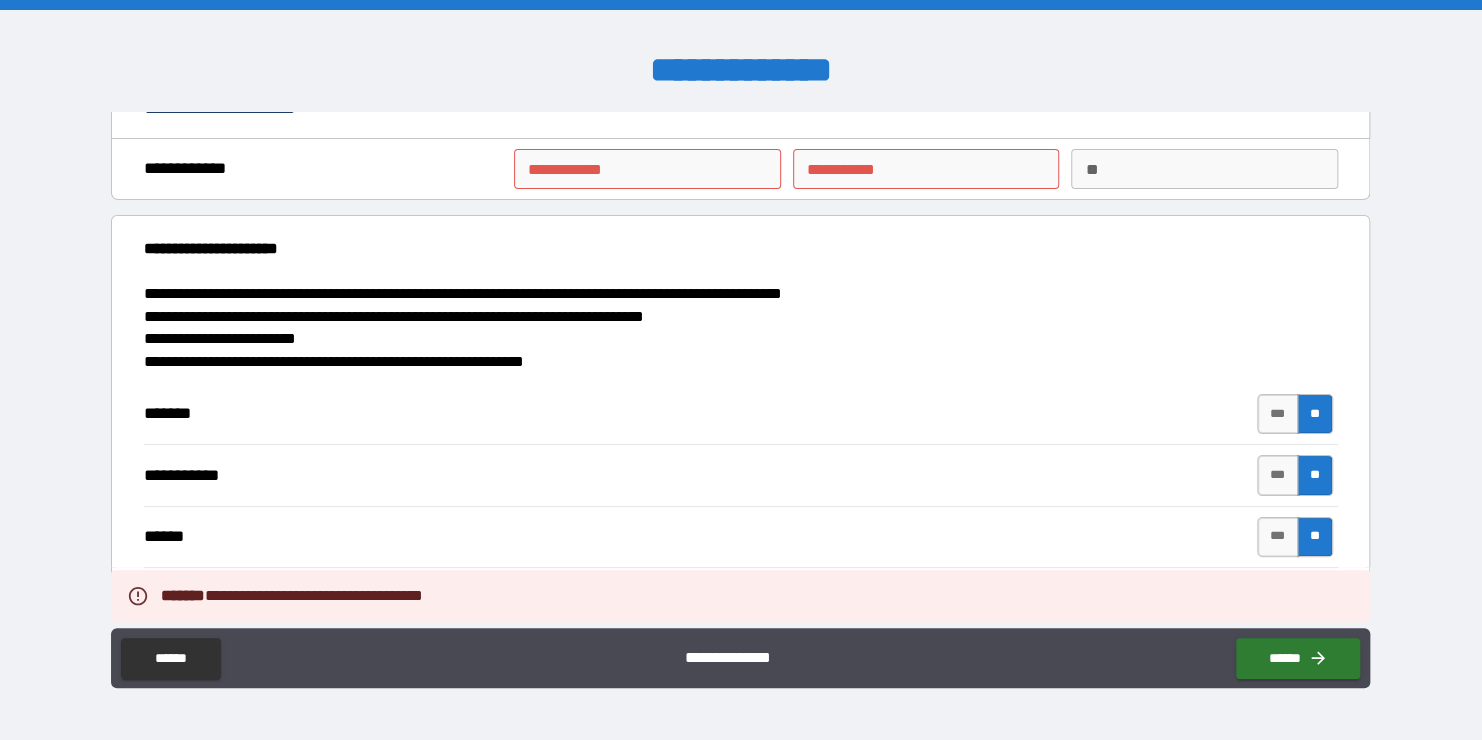 scroll, scrollTop: 0, scrollLeft: 0, axis: both 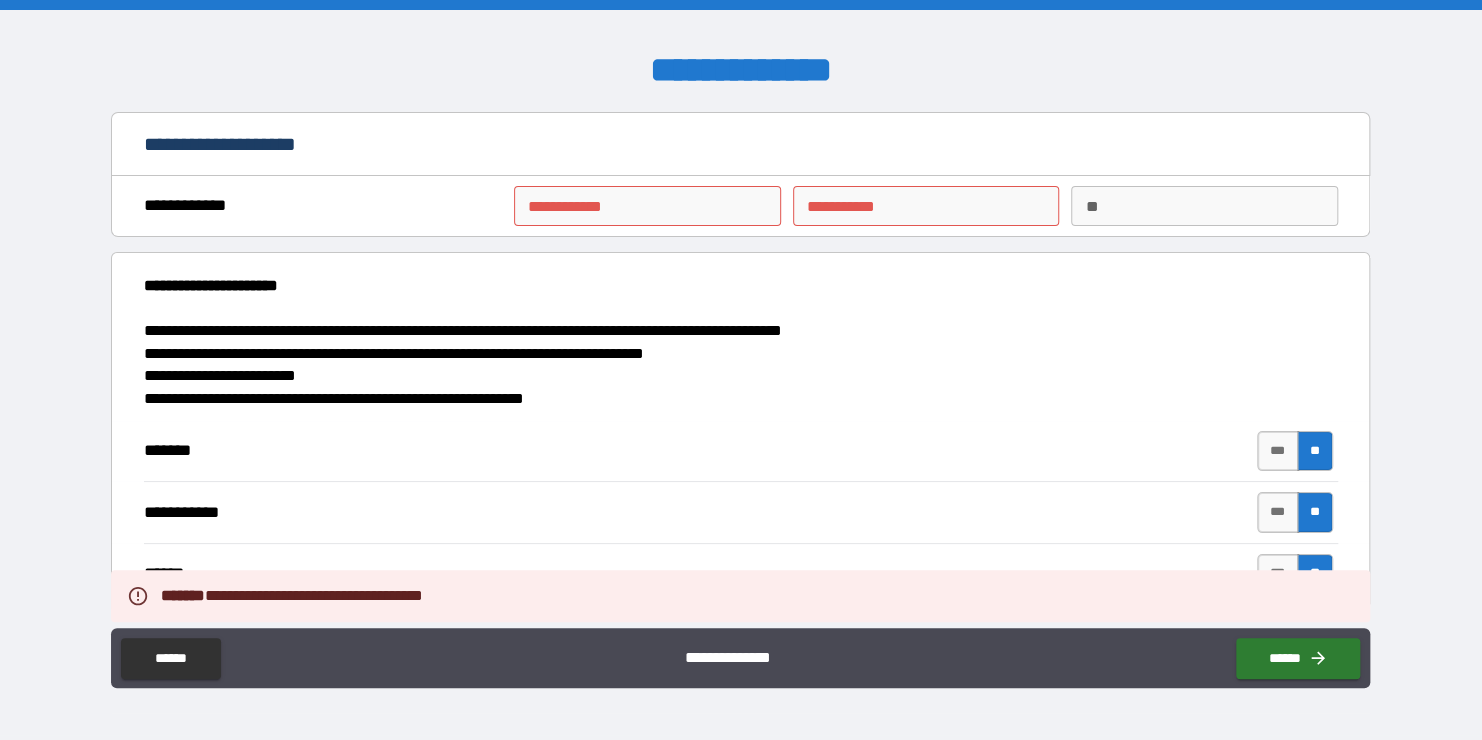 click on "**********" at bounding box center [647, 206] 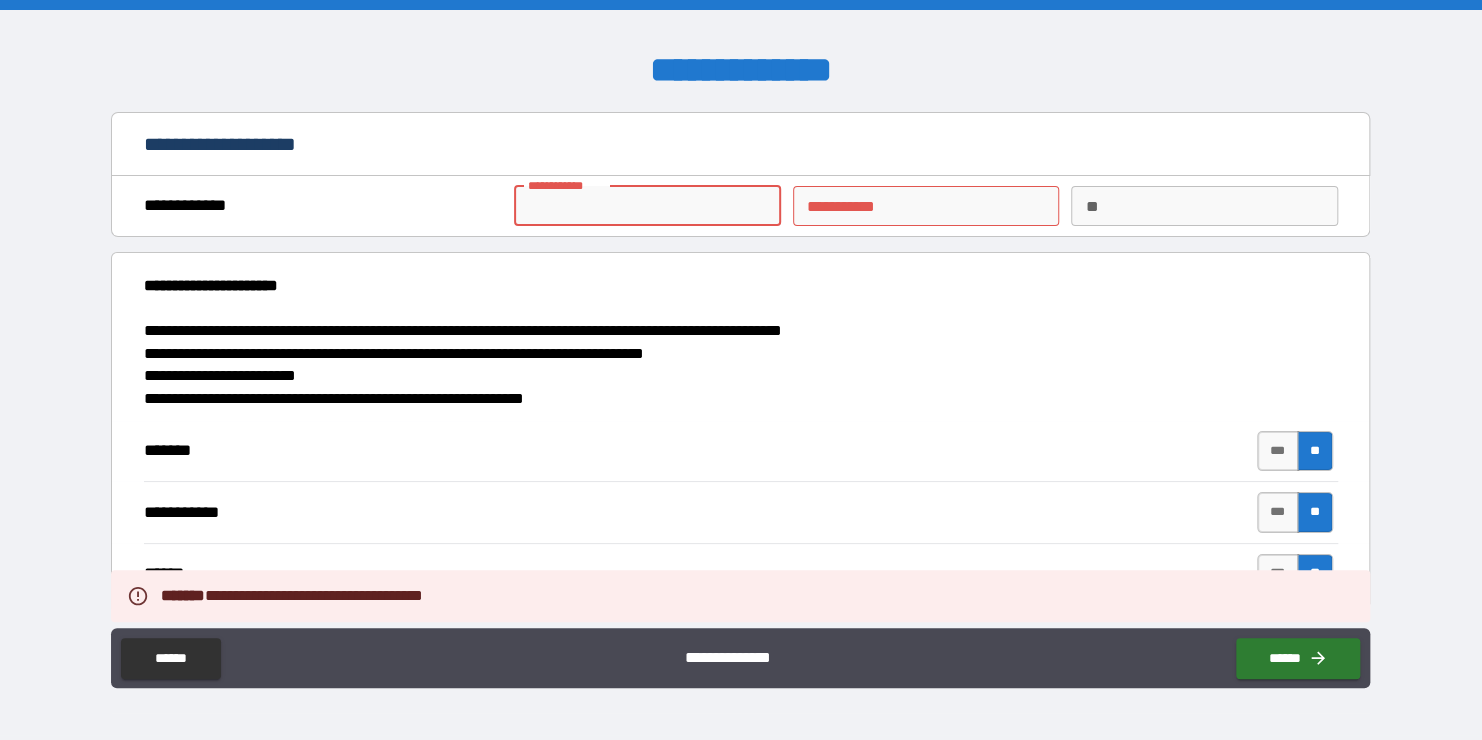 type on "******" 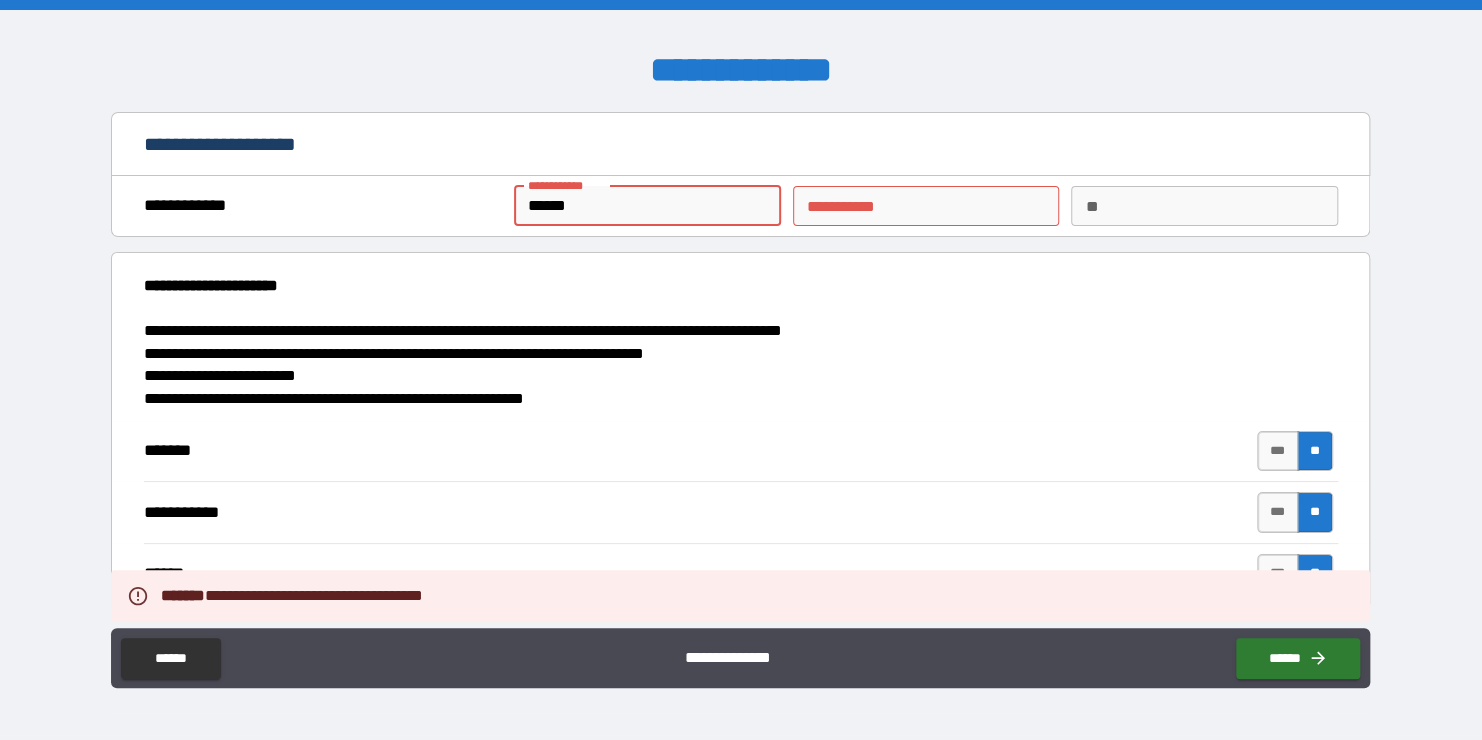 type on "***" 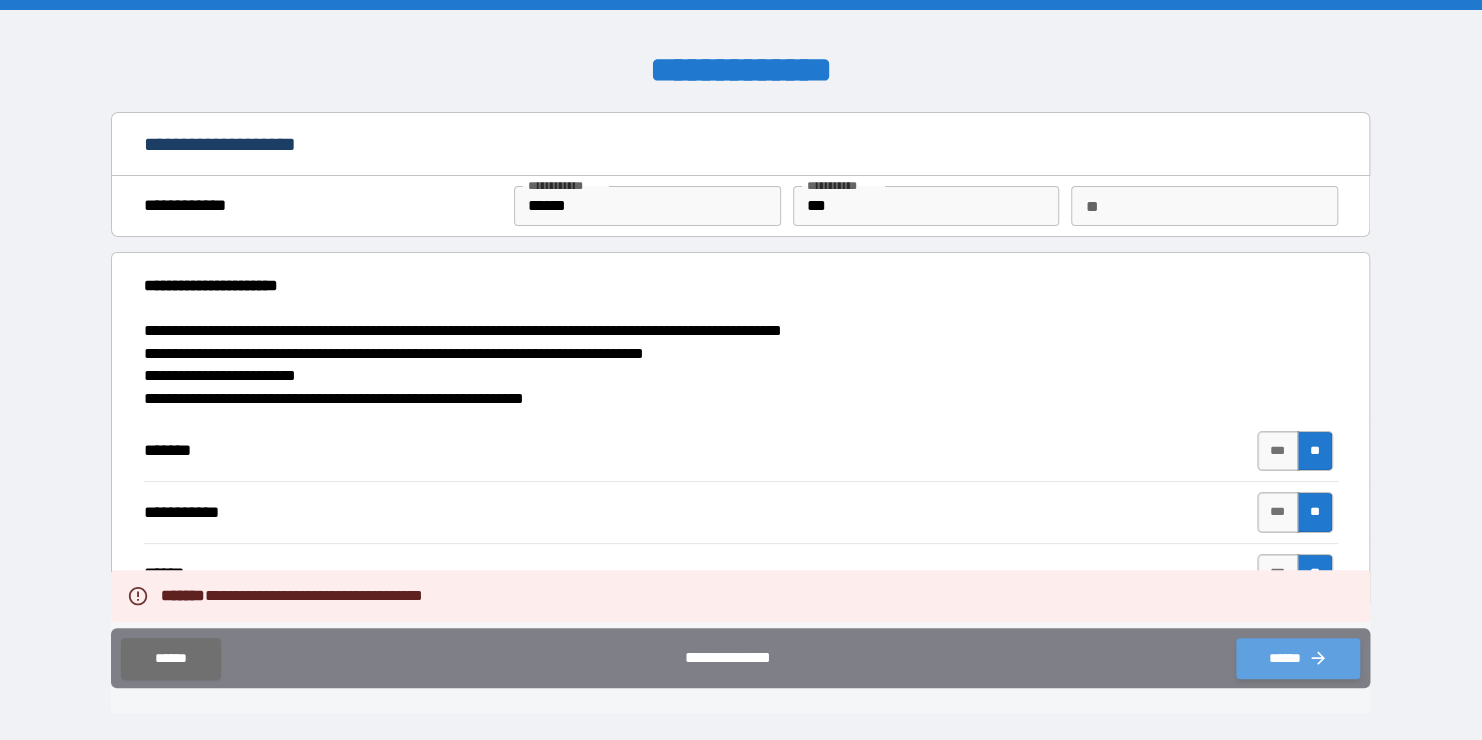click 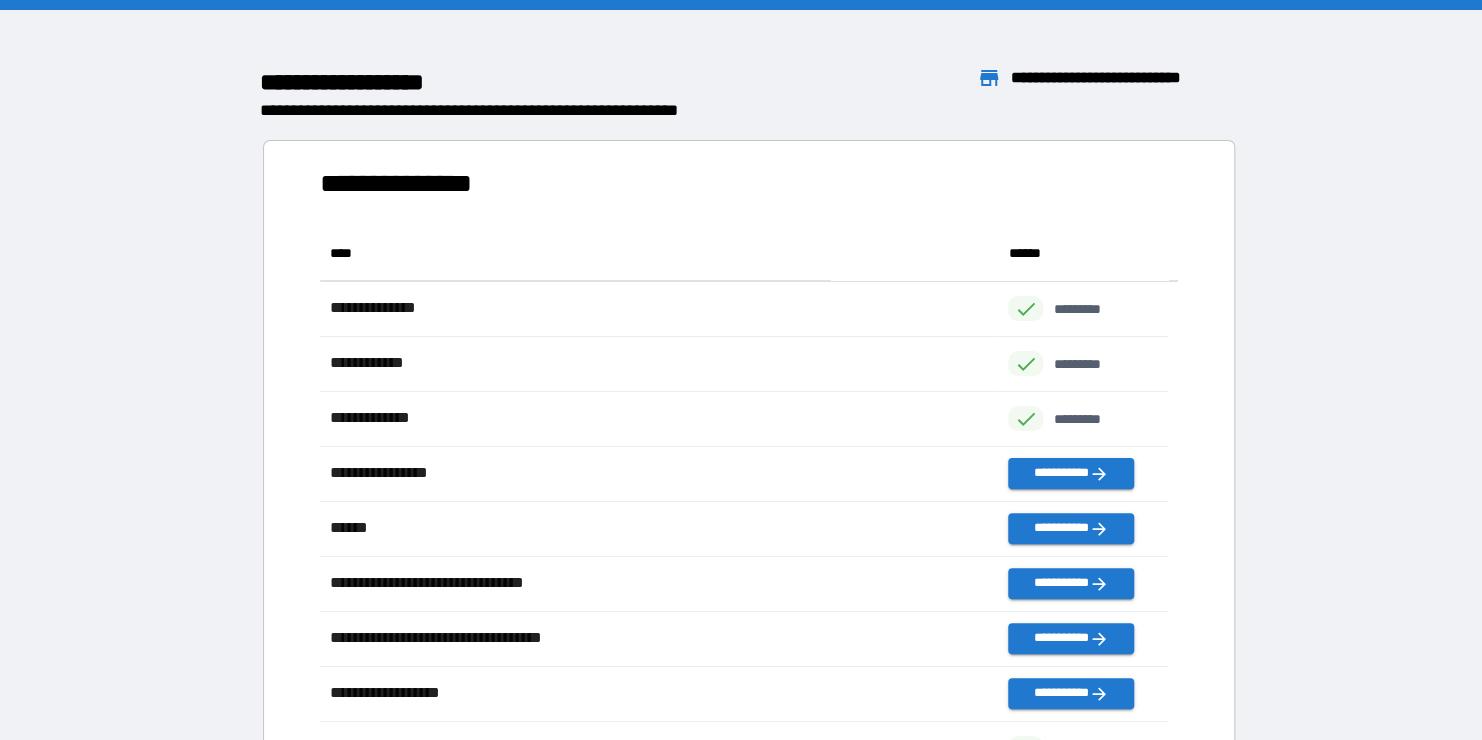 scroll, scrollTop: 16, scrollLeft: 16, axis: both 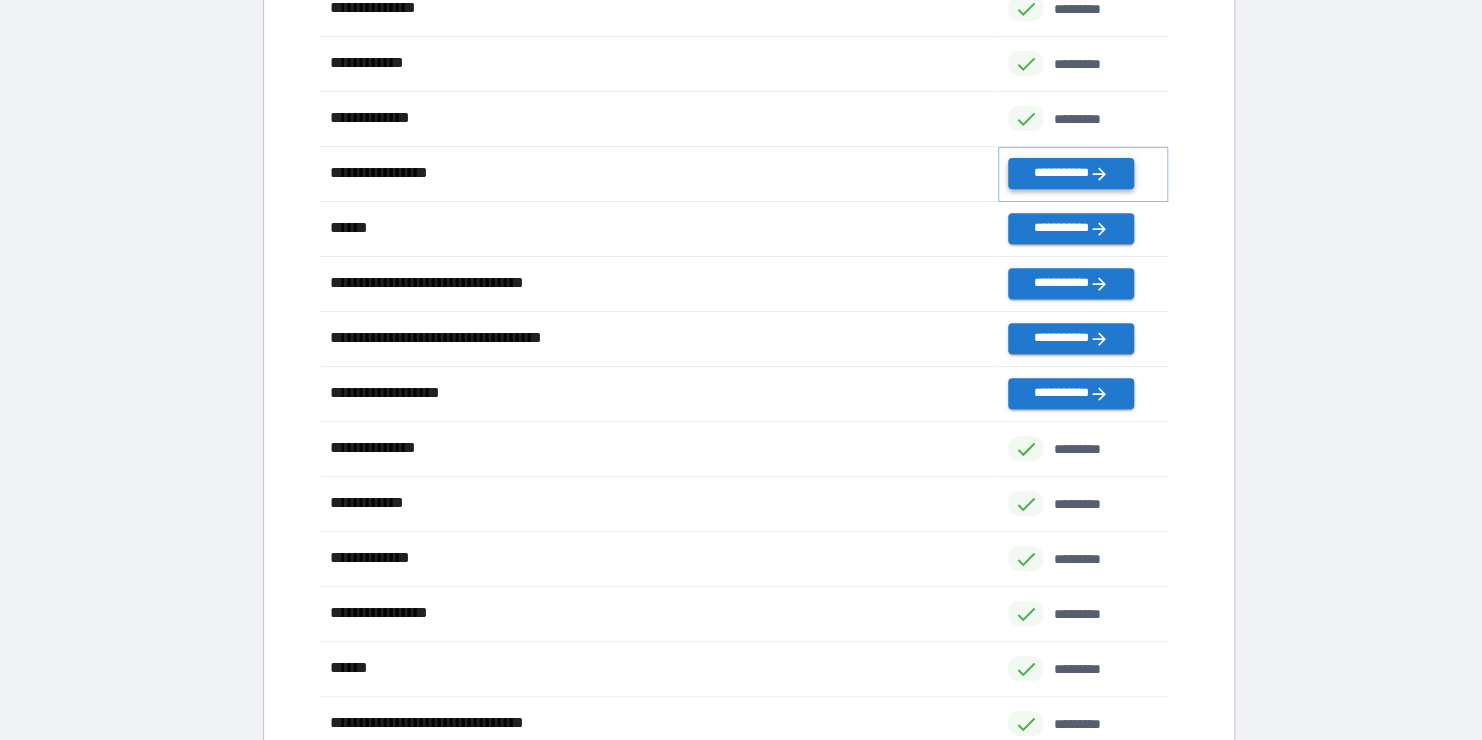 click on "**********" at bounding box center [1070, 173] 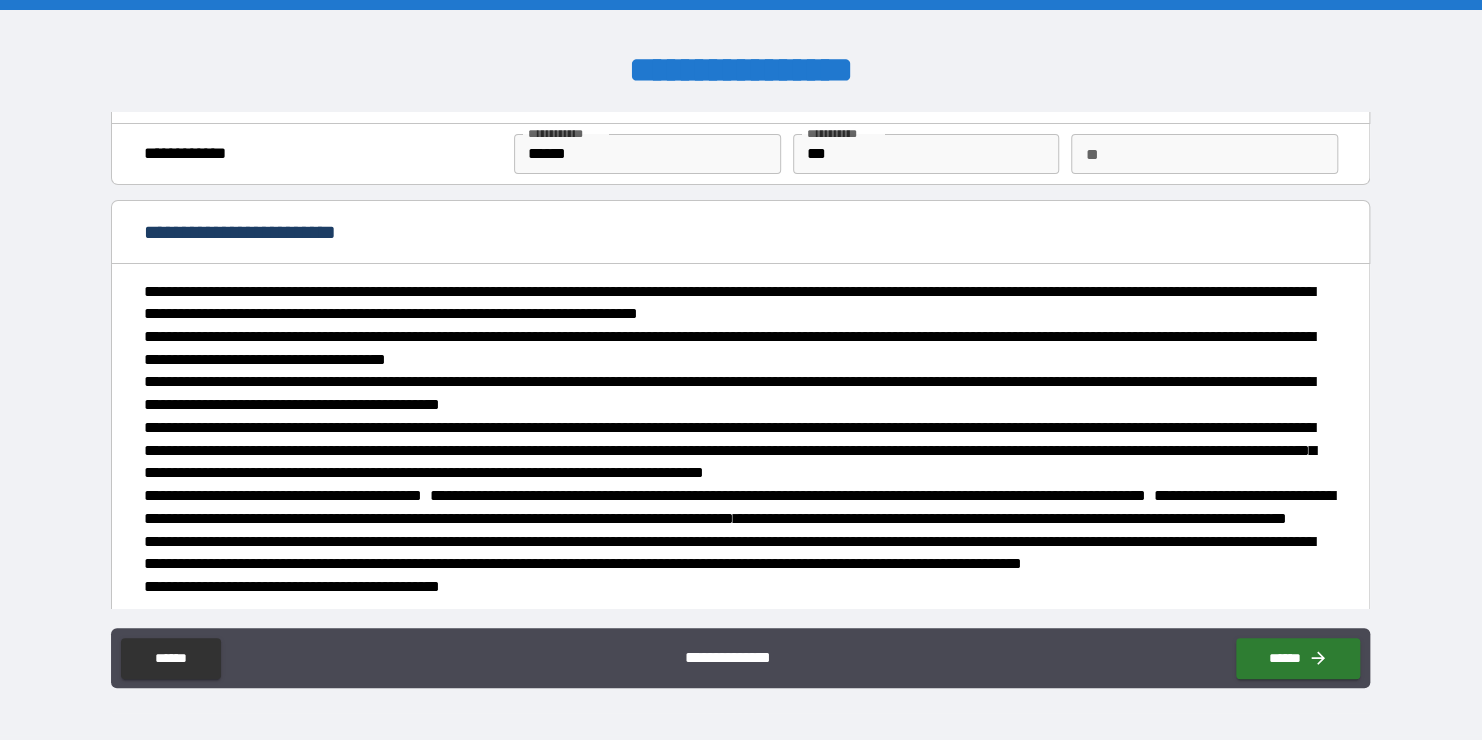 scroll, scrollTop: 94, scrollLeft: 0, axis: vertical 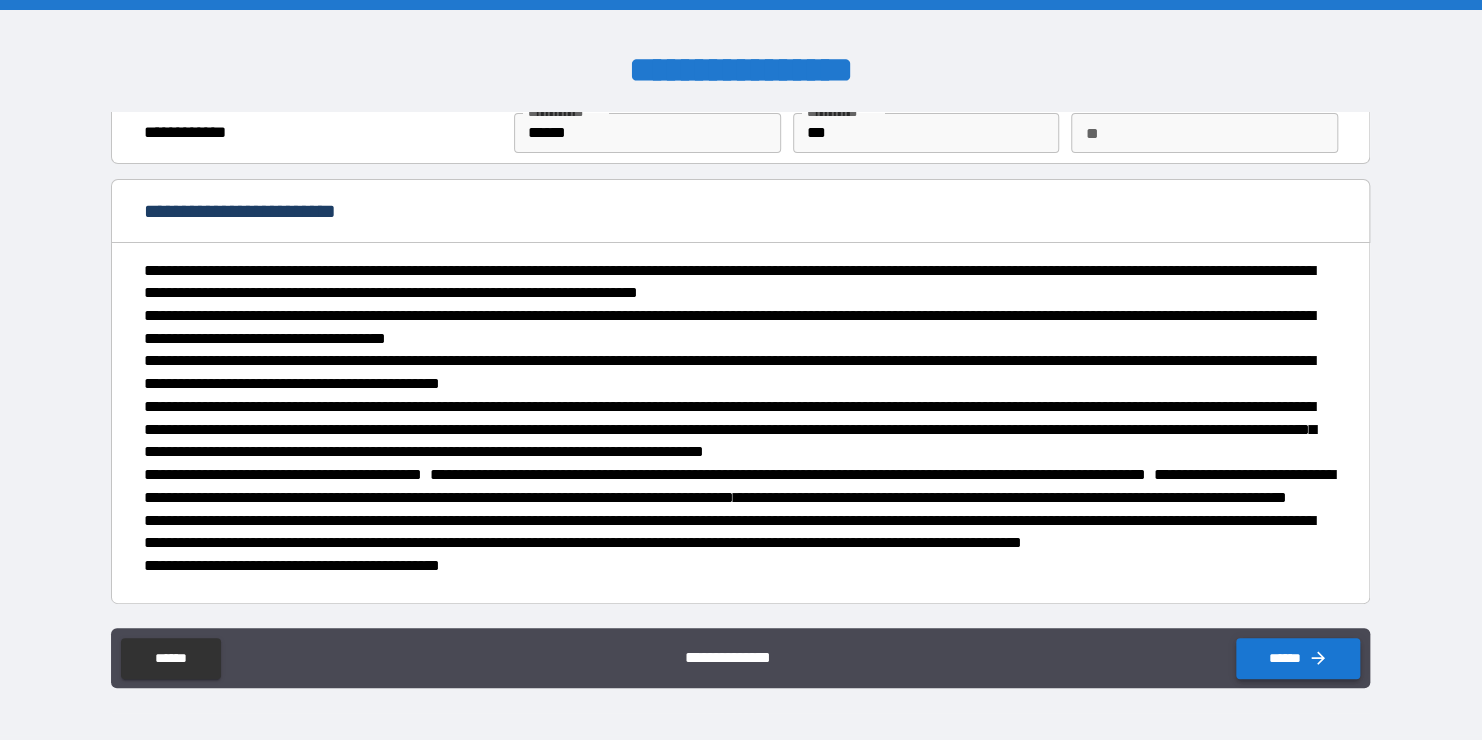 click on "******" at bounding box center (1298, 658) 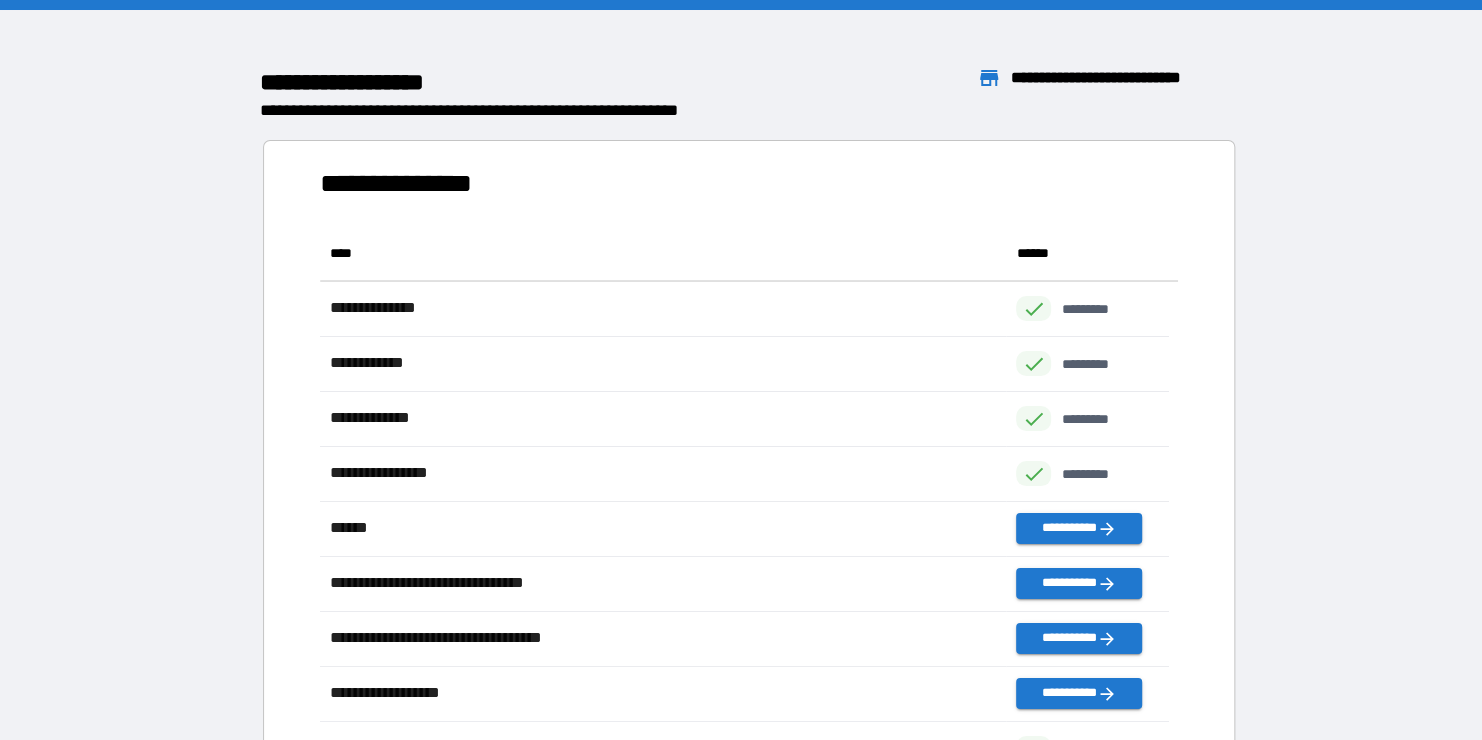 scroll, scrollTop: 920, scrollLeft: 832, axis: both 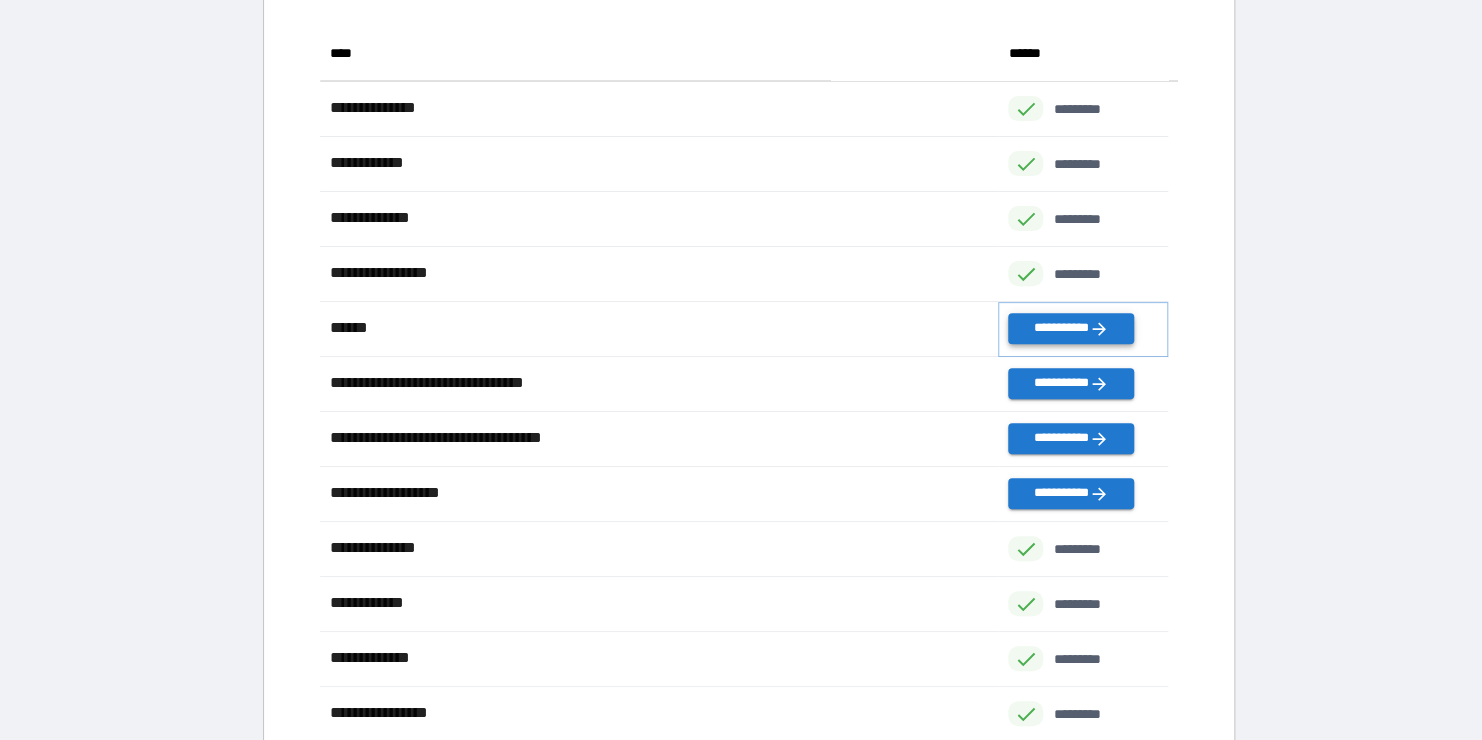 click on "**********" at bounding box center (1070, 328) 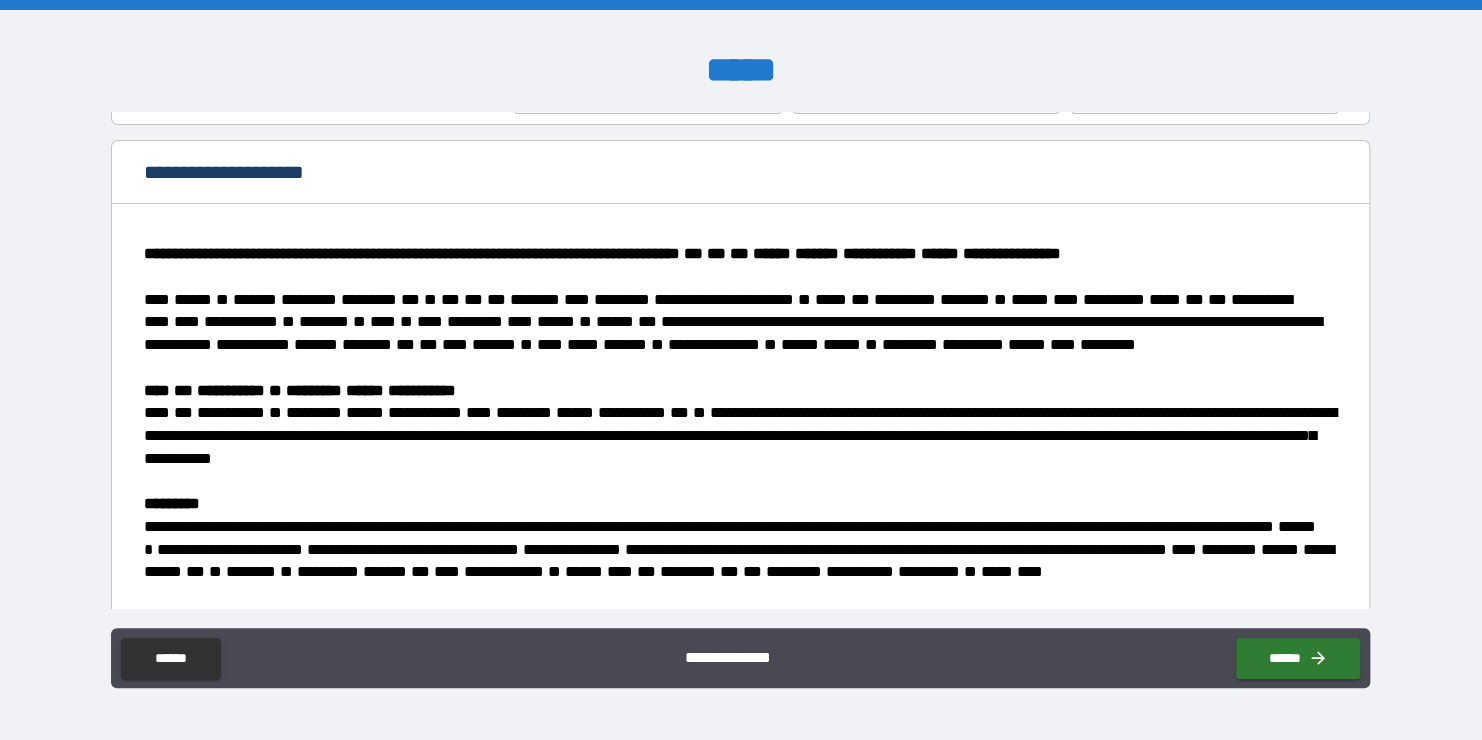 scroll, scrollTop: 0, scrollLeft: 0, axis: both 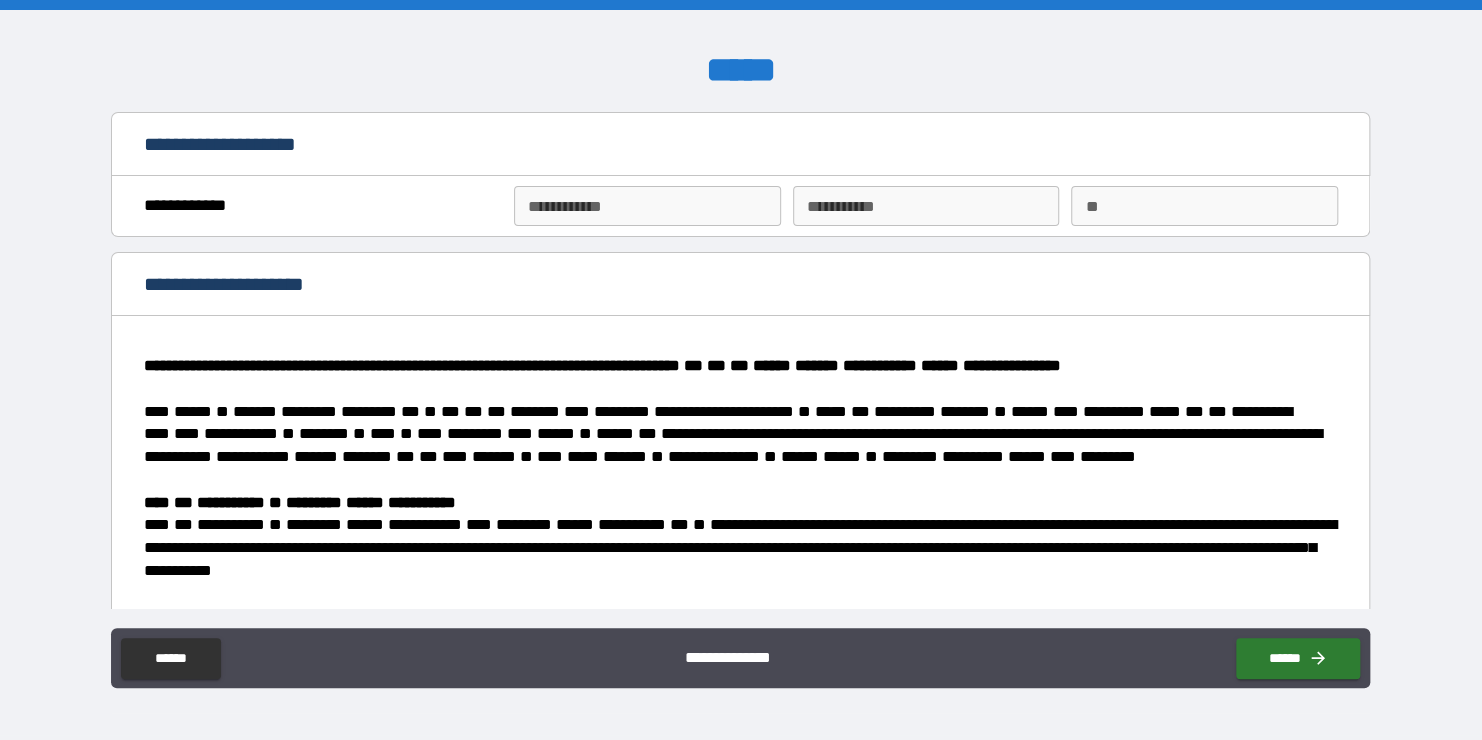 click on "**********" at bounding box center (647, 206) 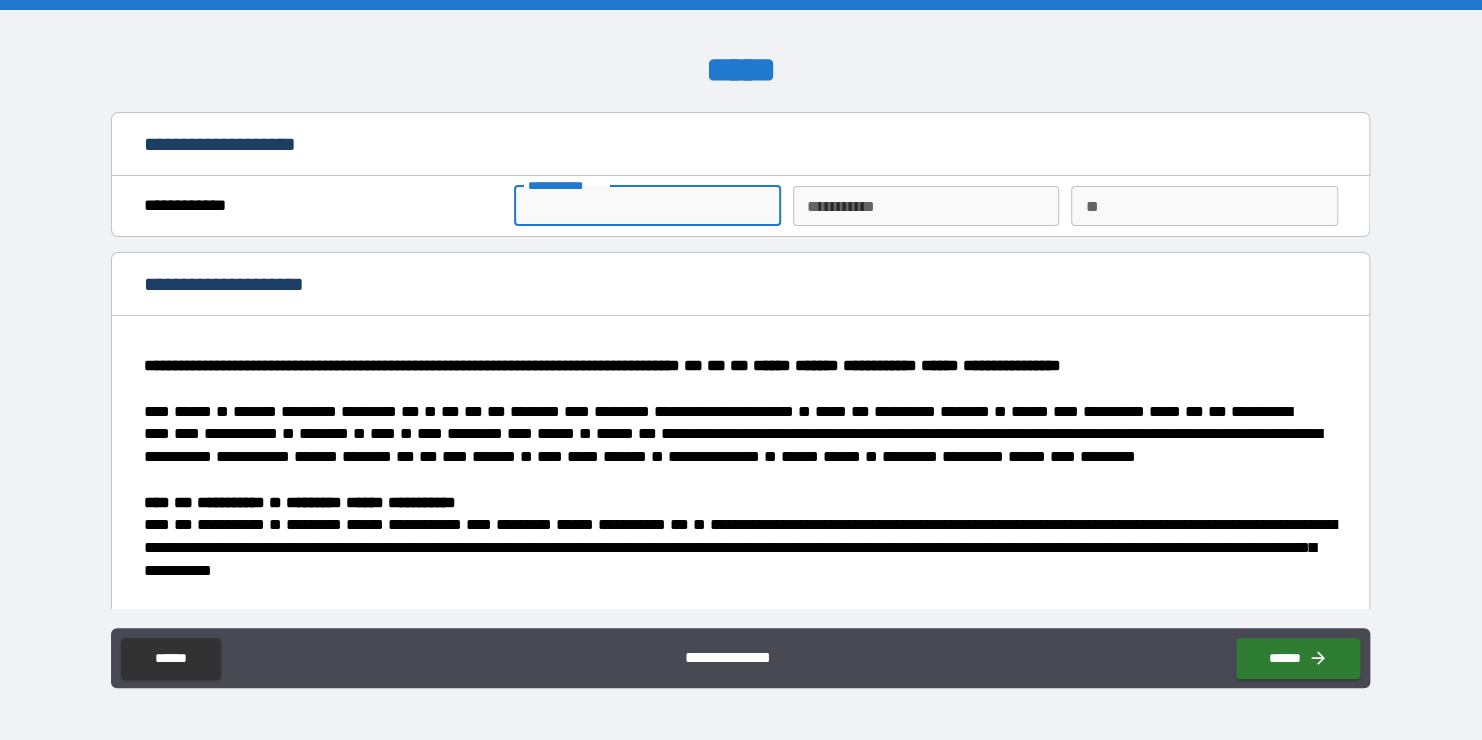 type on "******" 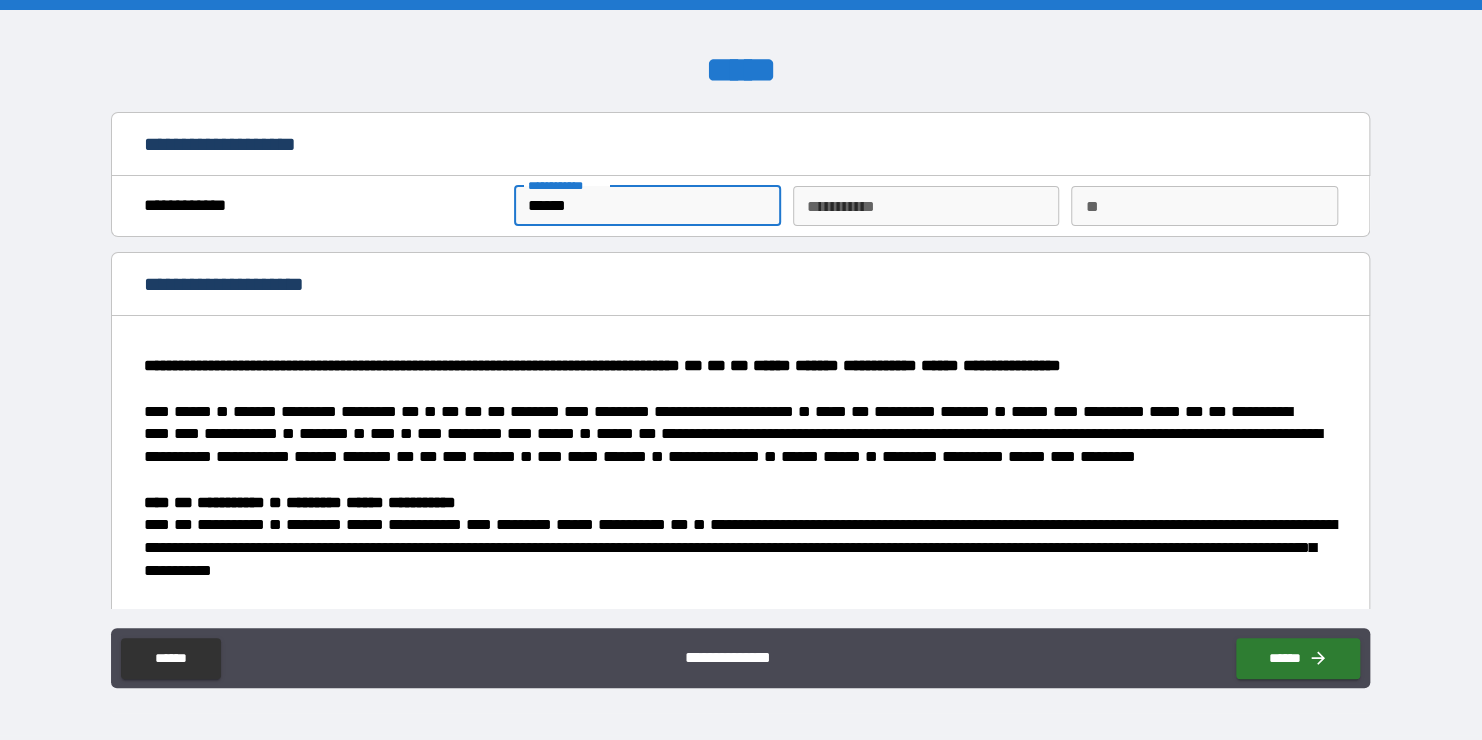 type on "***" 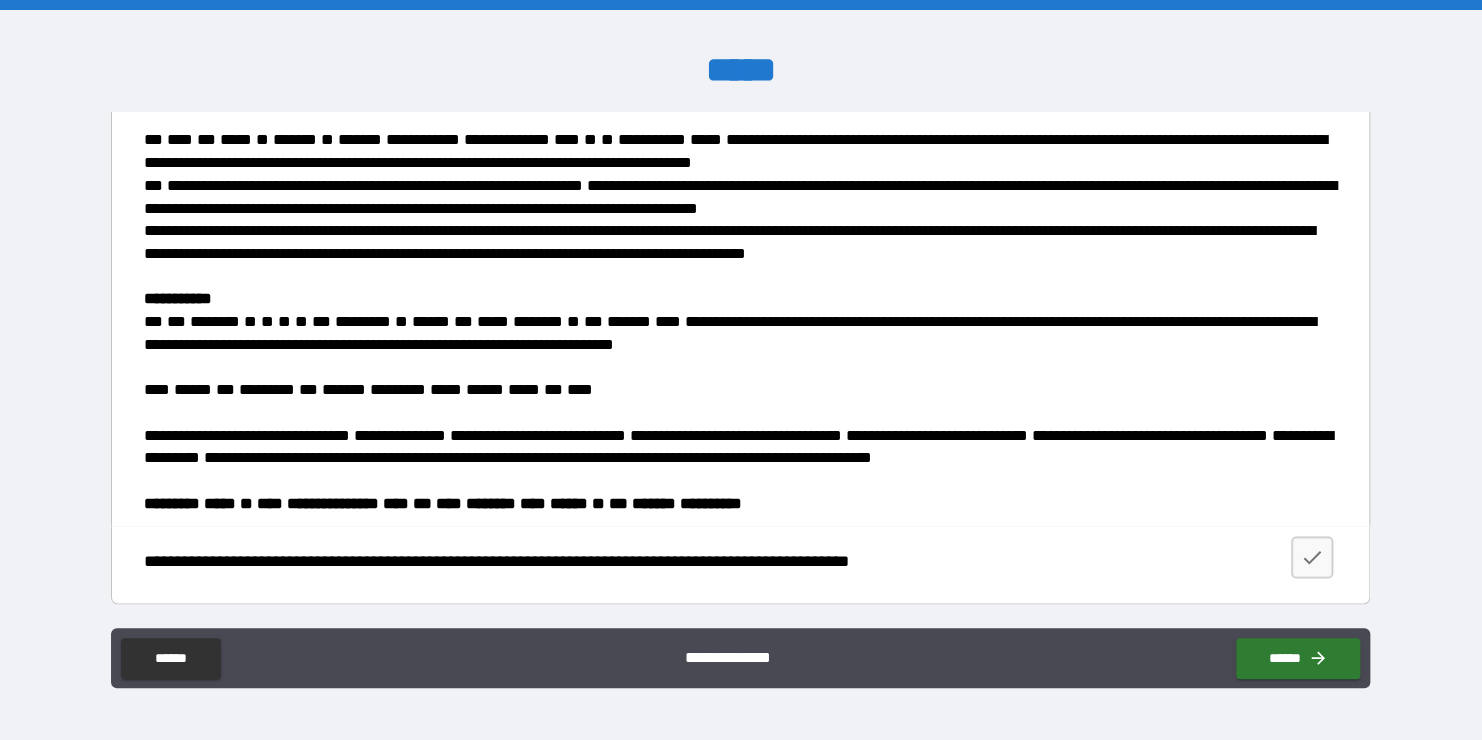 scroll, scrollTop: 1473, scrollLeft: 0, axis: vertical 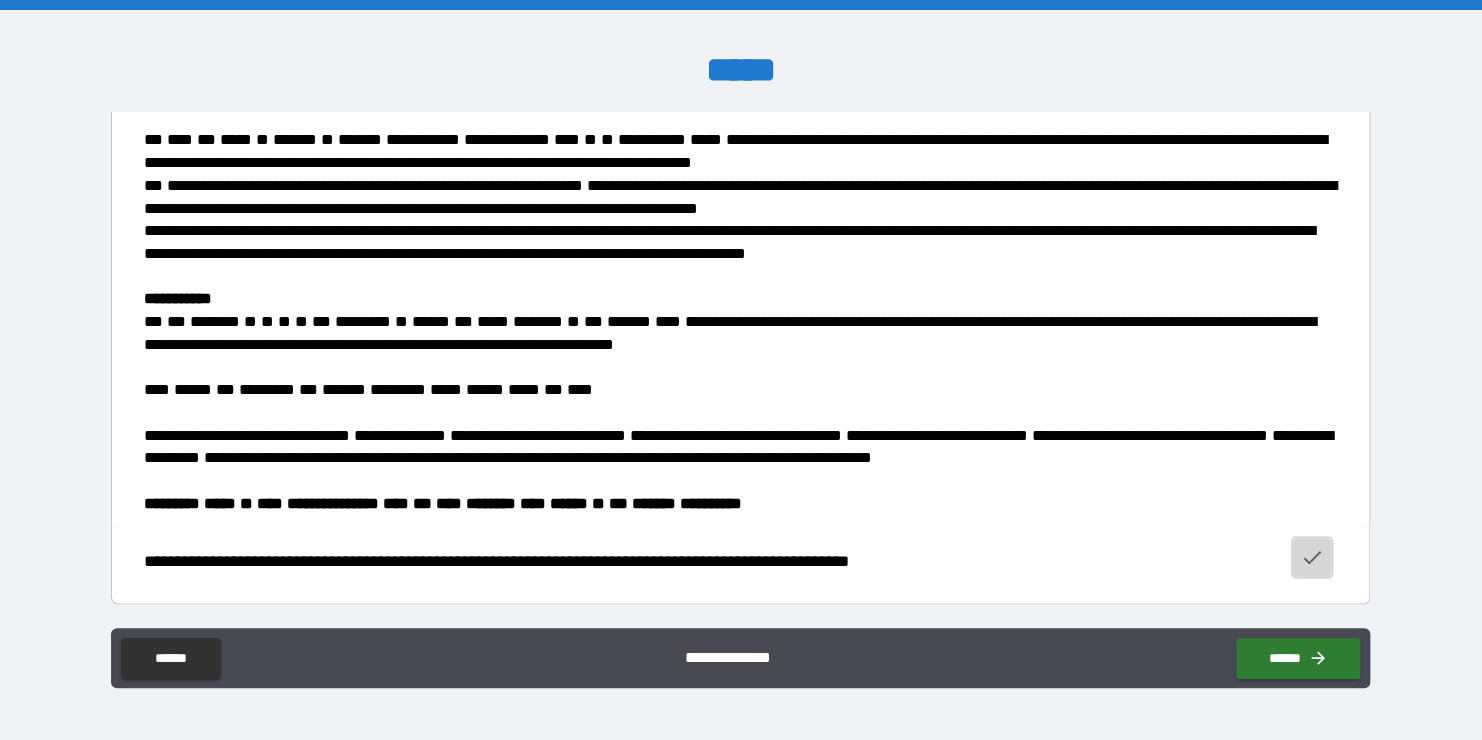 click 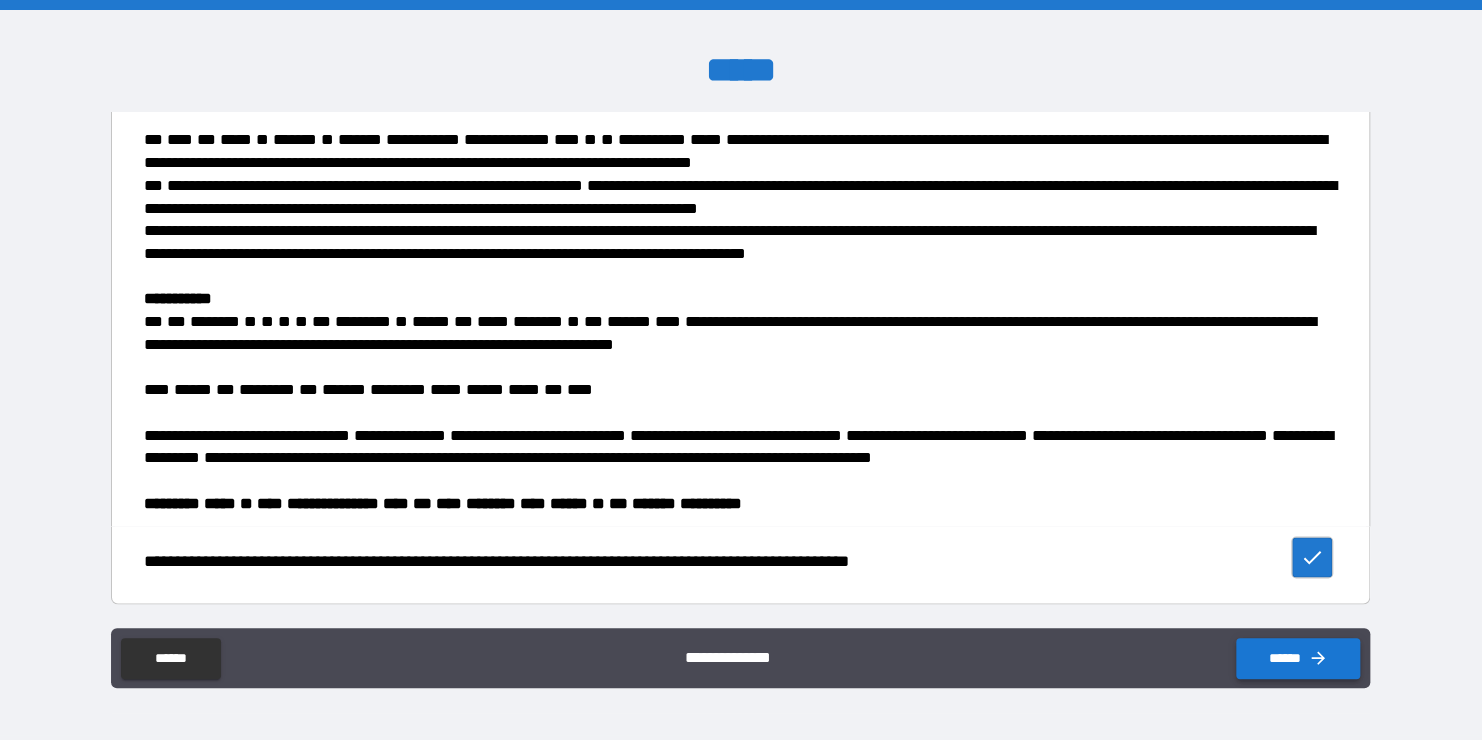 click on "******" at bounding box center (1298, 658) 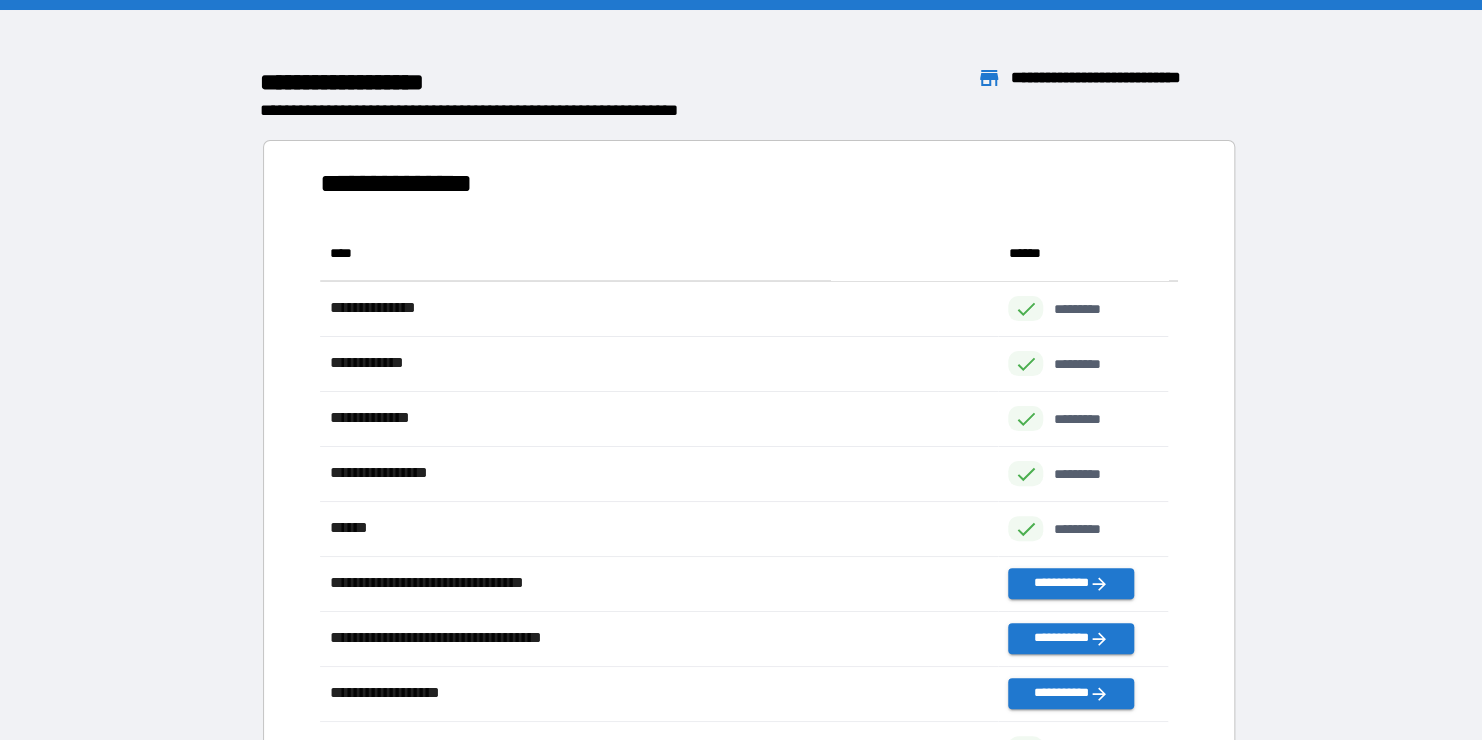 scroll, scrollTop: 16, scrollLeft: 16, axis: both 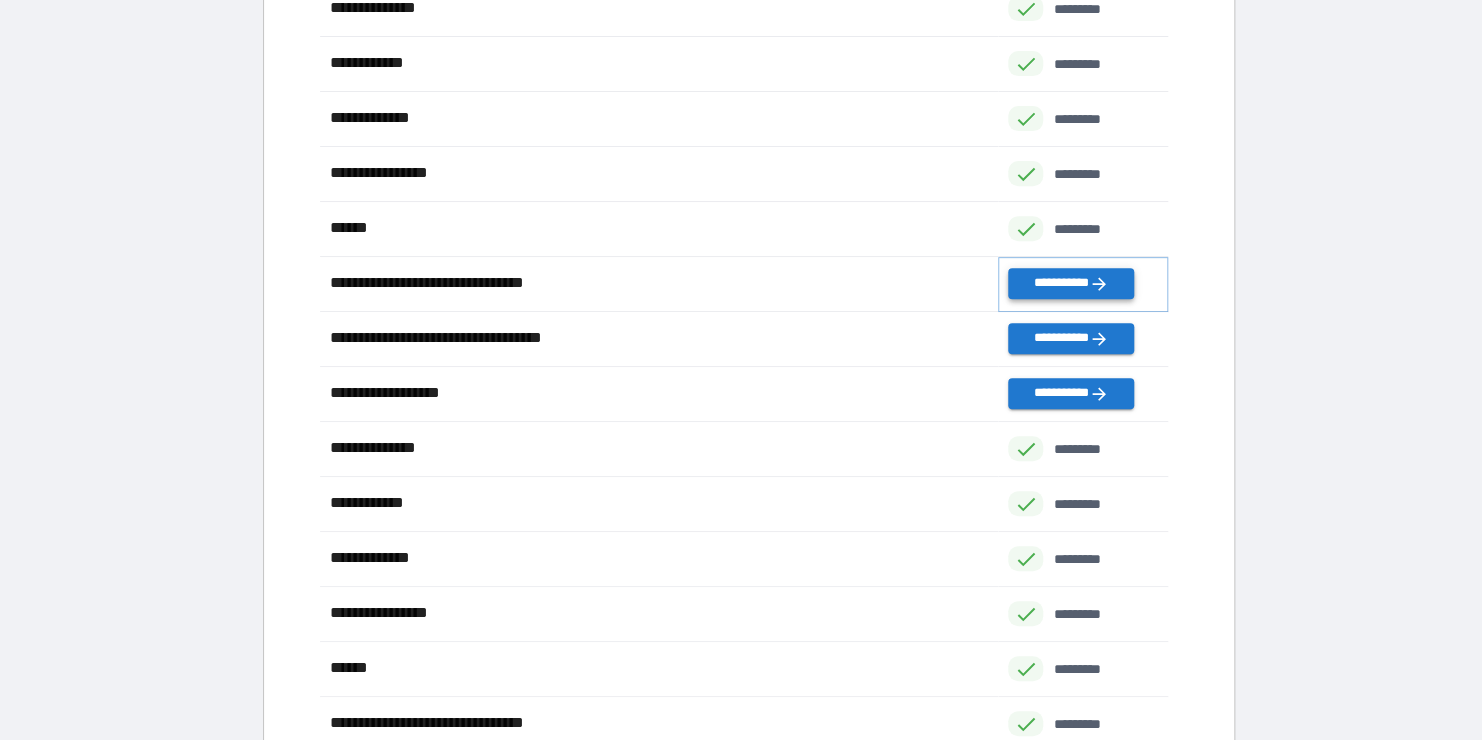 click on "**********" at bounding box center [1070, 283] 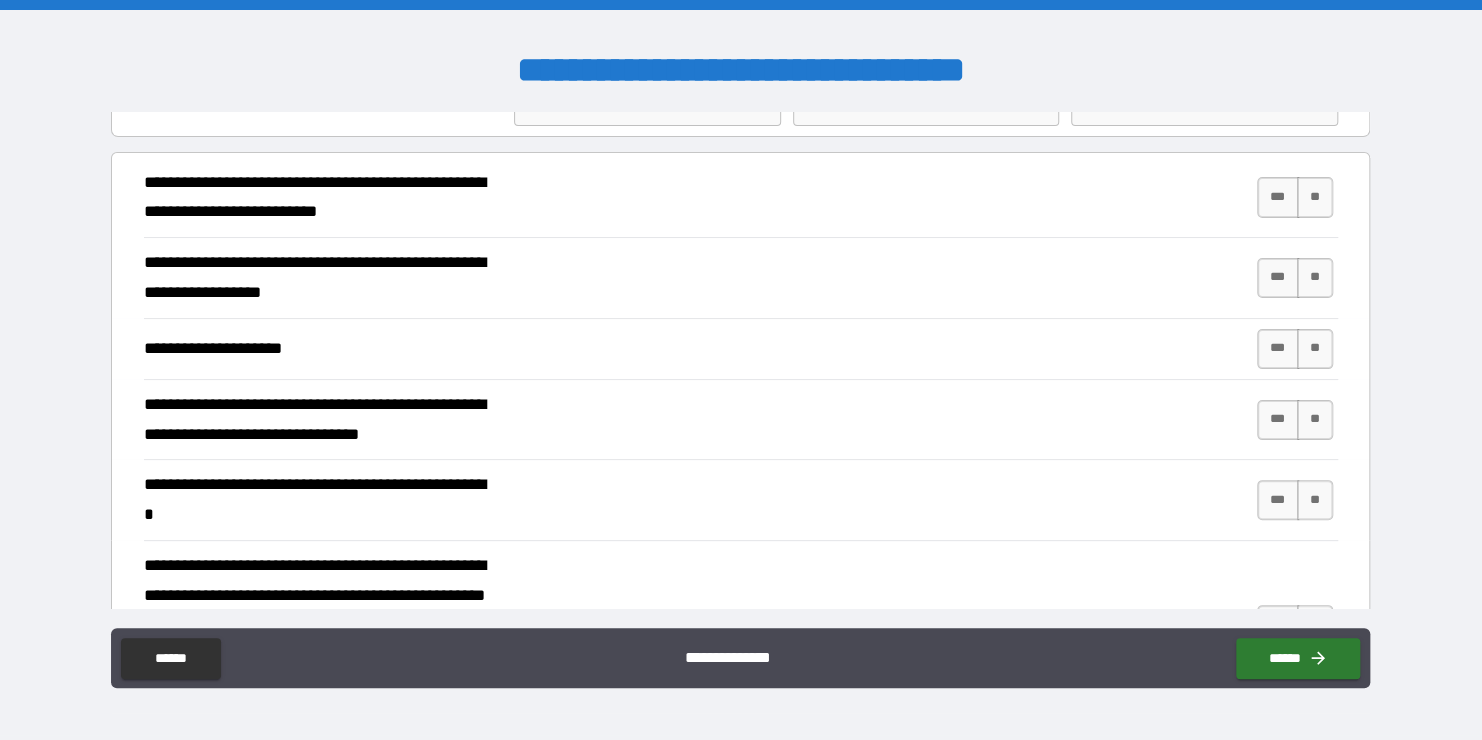 scroll, scrollTop: 0, scrollLeft: 0, axis: both 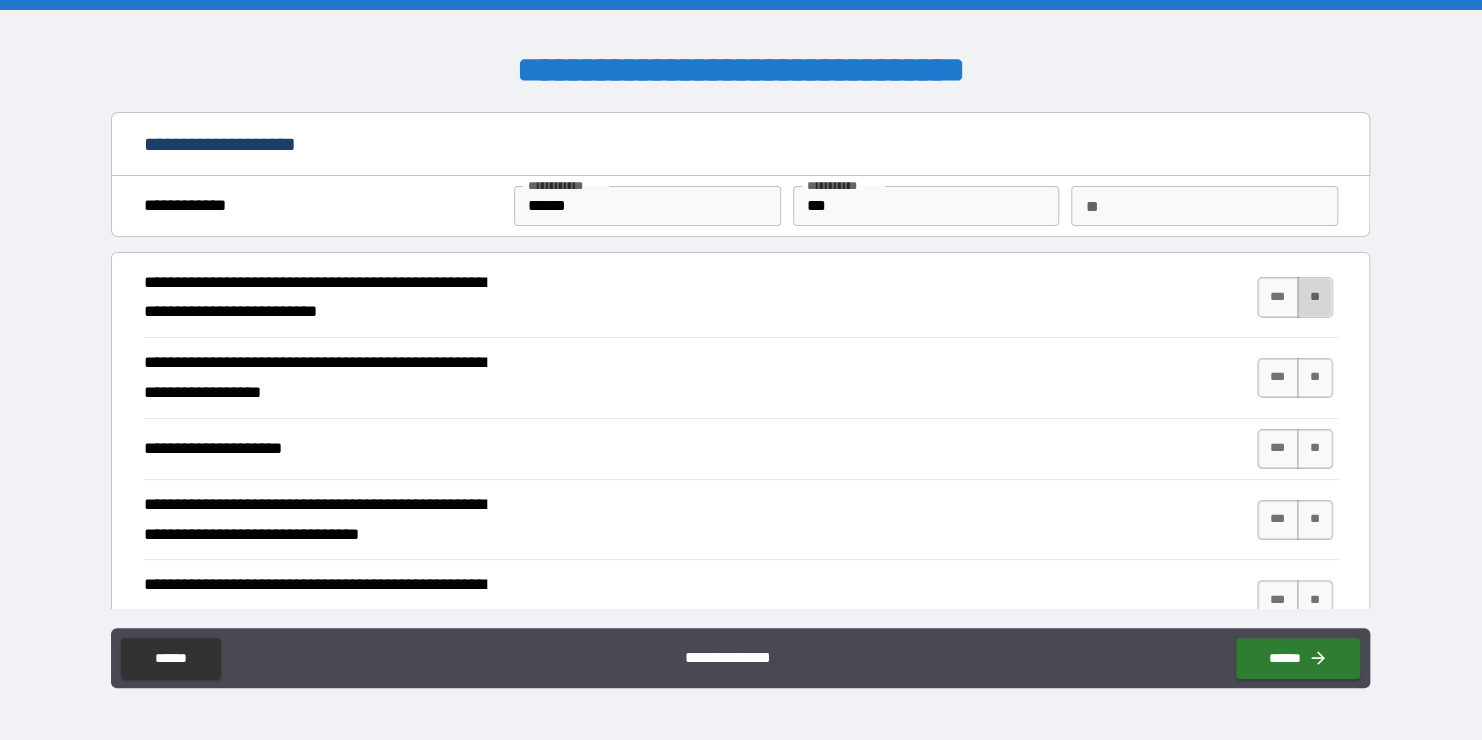 click on "**" at bounding box center (1315, 297) 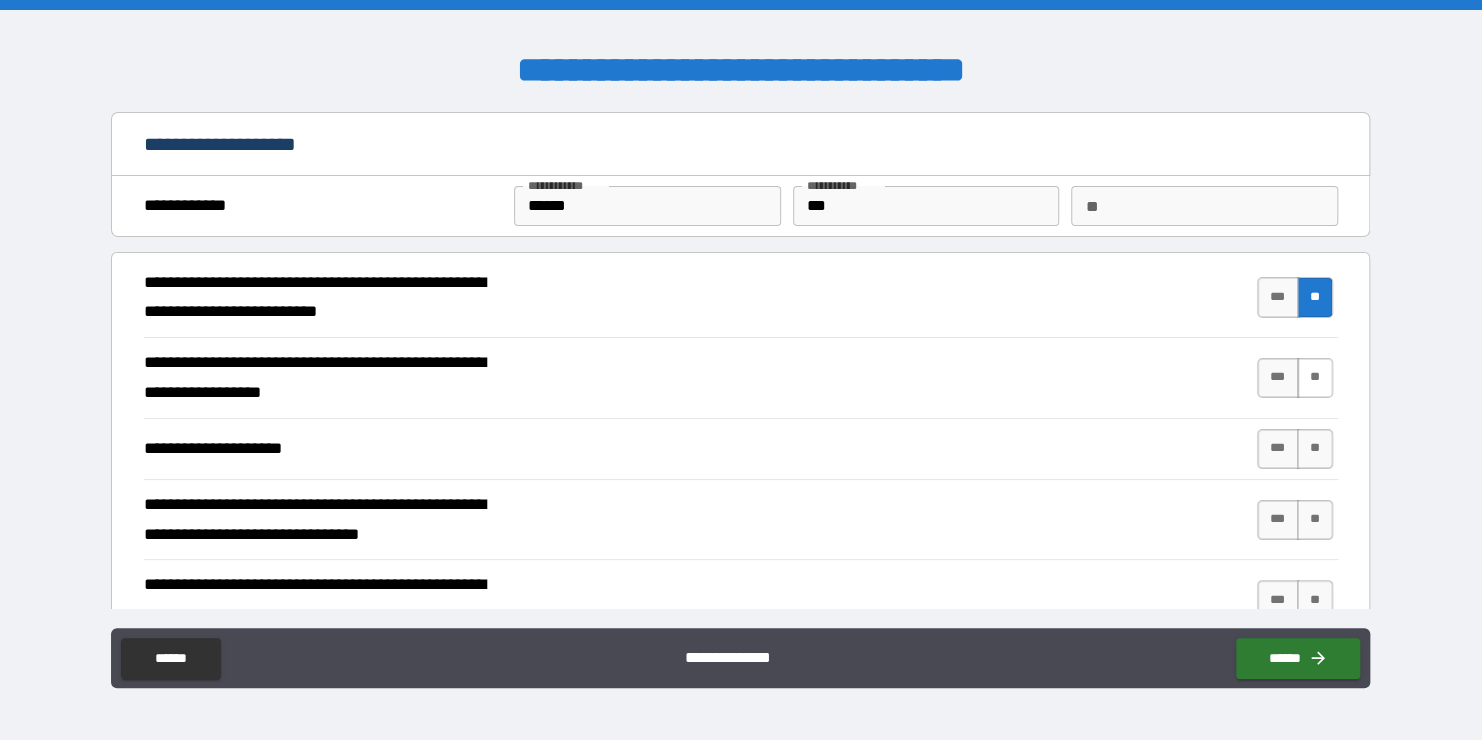 click on "**" at bounding box center (1315, 378) 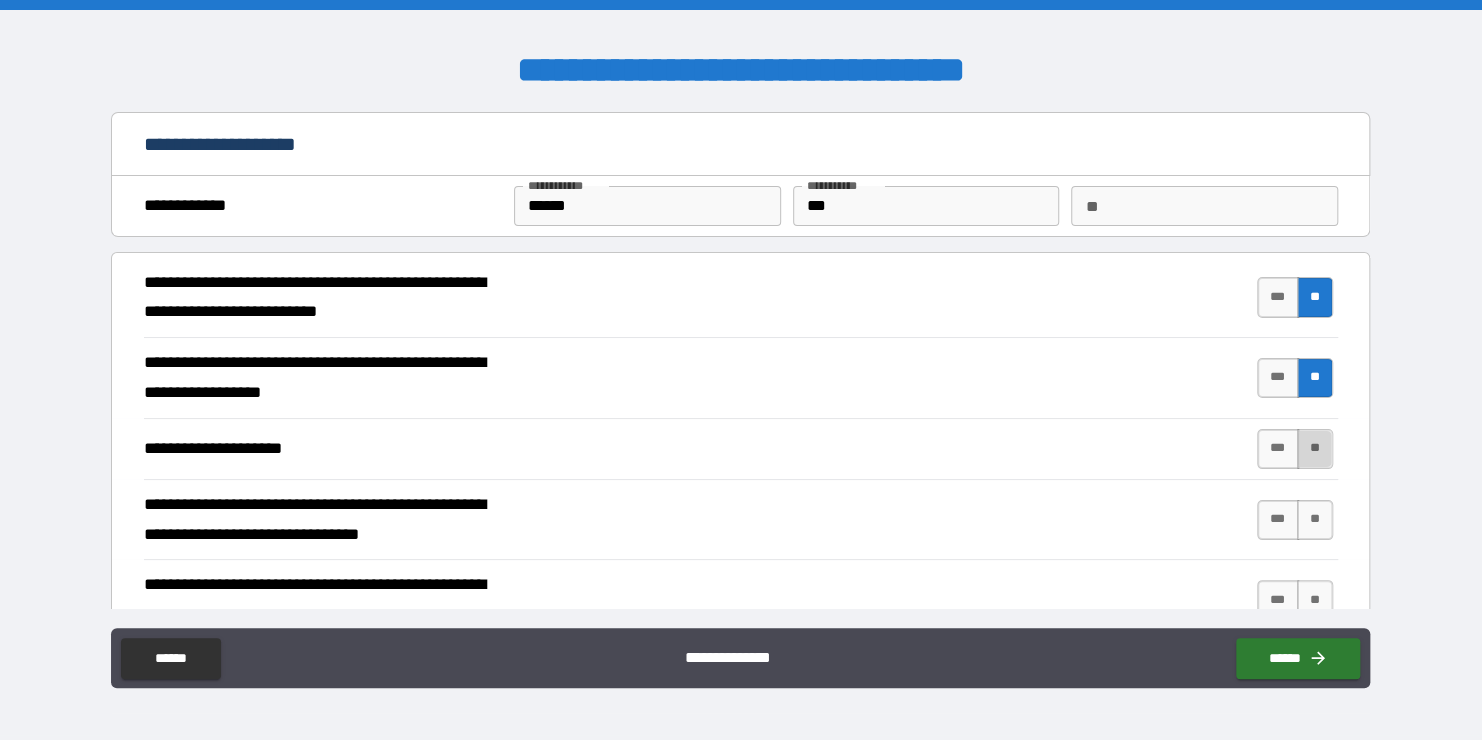 click on "**" at bounding box center [1315, 449] 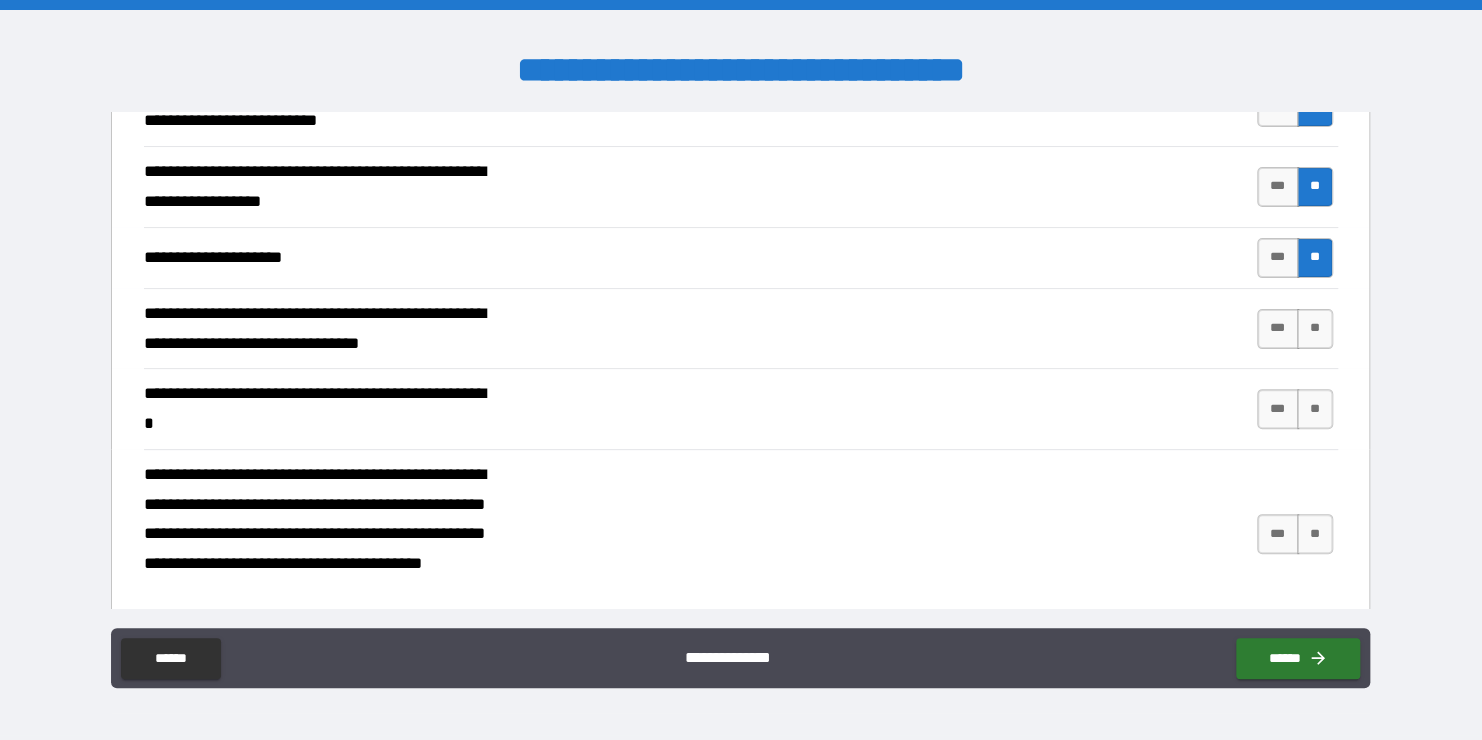 scroll, scrollTop: 200, scrollLeft: 0, axis: vertical 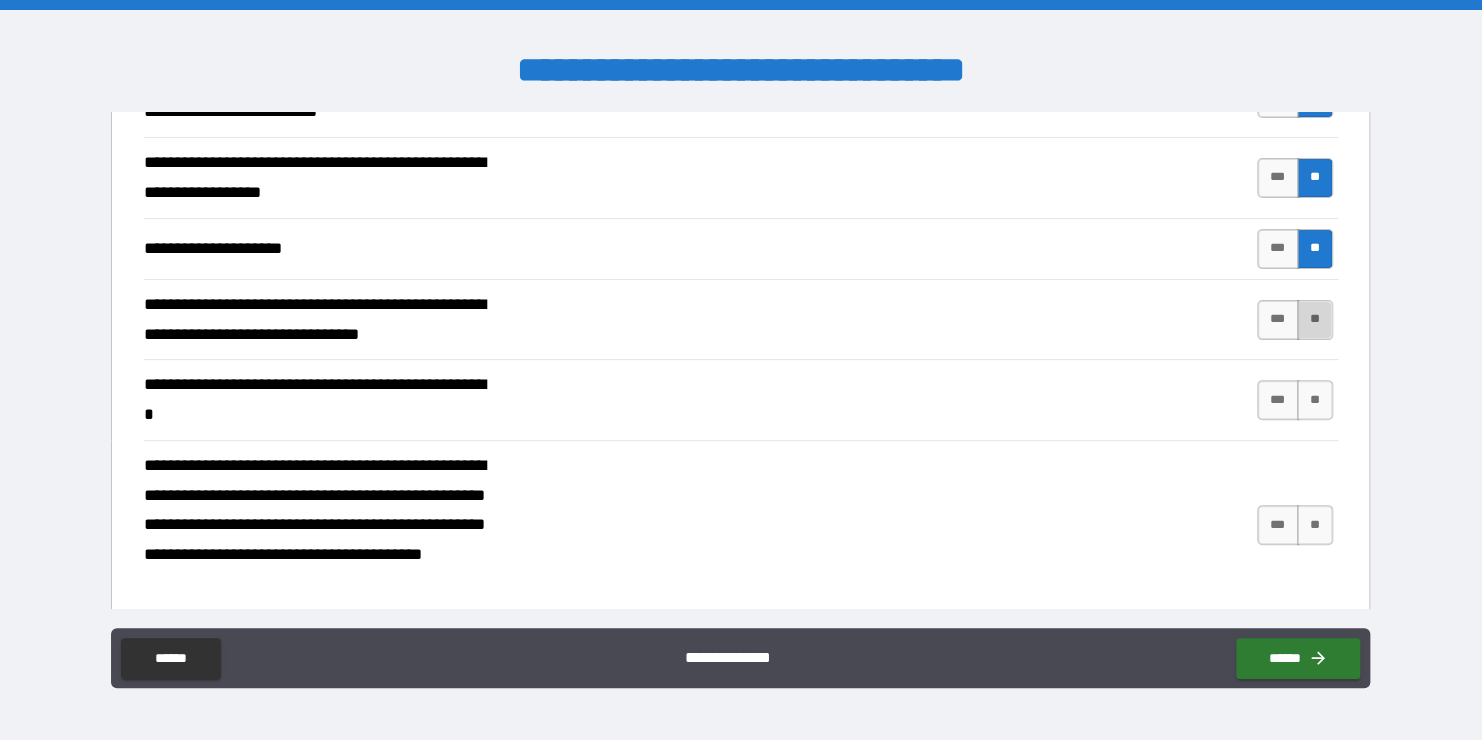 click on "**" at bounding box center (1315, 320) 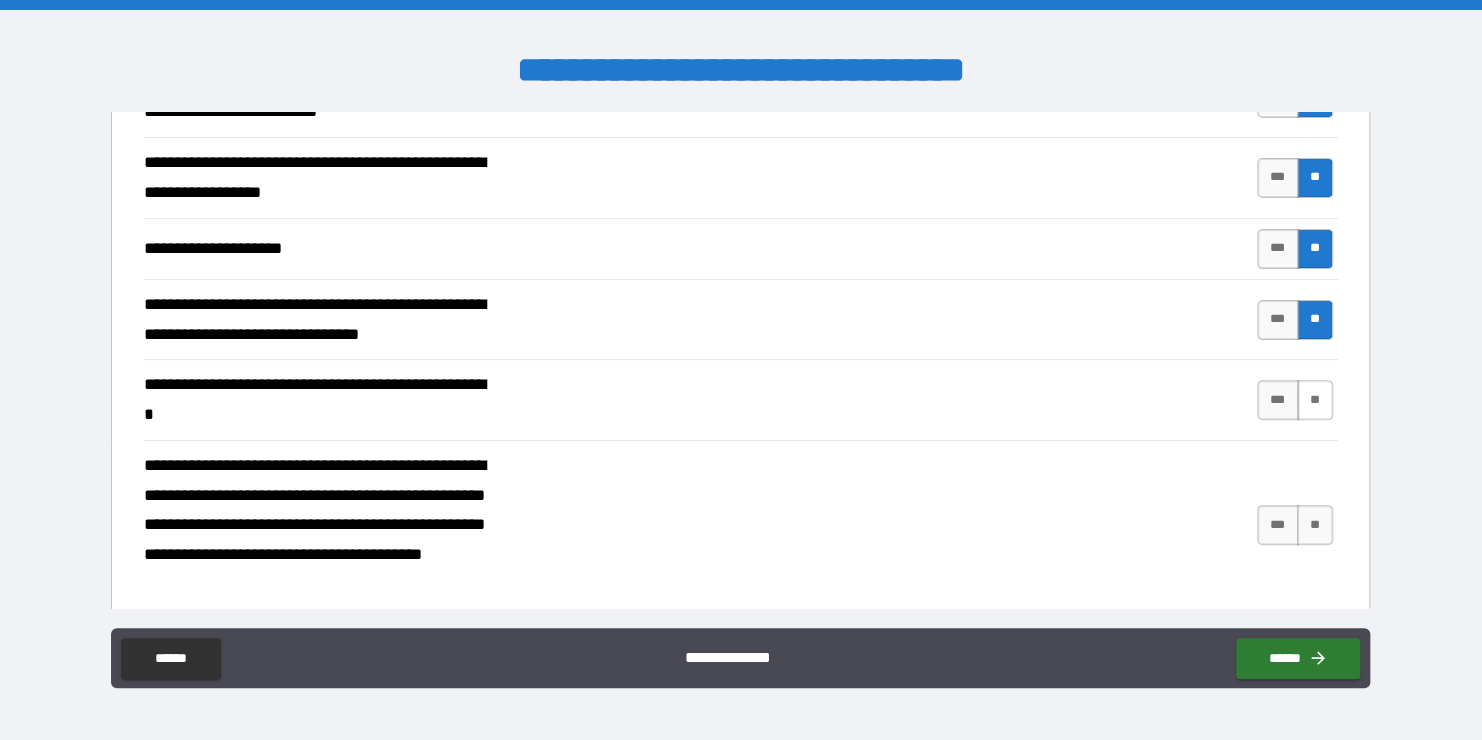 click on "**" at bounding box center (1315, 400) 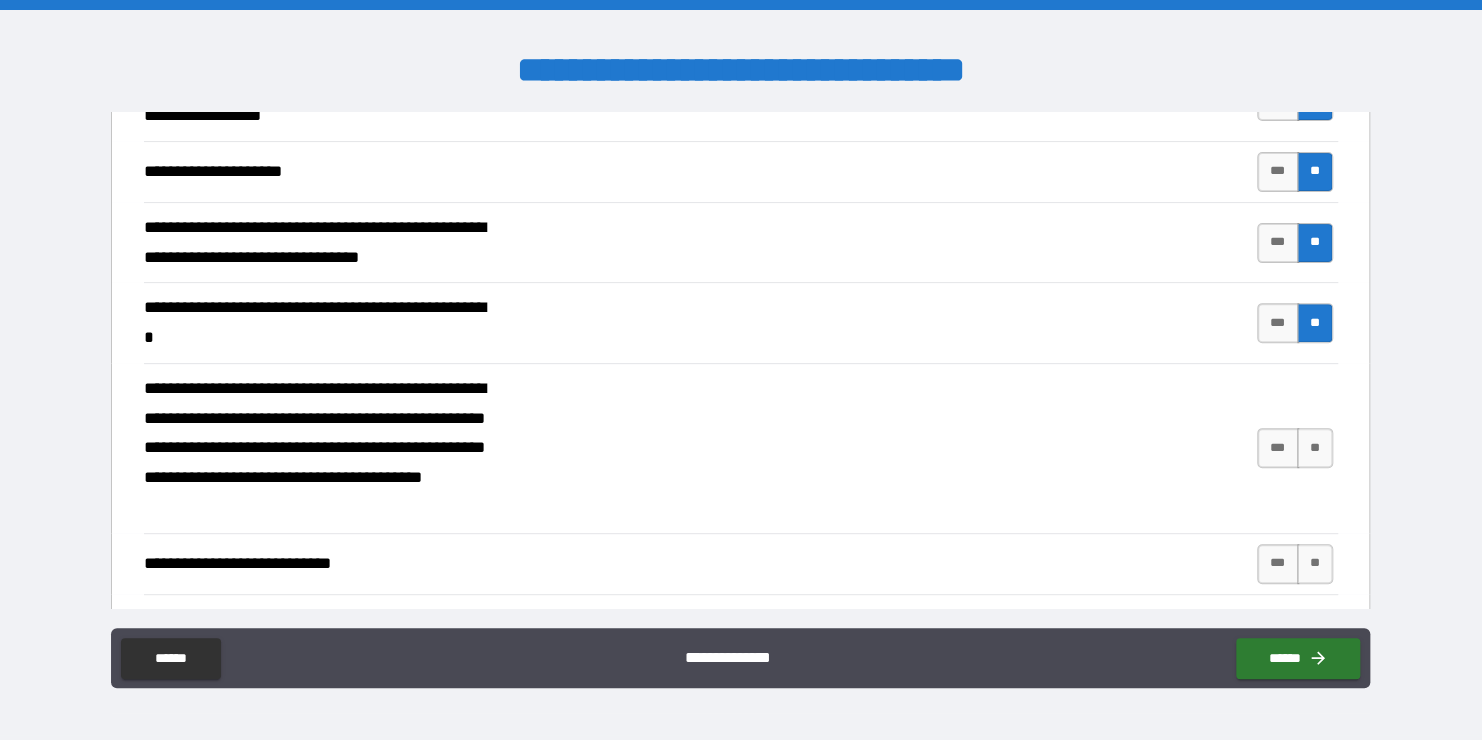 scroll, scrollTop: 400, scrollLeft: 0, axis: vertical 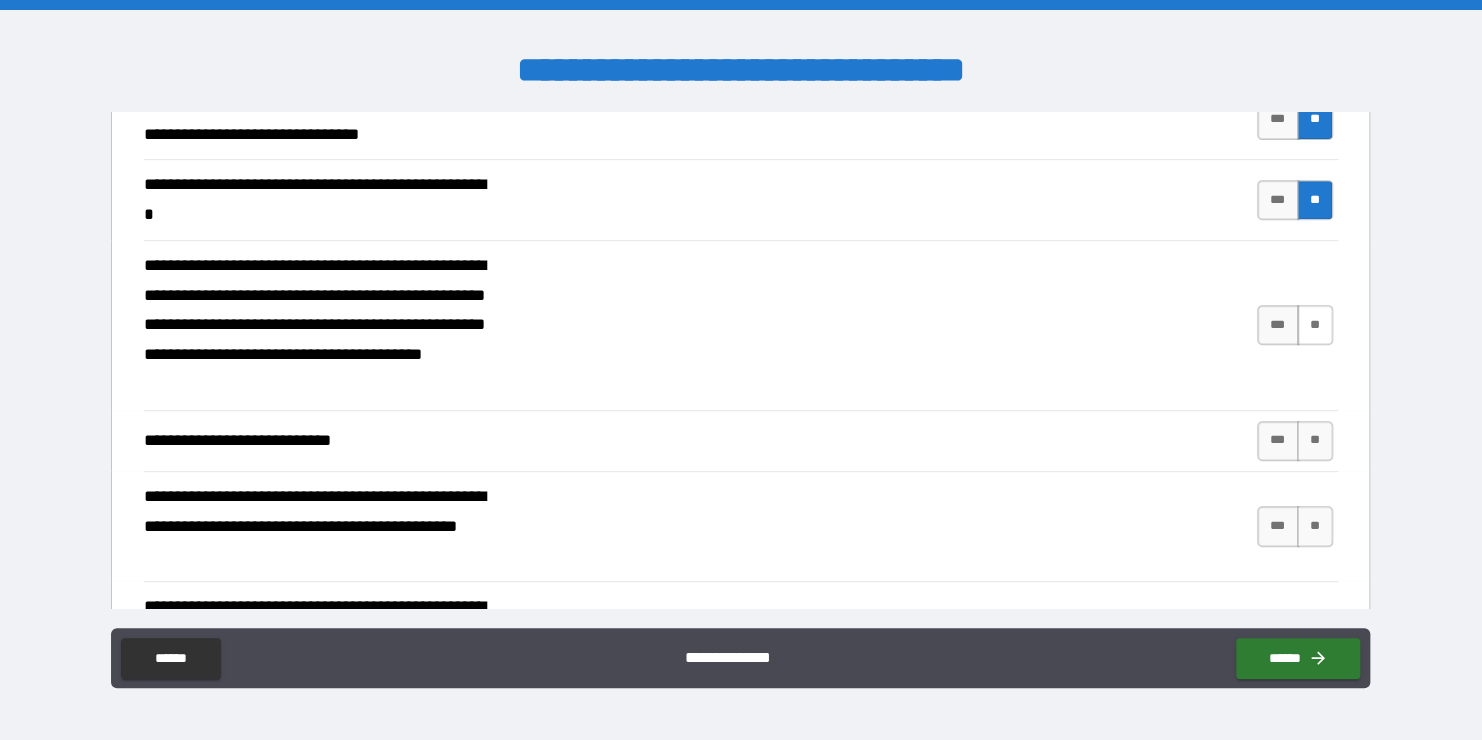 click on "**" at bounding box center (1315, 325) 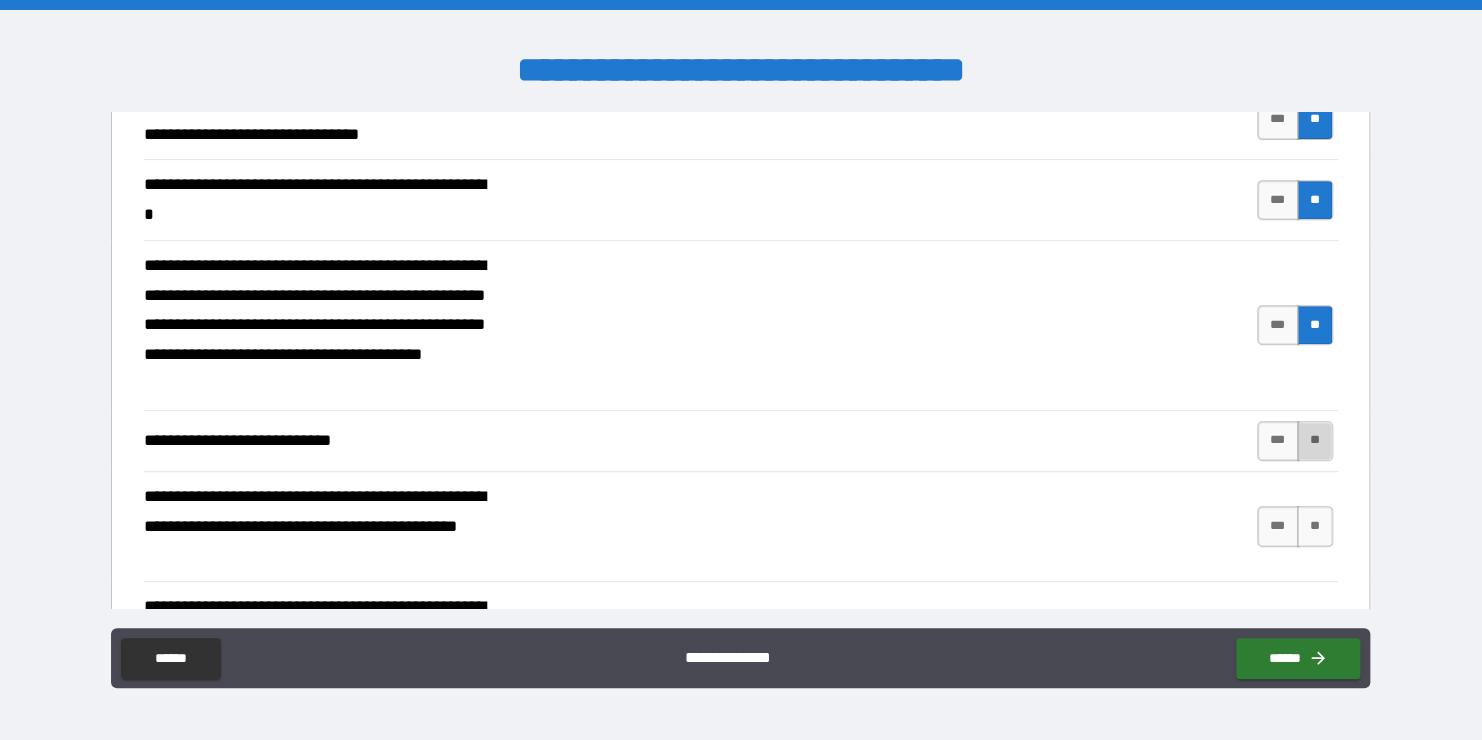 click on "**" at bounding box center (1315, 441) 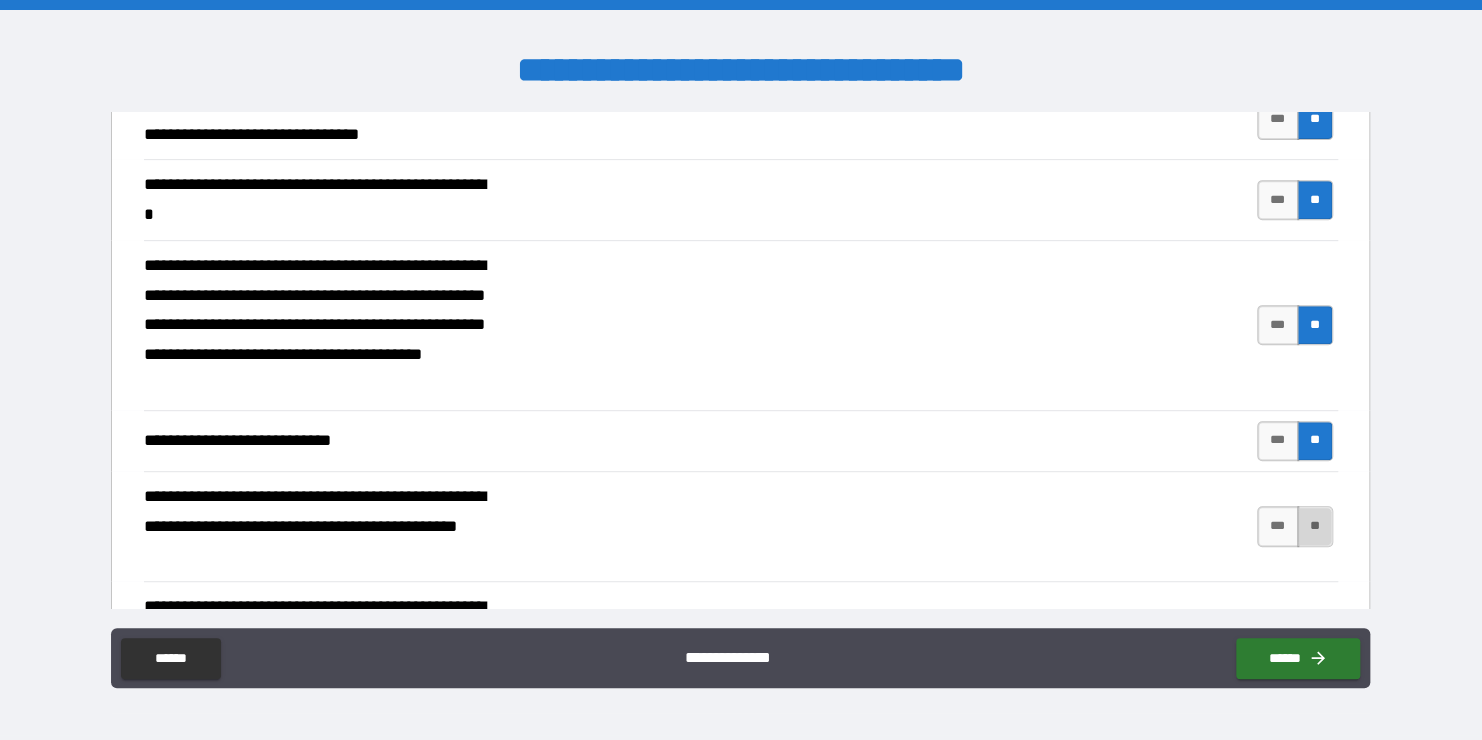 click on "**" at bounding box center [1315, 526] 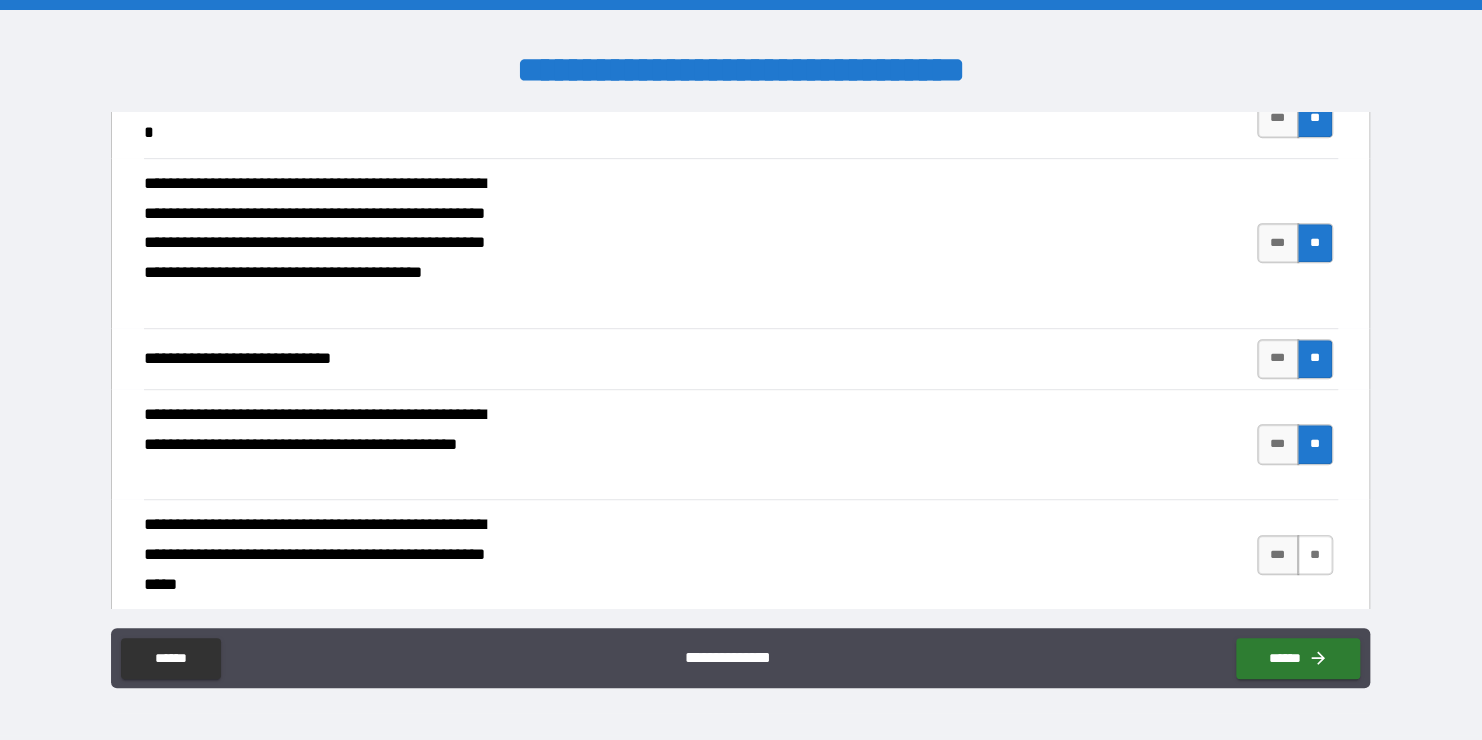 scroll, scrollTop: 574, scrollLeft: 0, axis: vertical 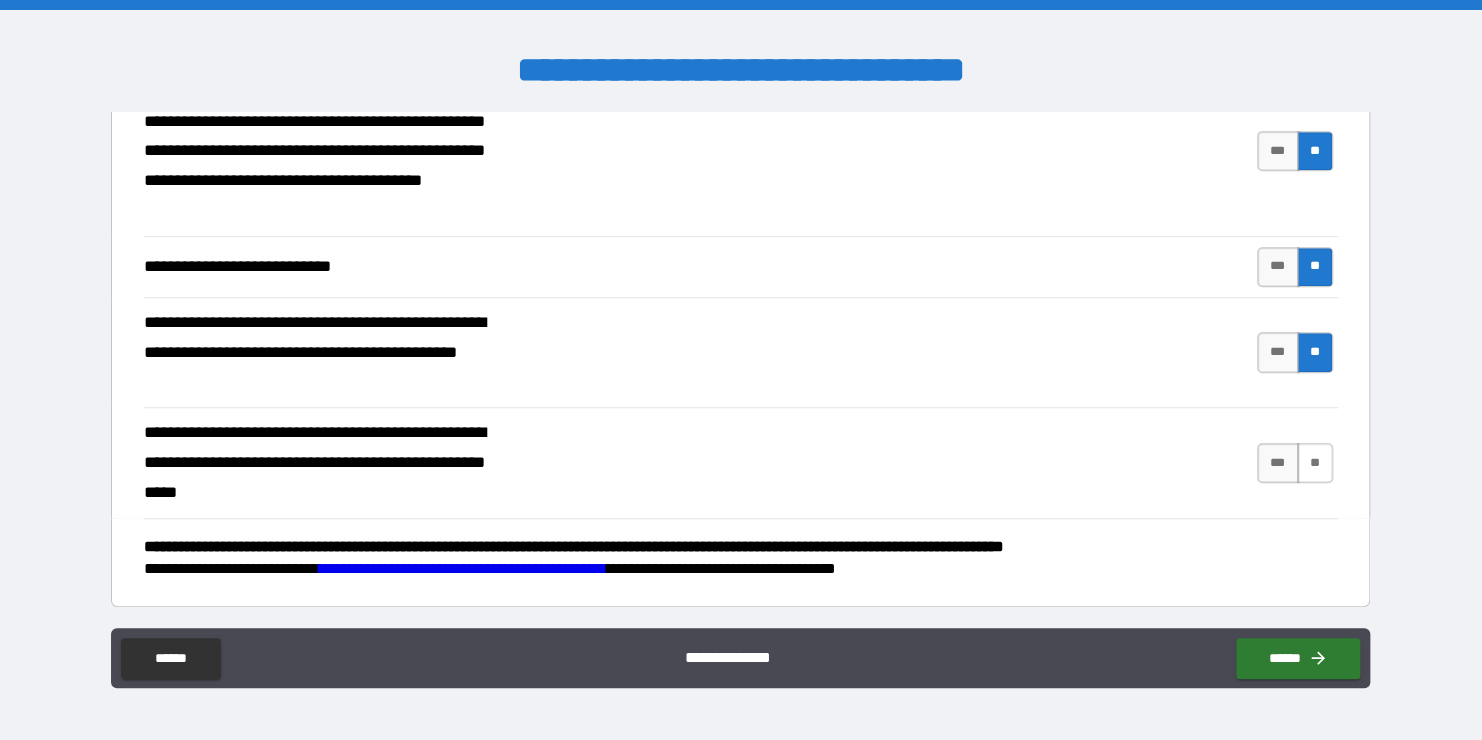 click on "**" at bounding box center (1315, 463) 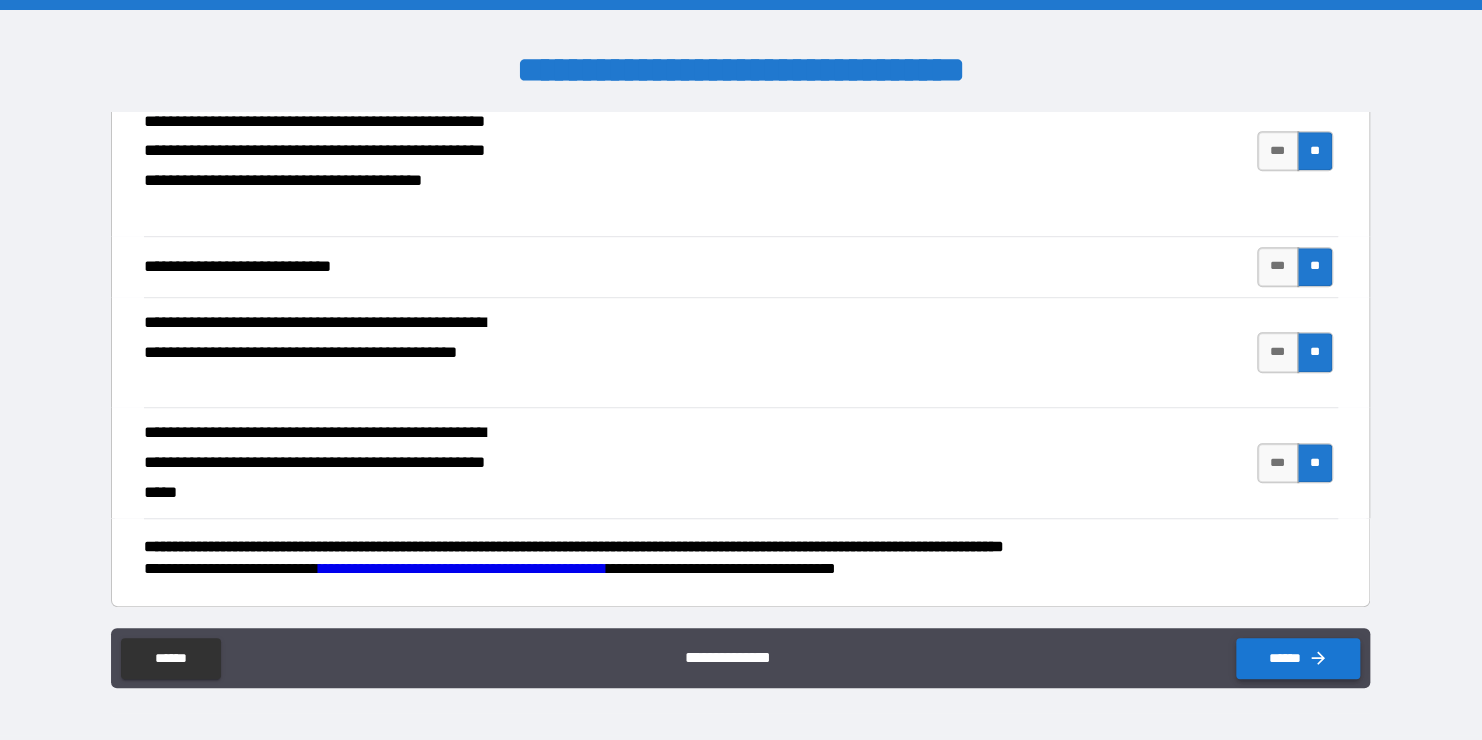 click on "******" at bounding box center [1298, 658] 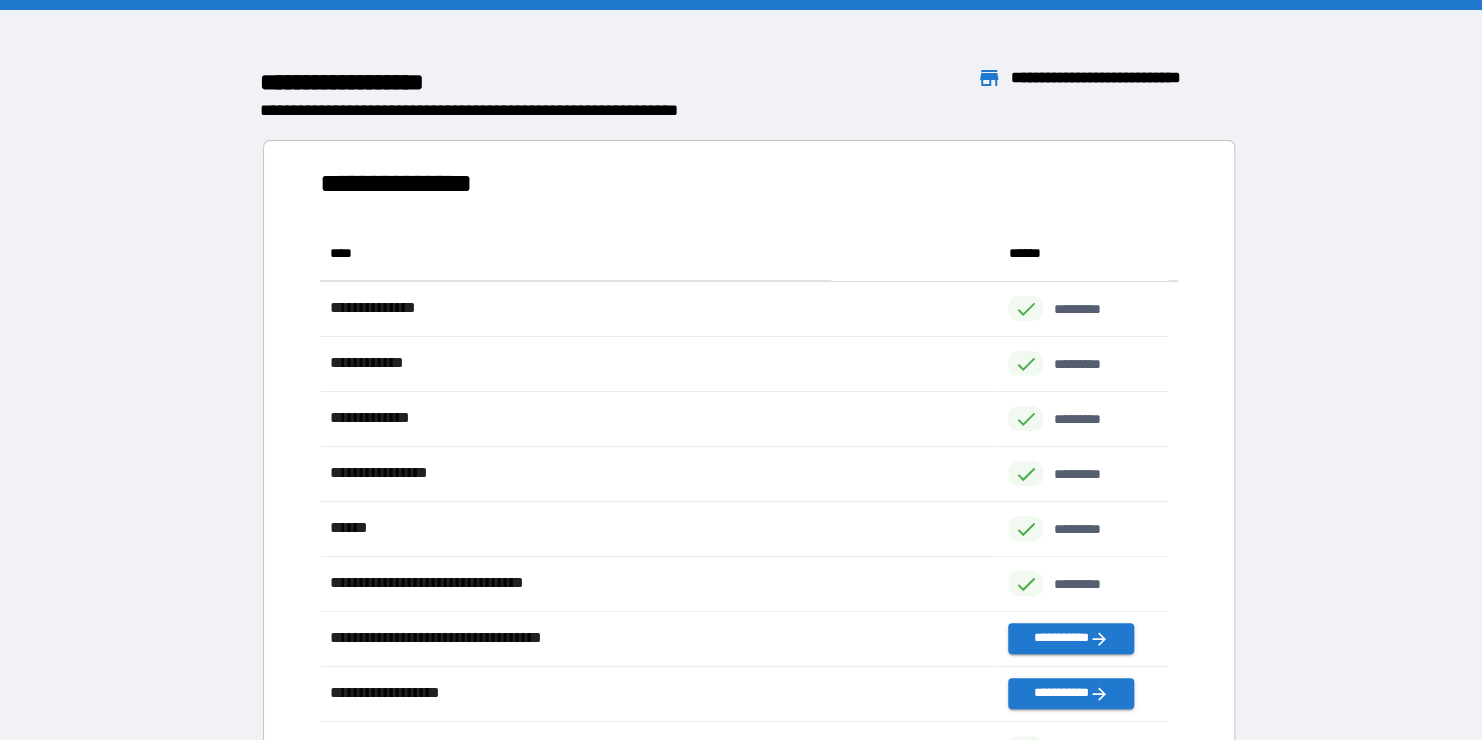 scroll, scrollTop: 16, scrollLeft: 16, axis: both 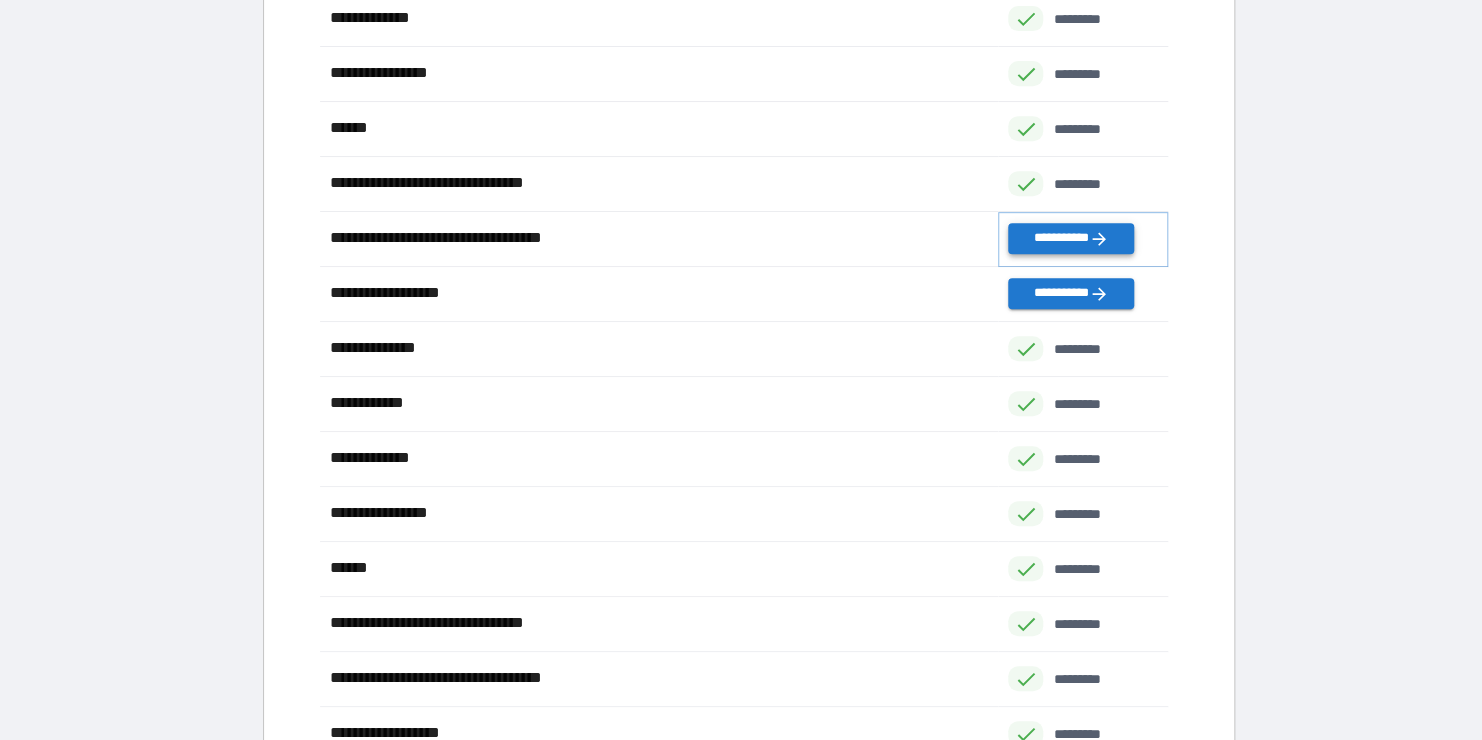 click on "**********" at bounding box center (1070, 238) 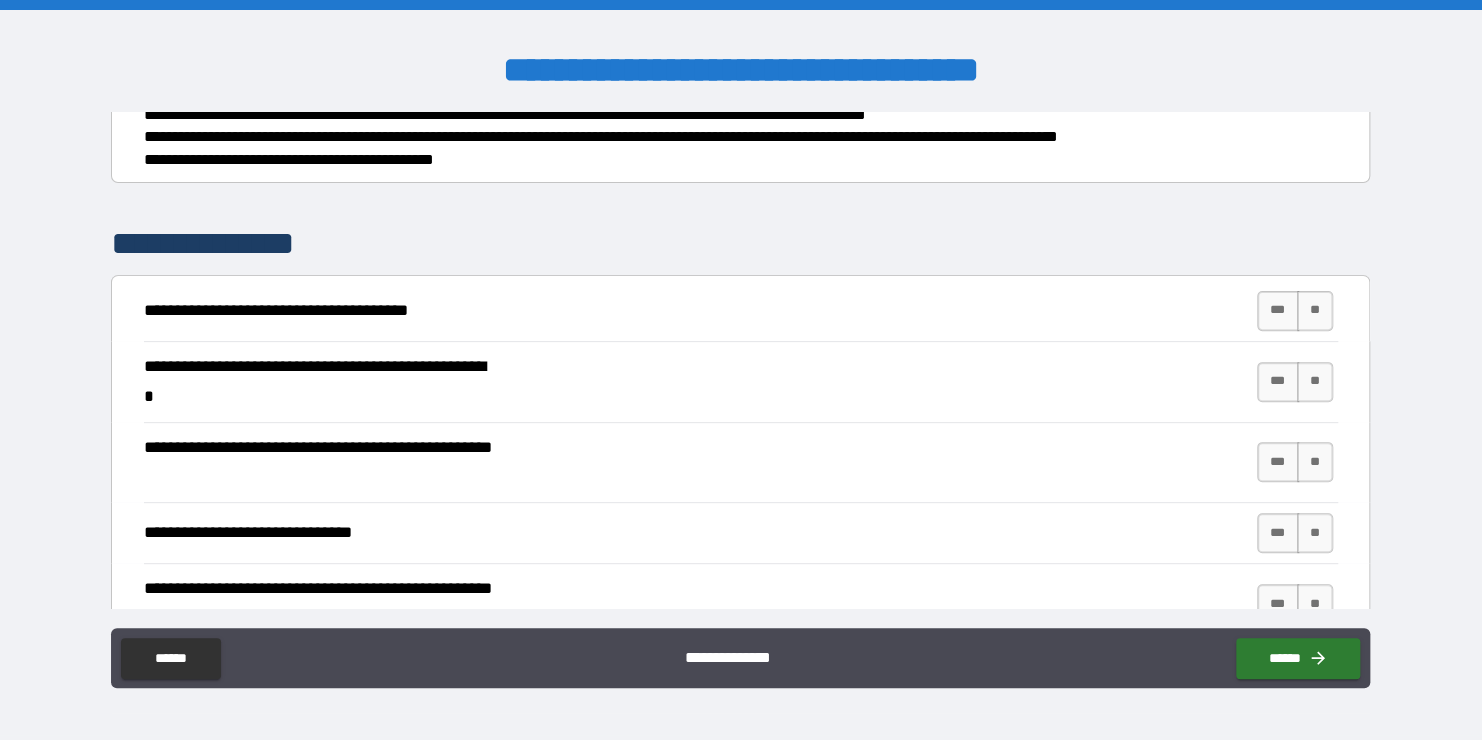 scroll, scrollTop: 300, scrollLeft: 0, axis: vertical 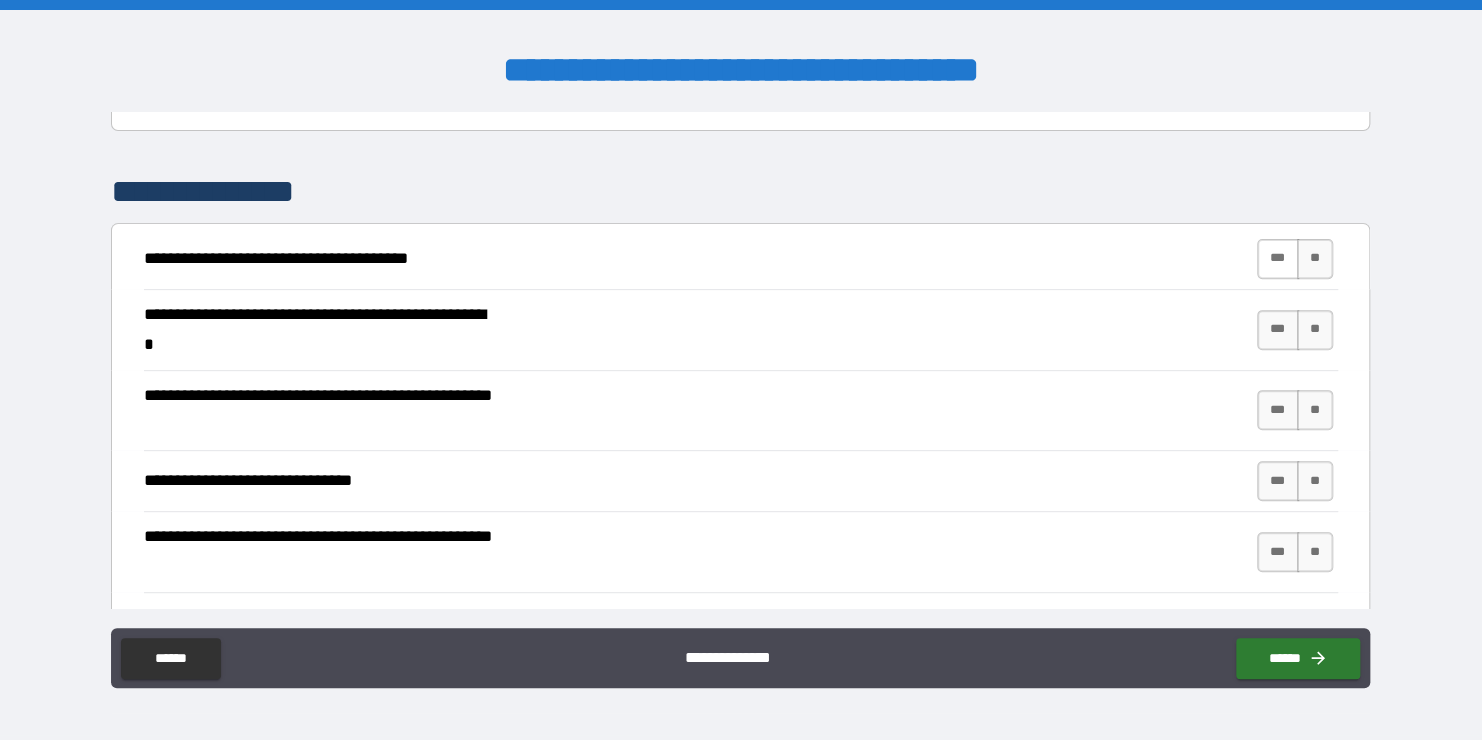 click on "***" at bounding box center [1278, 259] 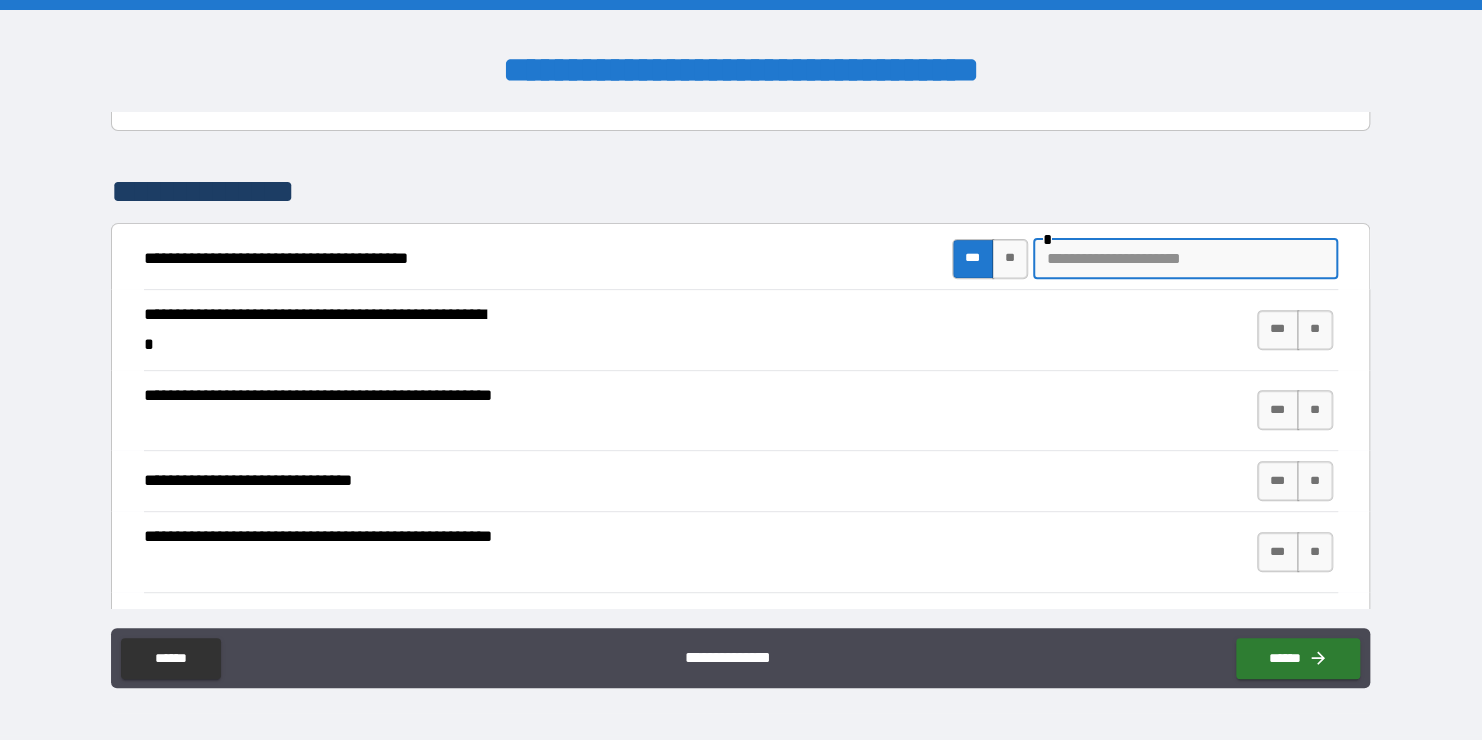 click at bounding box center (1185, 259) 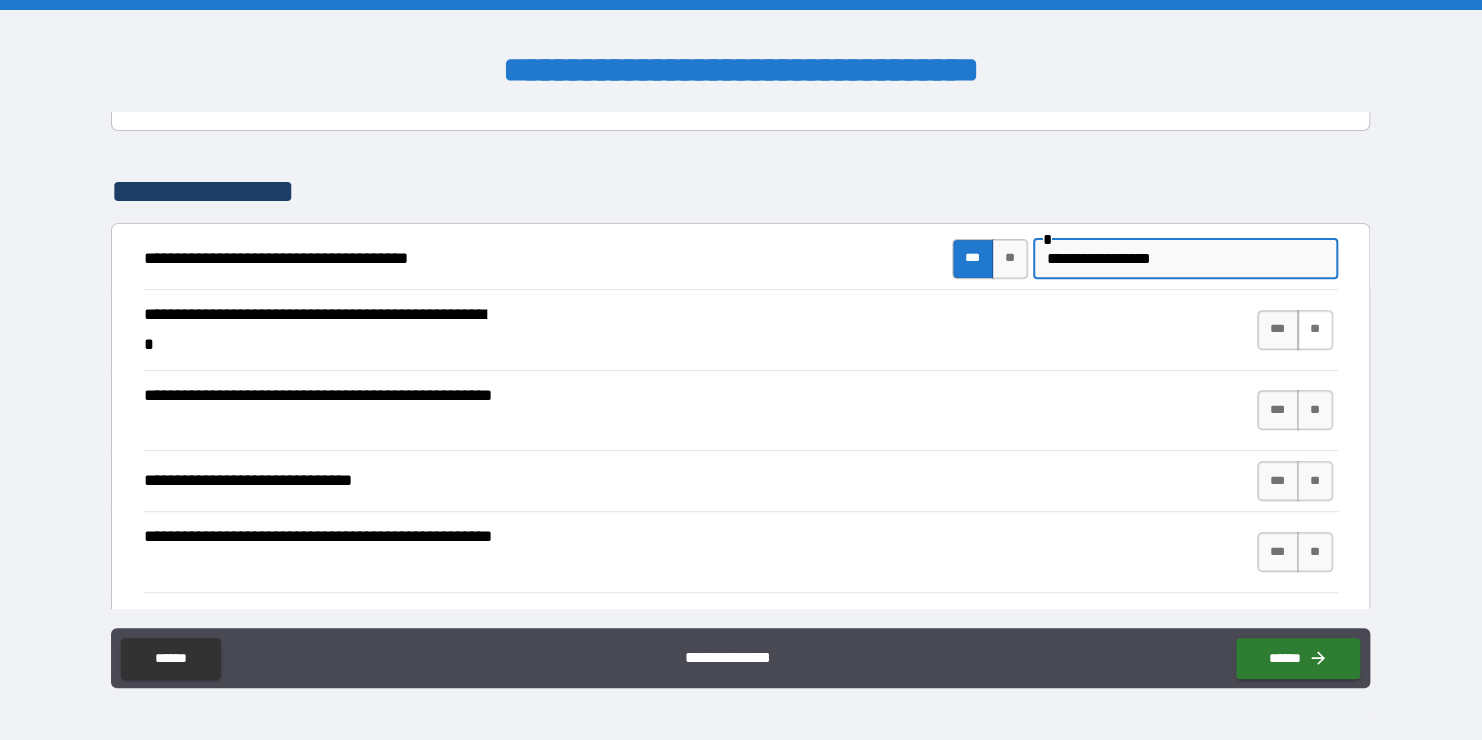 type on "**********" 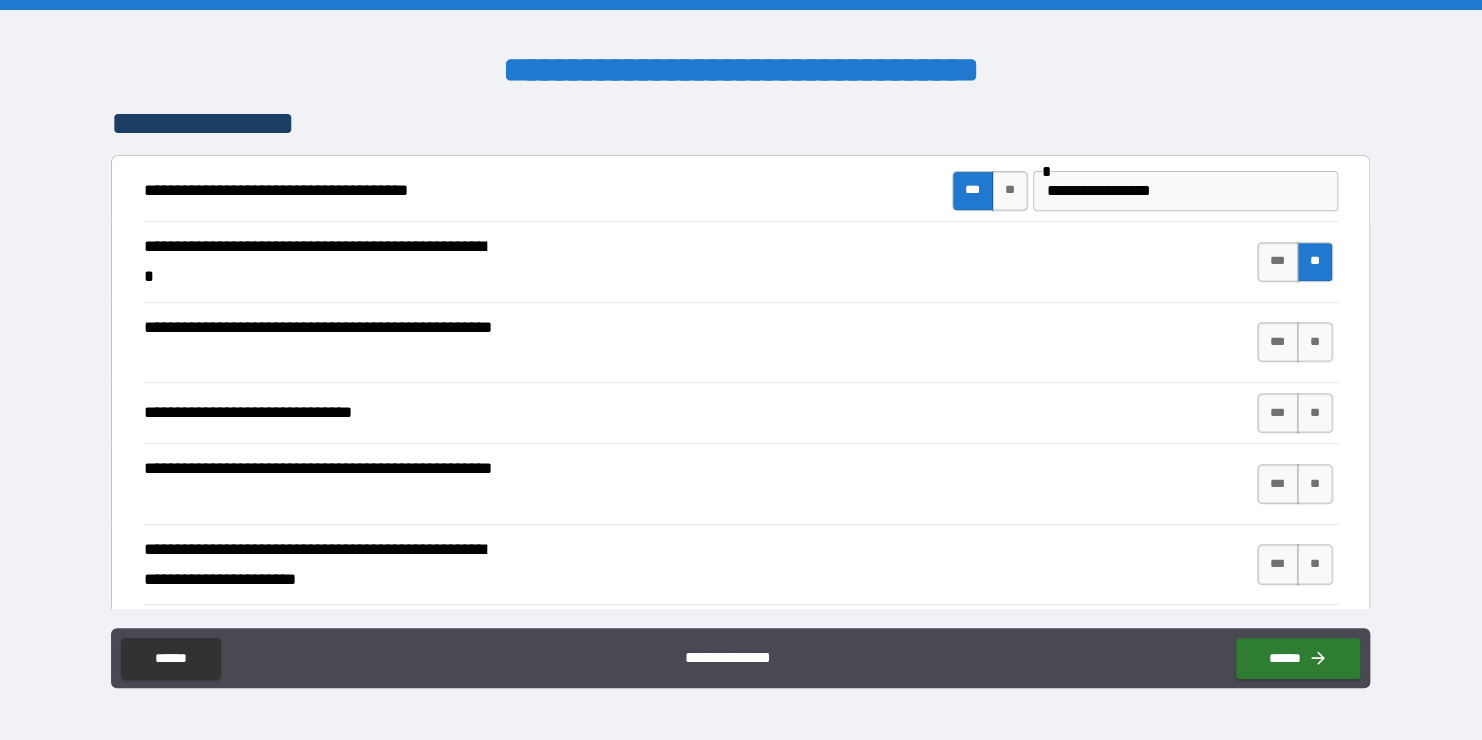 scroll, scrollTop: 400, scrollLeft: 0, axis: vertical 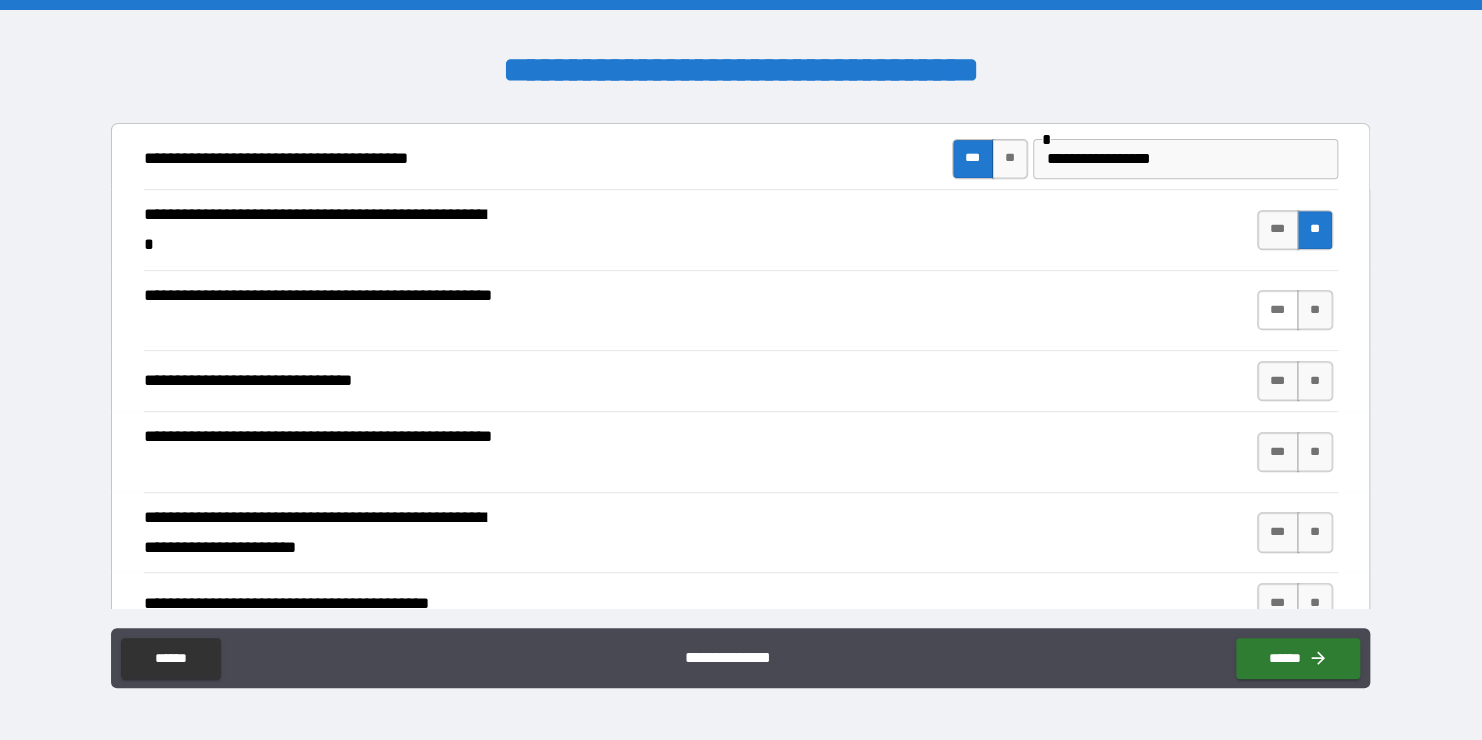 click on "***" at bounding box center [1278, 310] 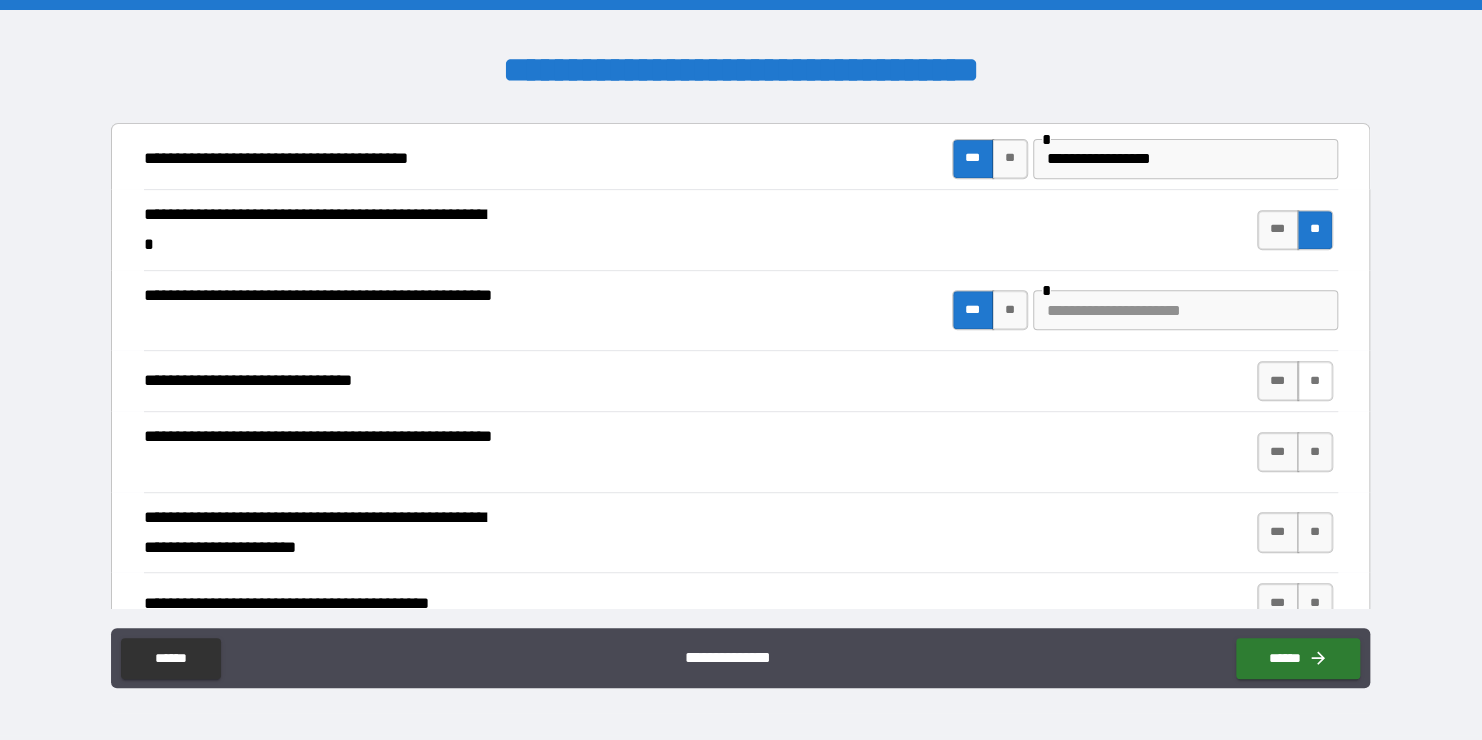 click on "**" at bounding box center [1315, 381] 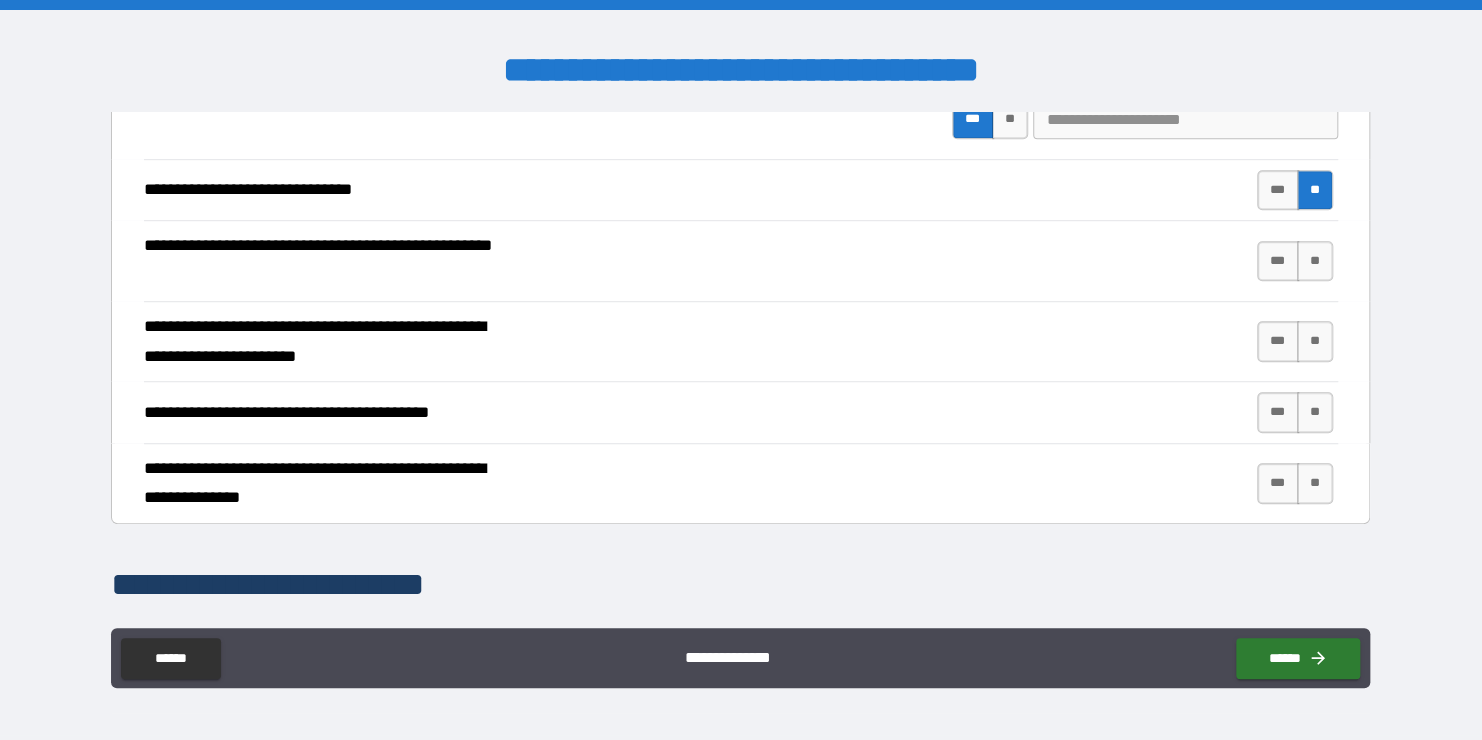 scroll, scrollTop: 600, scrollLeft: 0, axis: vertical 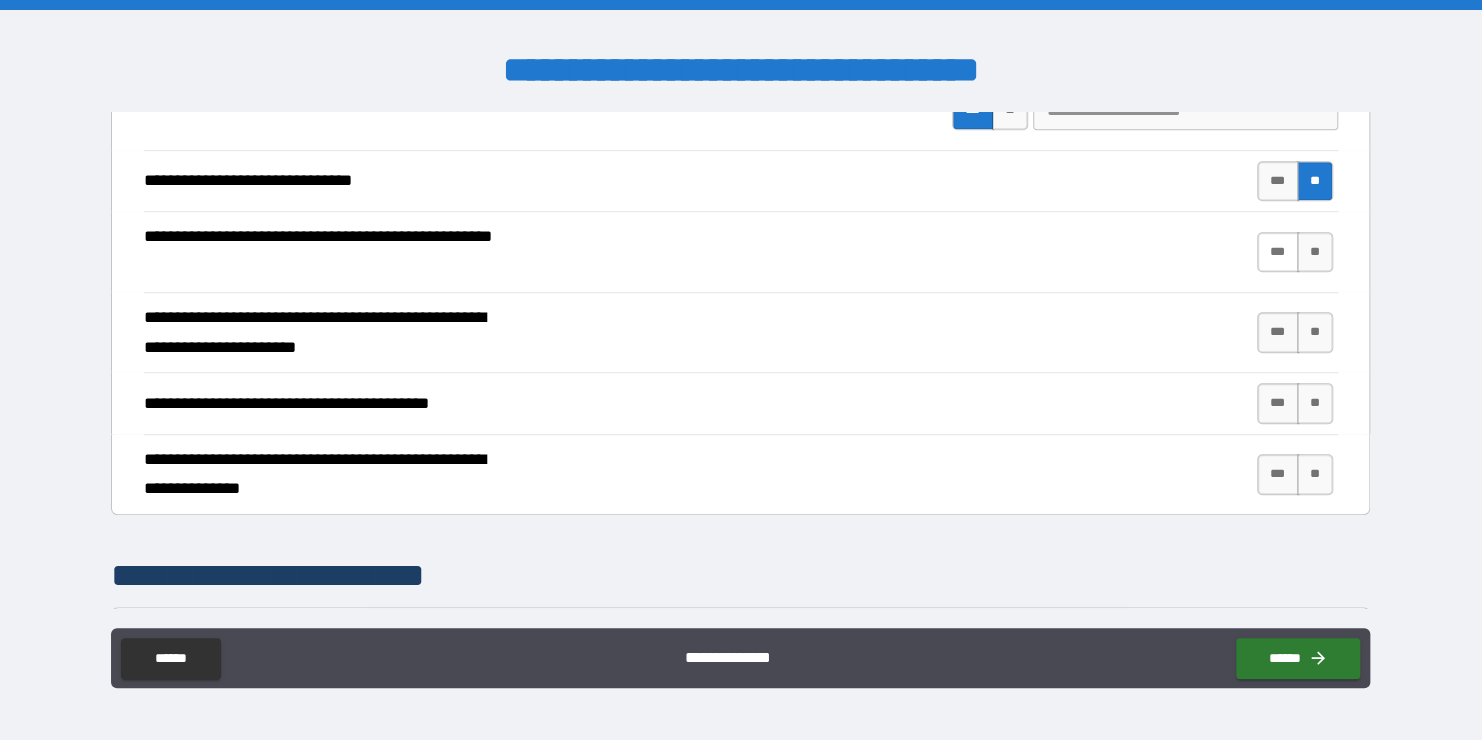 click on "***" at bounding box center (1278, 252) 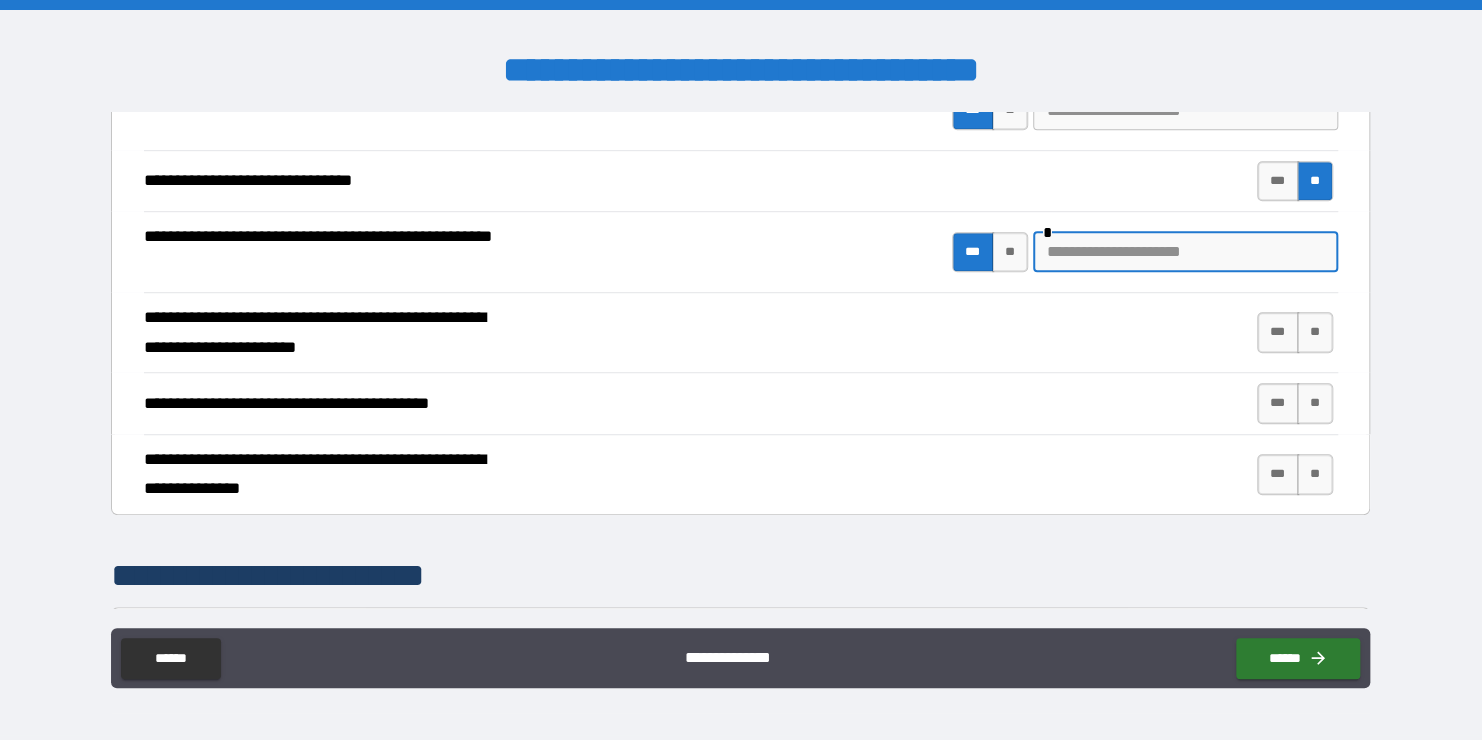 click at bounding box center [1185, 252] 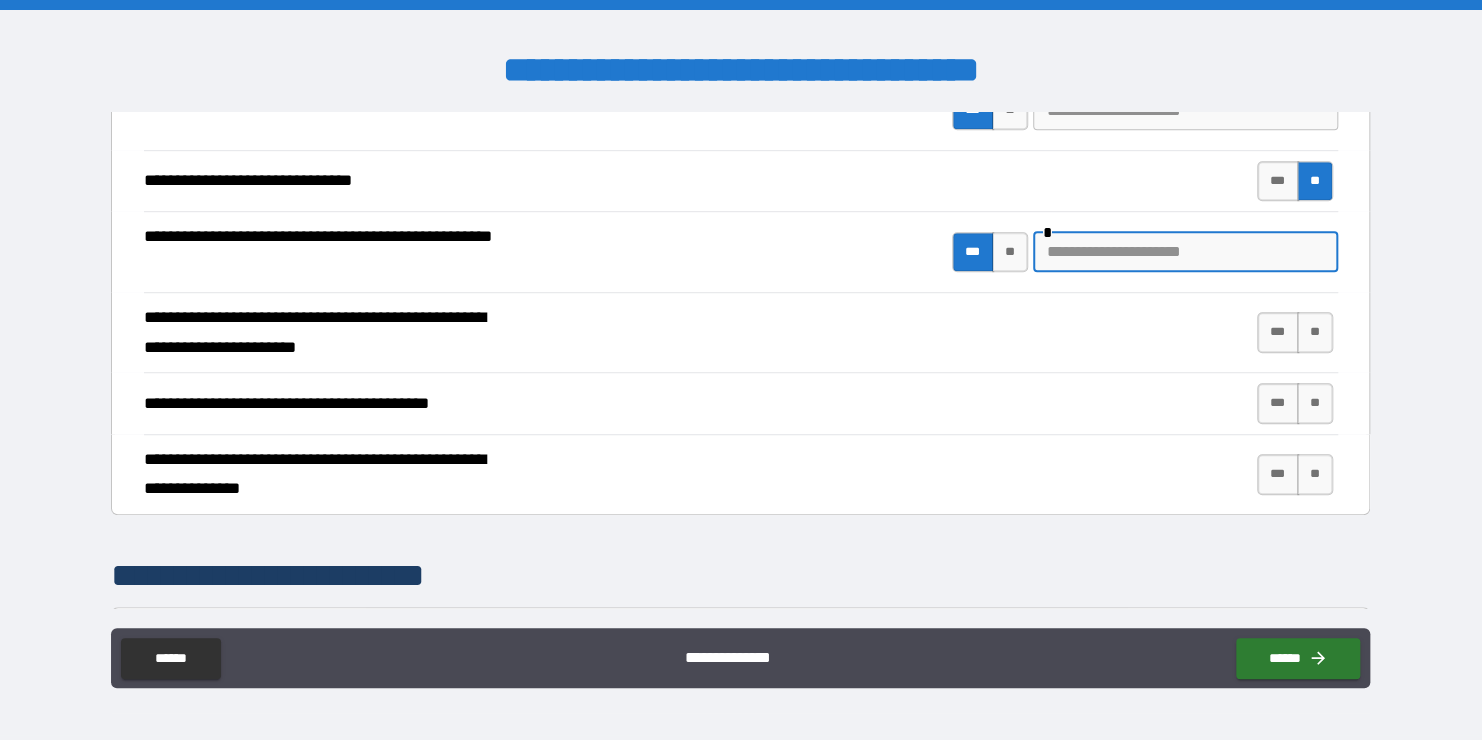 type on "******" 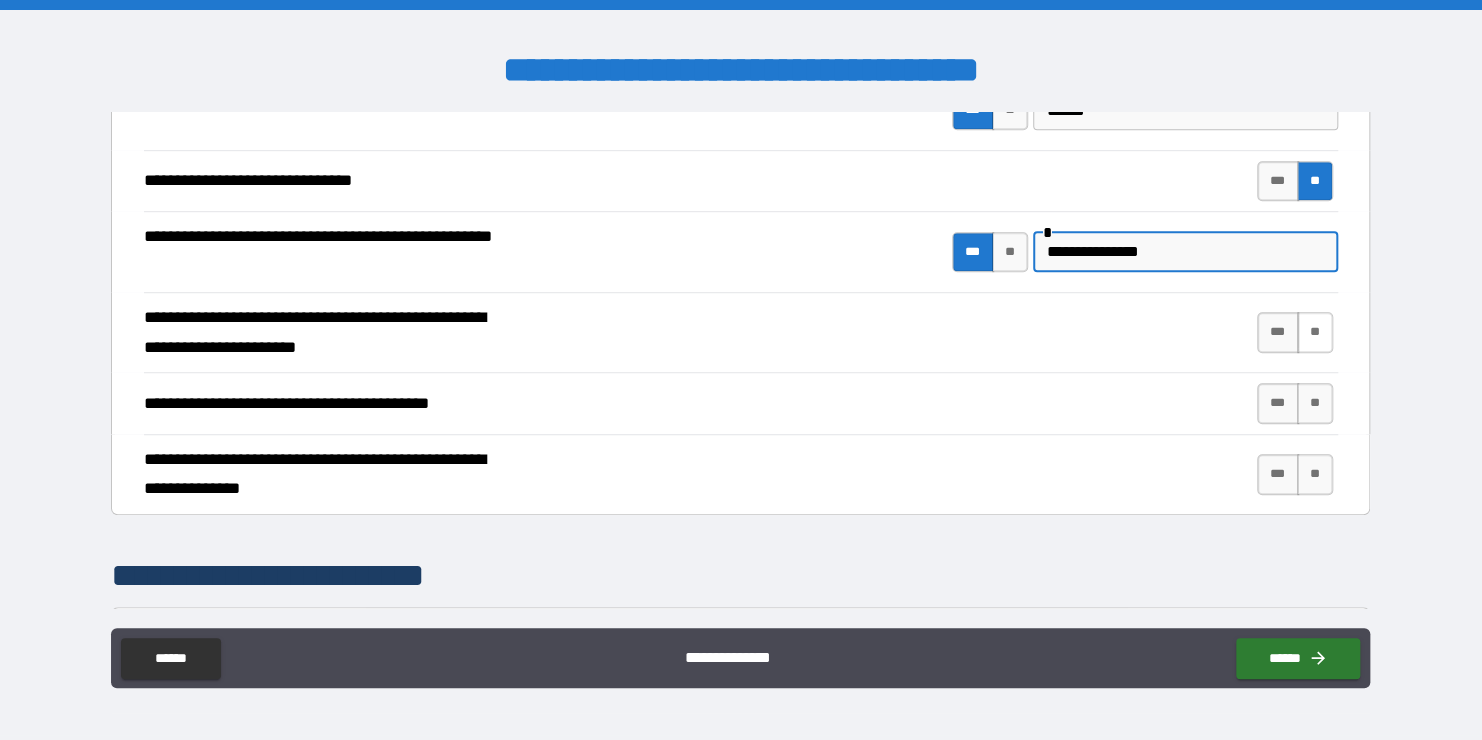 click on "**" at bounding box center (1315, 332) 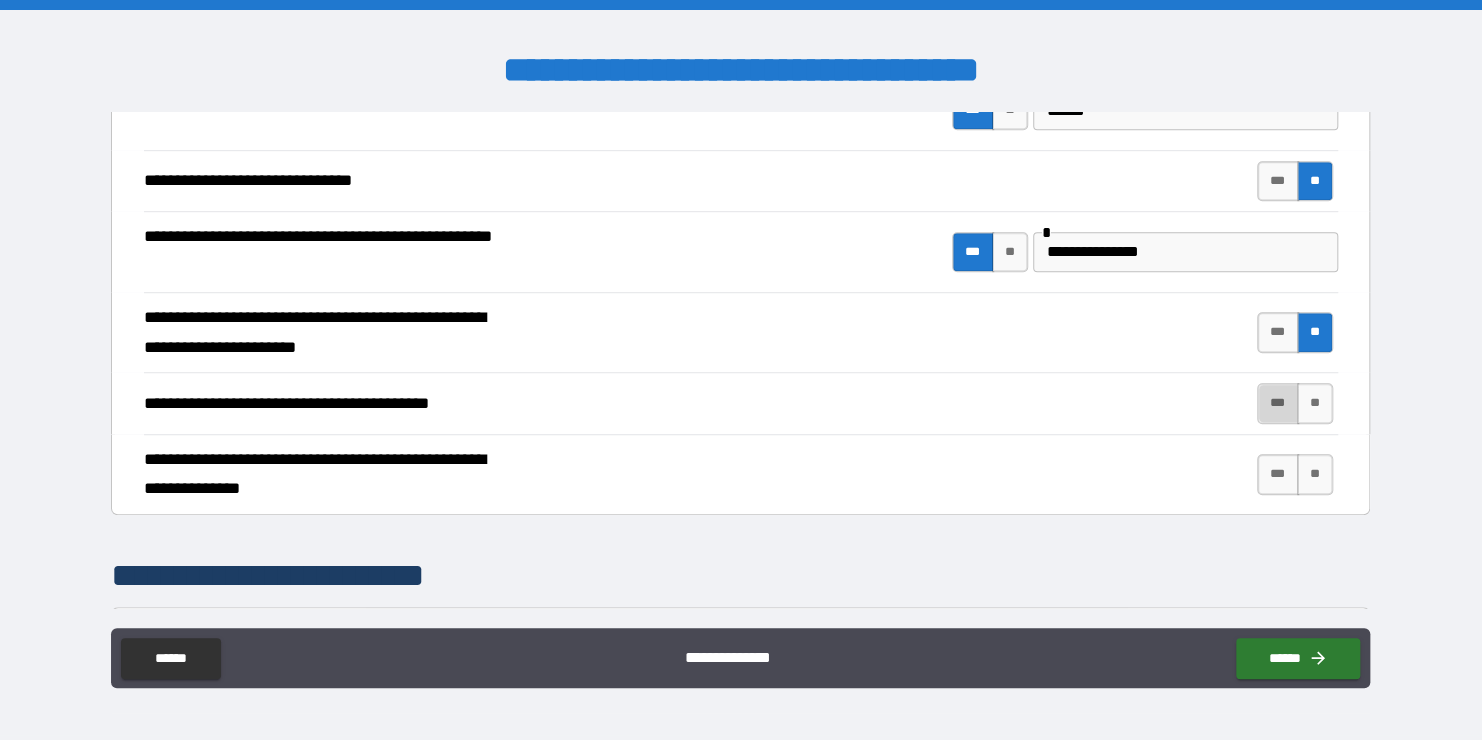 click on "***" at bounding box center [1278, 403] 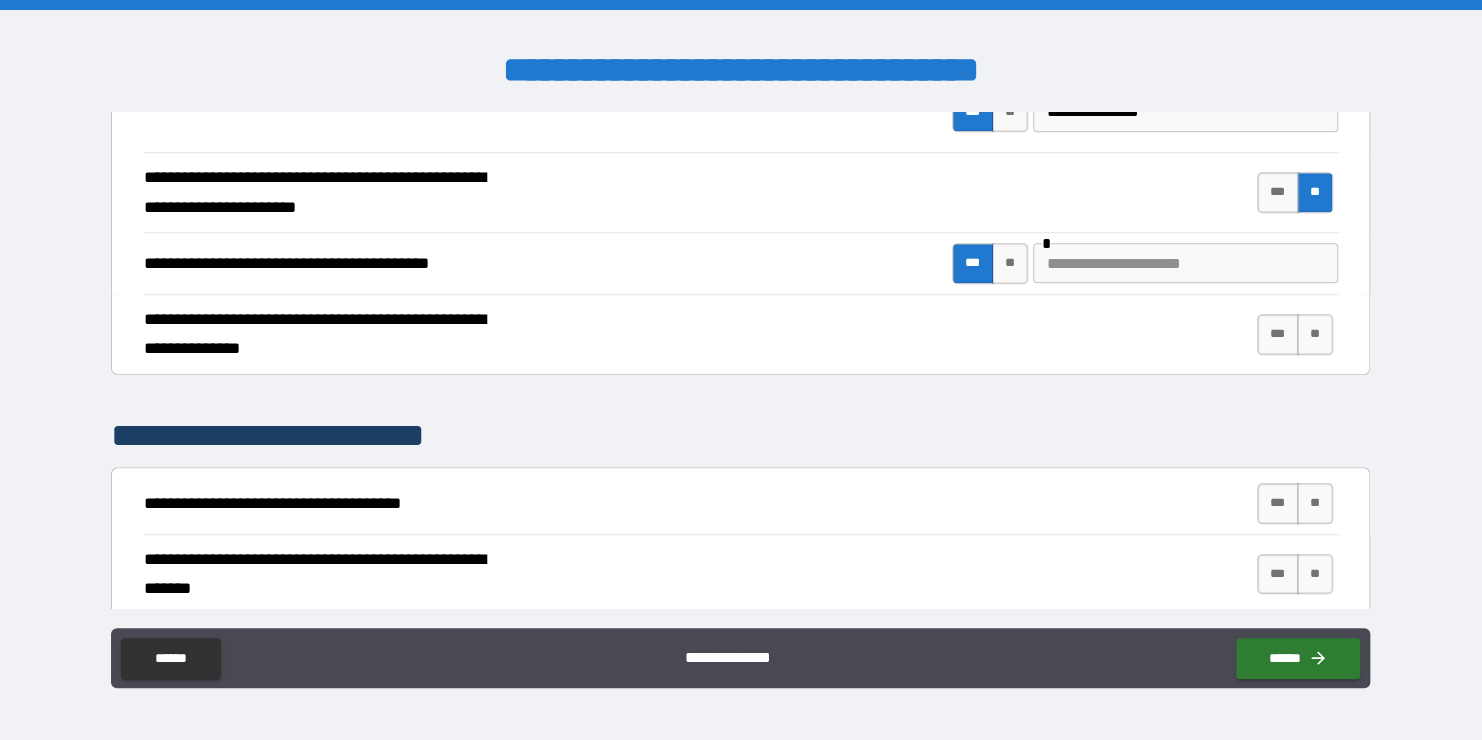 scroll, scrollTop: 800, scrollLeft: 0, axis: vertical 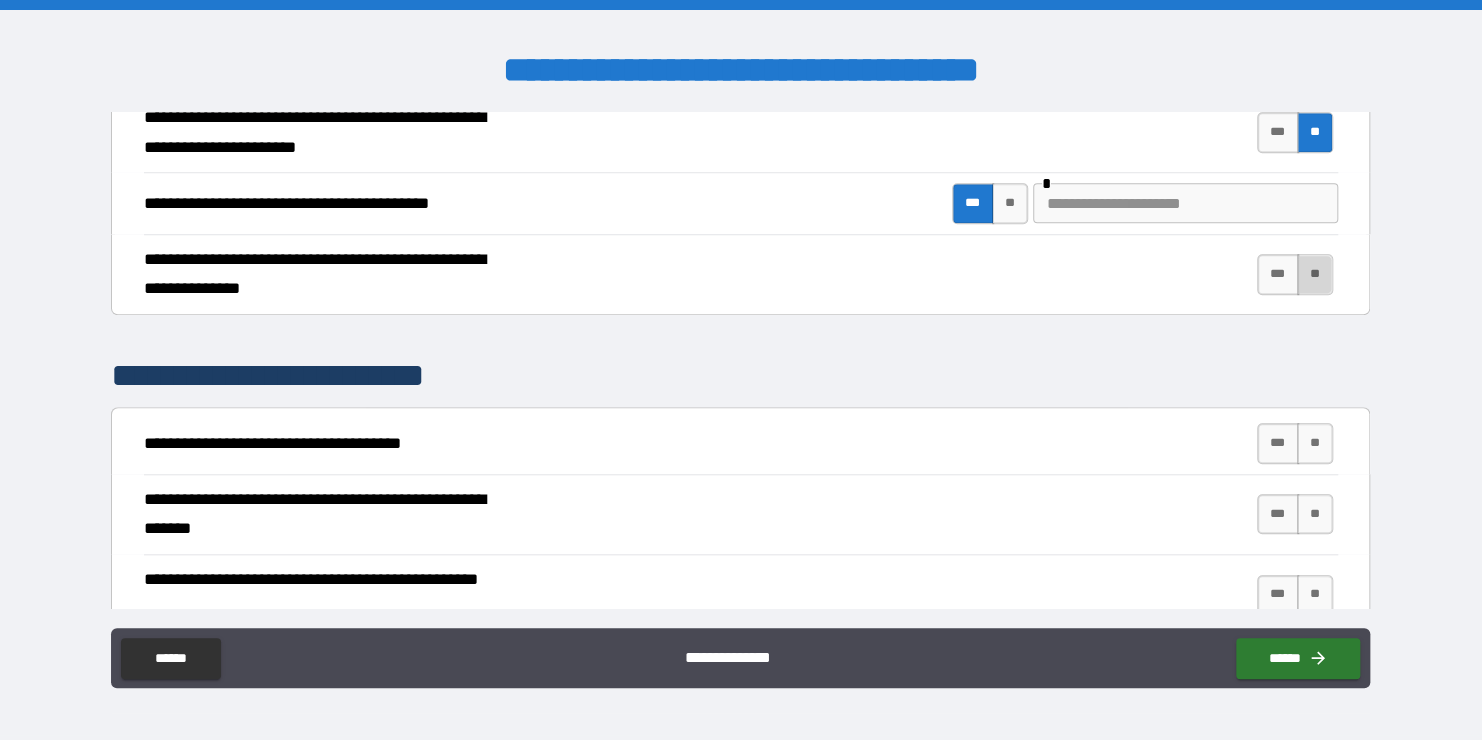 click on "**" at bounding box center (1315, 274) 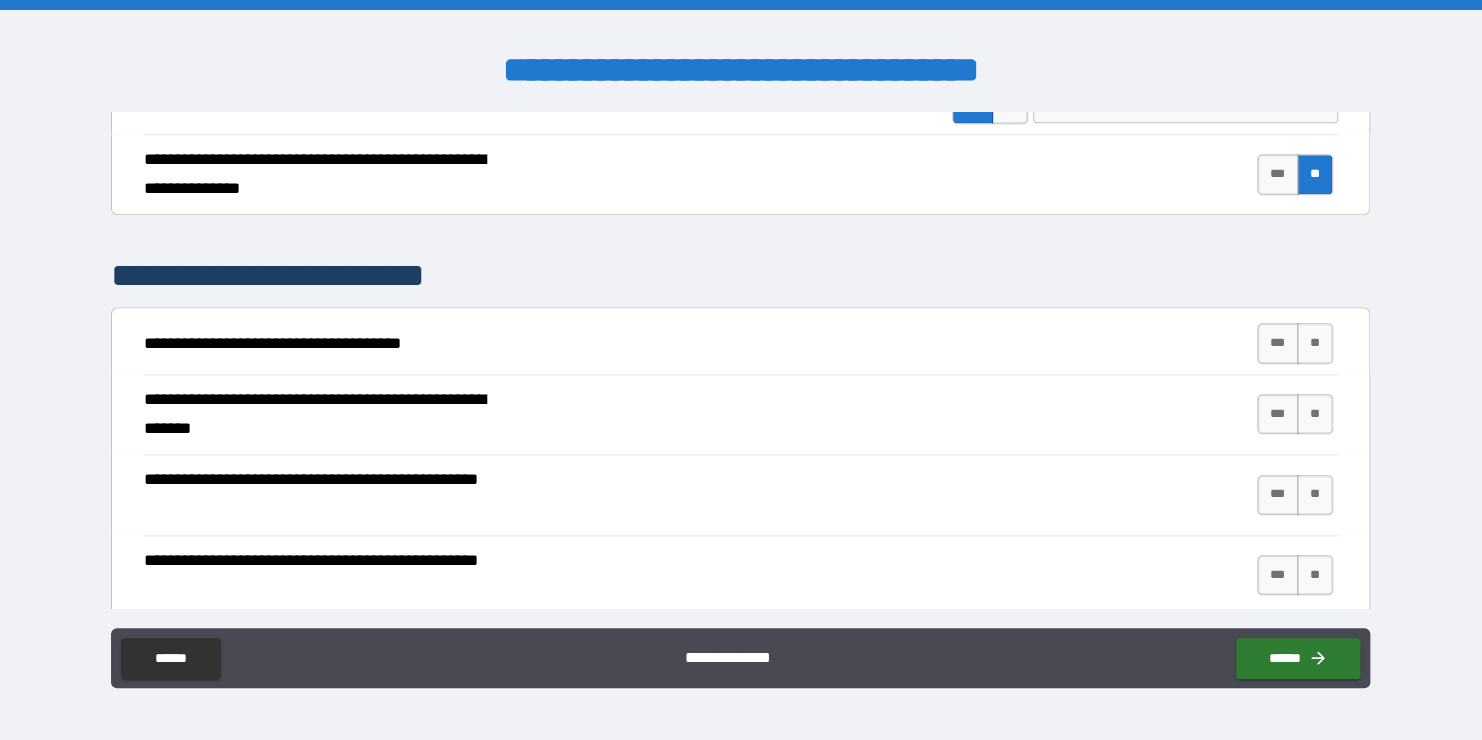 scroll, scrollTop: 1000, scrollLeft: 0, axis: vertical 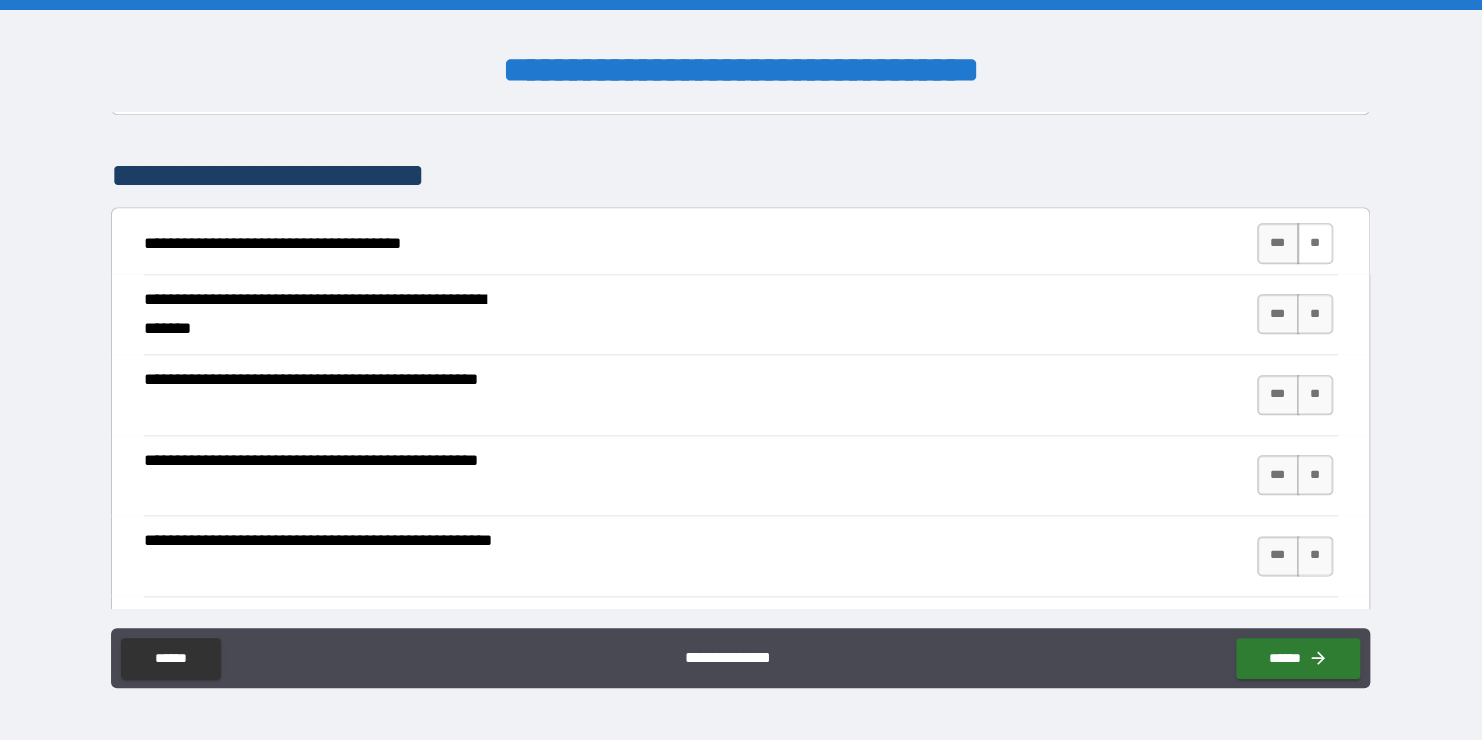 click on "**" at bounding box center [1315, 243] 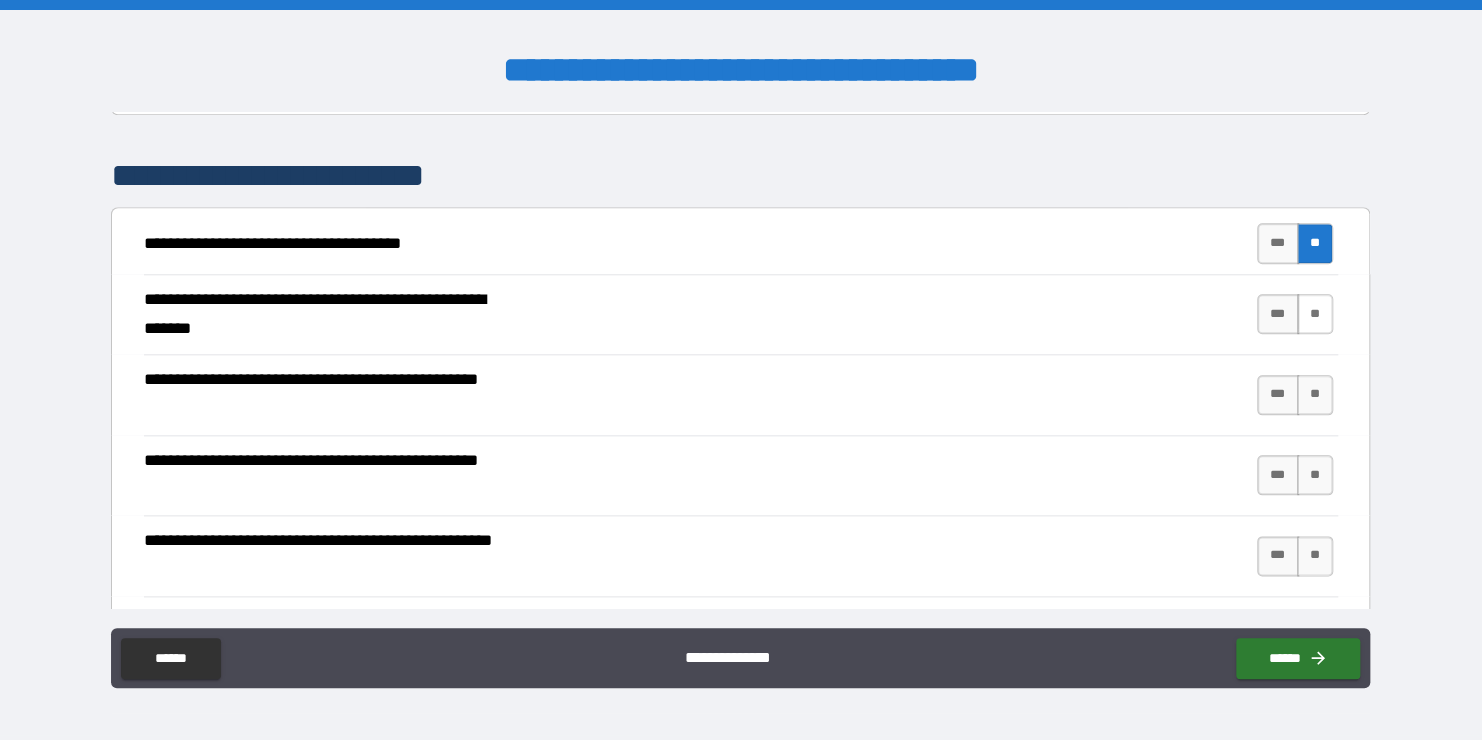 click on "**" at bounding box center [1315, 314] 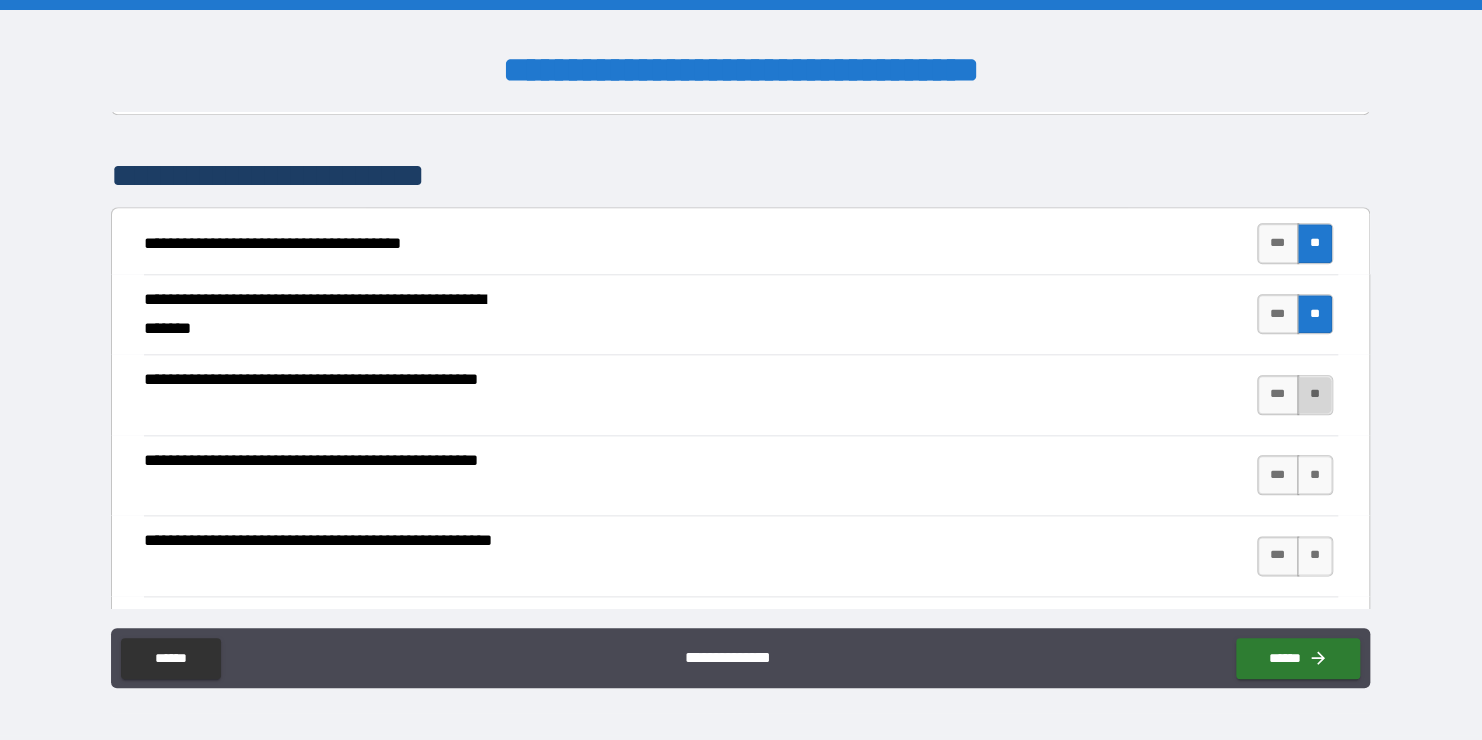 click on "**" at bounding box center (1315, 395) 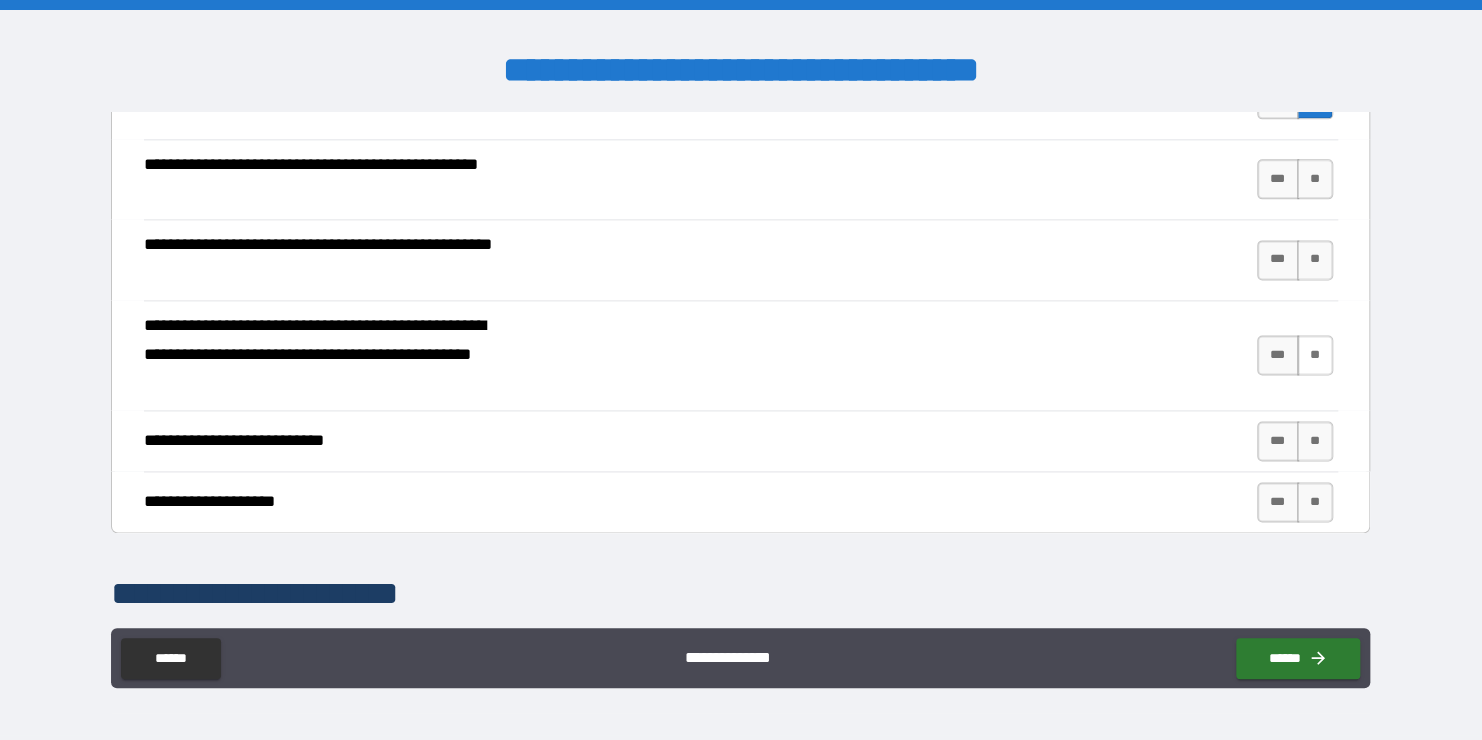 scroll, scrollTop: 1300, scrollLeft: 0, axis: vertical 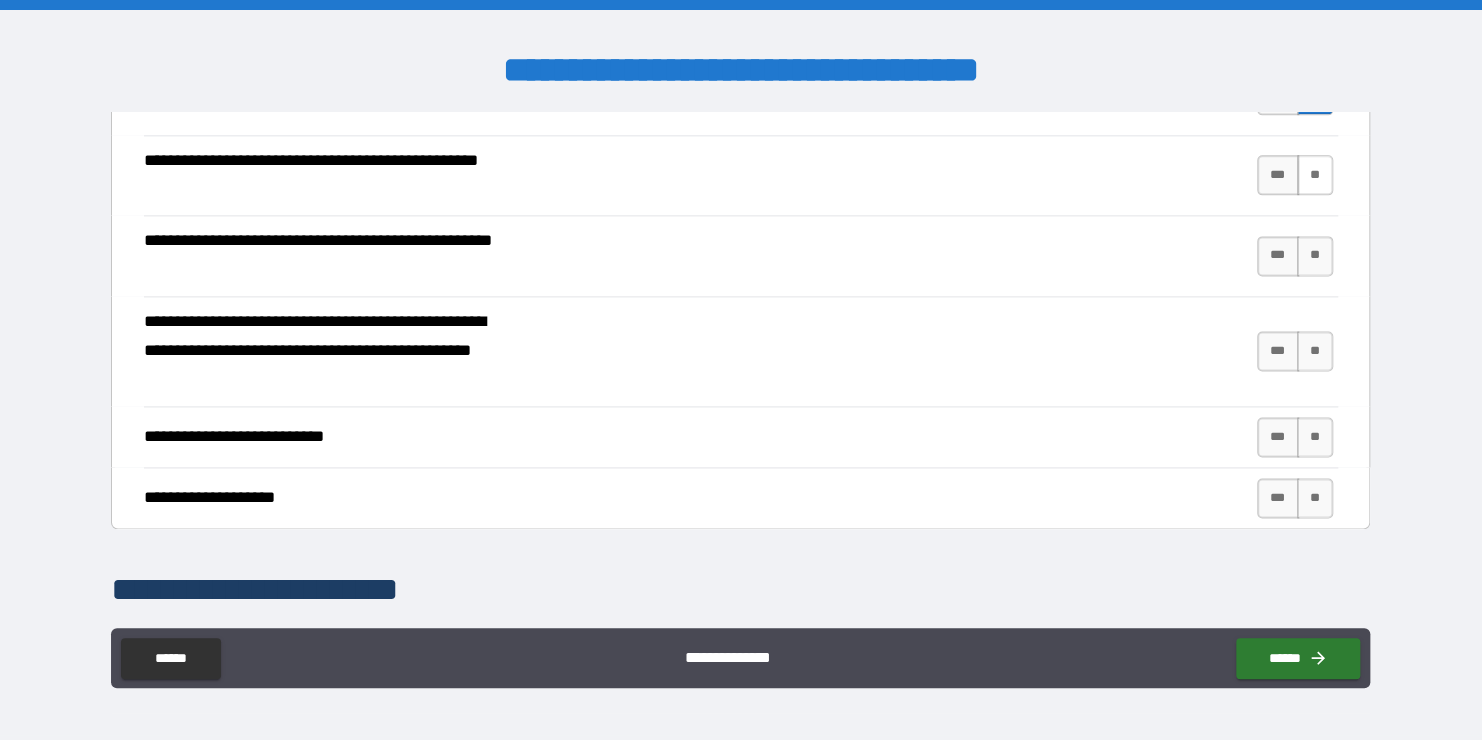 click on "**" at bounding box center (1315, 175) 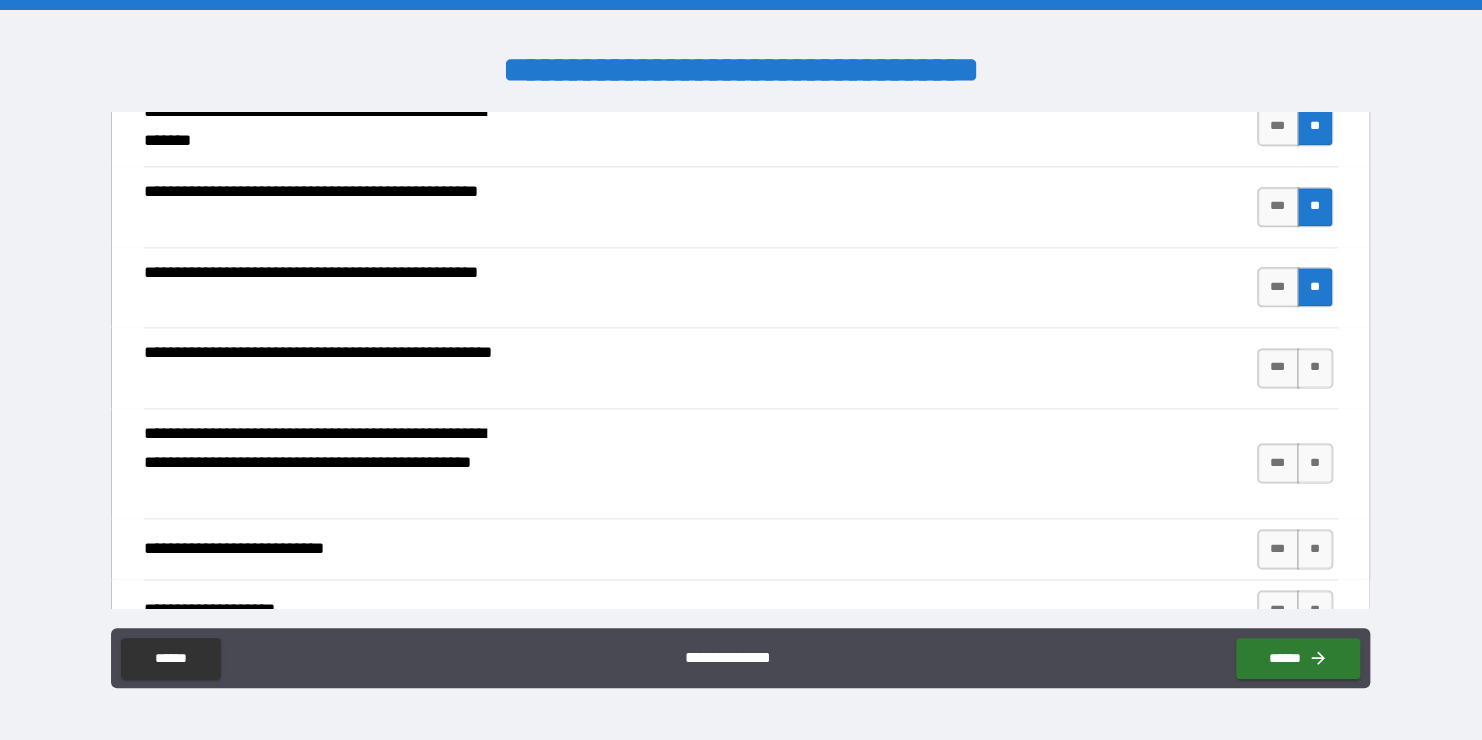 scroll, scrollTop: 1300, scrollLeft: 0, axis: vertical 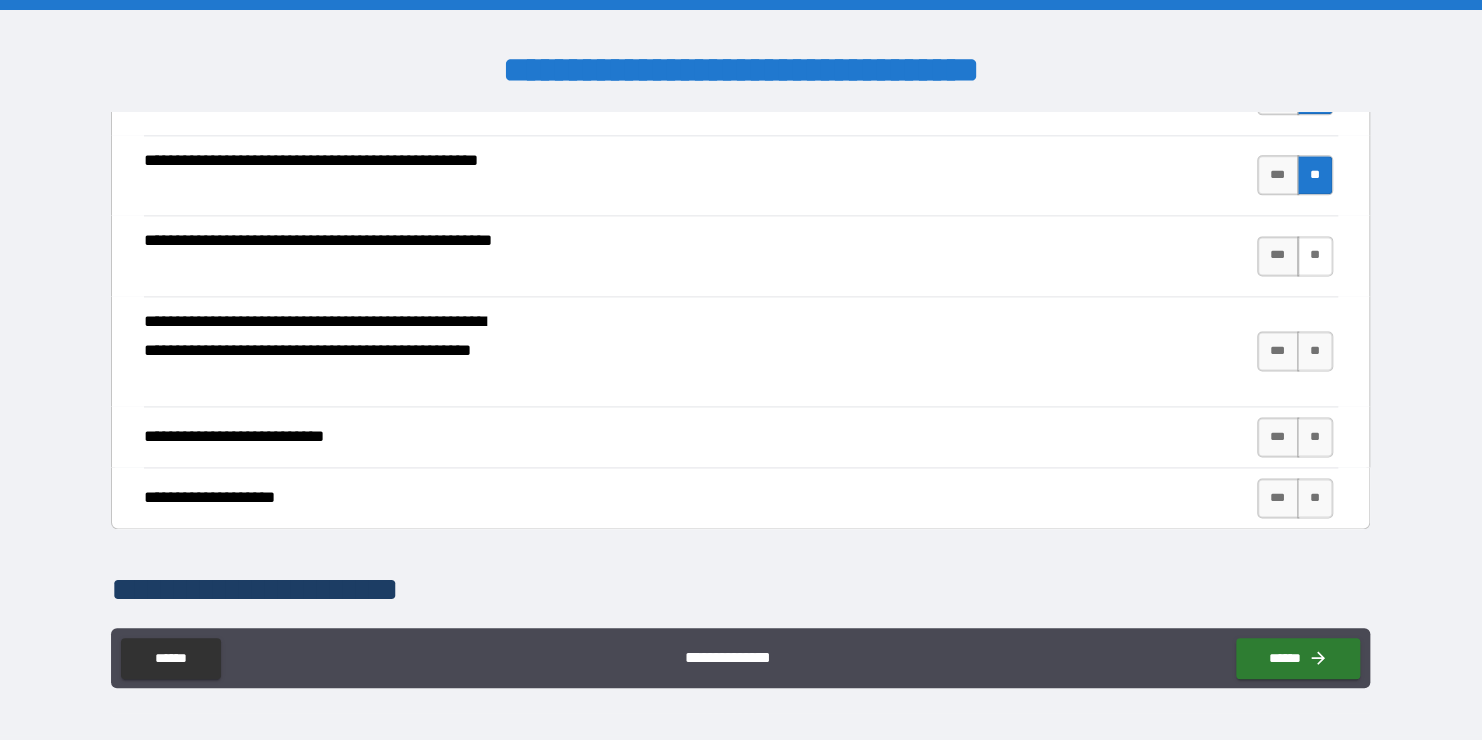 click on "**" at bounding box center (1315, 256) 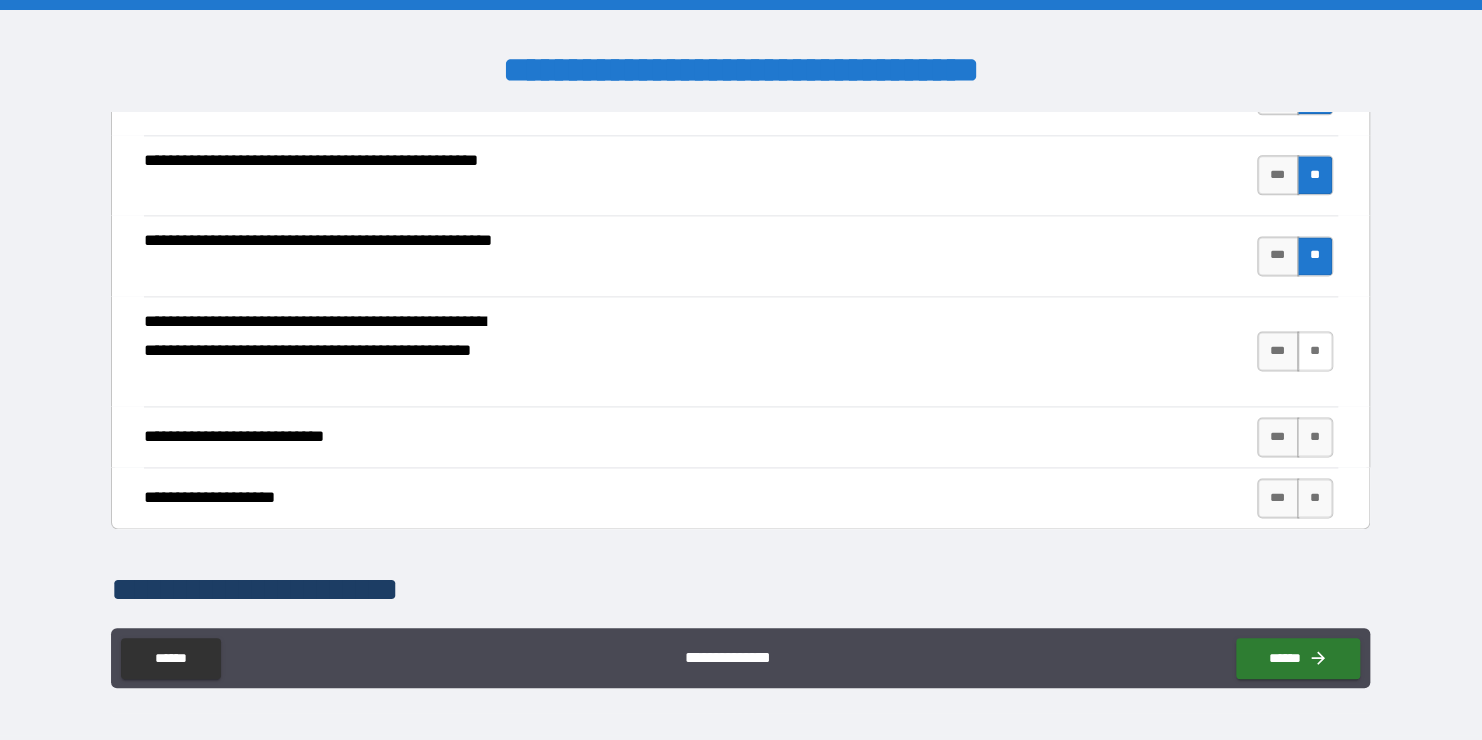 click on "**" at bounding box center [1315, 351] 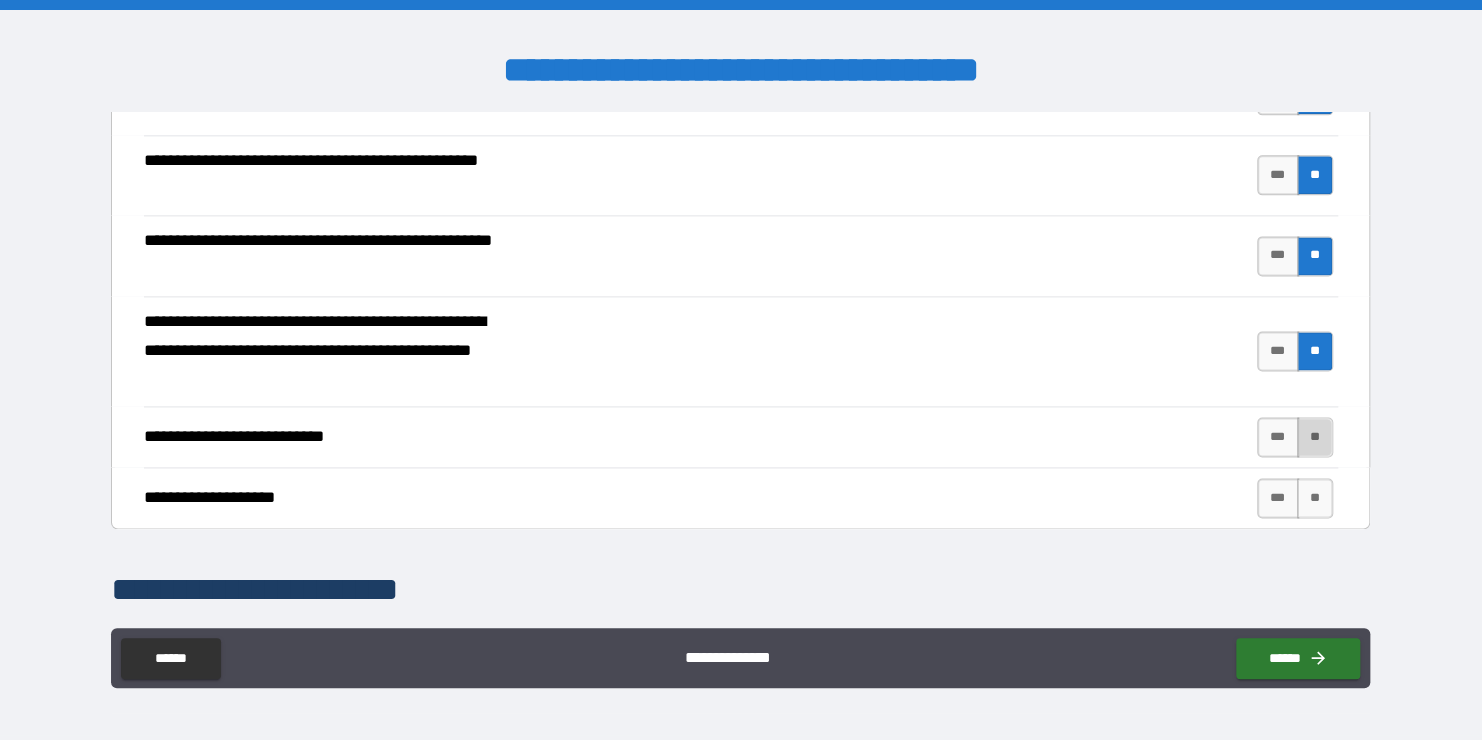 click on "**" at bounding box center [1315, 437] 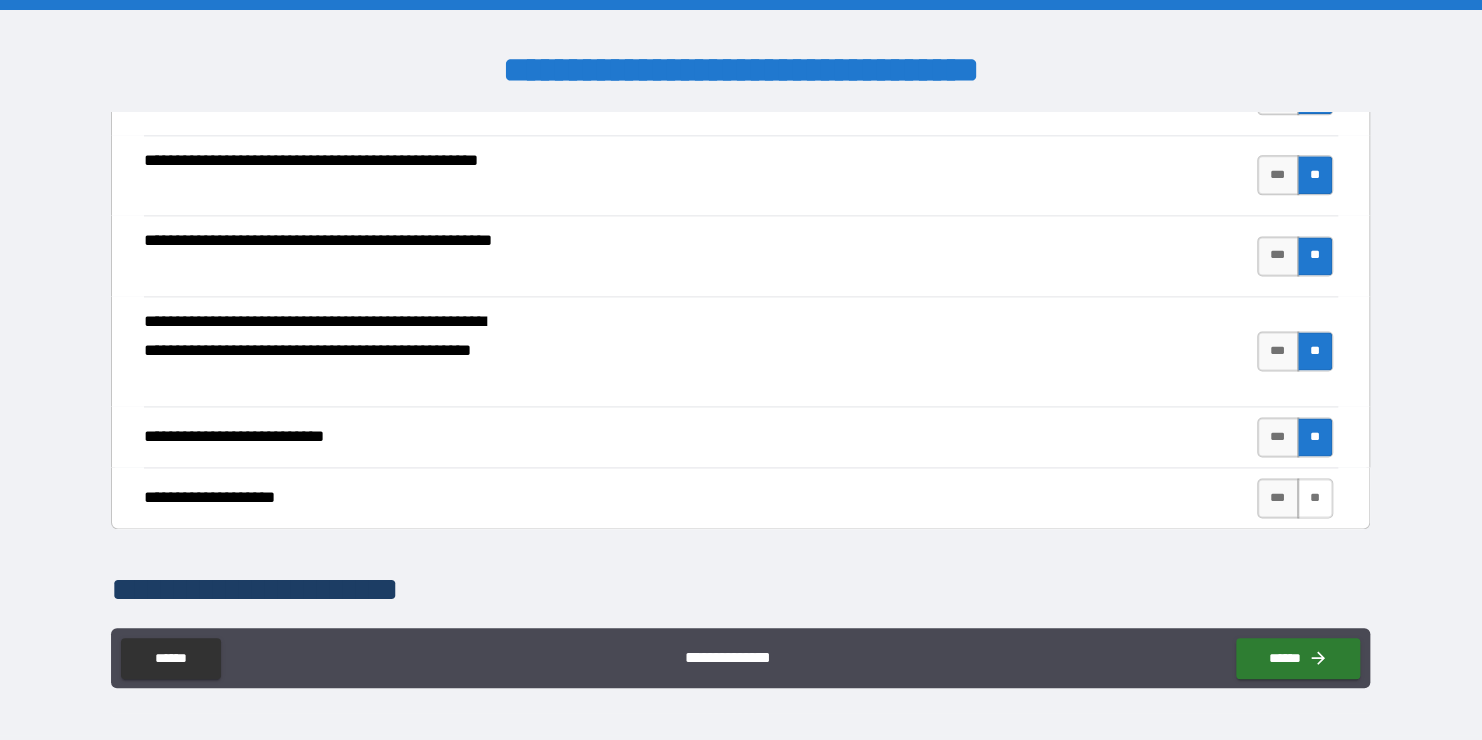 click on "**" at bounding box center [1315, 498] 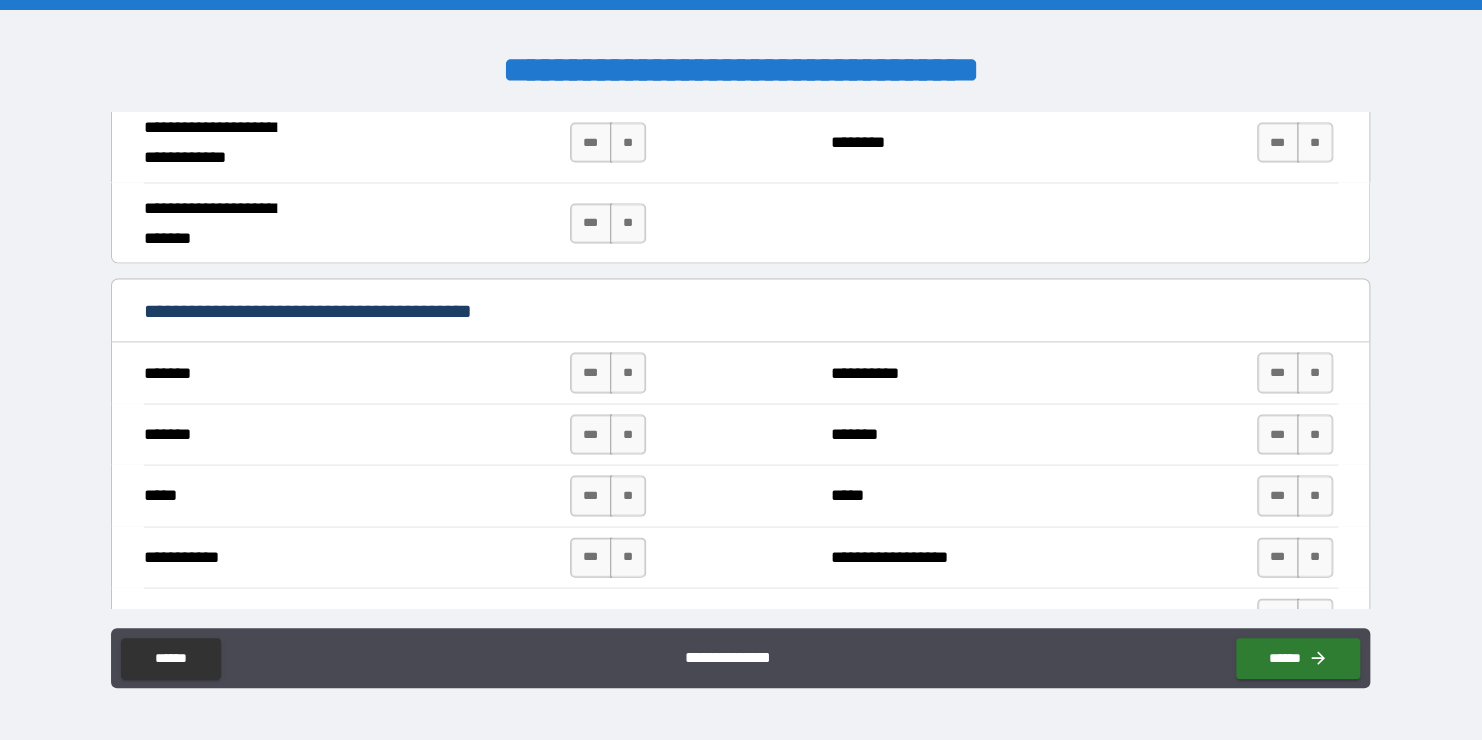 scroll, scrollTop: 2000, scrollLeft: 0, axis: vertical 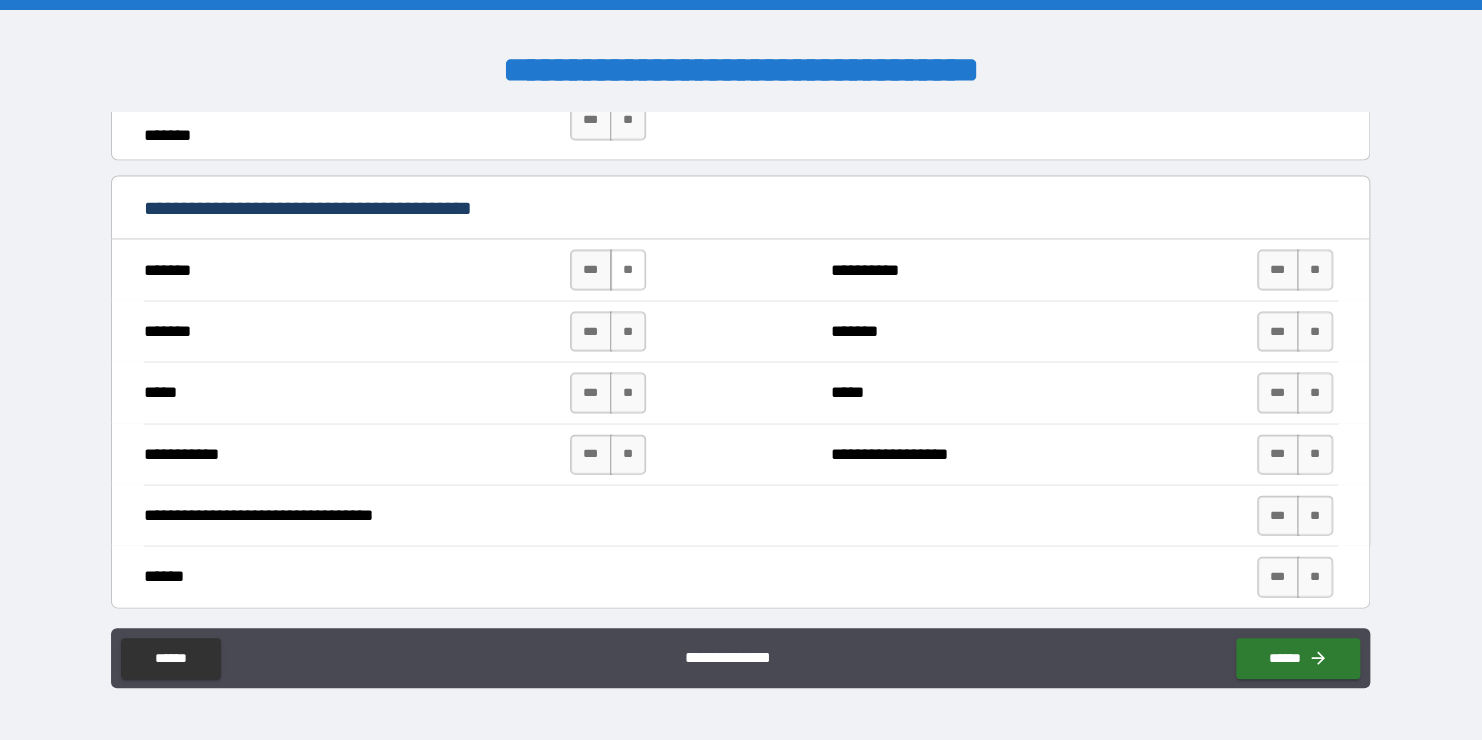 click on "**" at bounding box center [628, 270] 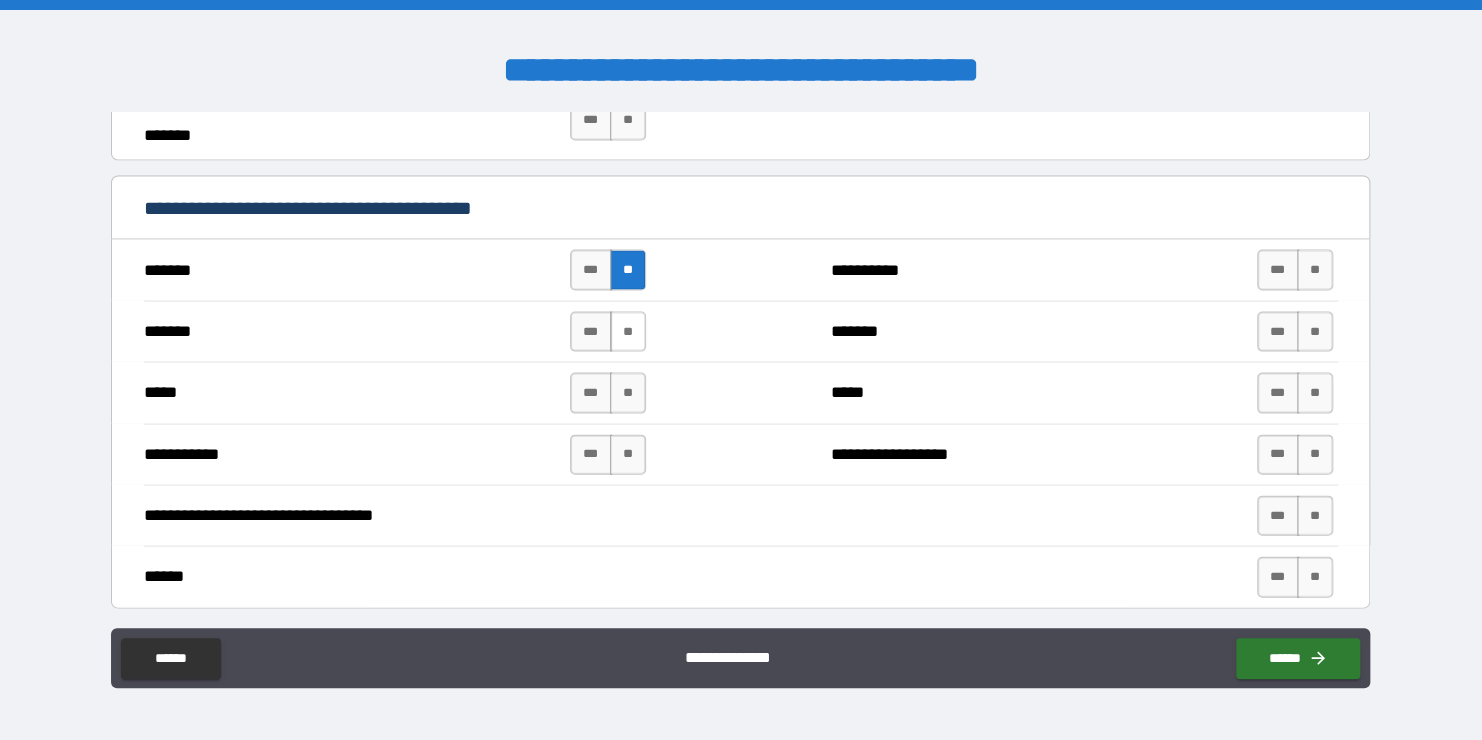 click on "**" at bounding box center (628, 332) 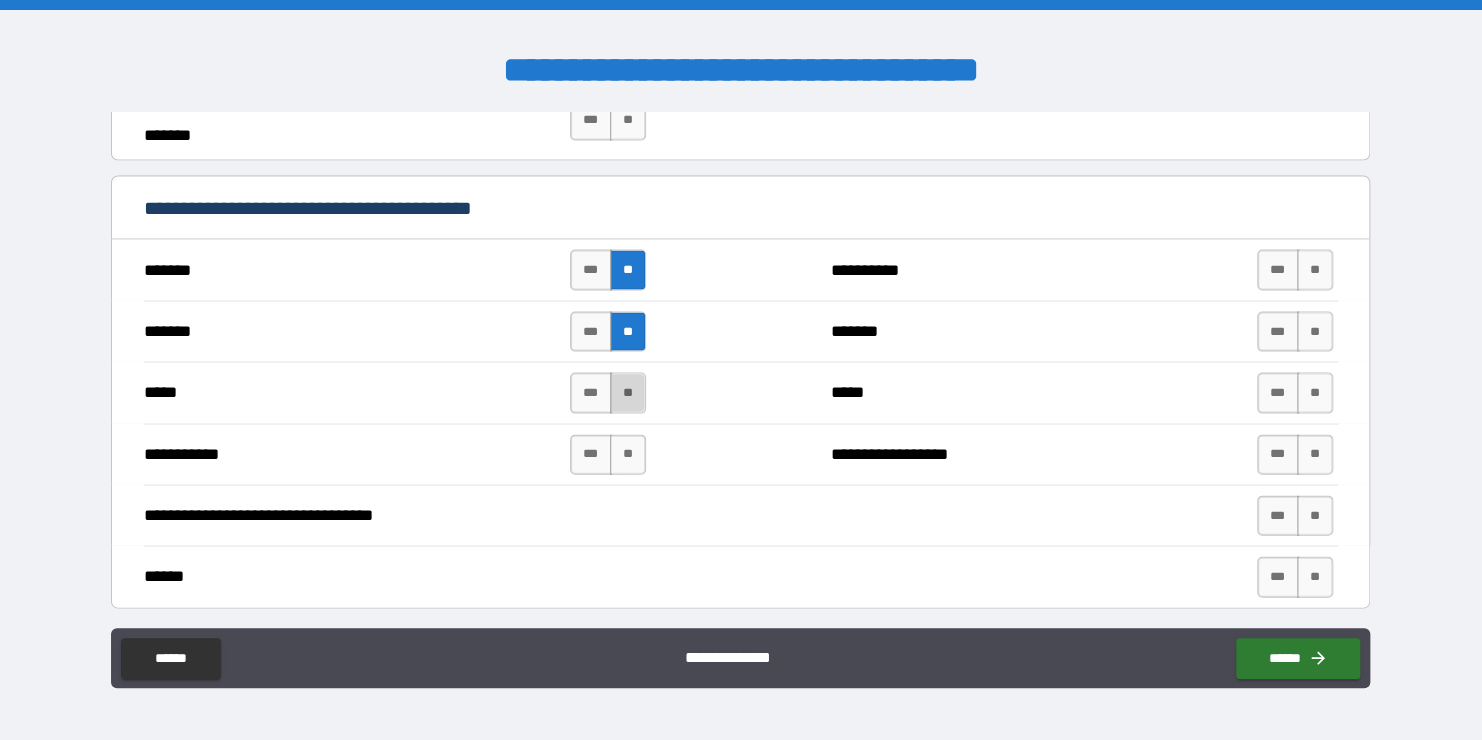 click on "**" at bounding box center [628, 393] 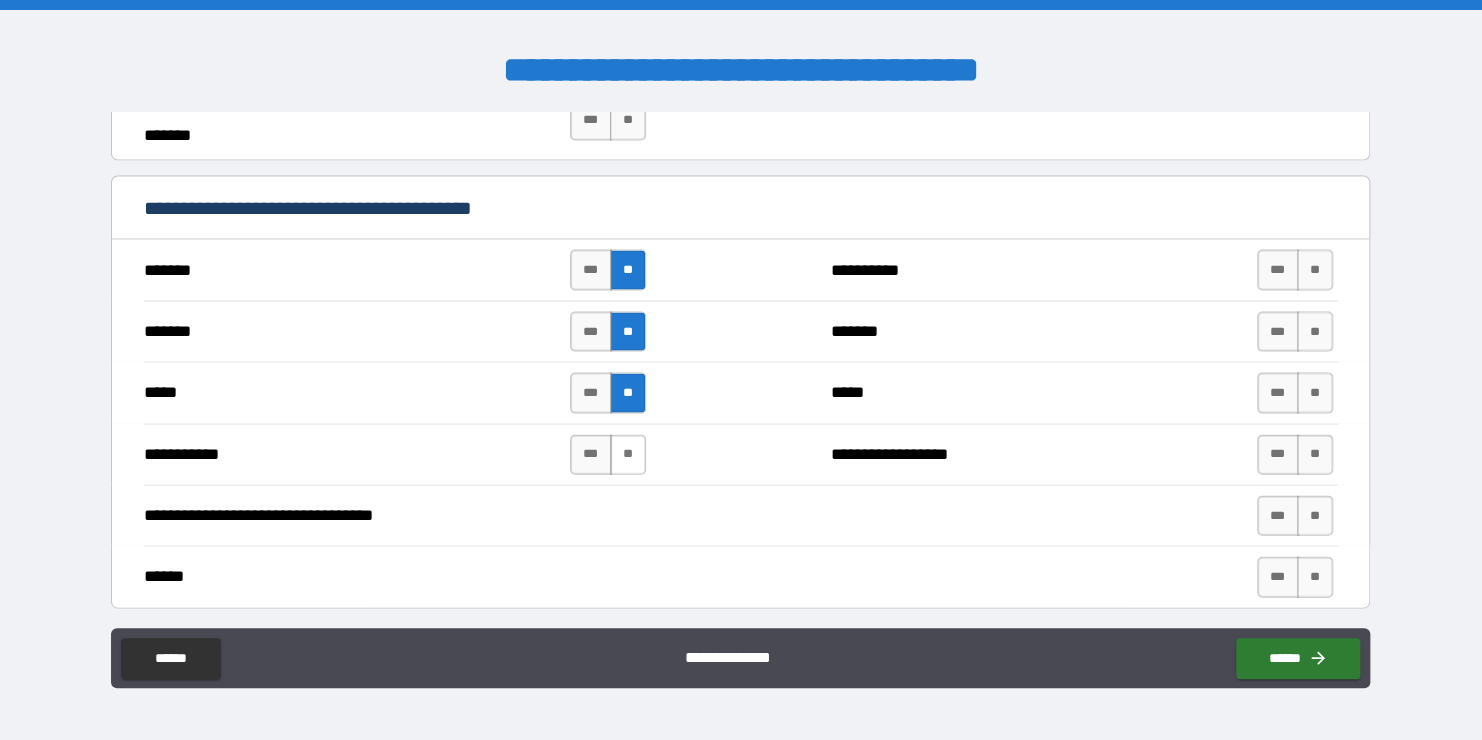 click on "**" at bounding box center (628, 455) 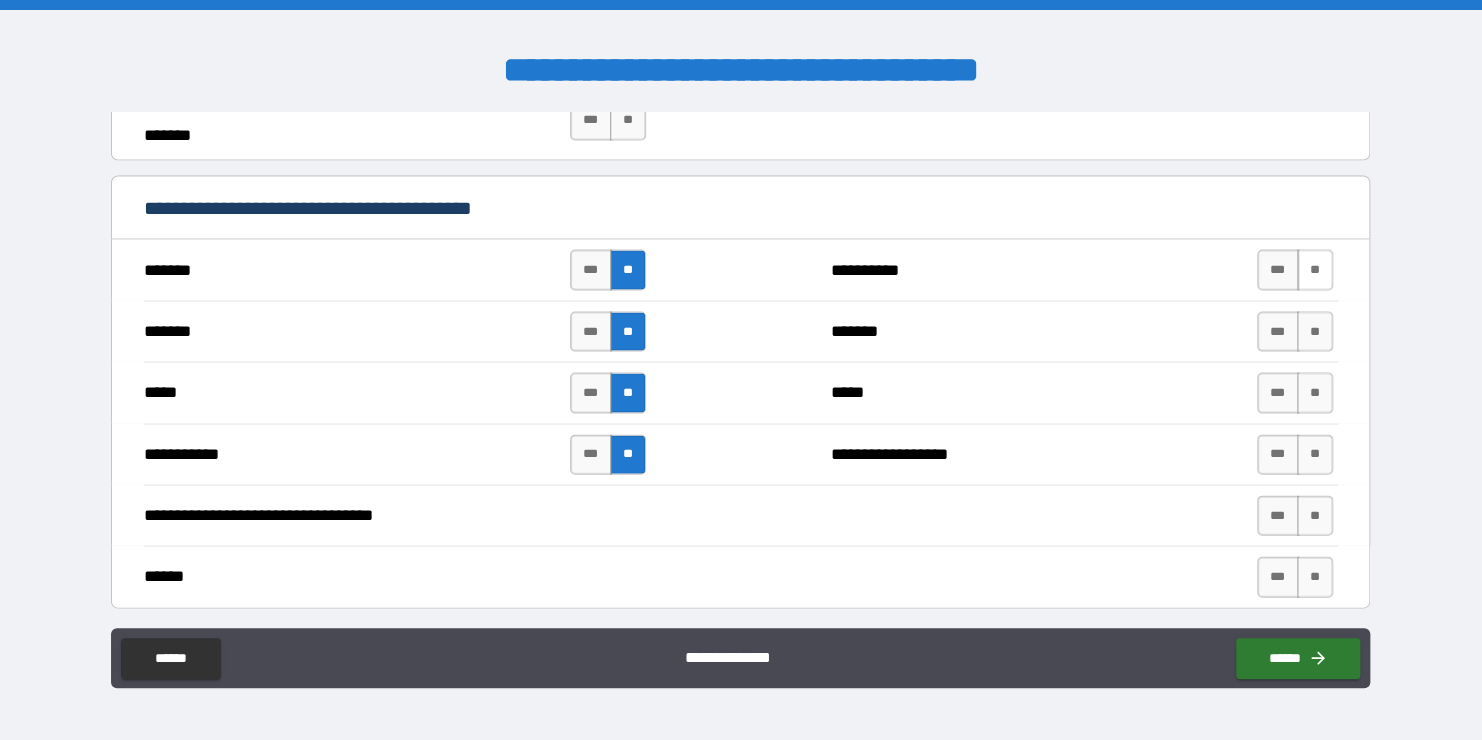 click on "**" at bounding box center [1315, 270] 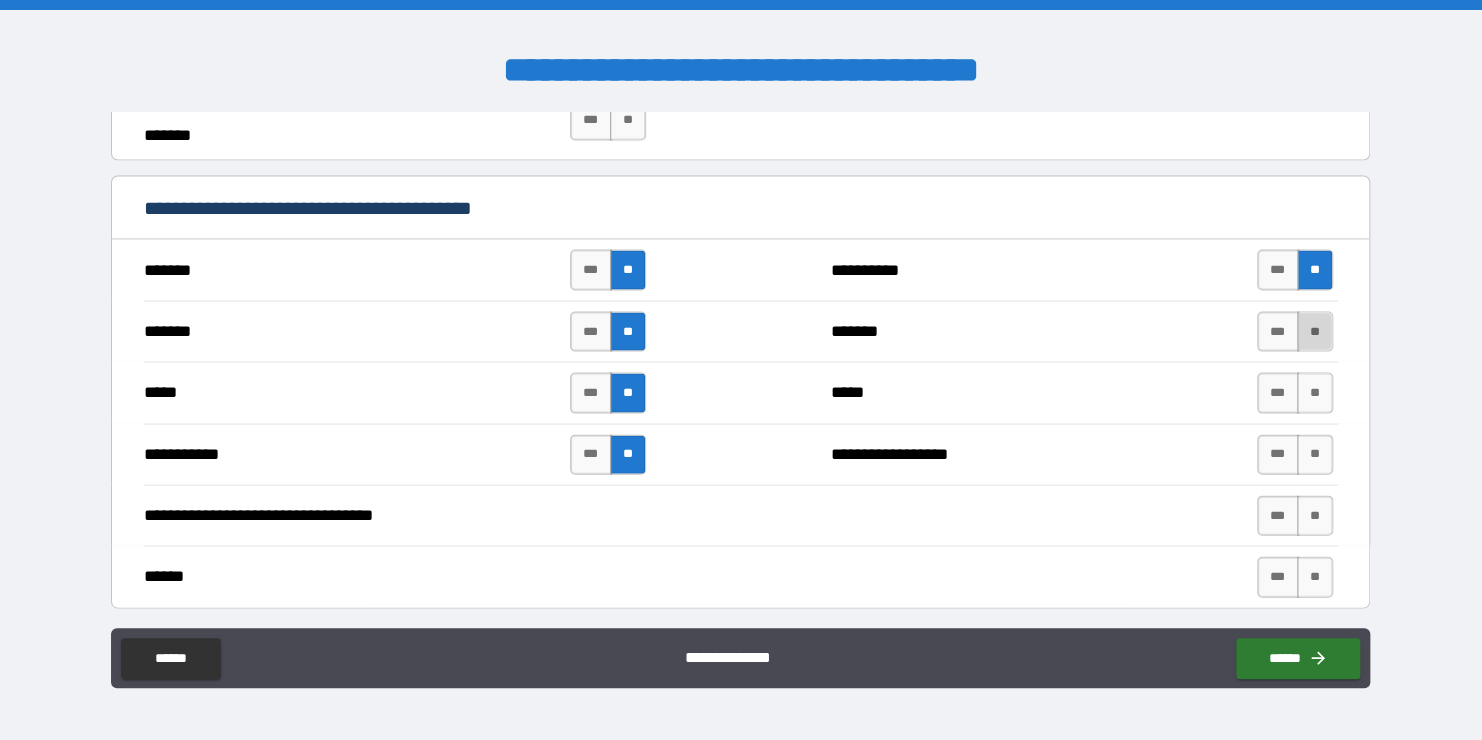 click on "**" at bounding box center (1315, 332) 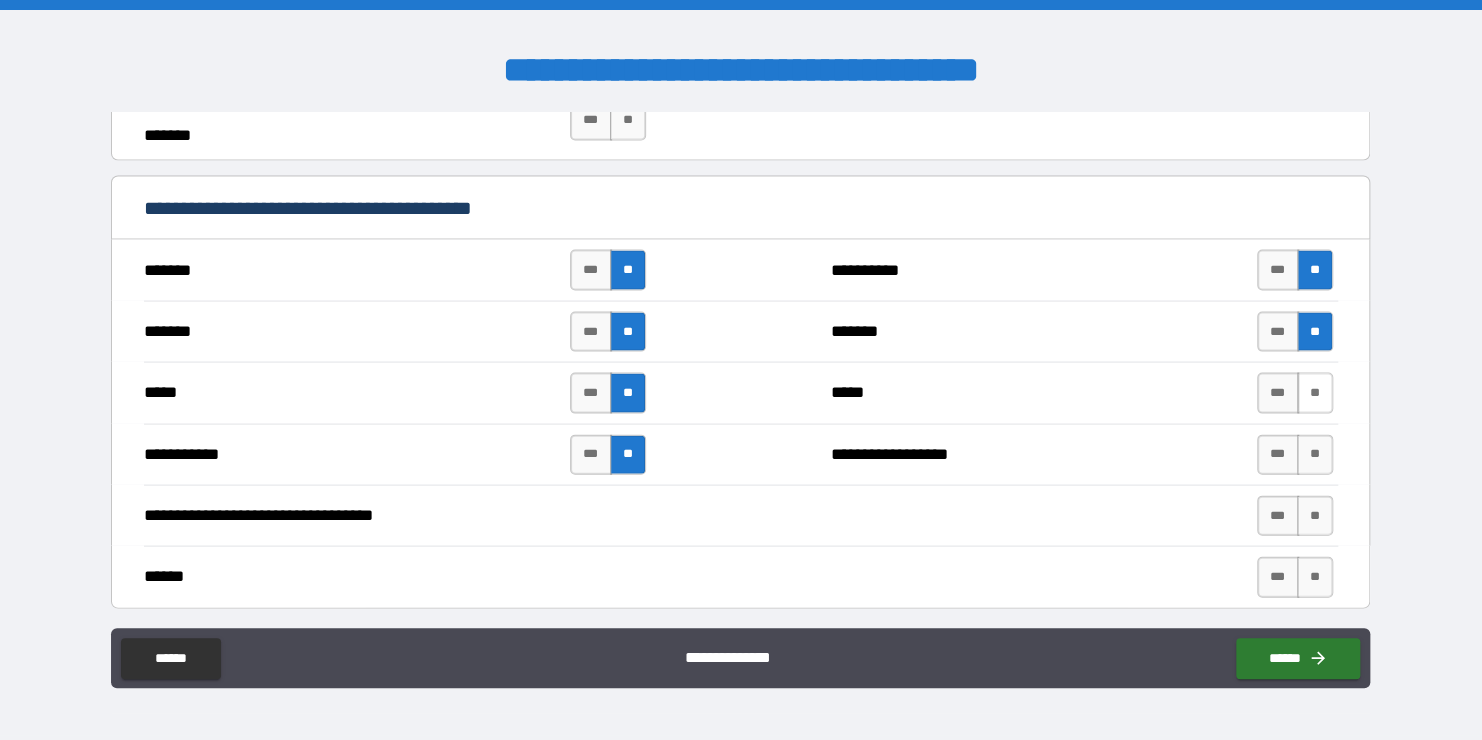 click on "**" at bounding box center [1315, 393] 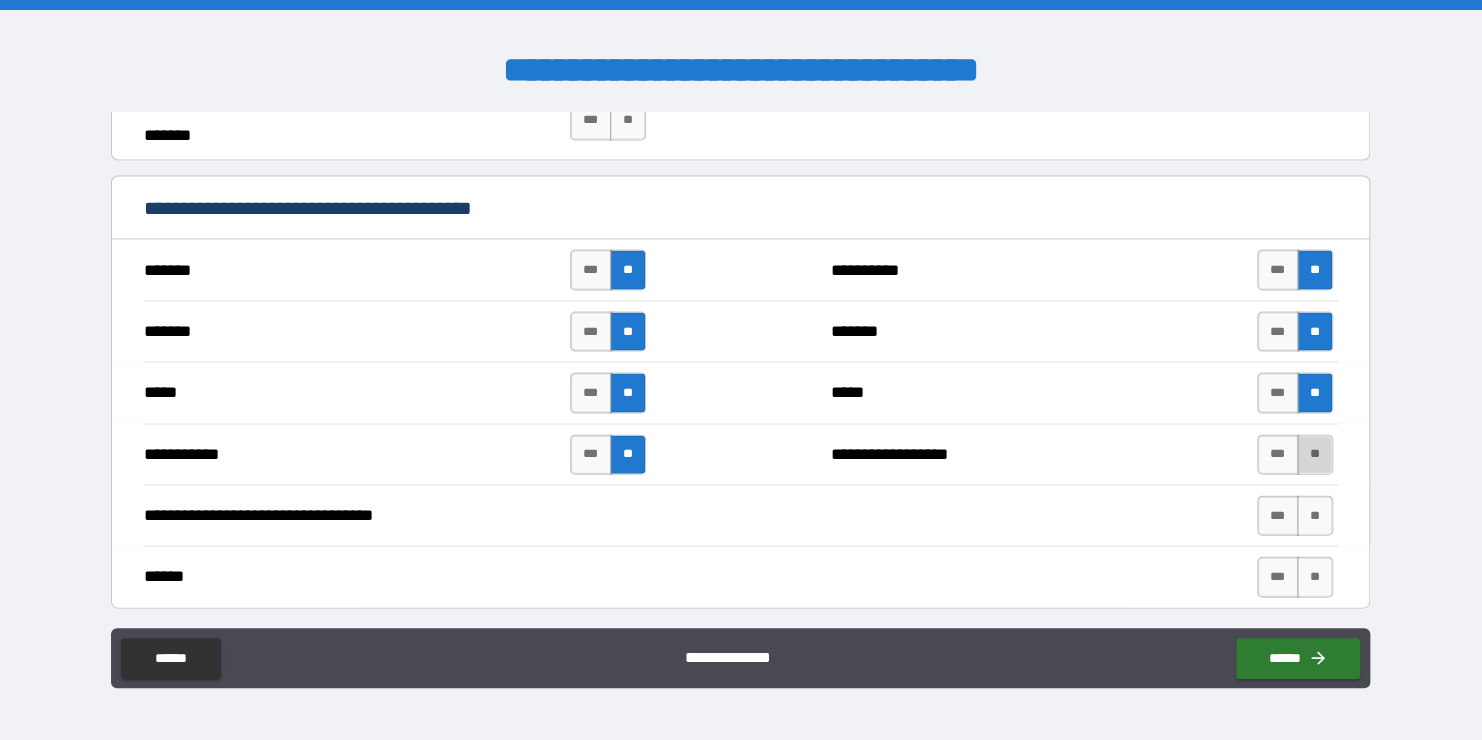 click on "**" at bounding box center (1315, 455) 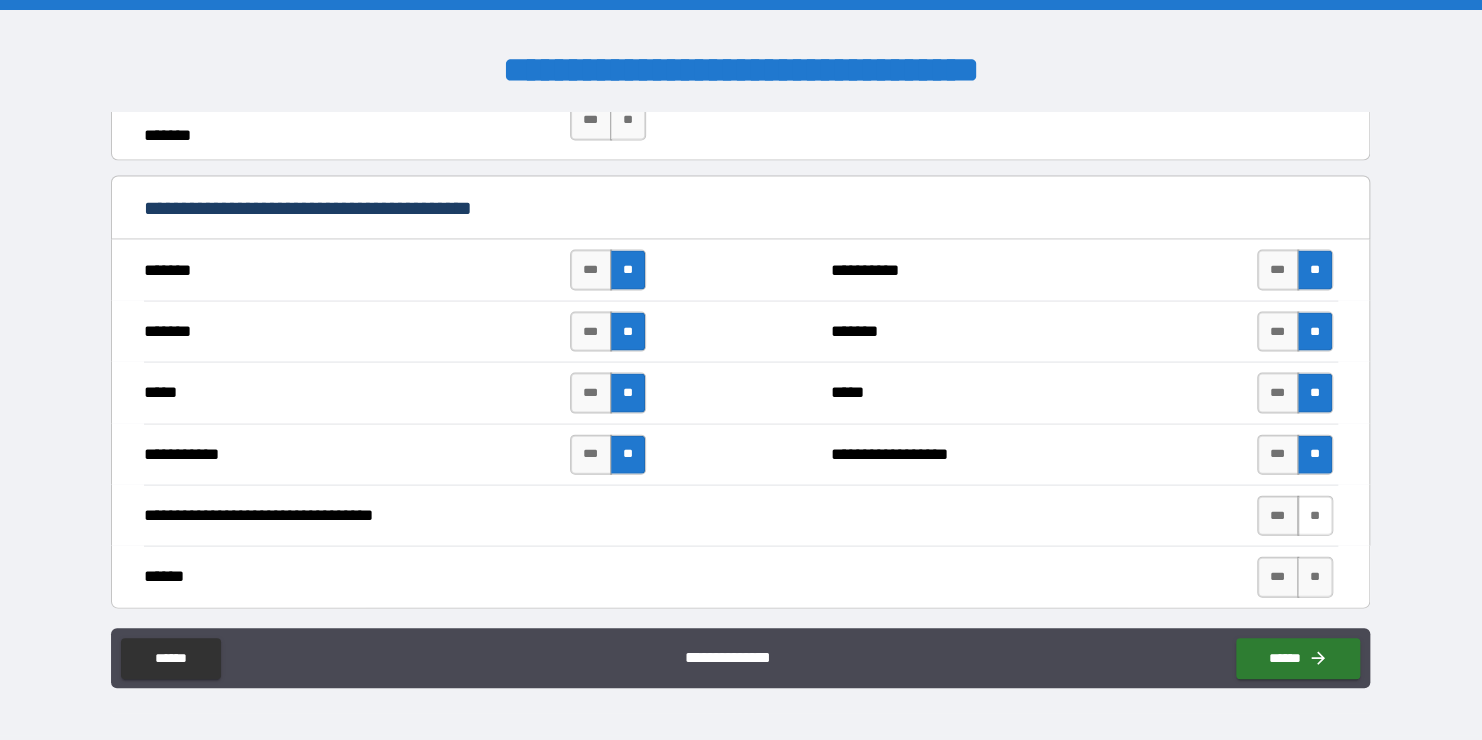 click on "**" at bounding box center (1315, 516) 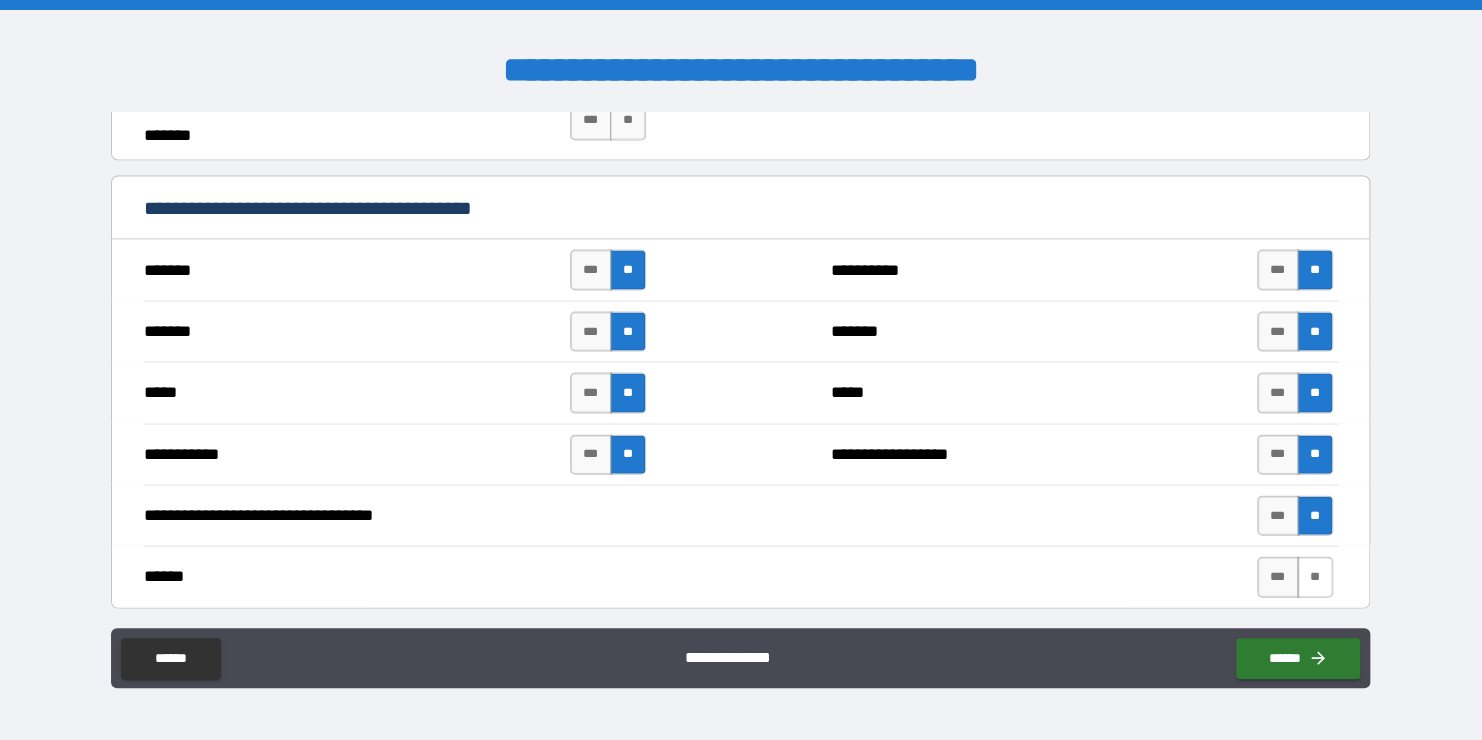 click on "**" at bounding box center [1315, 577] 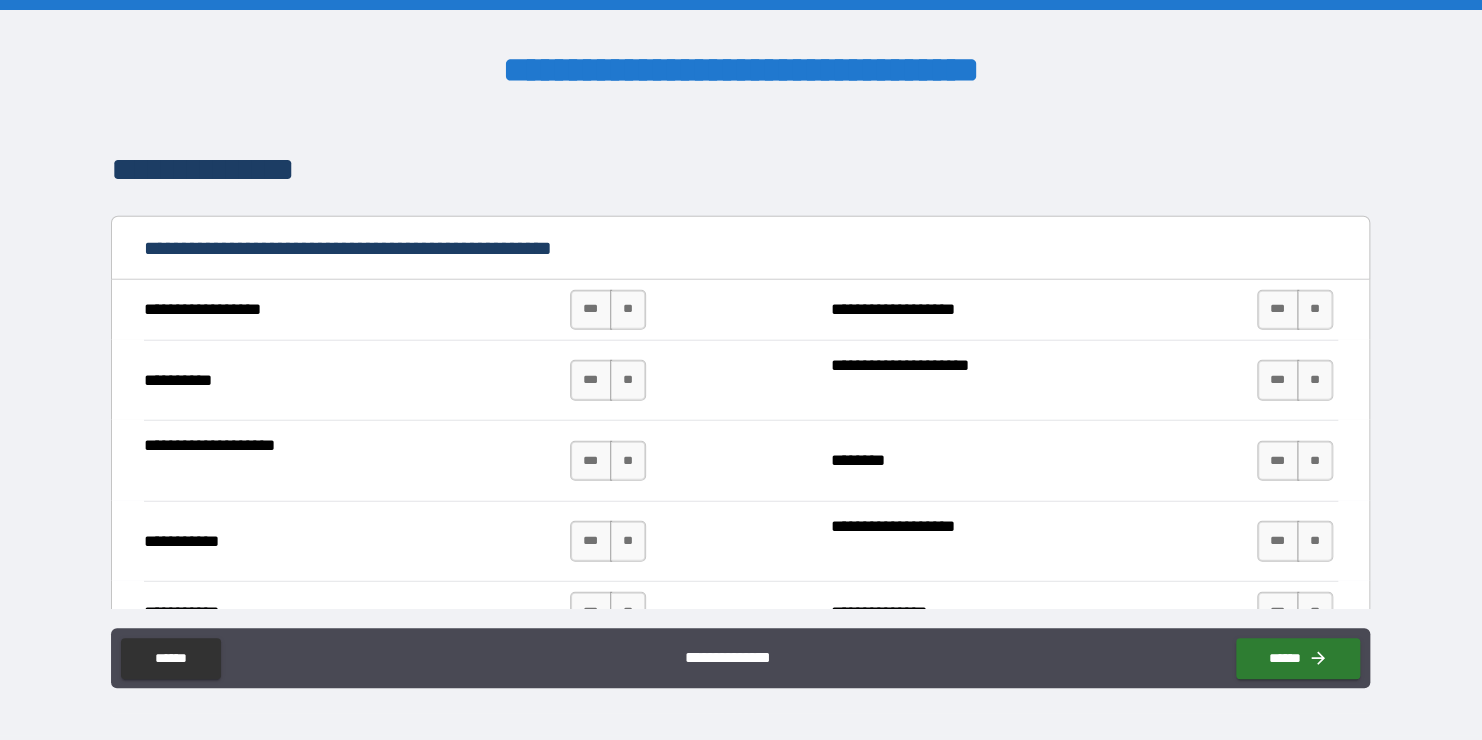 scroll, scrollTop: 2600, scrollLeft: 0, axis: vertical 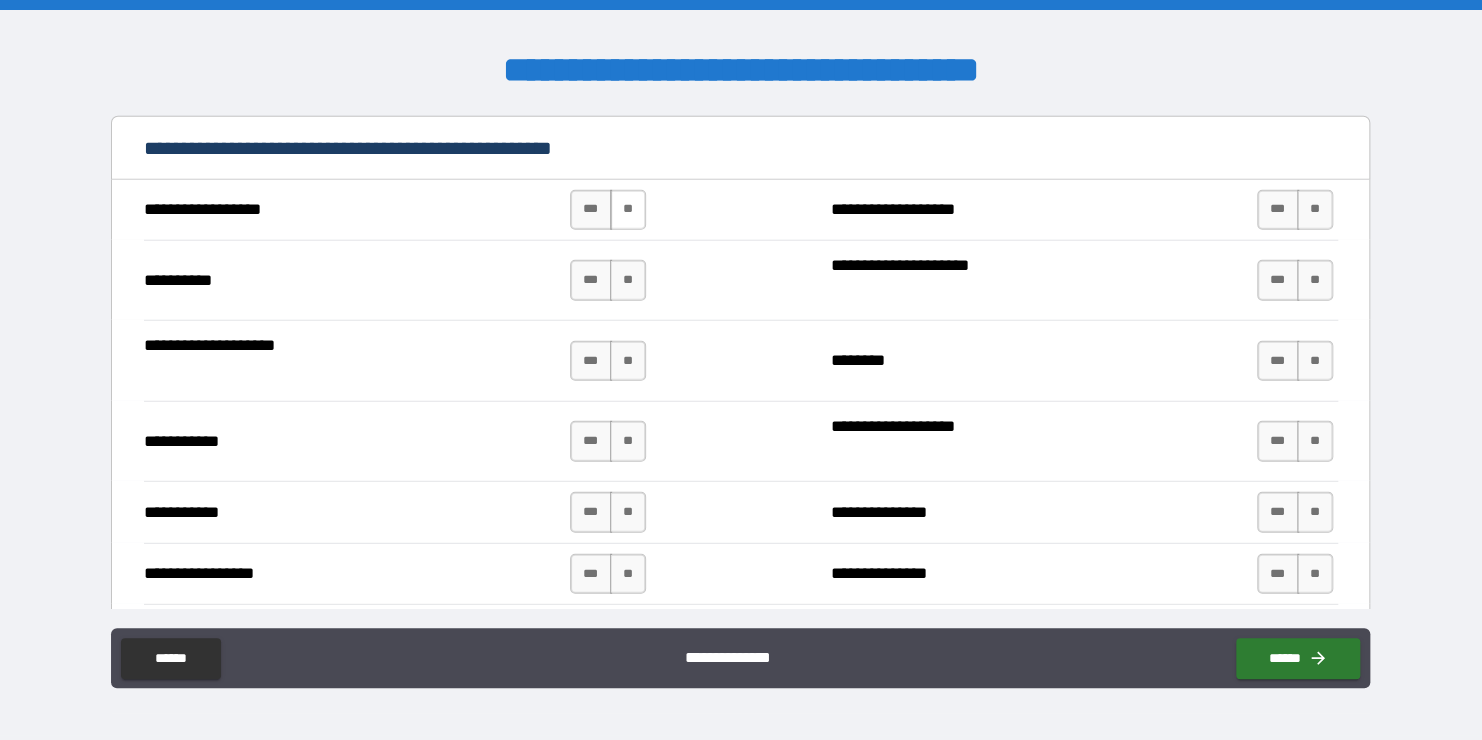 click on "**" at bounding box center (628, 210) 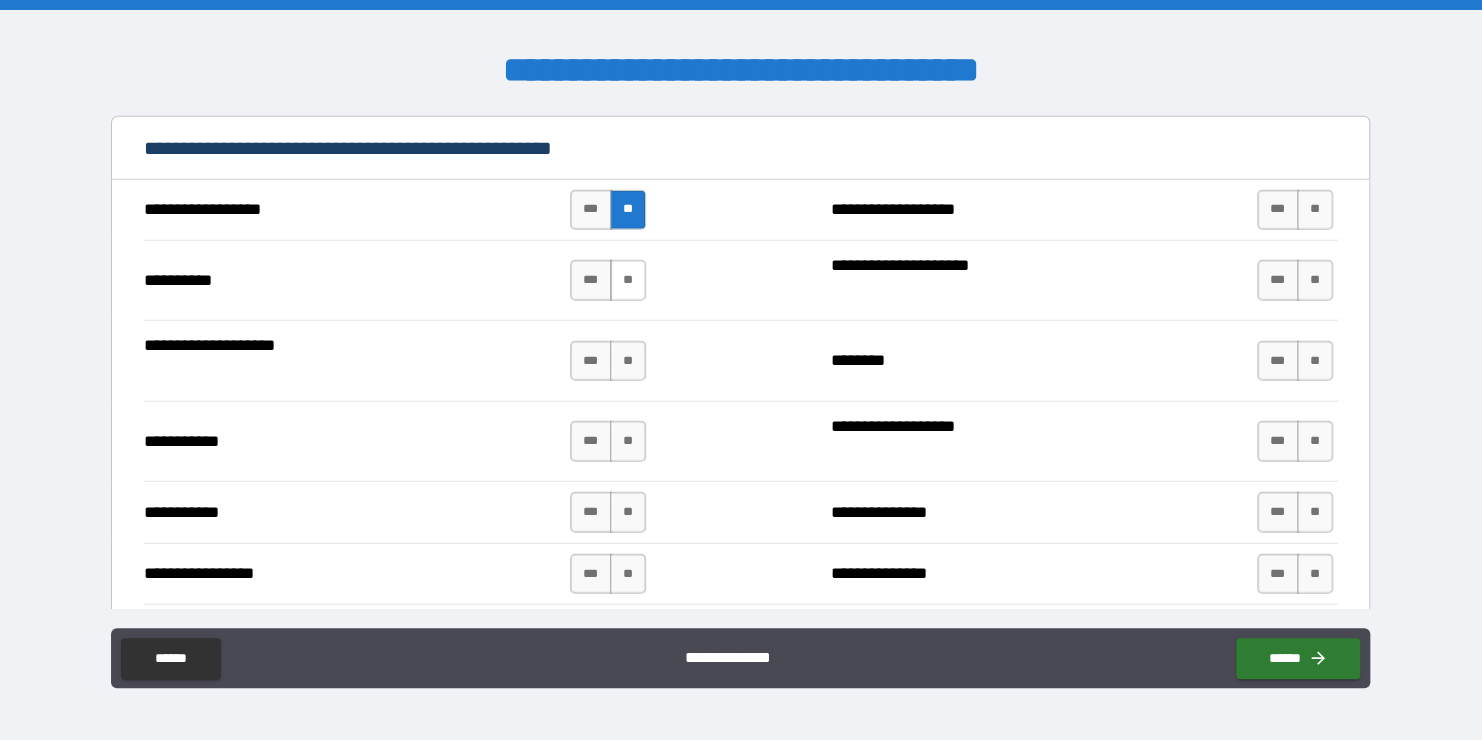 click on "**" at bounding box center (628, 280) 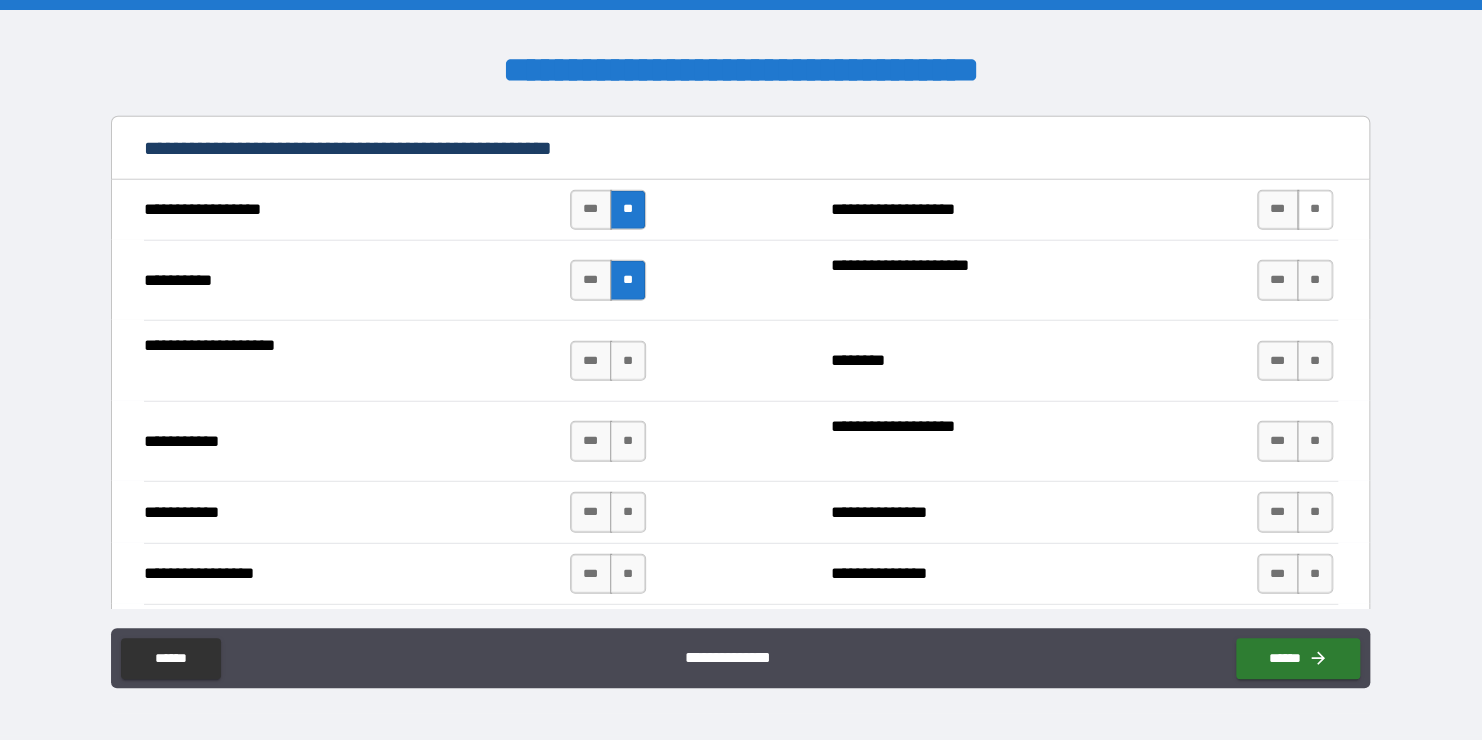 click on "**" at bounding box center [1315, 210] 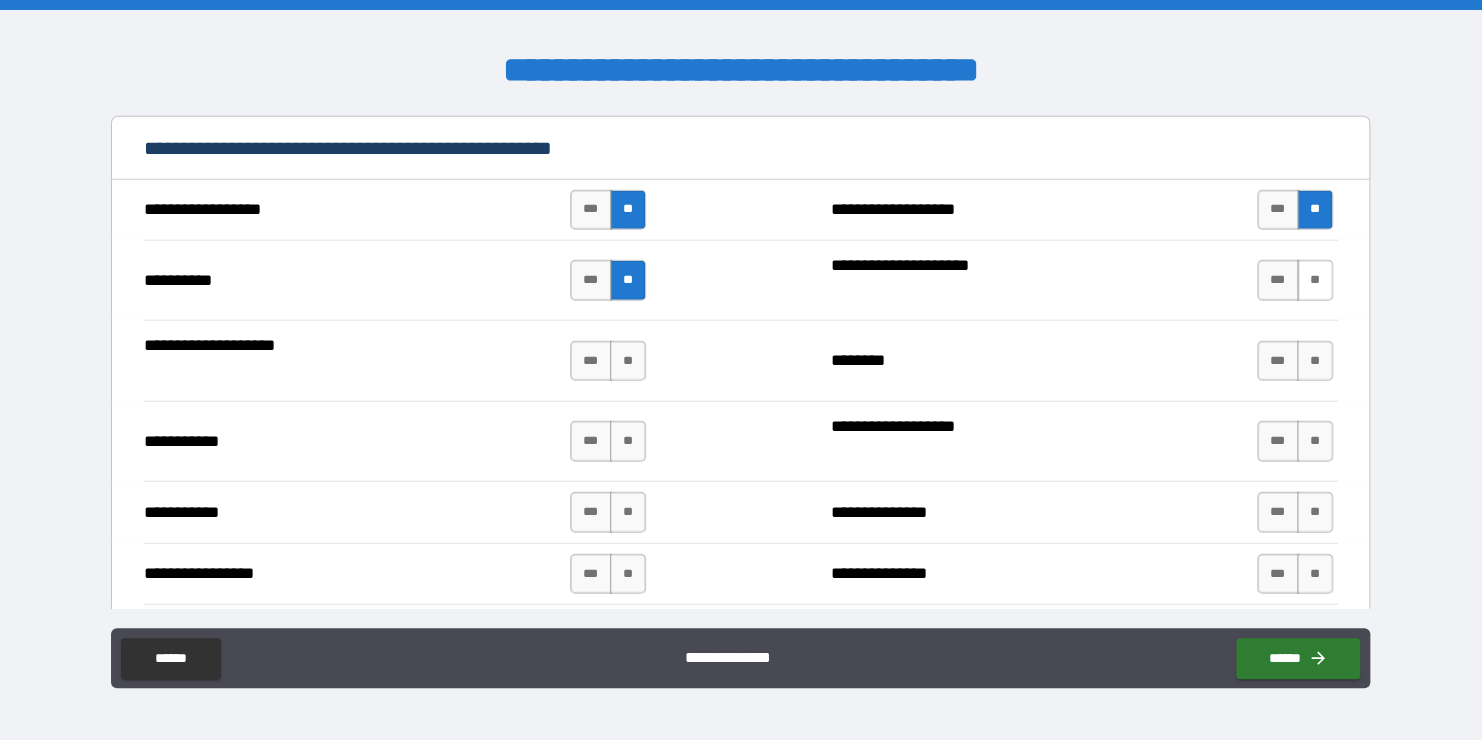 click on "**" at bounding box center [1315, 280] 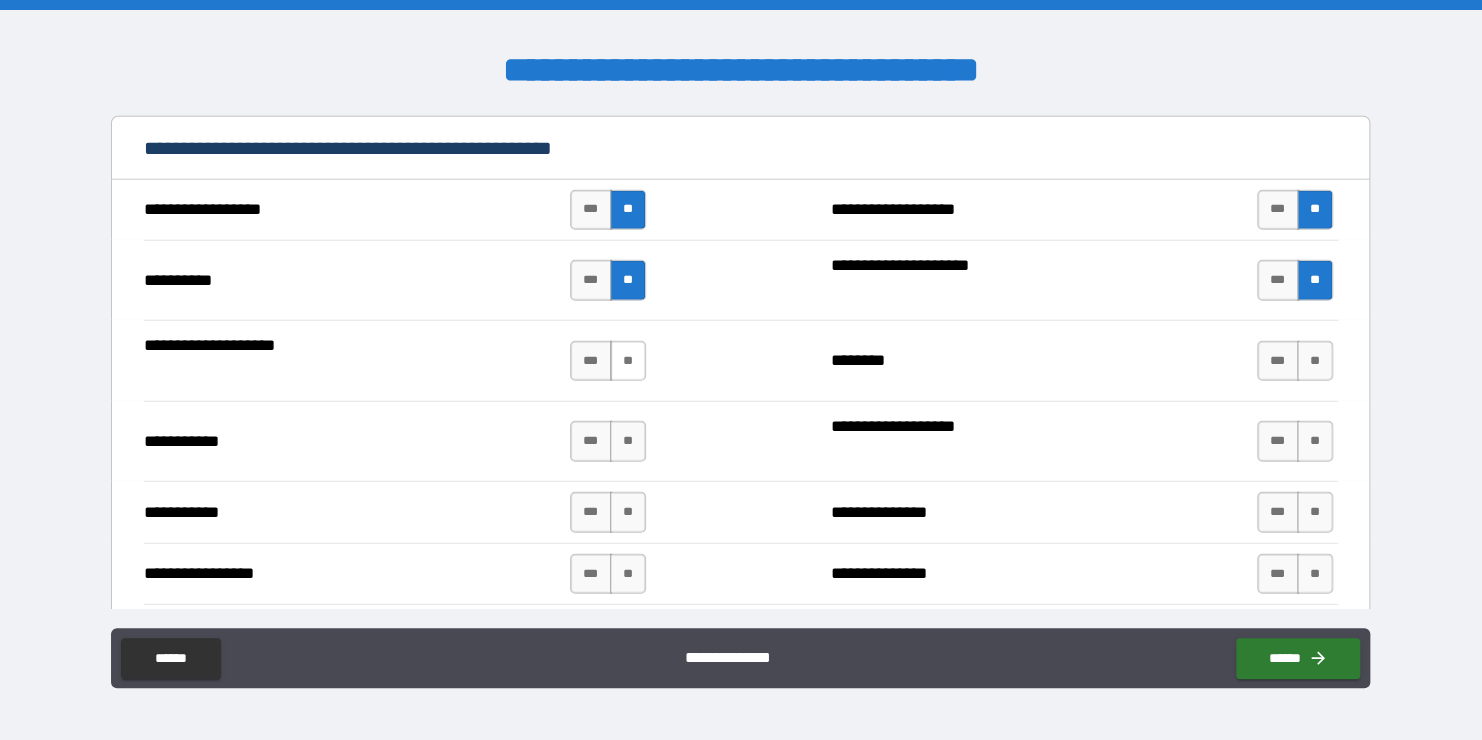 click on "**" at bounding box center [628, 361] 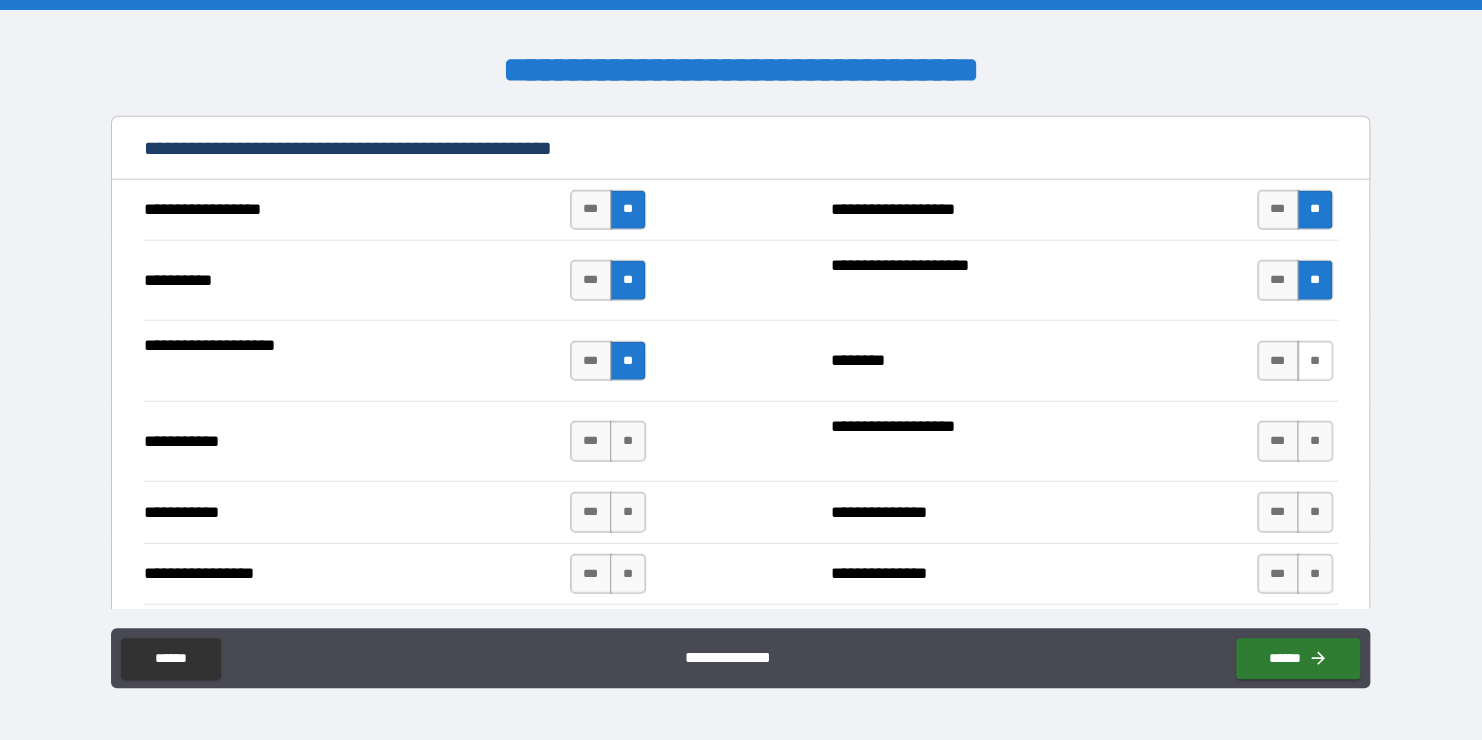 click on "**" at bounding box center (1315, 361) 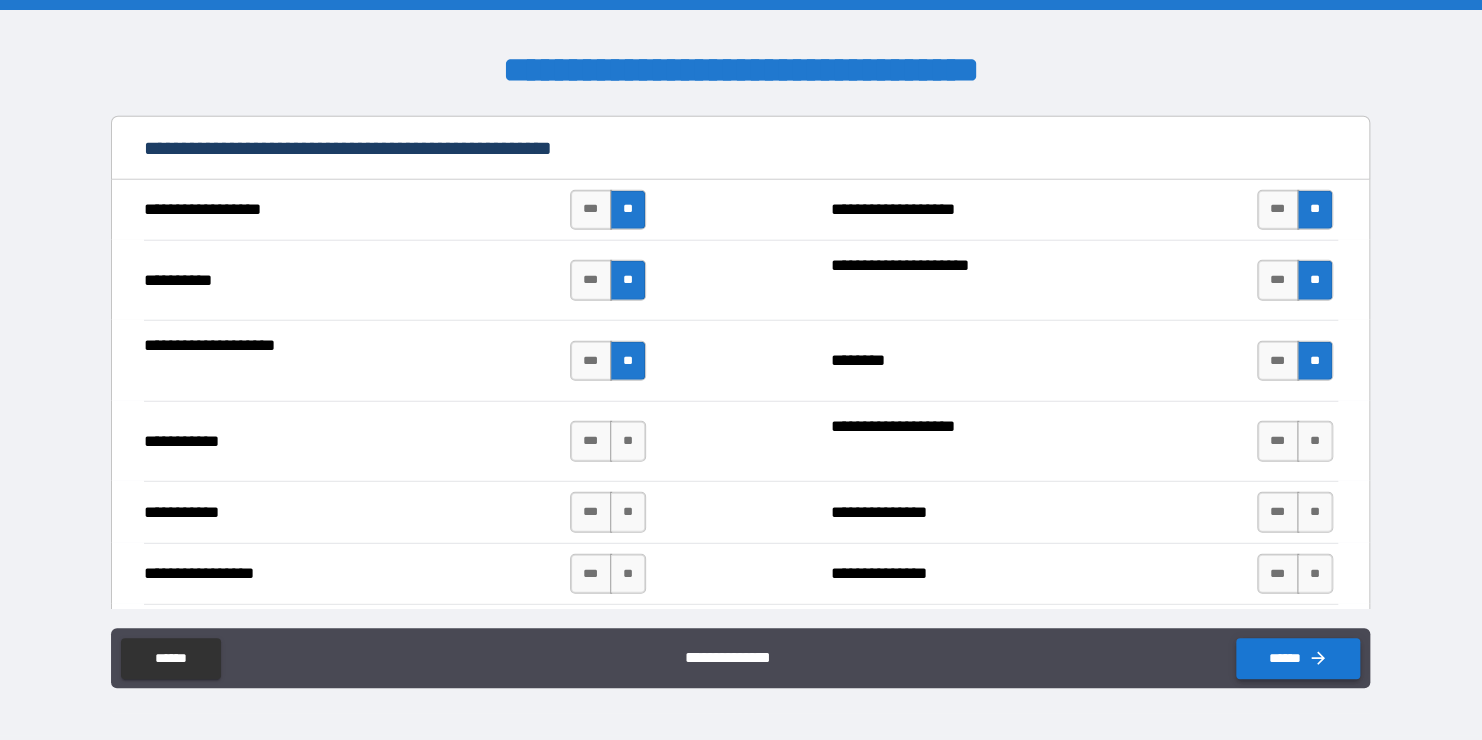 click 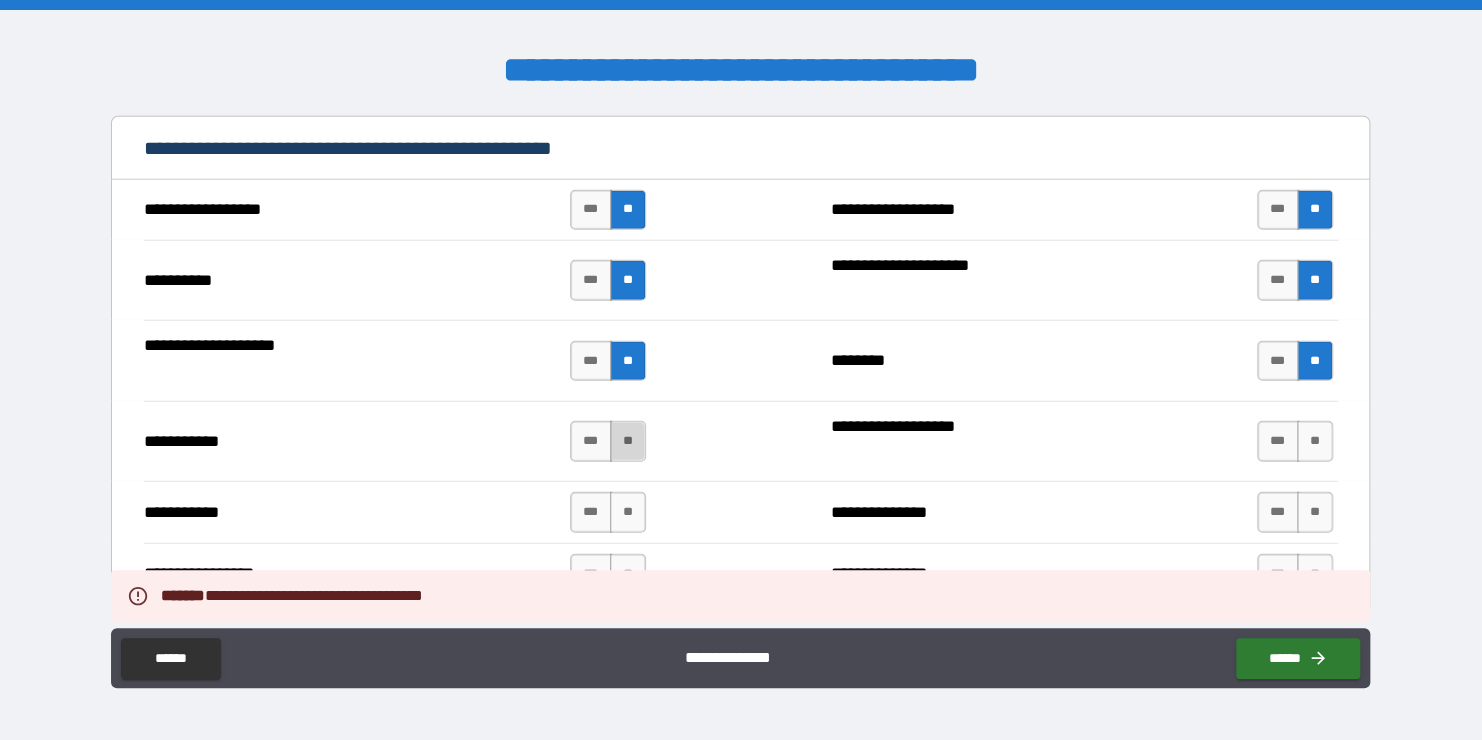 click on "**" at bounding box center [628, 441] 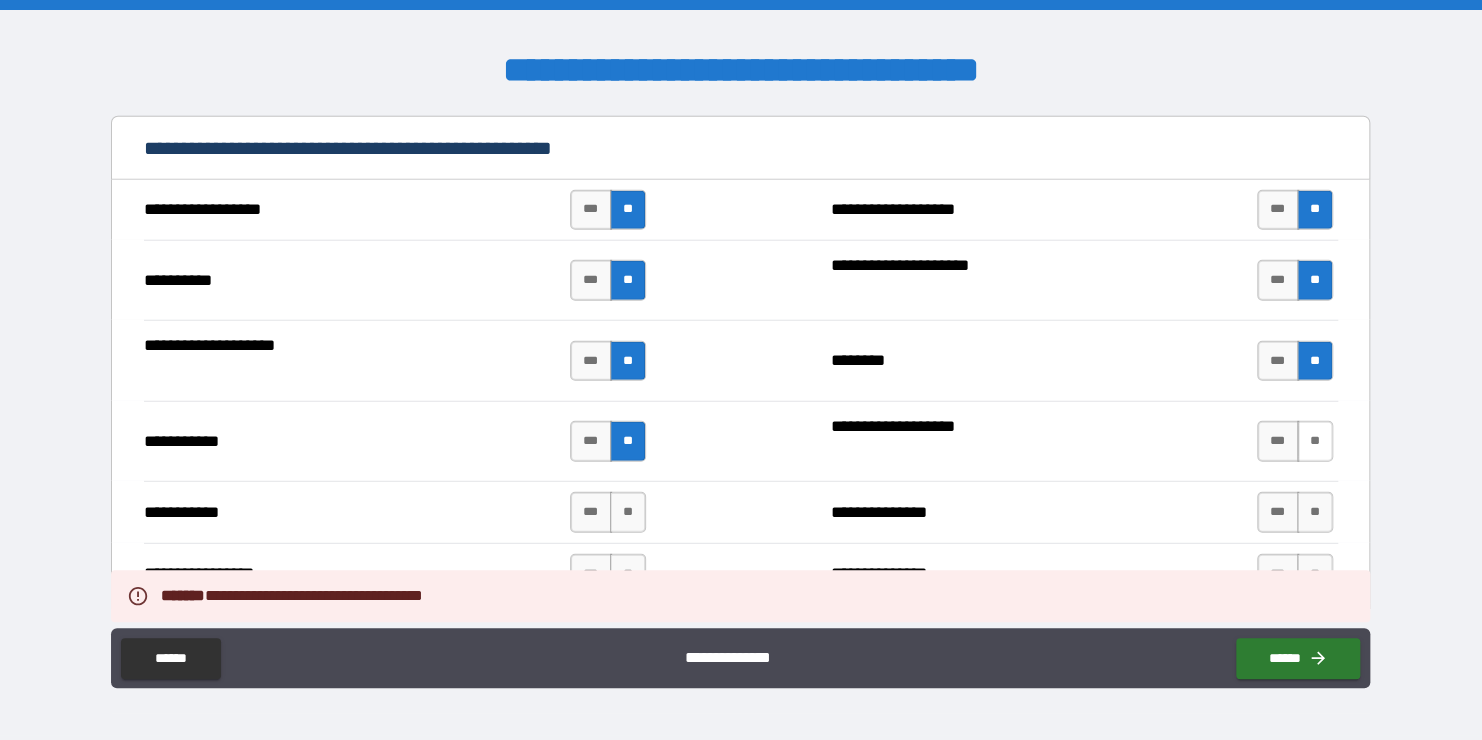 click on "**" at bounding box center [1315, 441] 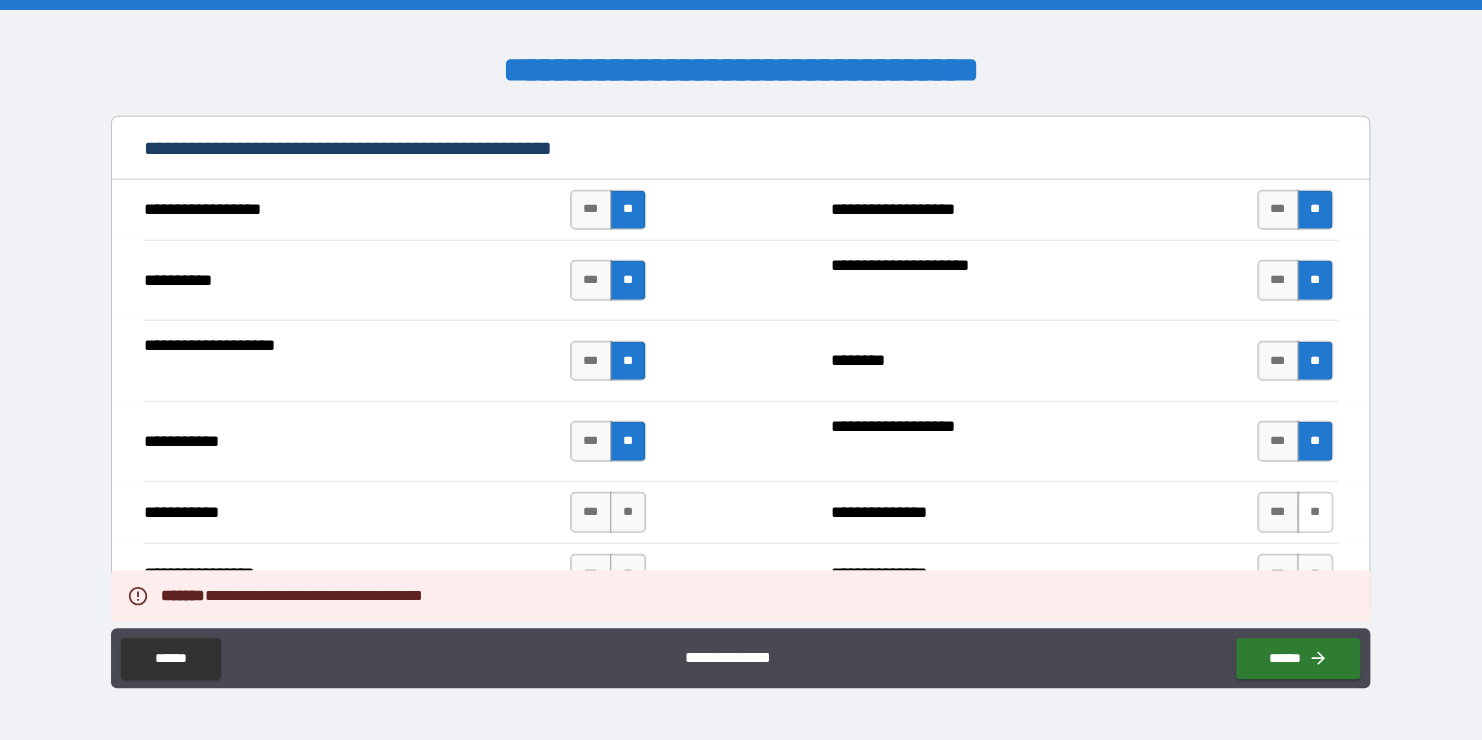 click on "**" at bounding box center [1315, 512] 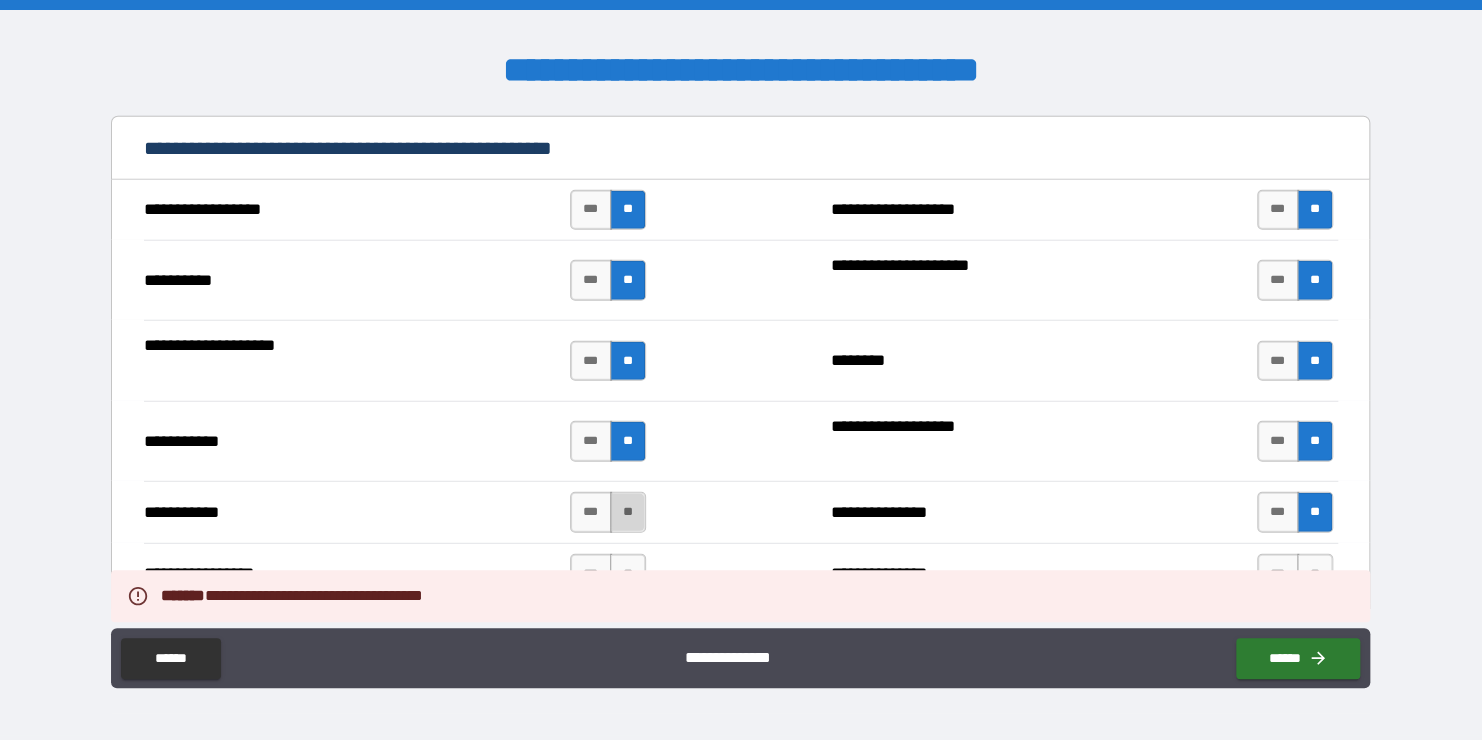 click on "**" at bounding box center [628, 512] 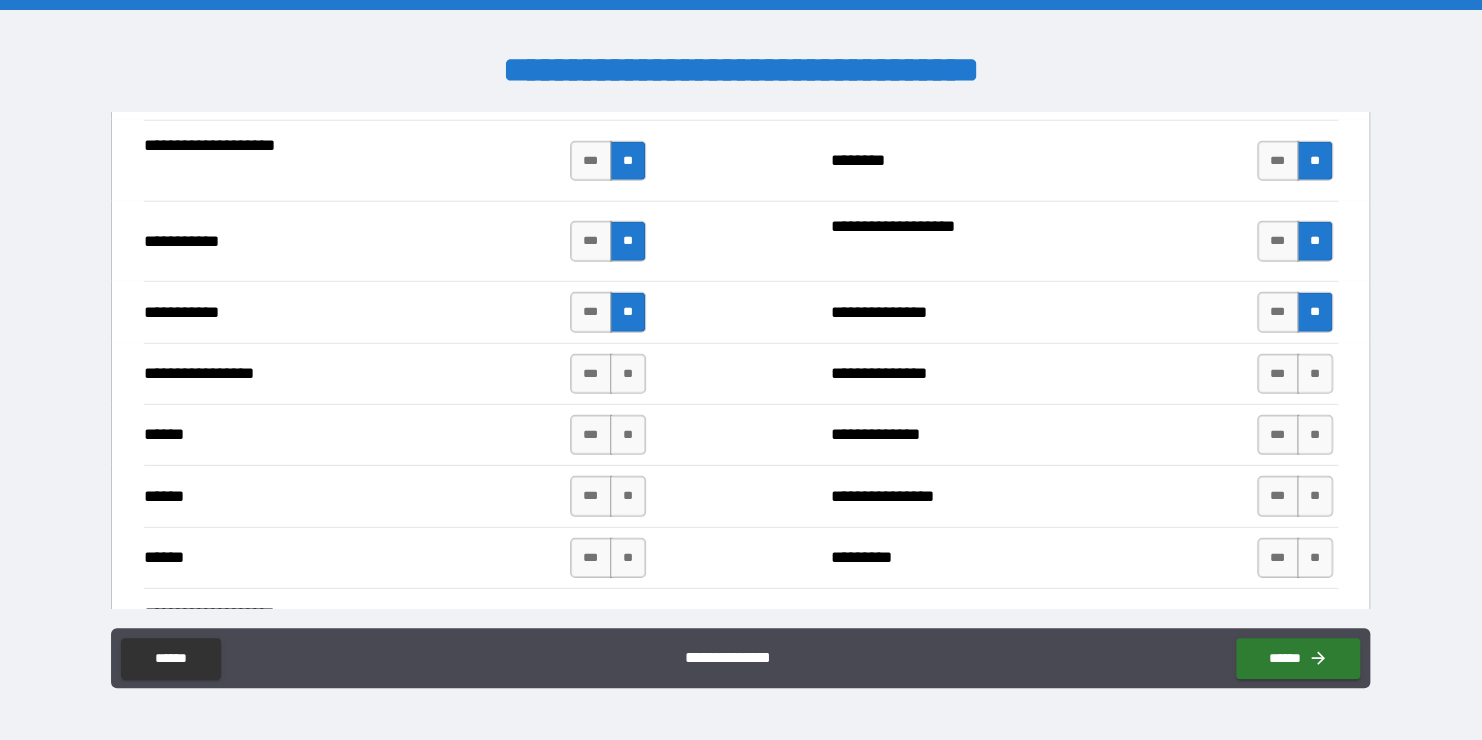 scroll, scrollTop: 2900, scrollLeft: 0, axis: vertical 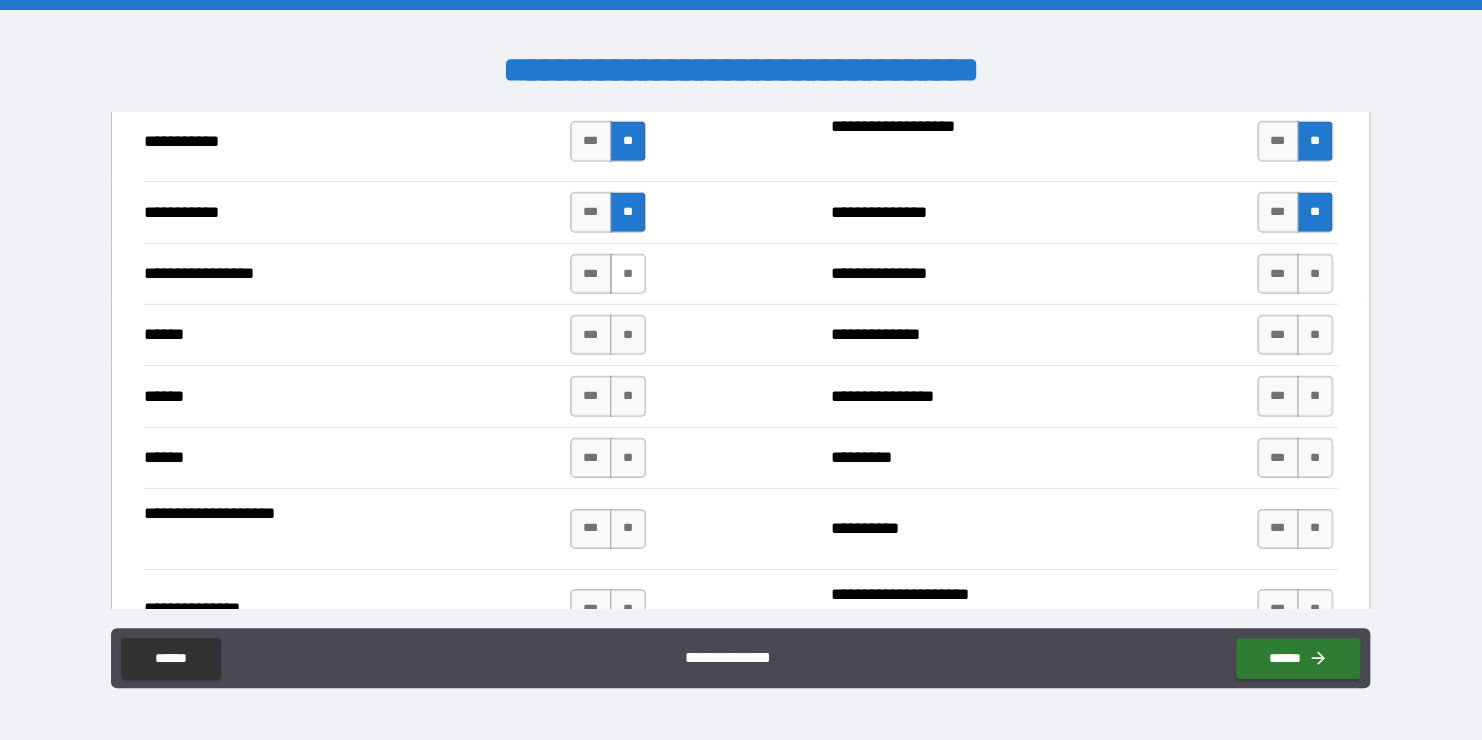 click on "**" at bounding box center [628, 274] 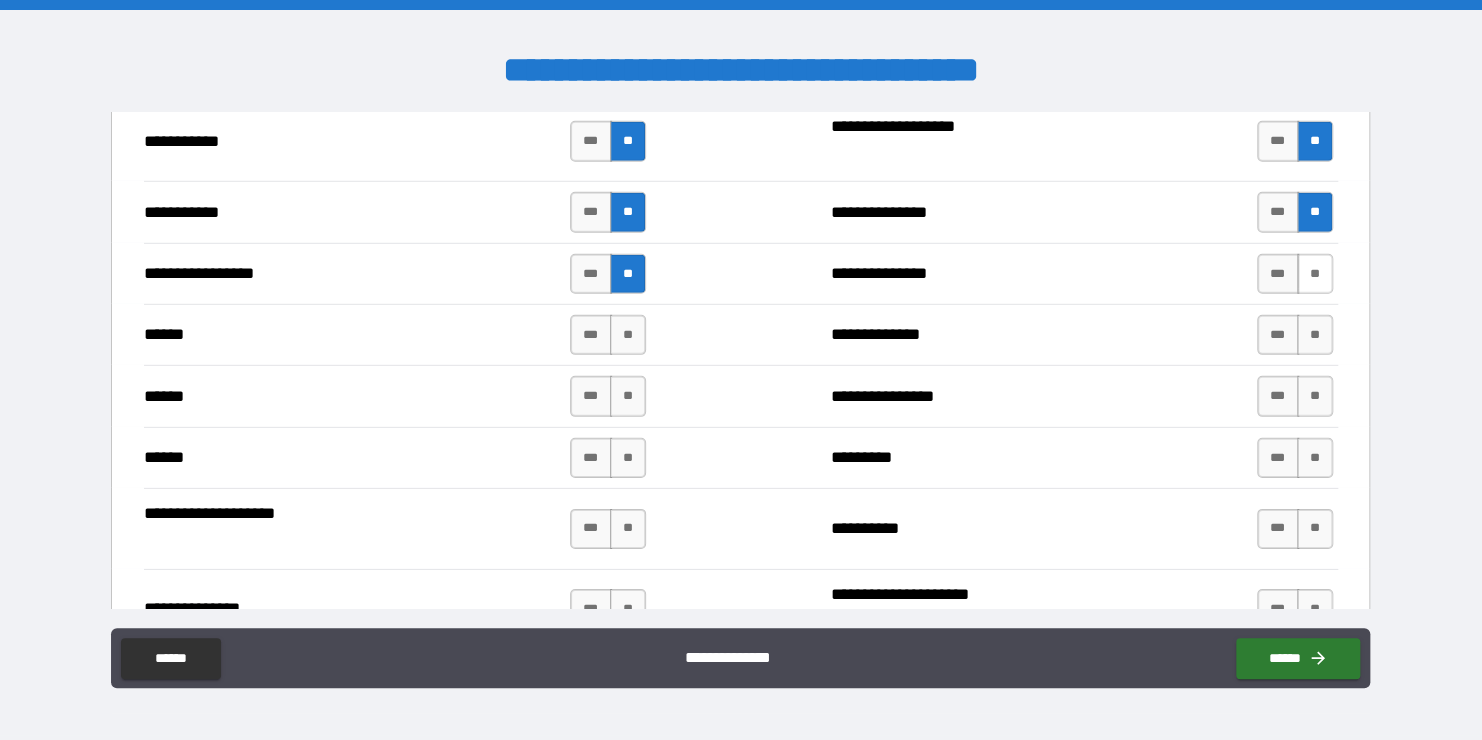 click on "**" at bounding box center (1315, 274) 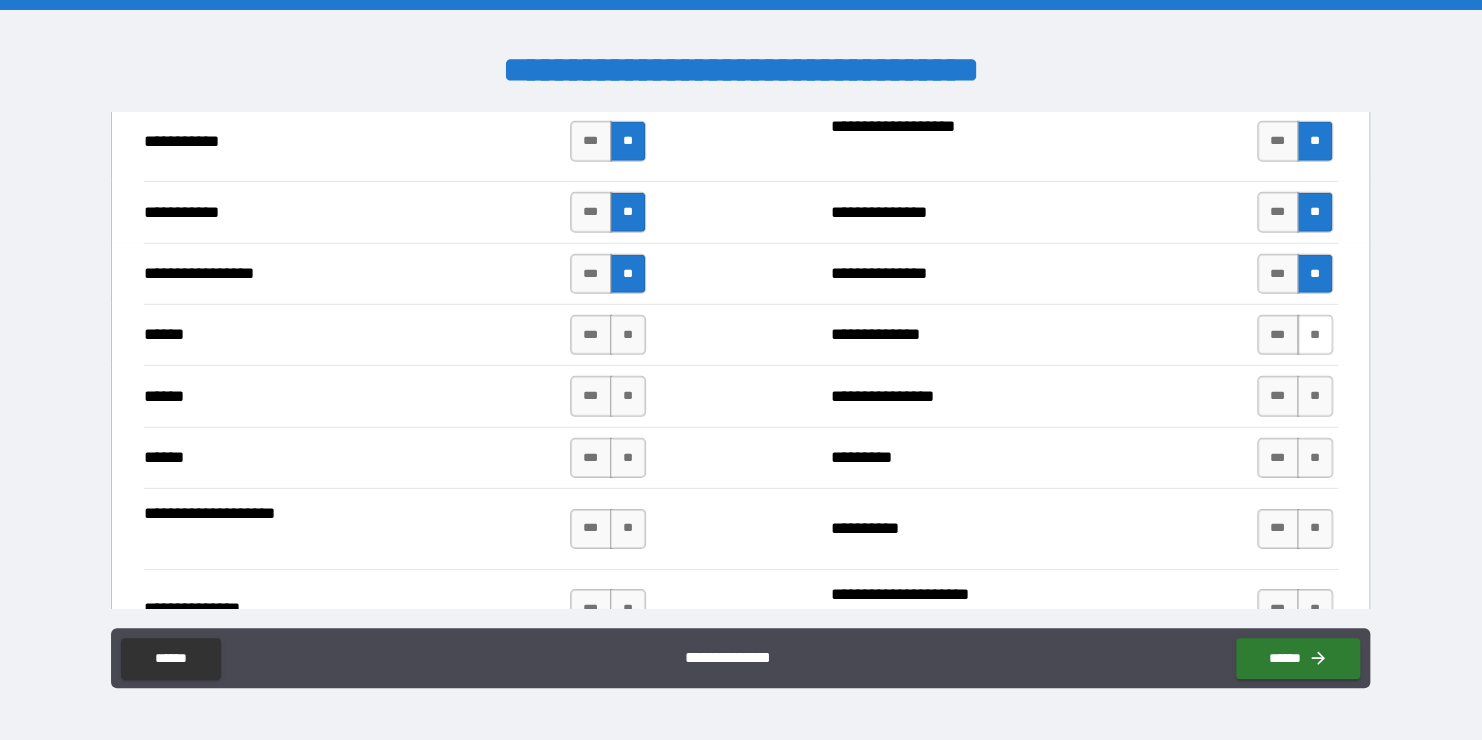 click on "**" at bounding box center [1315, 335] 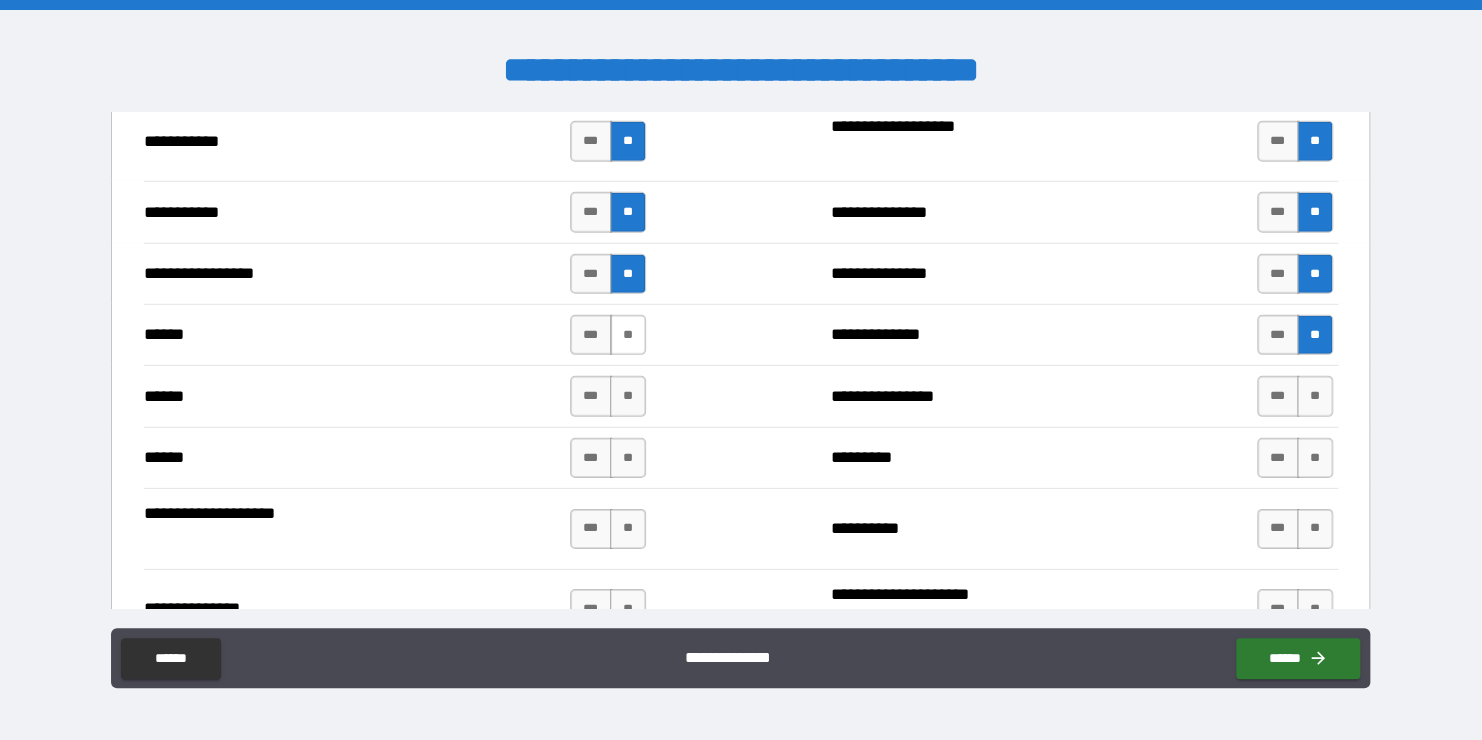click on "**" at bounding box center [628, 335] 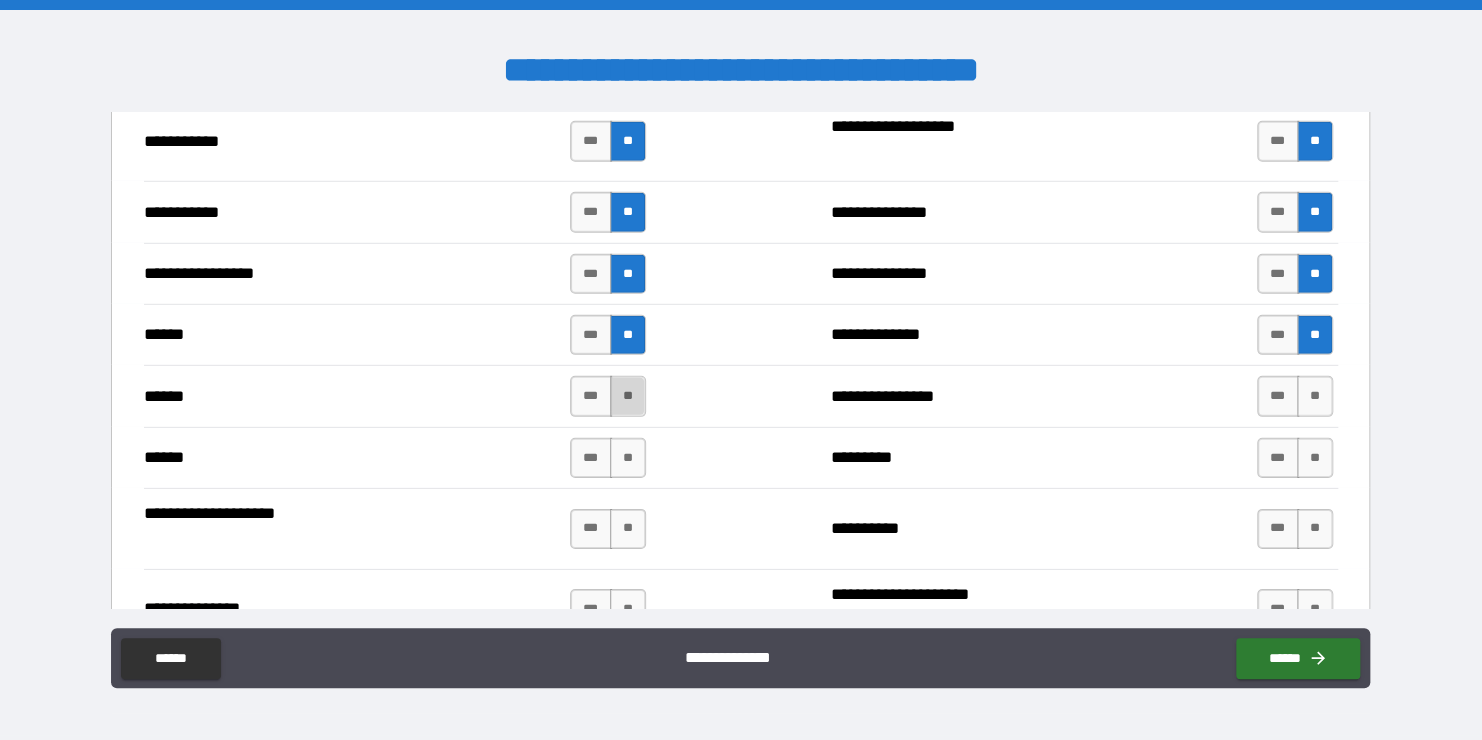click on "**" at bounding box center (628, 396) 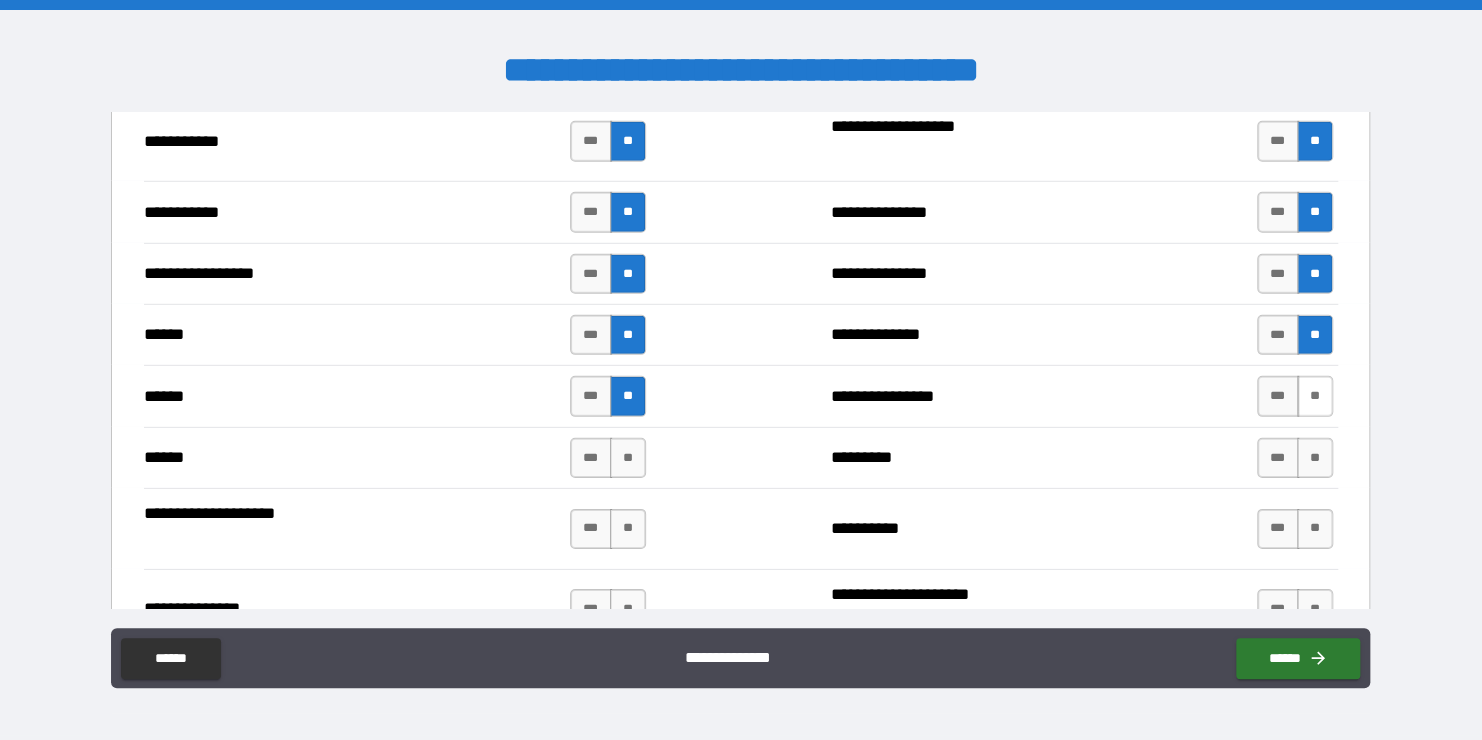 click on "**" at bounding box center (1315, 396) 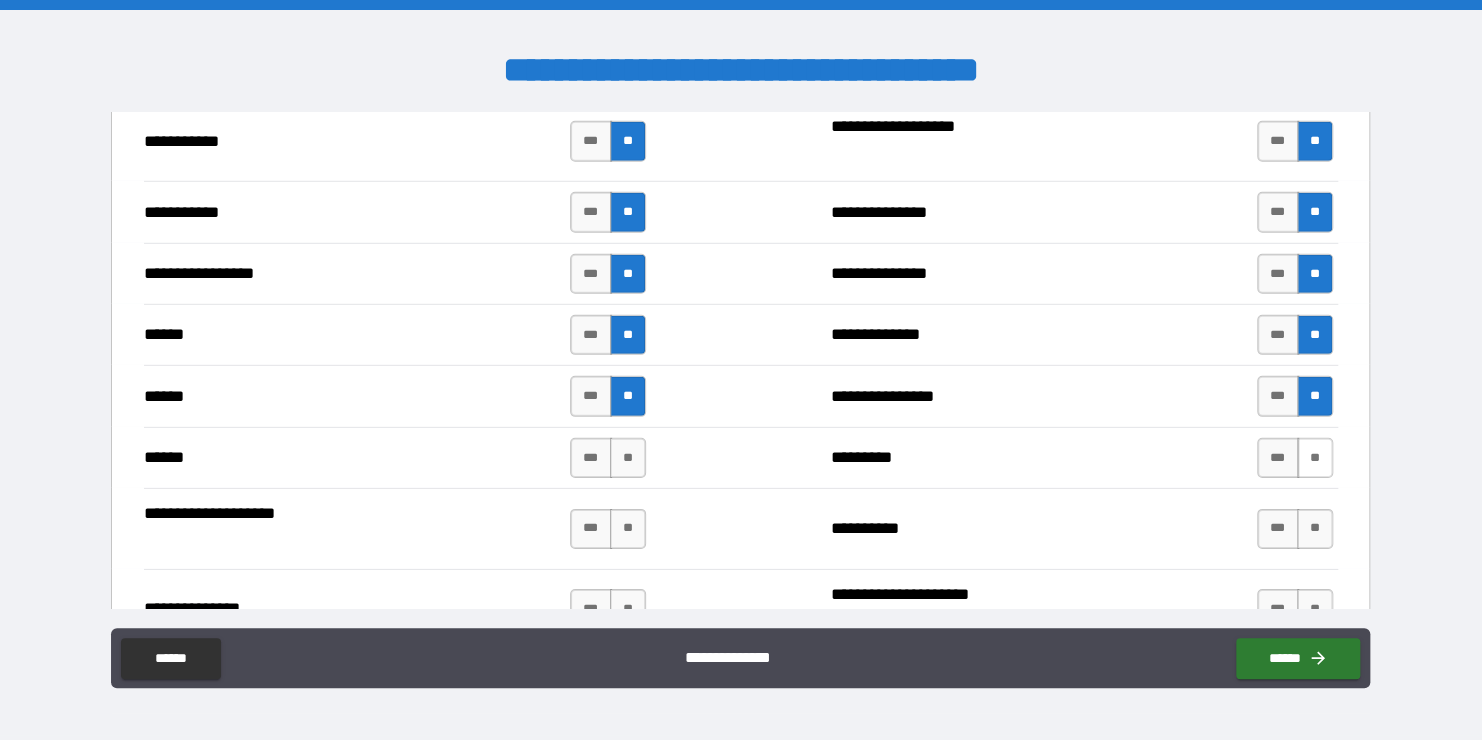 click on "**" at bounding box center [1315, 458] 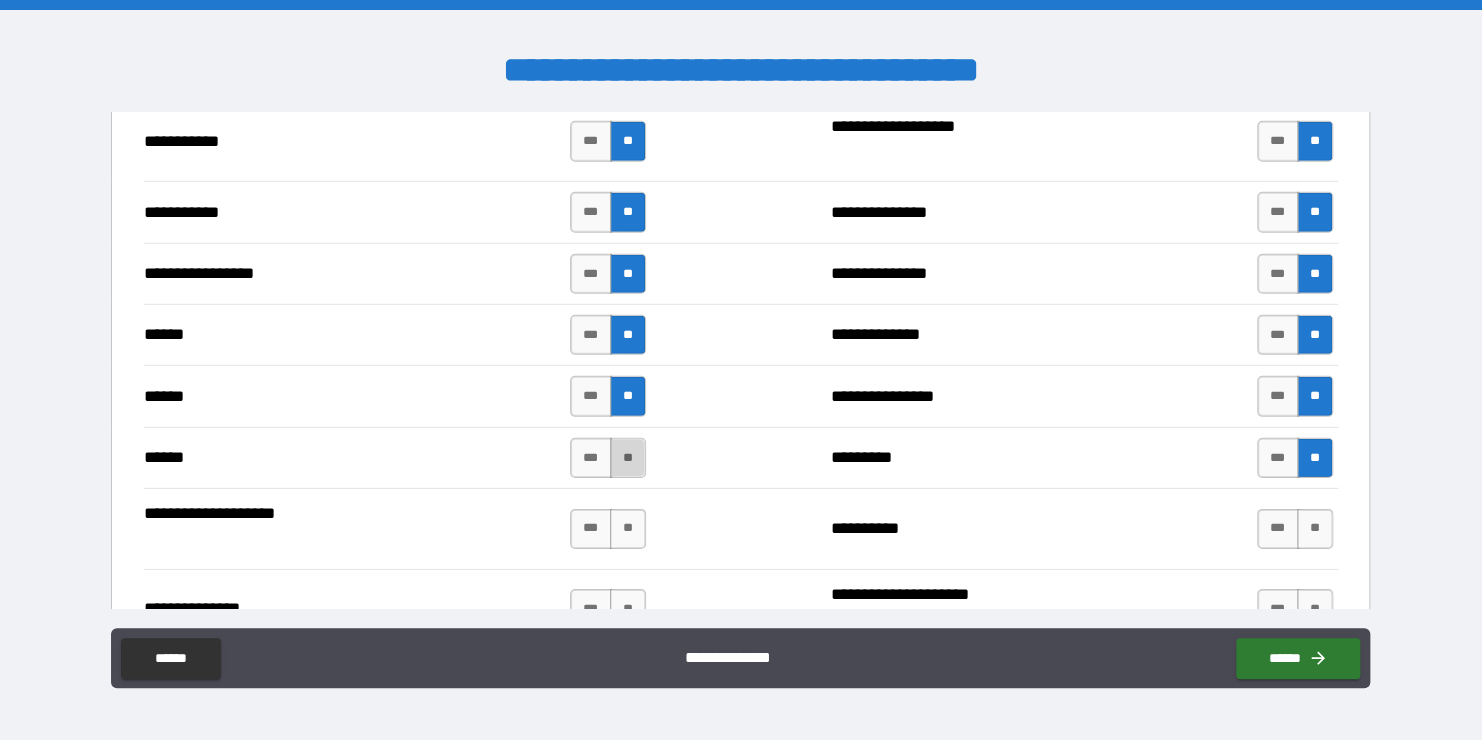 click on "**" at bounding box center (628, 458) 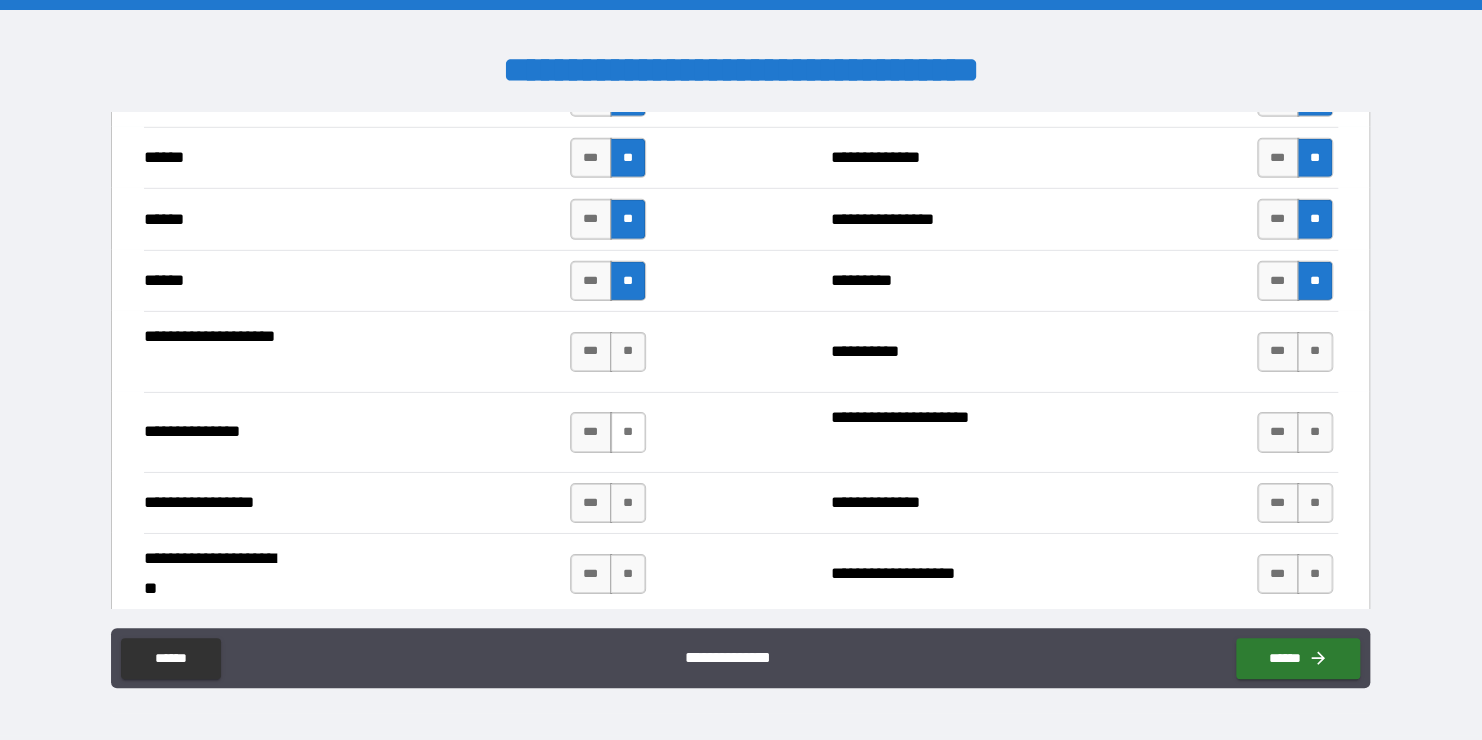 scroll, scrollTop: 3100, scrollLeft: 0, axis: vertical 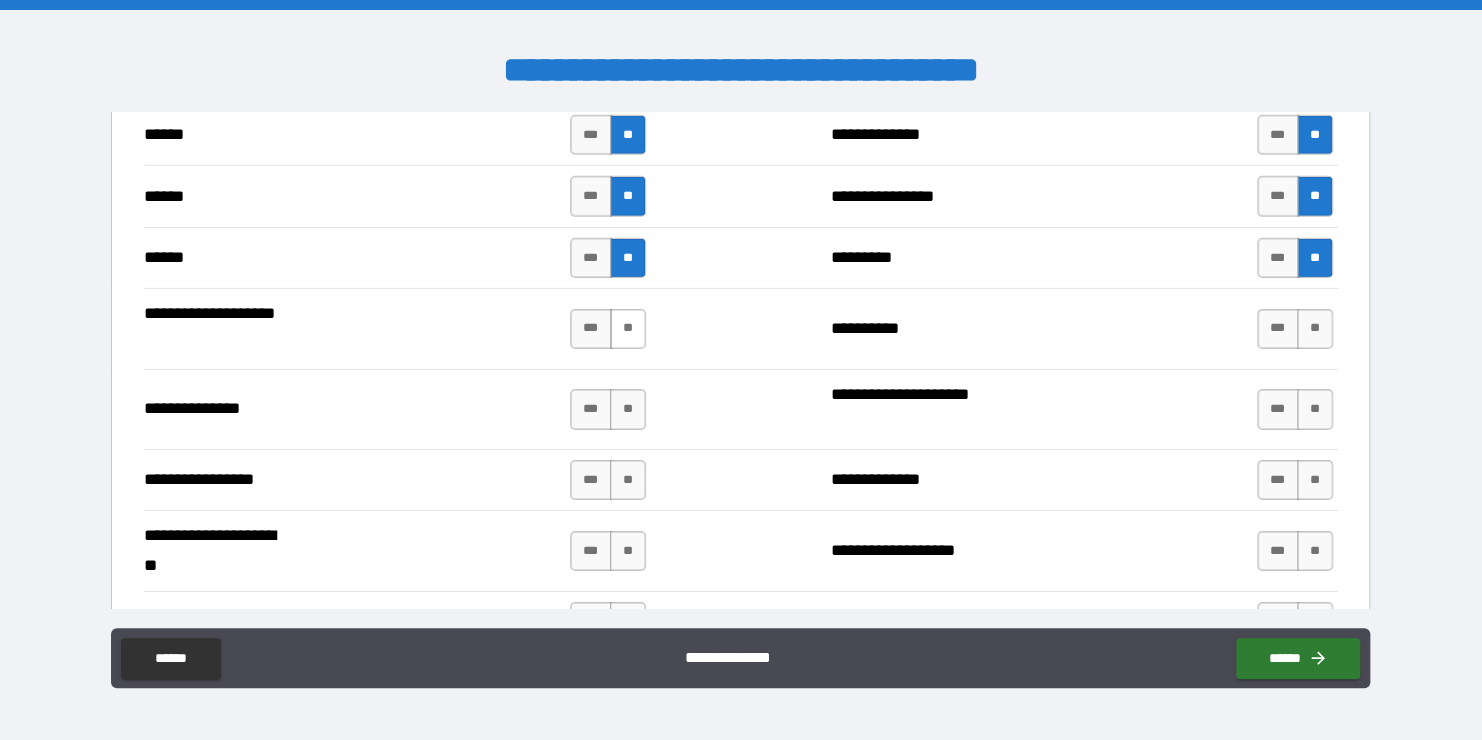 click on "**" at bounding box center [628, 329] 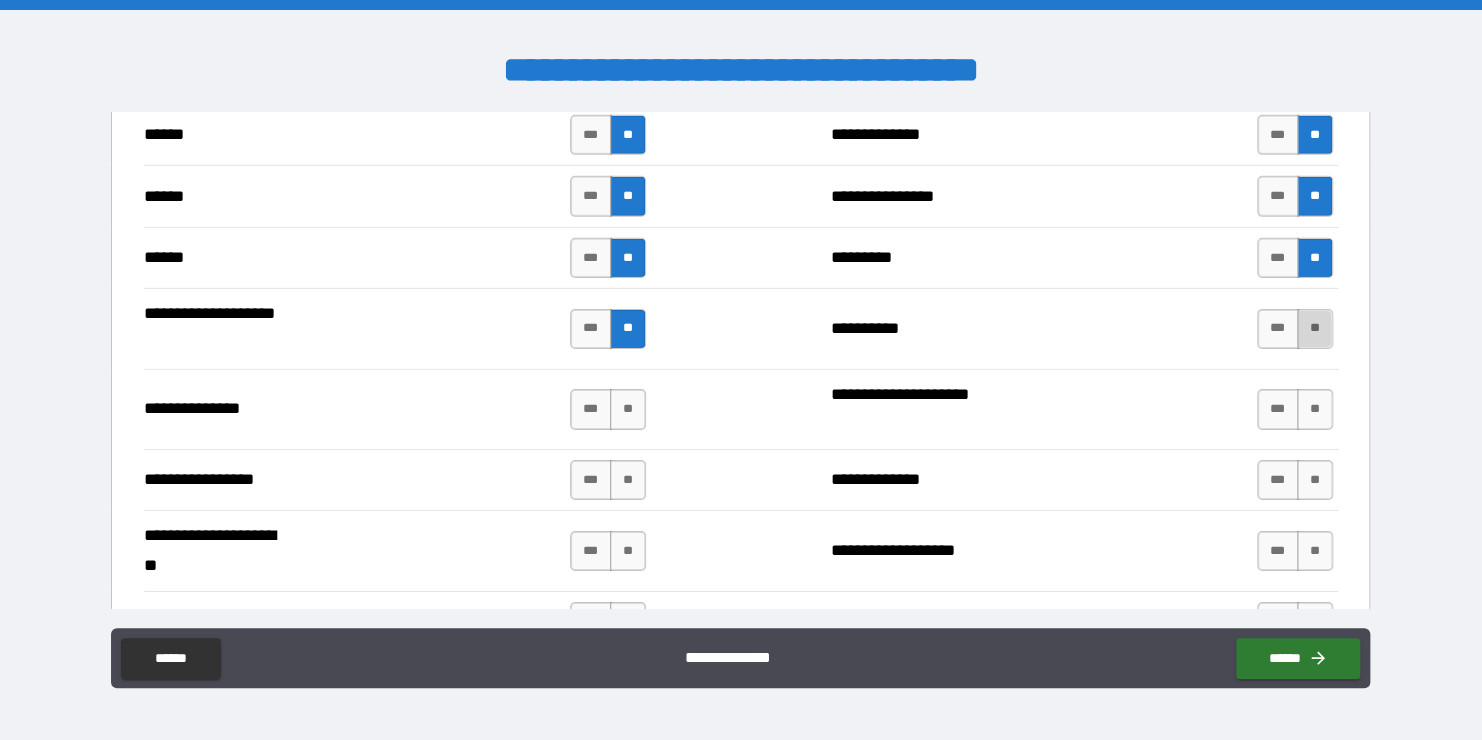 click on "**" at bounding box center (1315, 329) 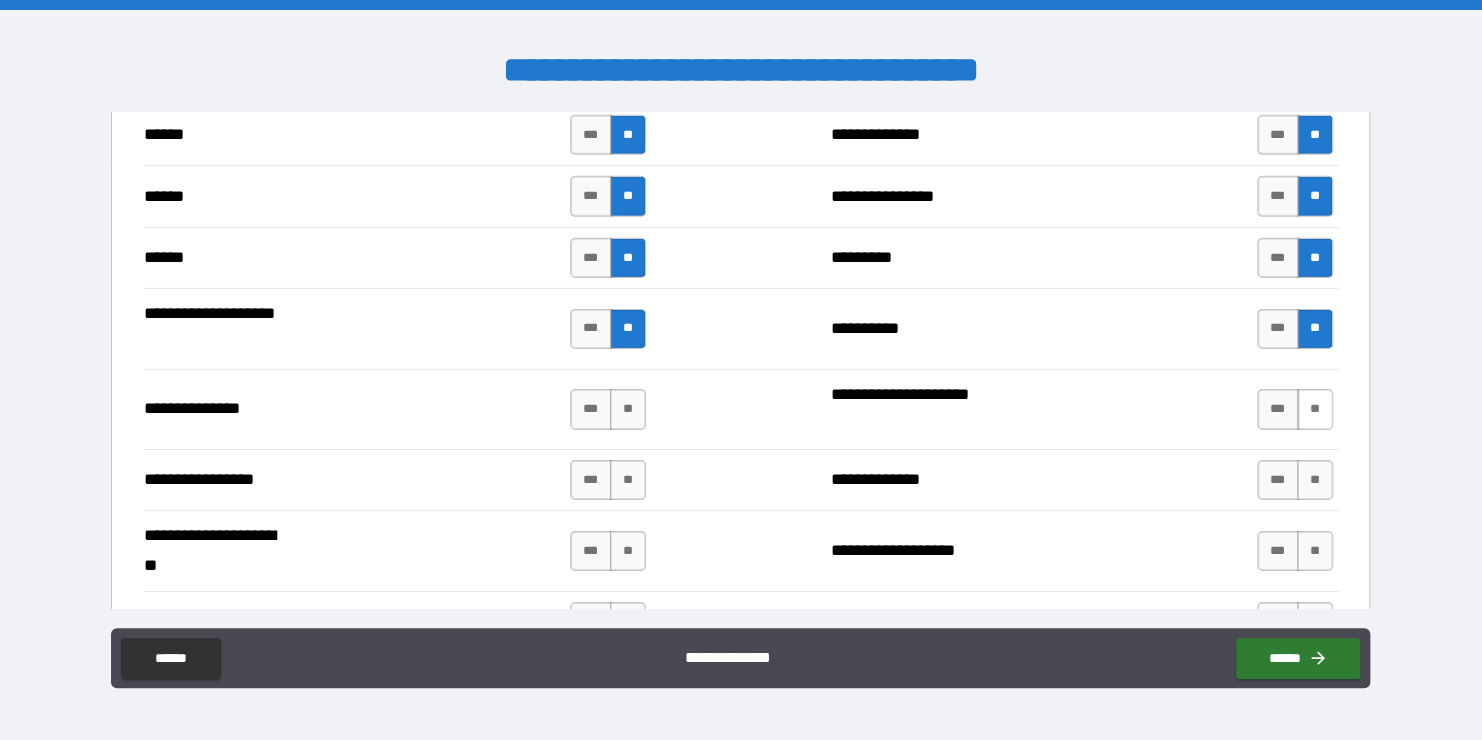click on "**" at bounding box center [1315, 409] 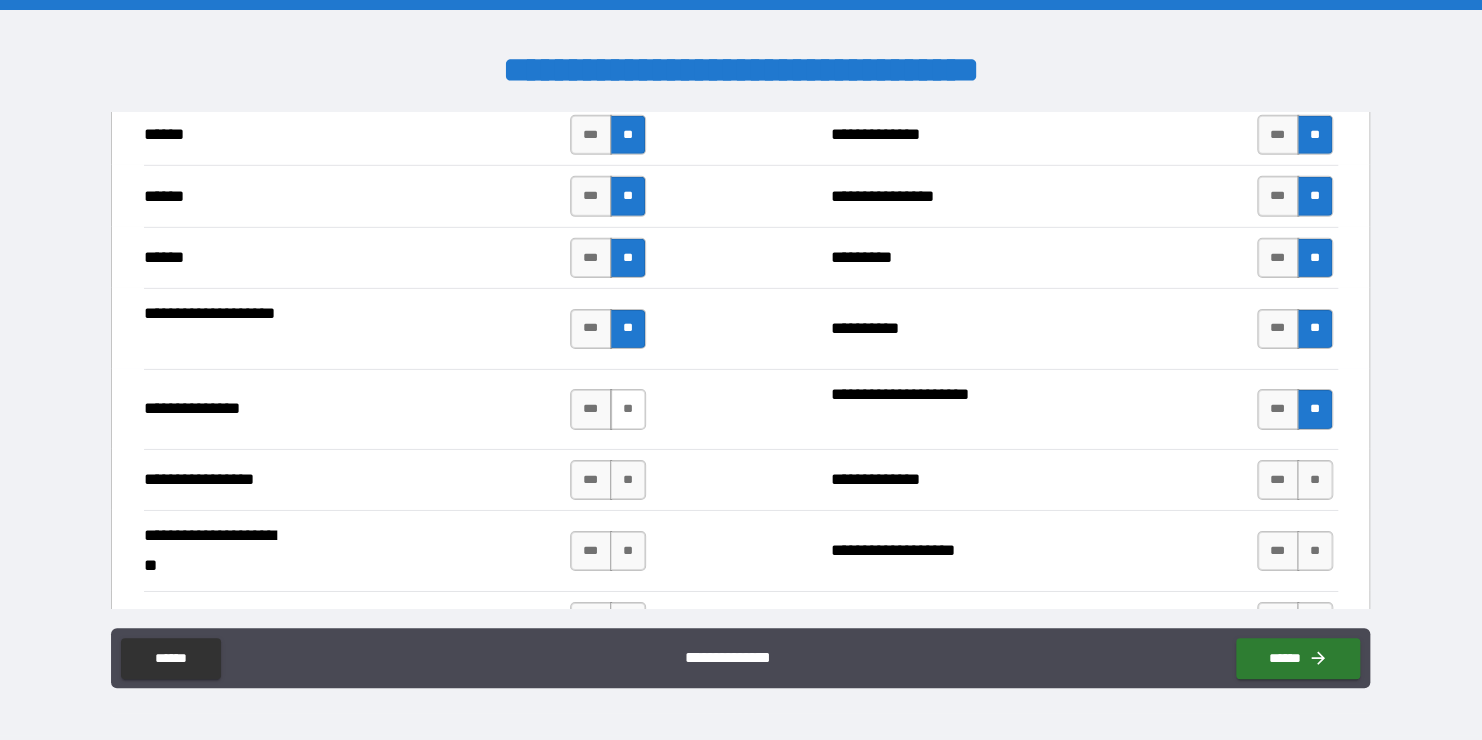 click on "**" at bounding box center (628, 409) 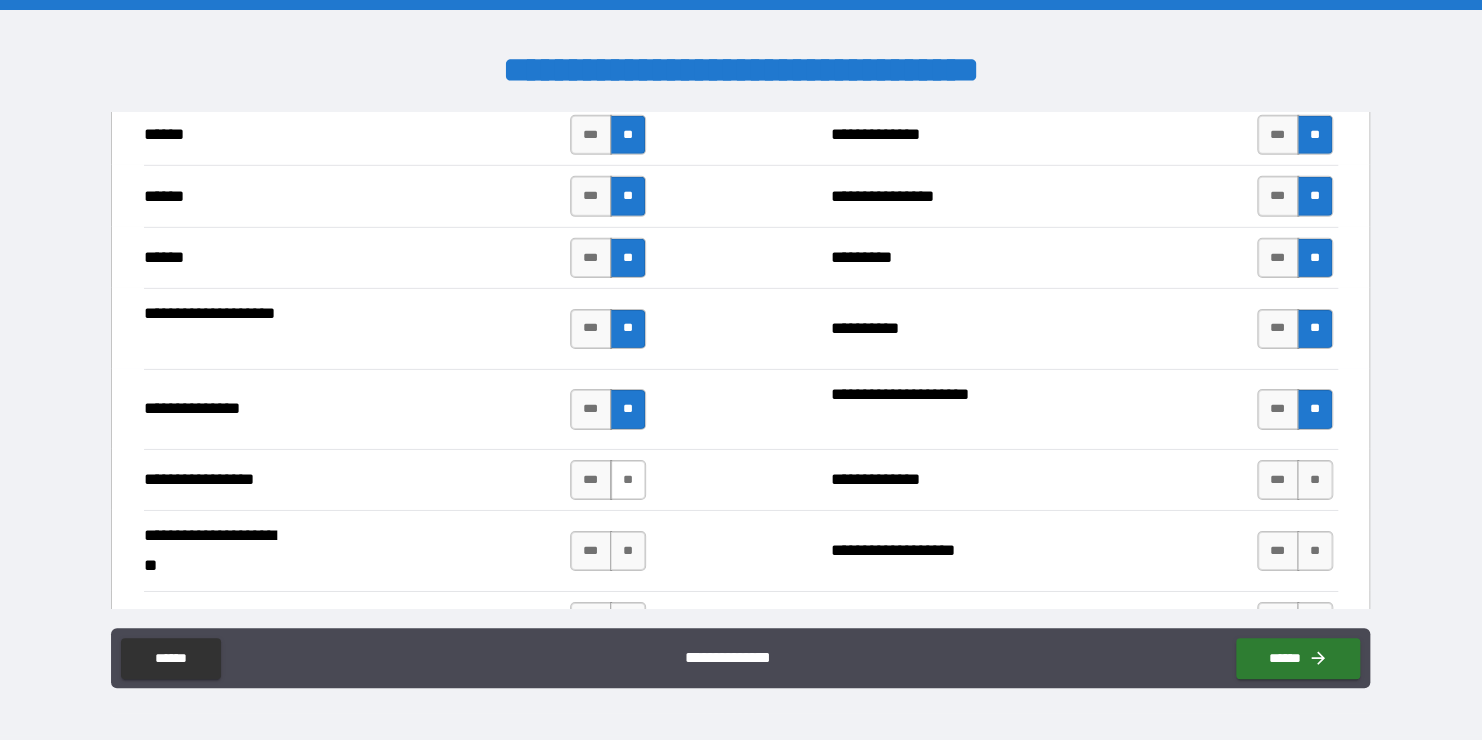 click on "**" at bounding box center (628, 480) 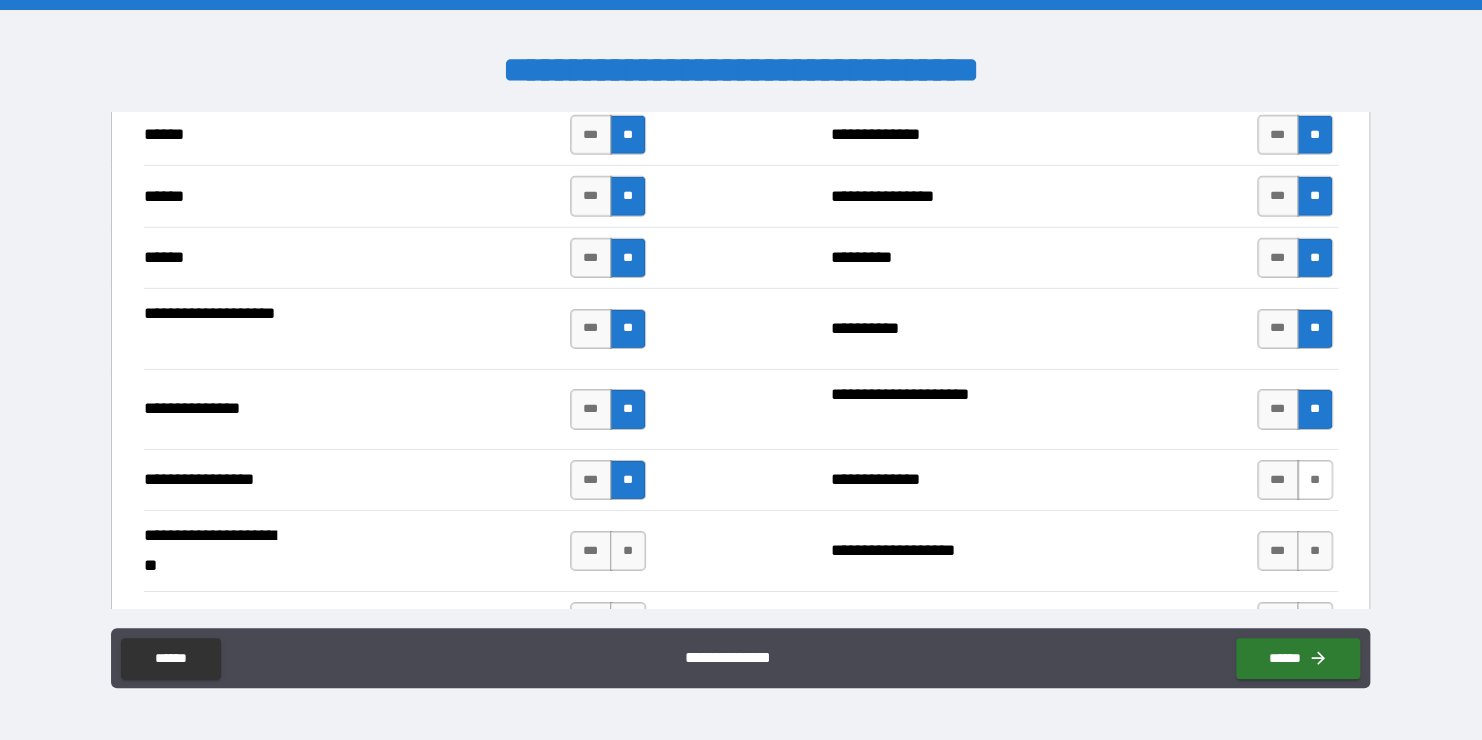 click on "**" at bounding box center [1315, 480] 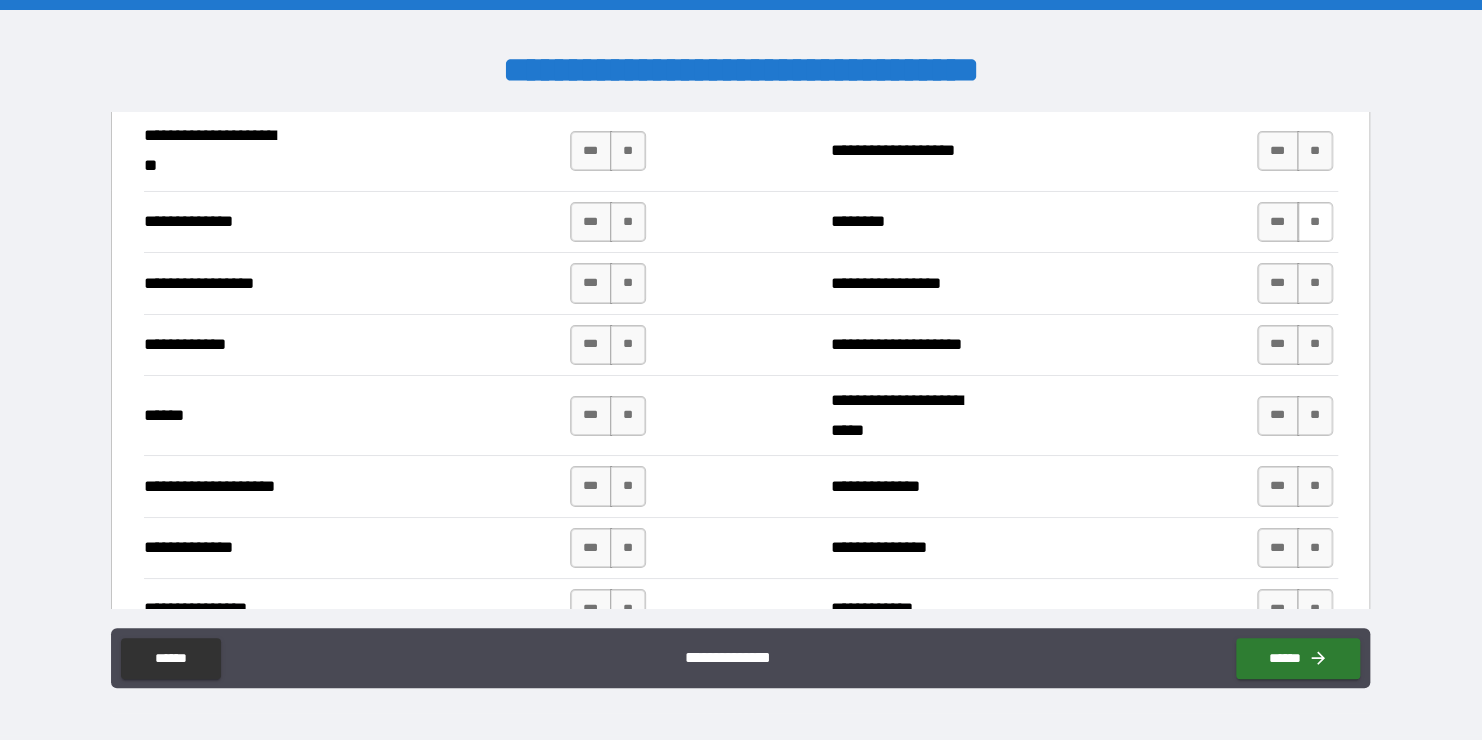 scroll, scrollTop: 3400, scrollLeft: 0, axis: vertical 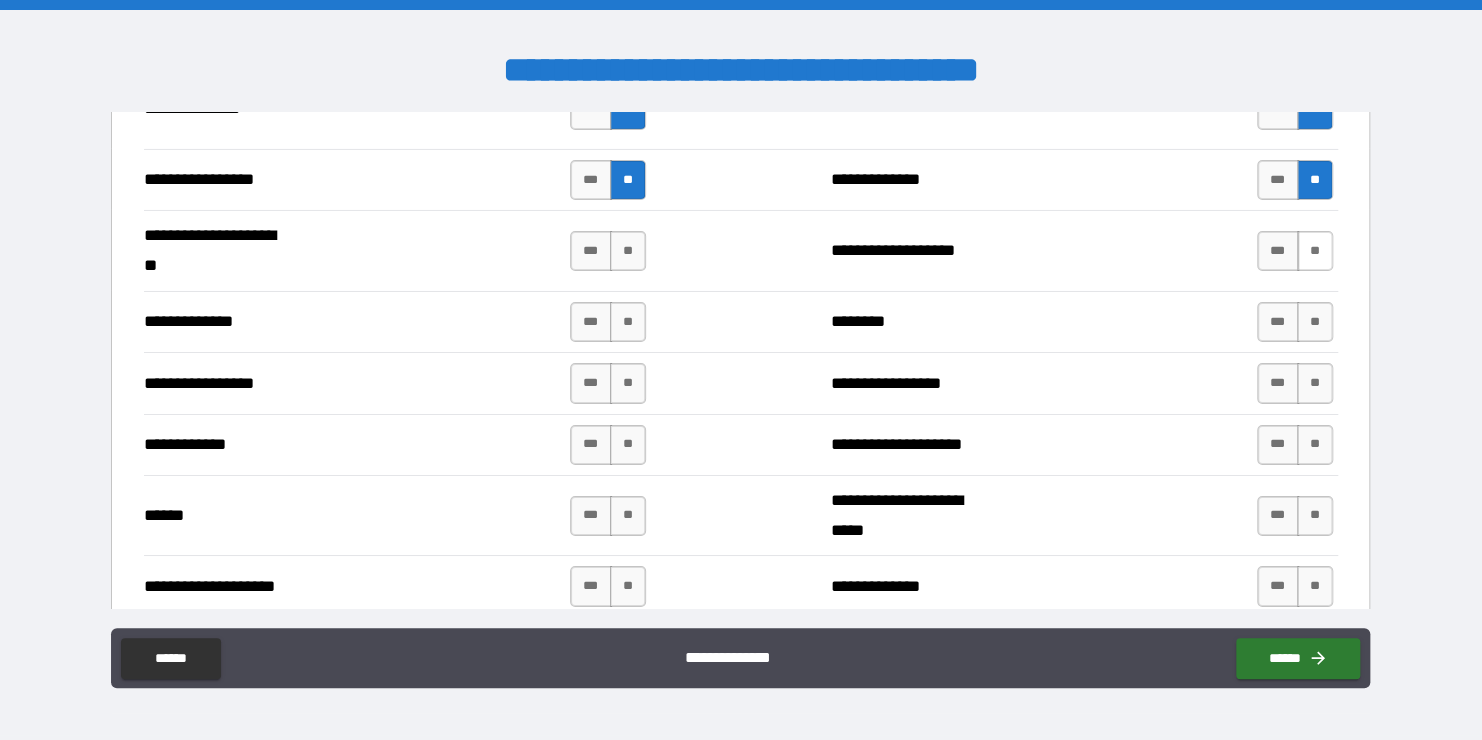 click on "**" at bounding box center (1315, 251) 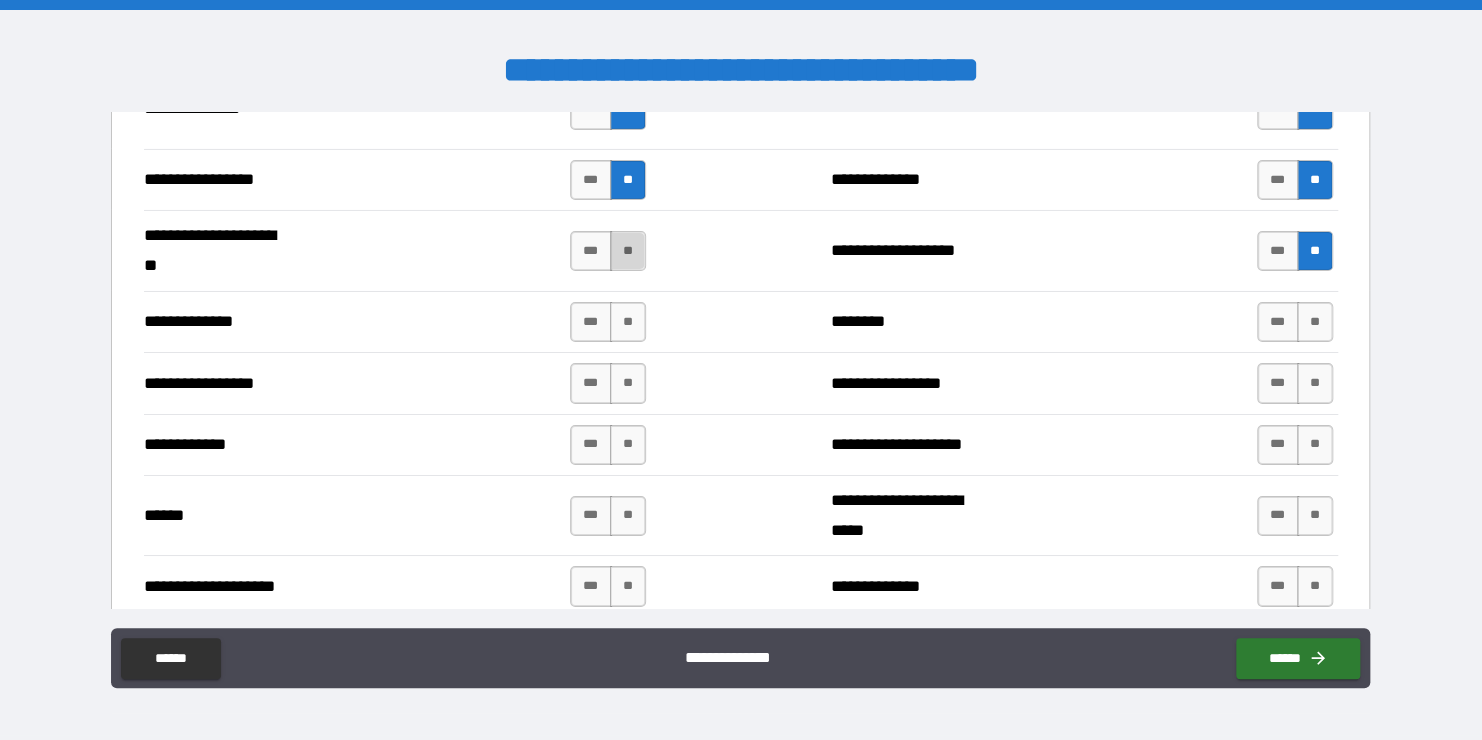 click on "**" at bounding box center [628, 251] 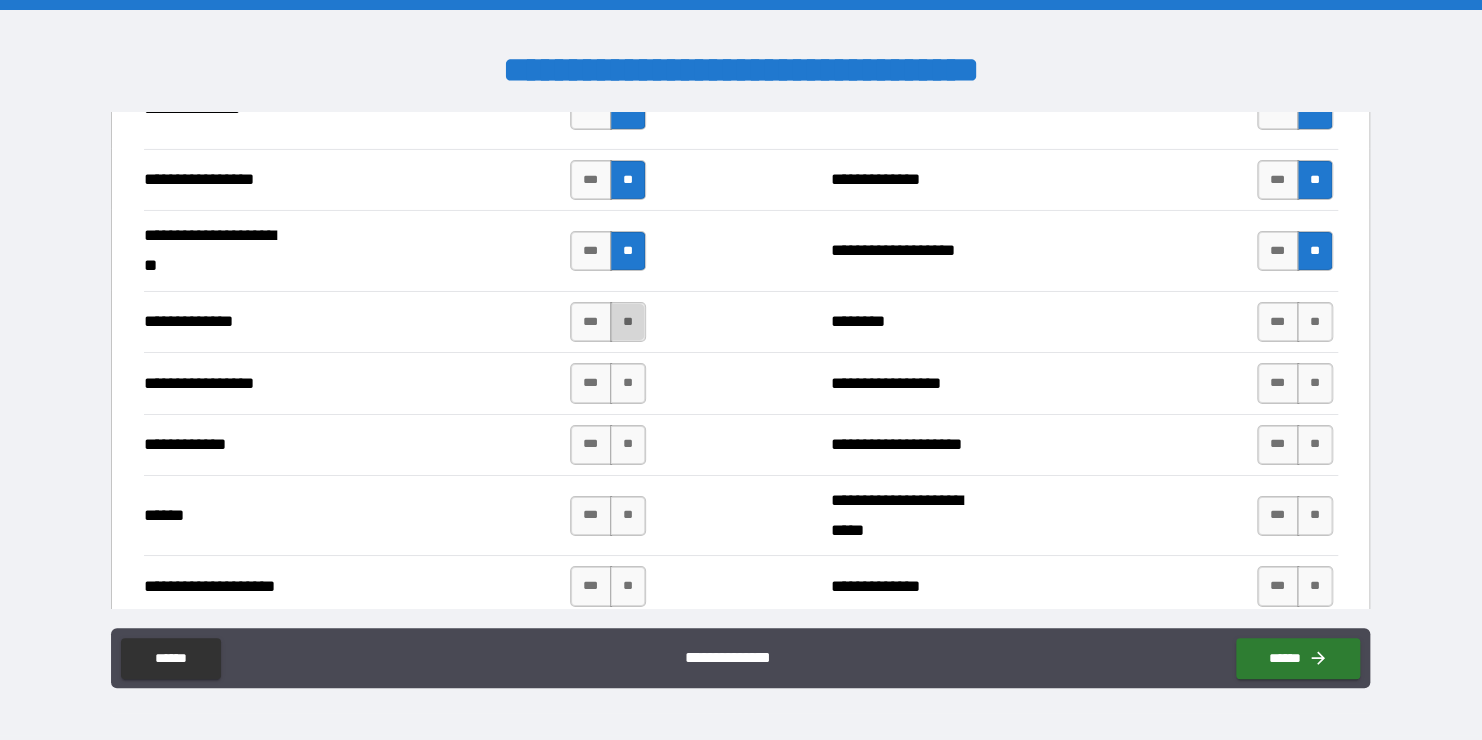 drag, startPoint x: 628, startPoint y: 309, endPoint x: 738, endPoint y: 343, distance: 115.134705 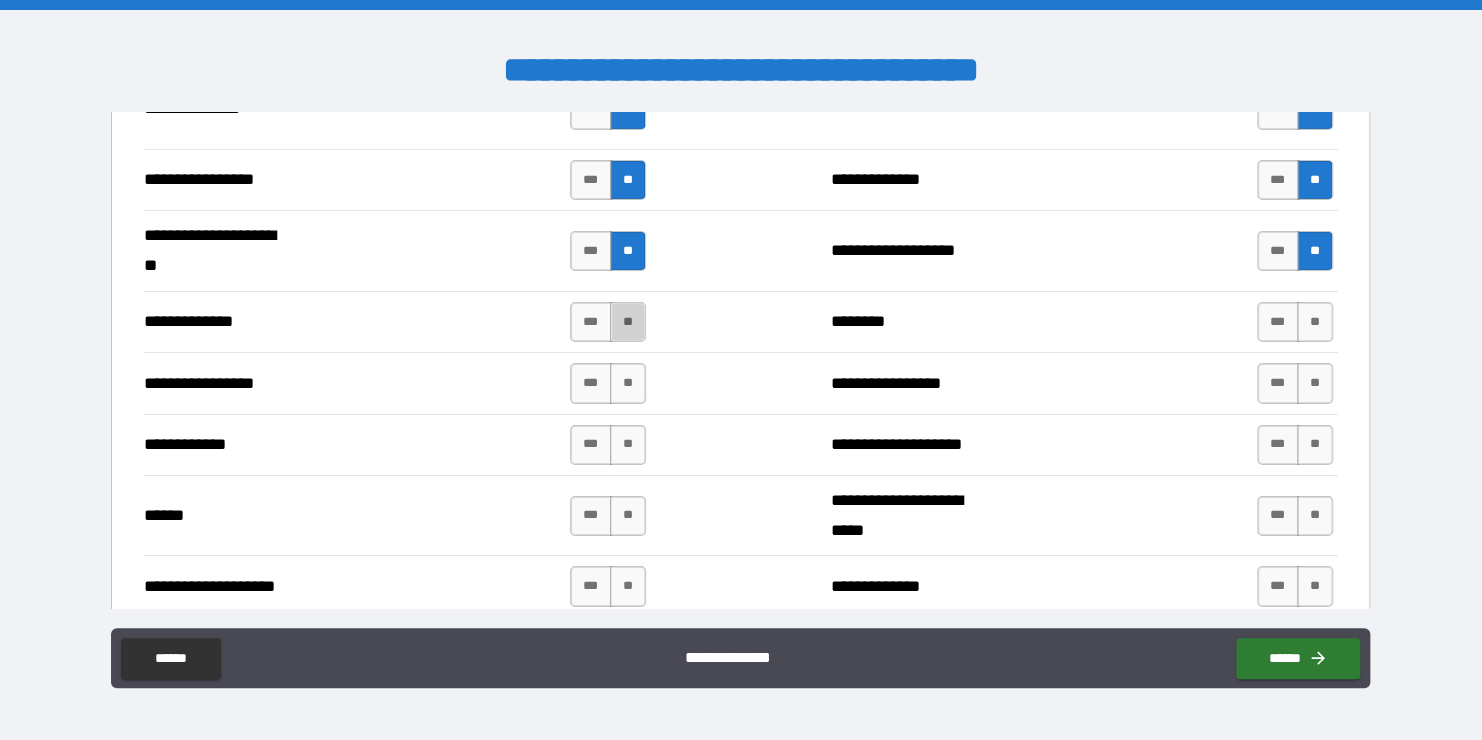 click on "**" at bounding box center [628, 322] 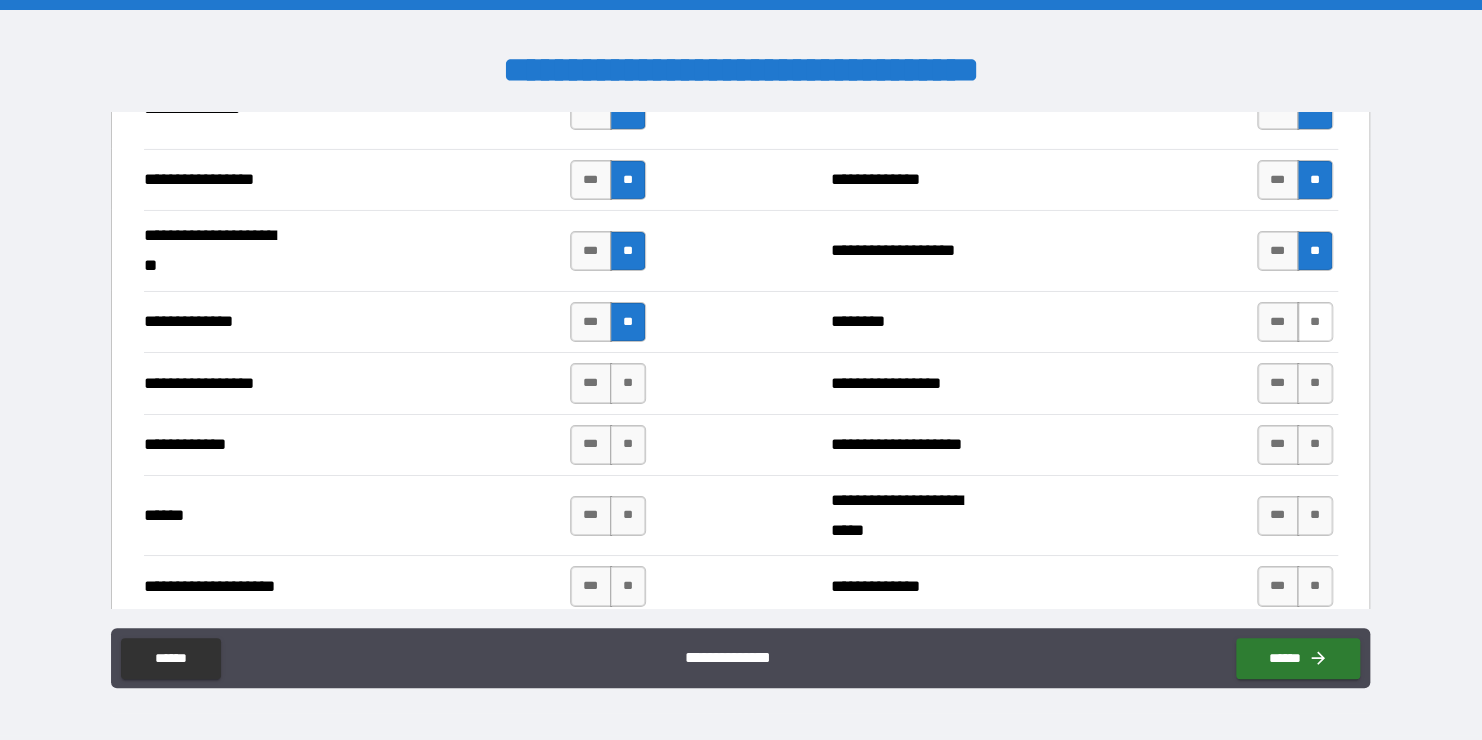 click on "**" at bounding box center (1315, 322) 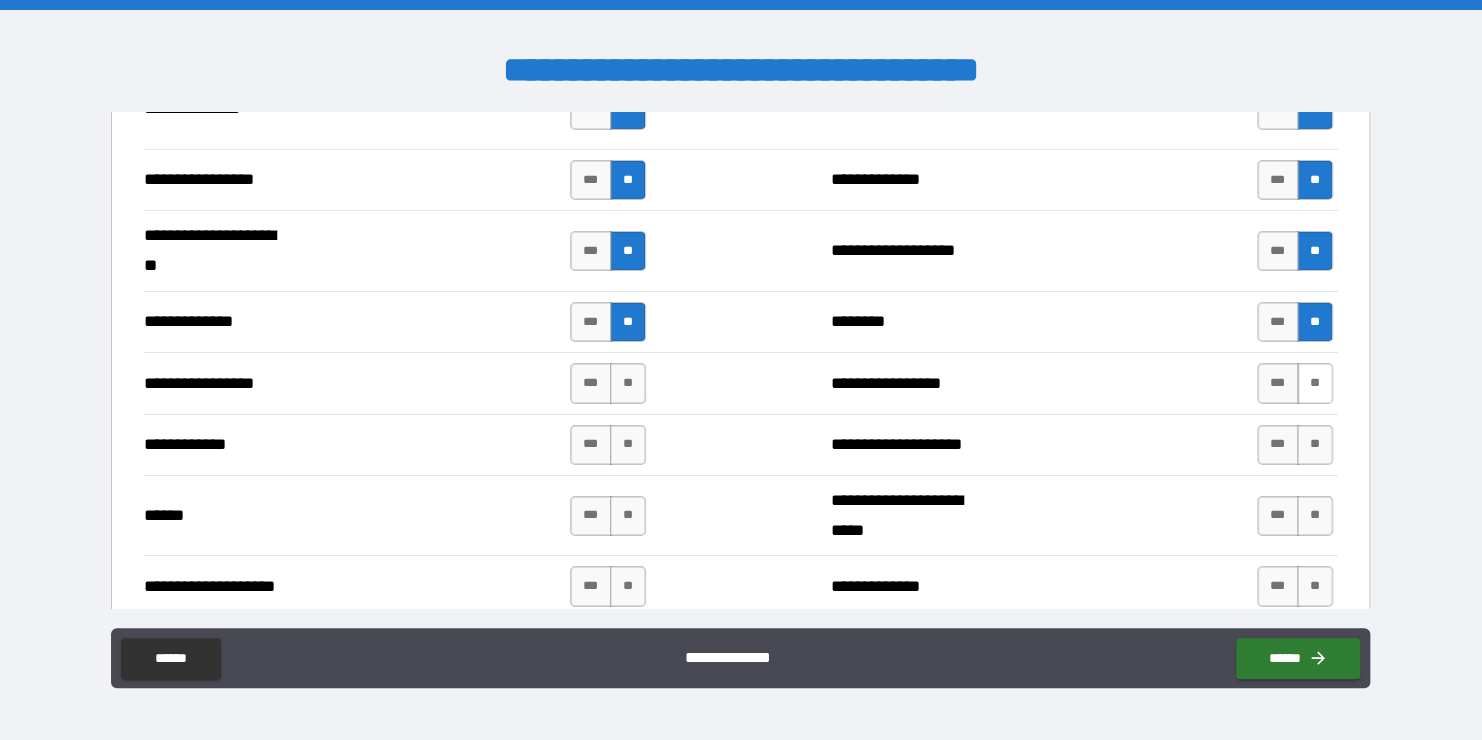 click on "**" at bounding box center (1315, 383) 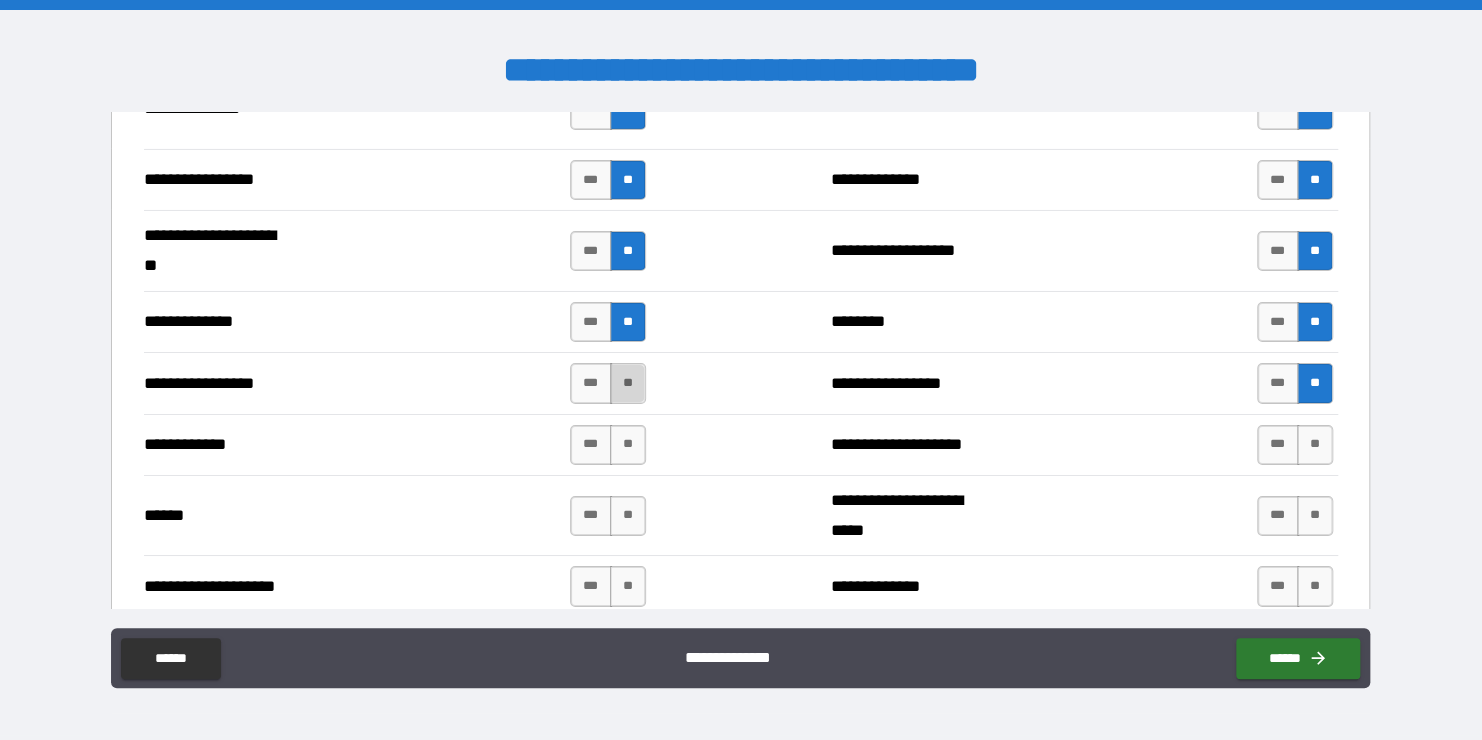 click on "**" at bounding box center [628, 383] 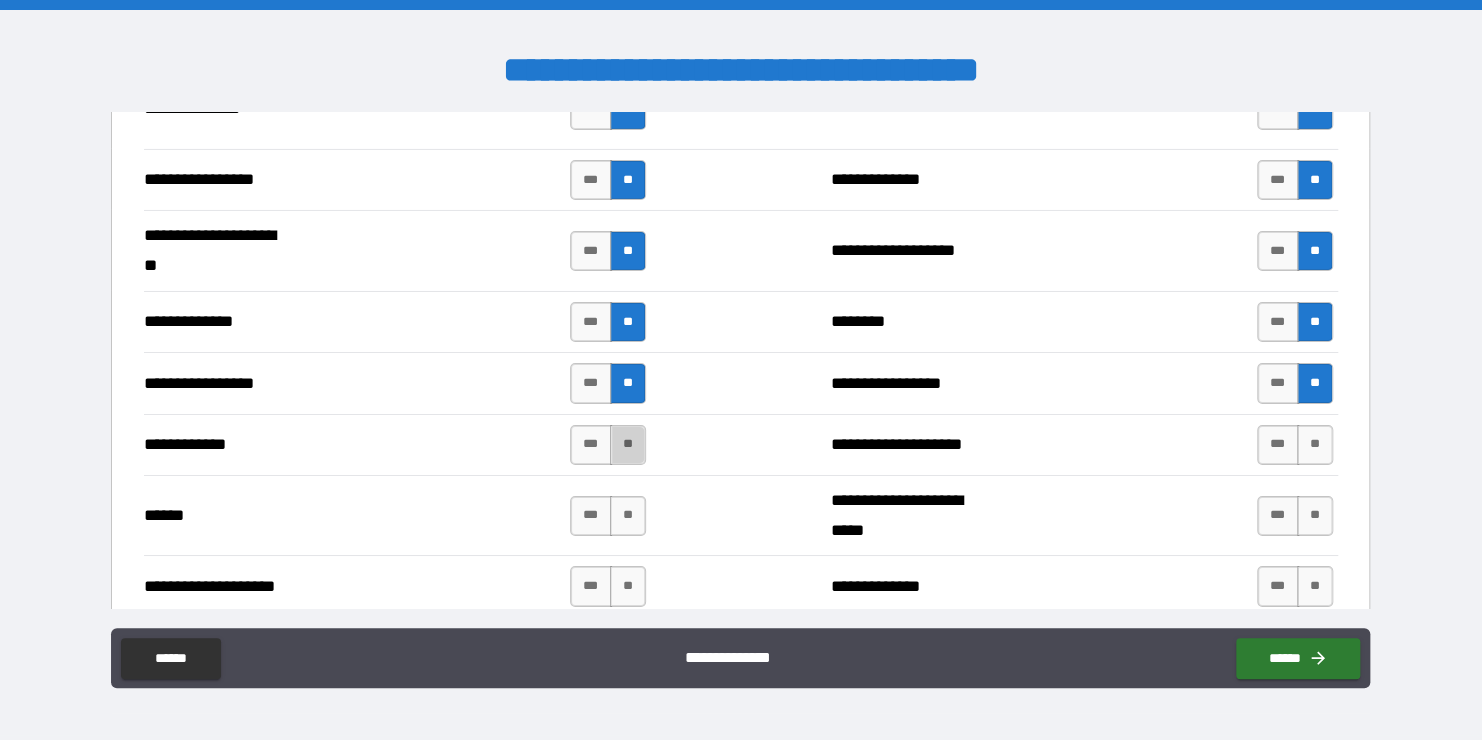 drag, startPoint x: 625, startPoint y: 433, endPoint x: 864, endPoint y: 462, distance: 240.75299 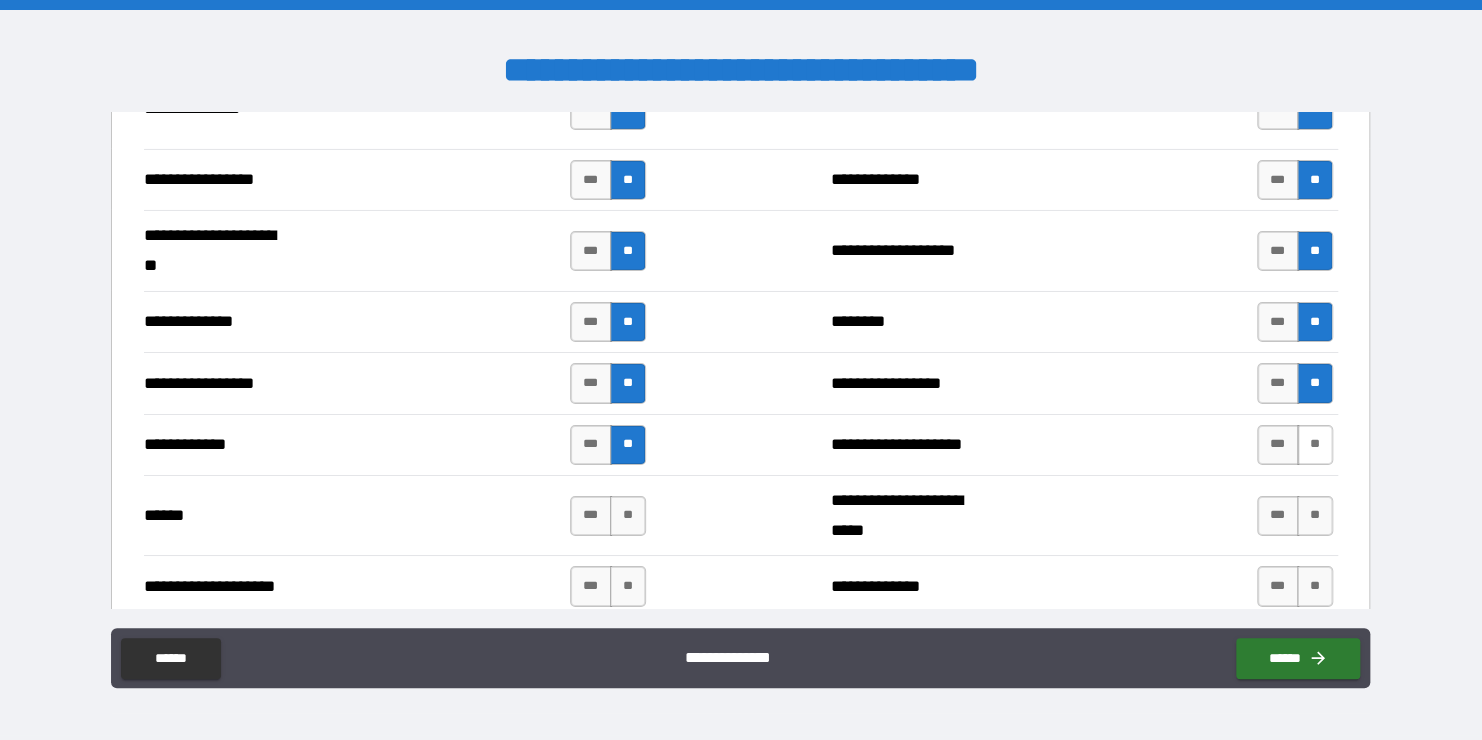 click on "**" at bounding box center (1315, 445) 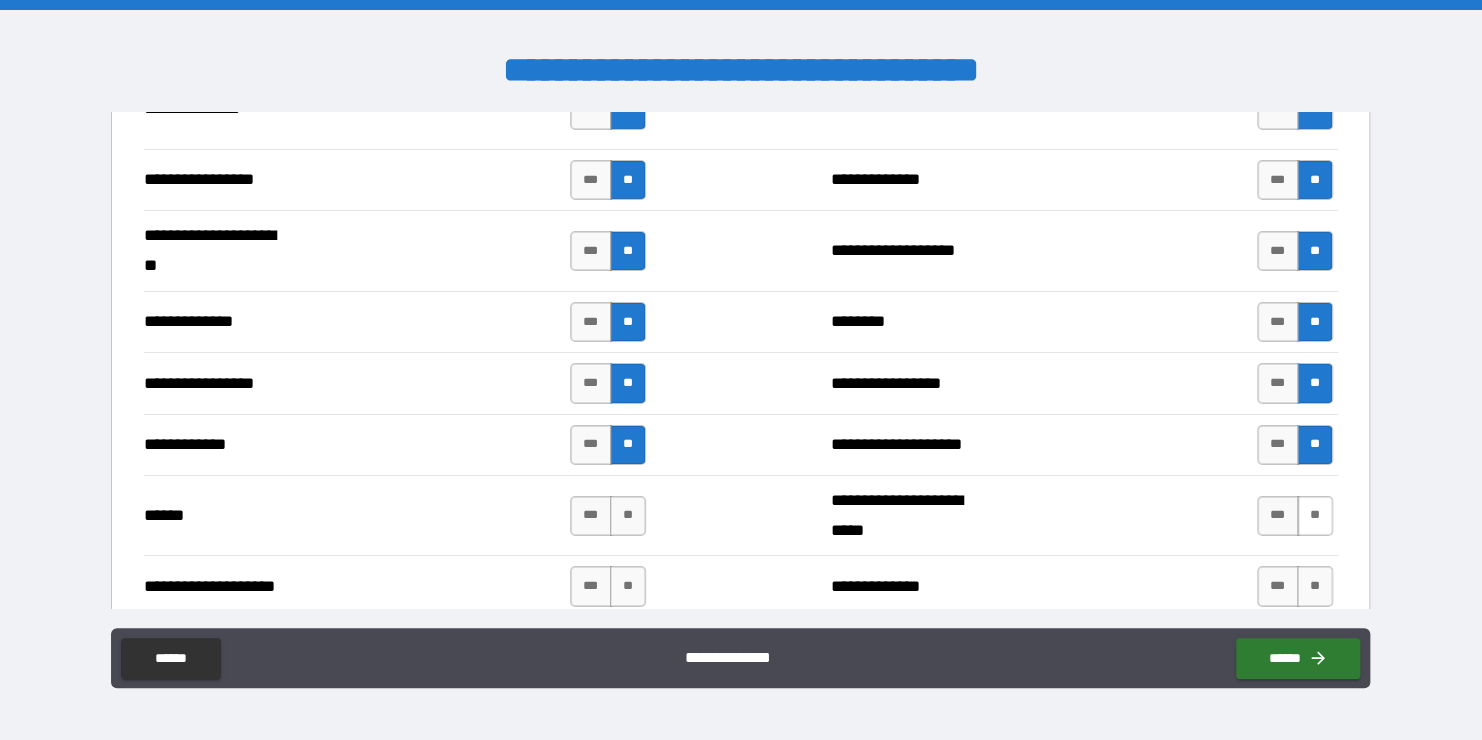 click on "**" at bounding box center (1315, 516) 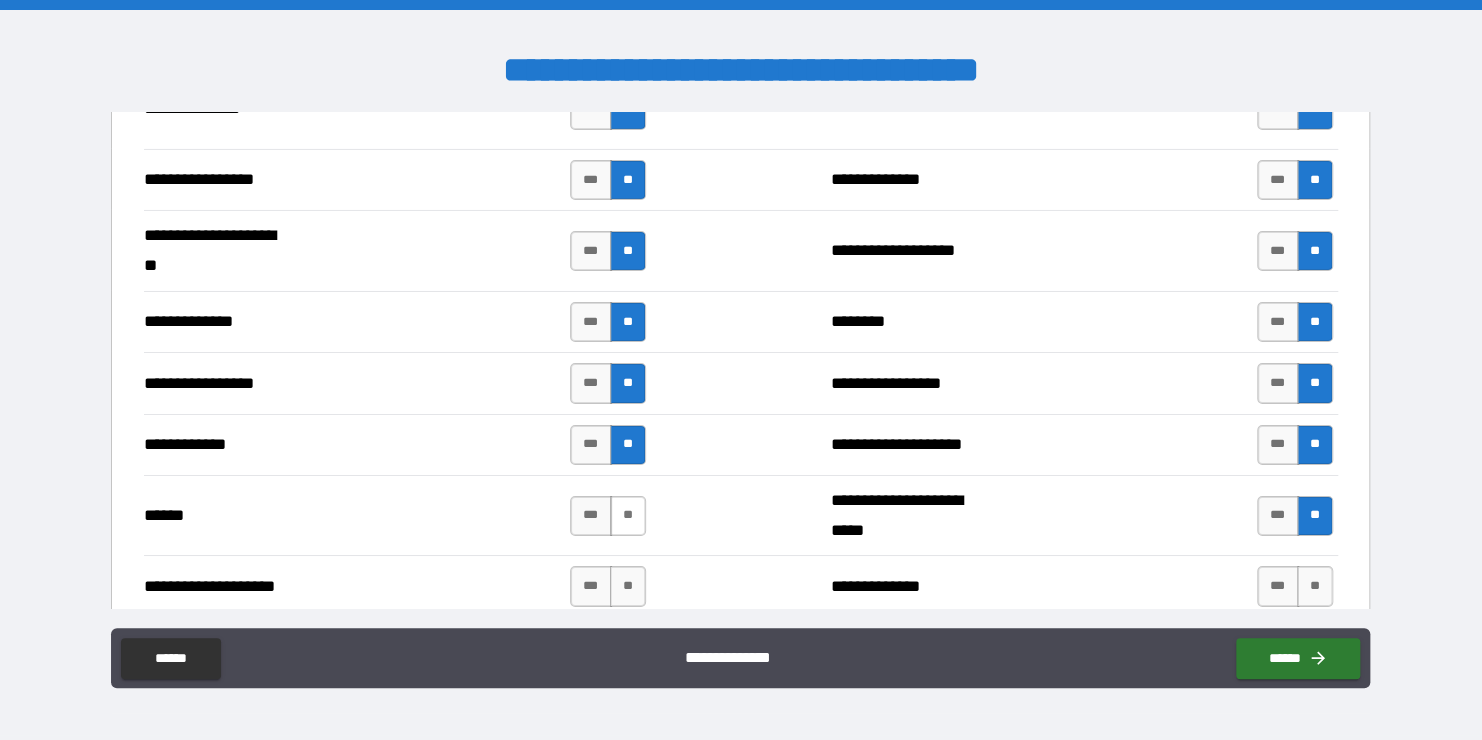 click on "**" at bounding box center (628, 516) 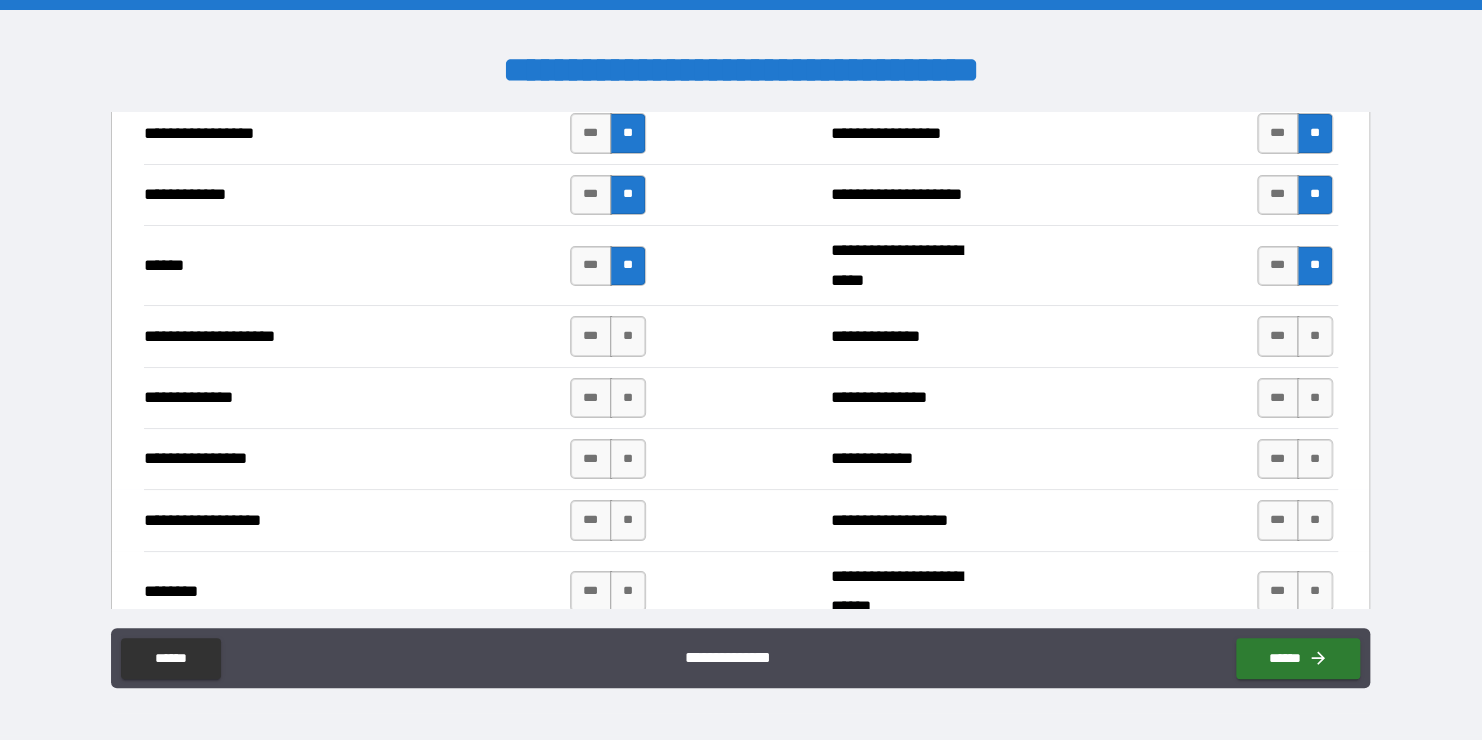 scroll, scrollTop: 3700, scrollLeft: 0, axis: vertical 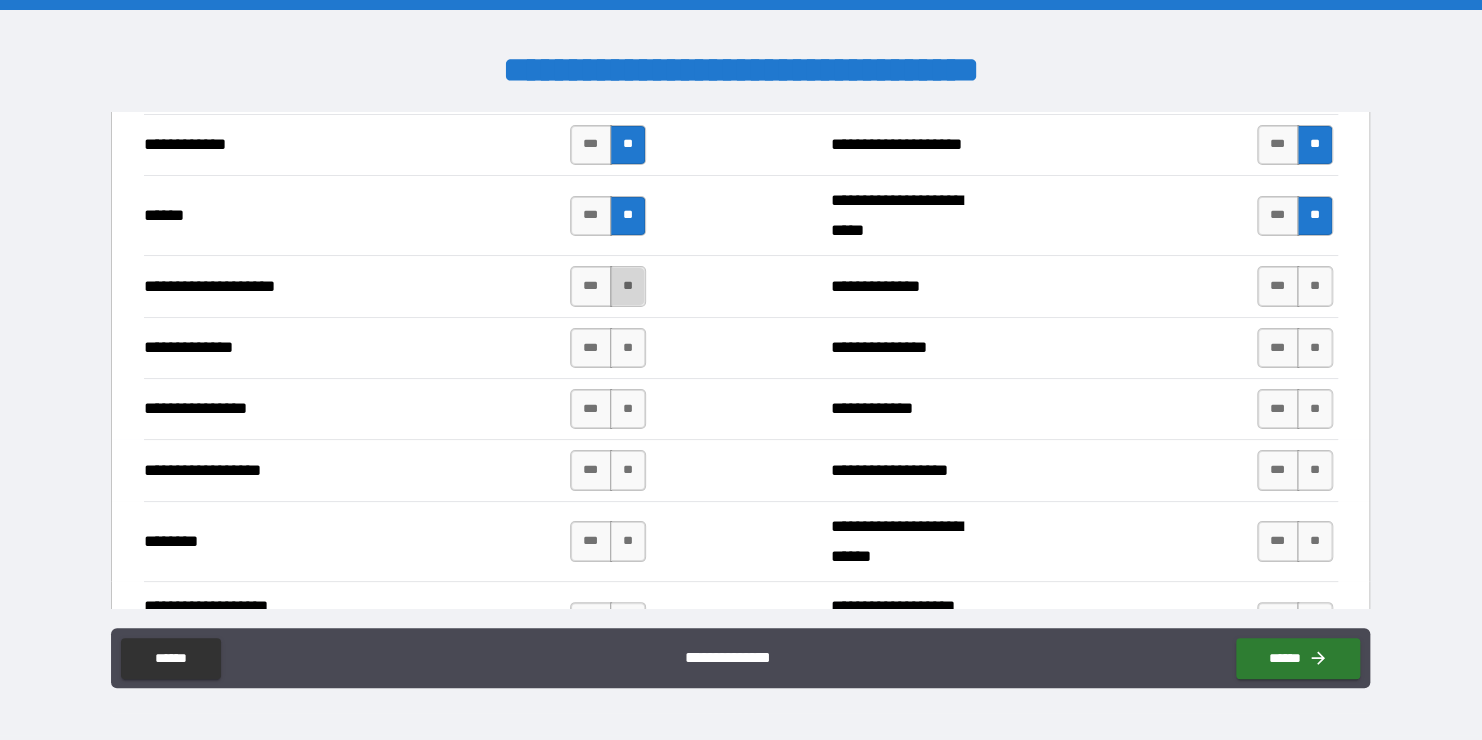 click on "**" at bounding box center (628, 286) 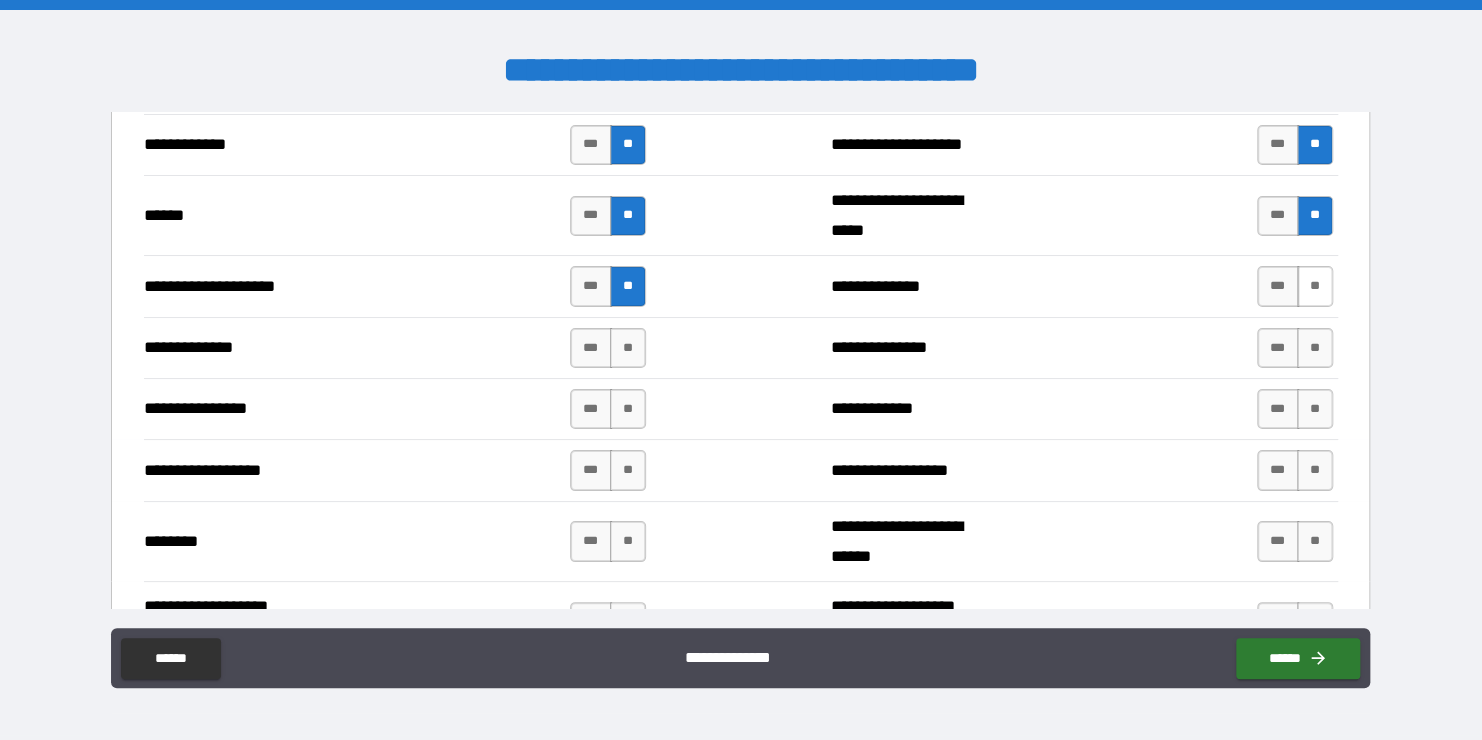 click on "**" at bounding box center (1315, 286) 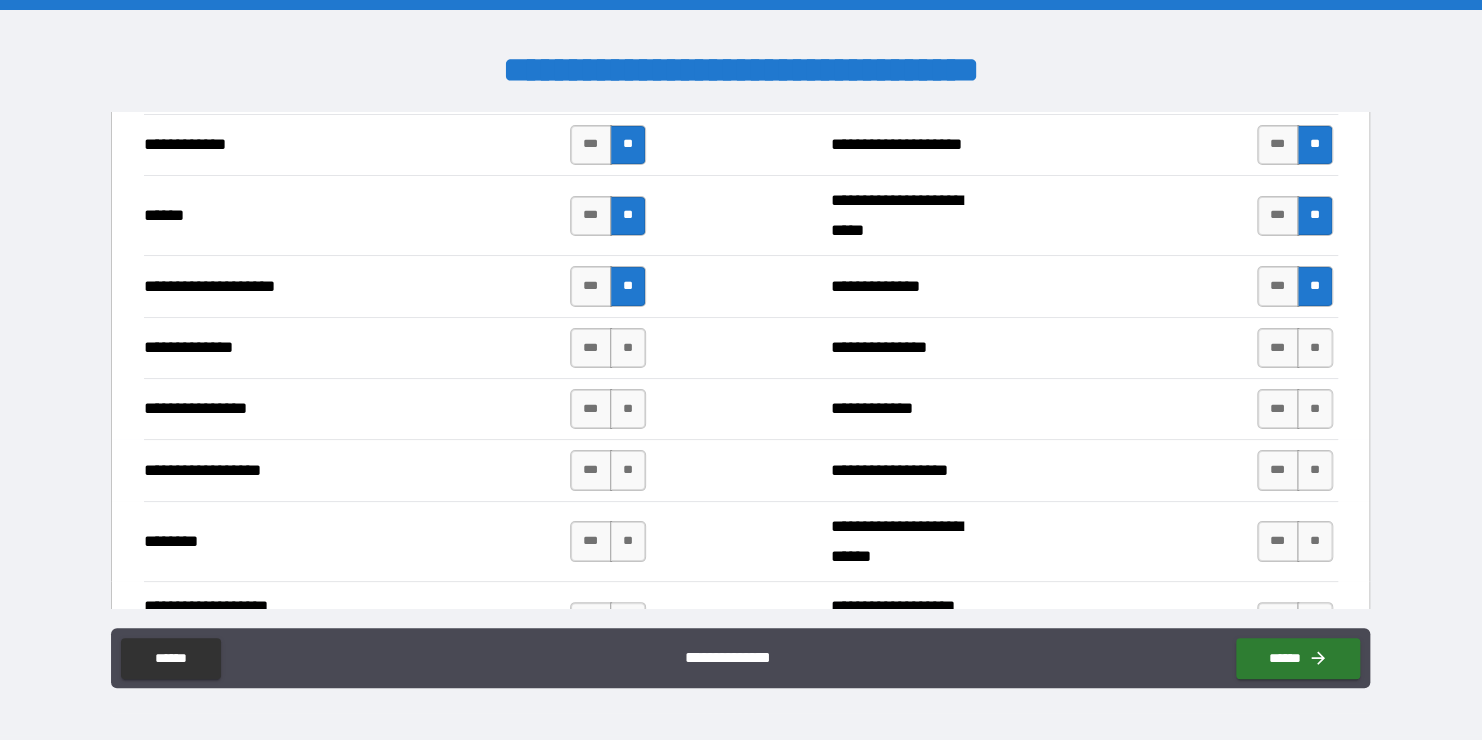 click on "**********" at bounding box center (741, 347) 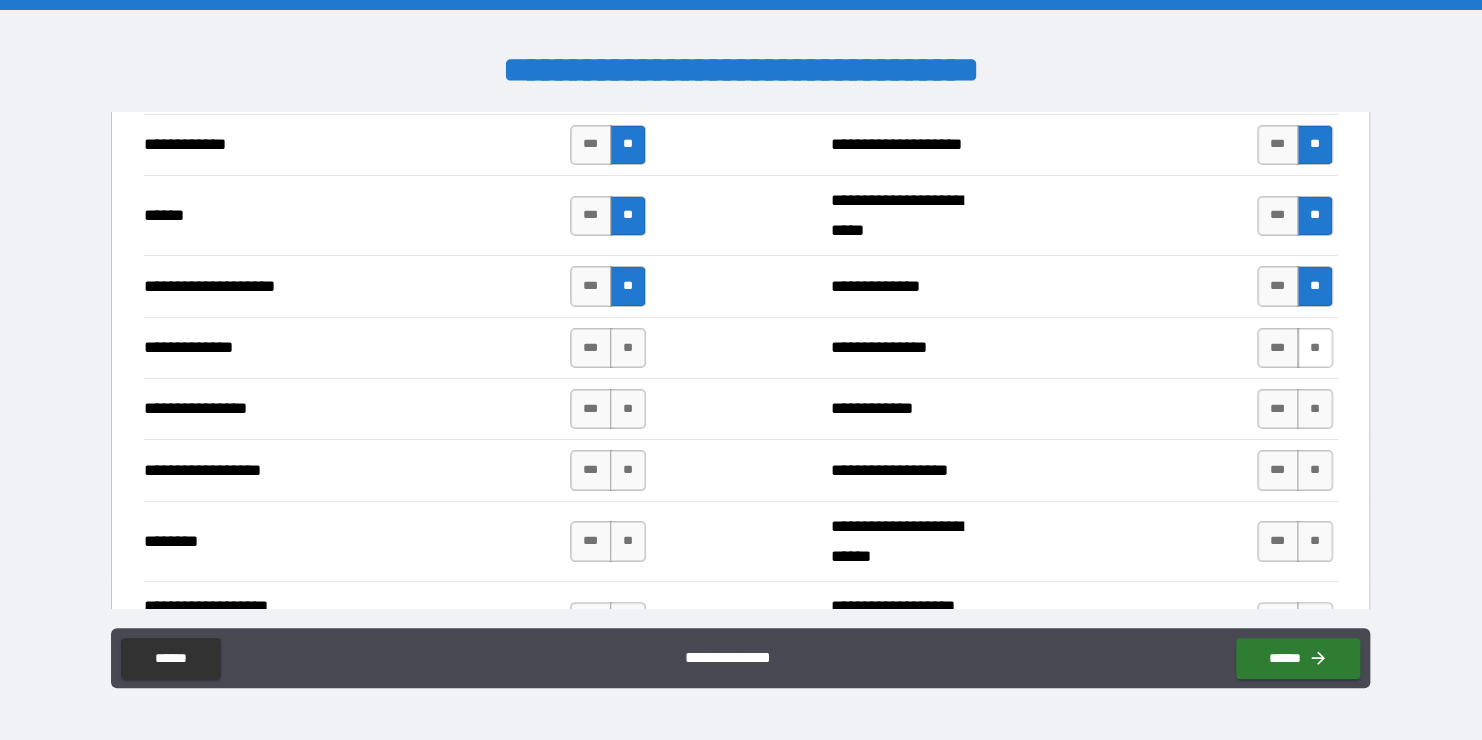 click on "**" at bounding box center (1315, 348) 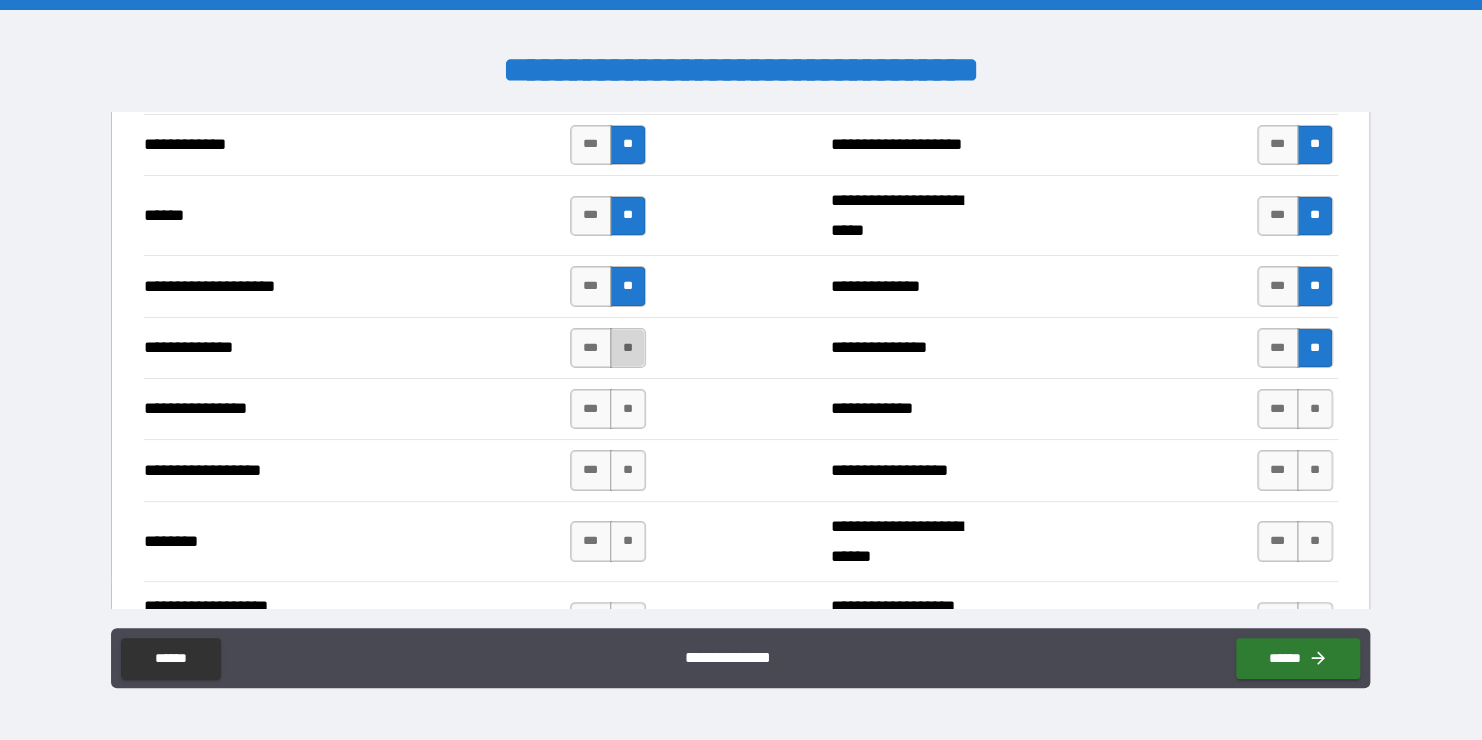 click on "**" at bounding box center (628, 348) 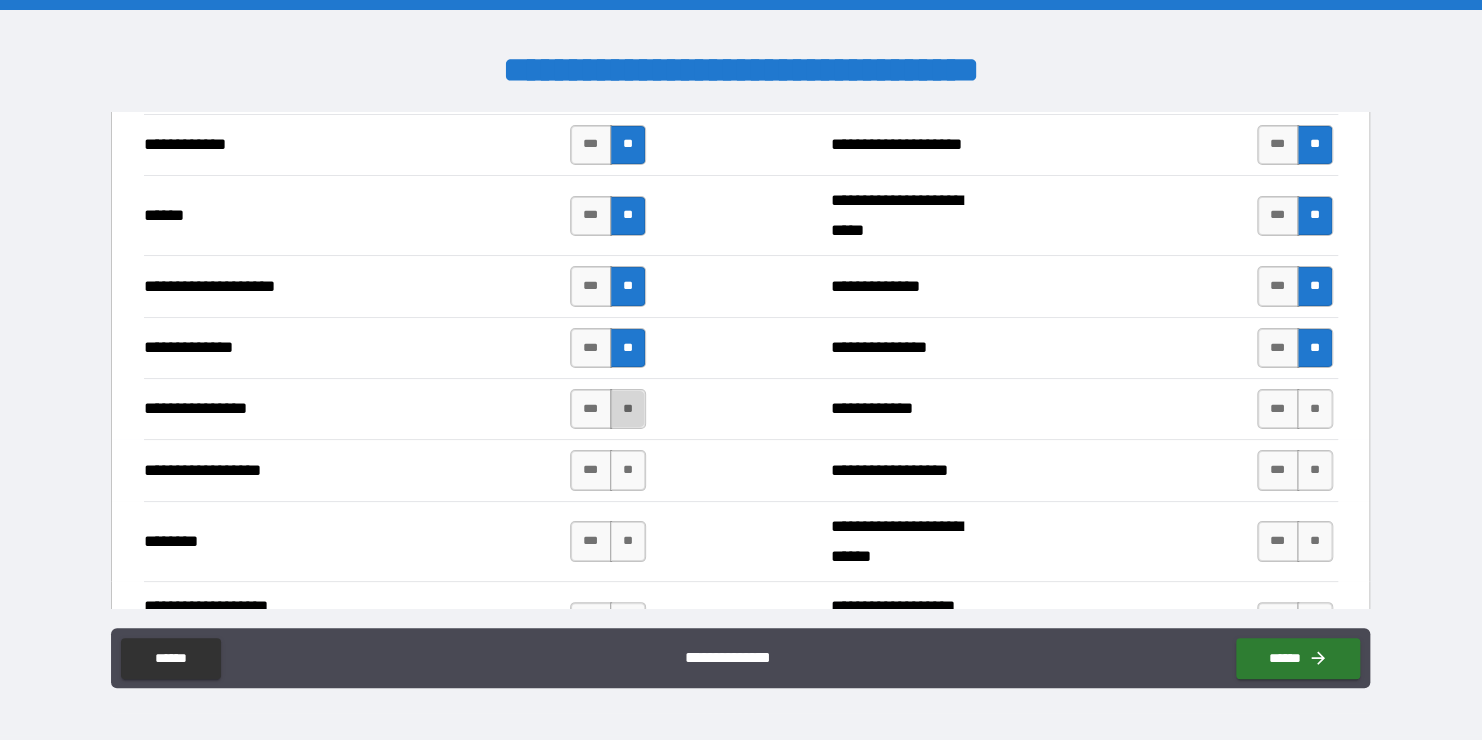 click on "**" at bounding box center (628, 409) 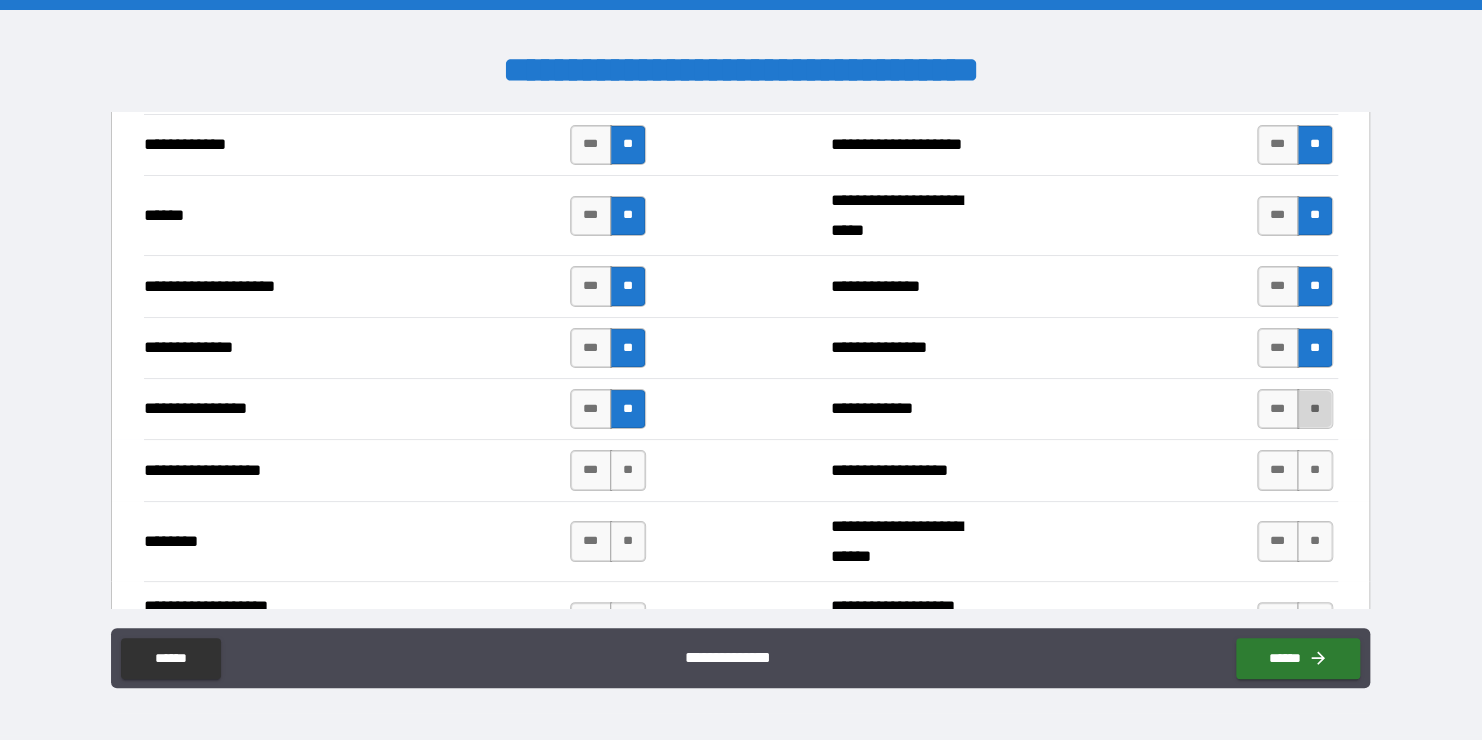 click on "**" at bounding box center [1315, 409] 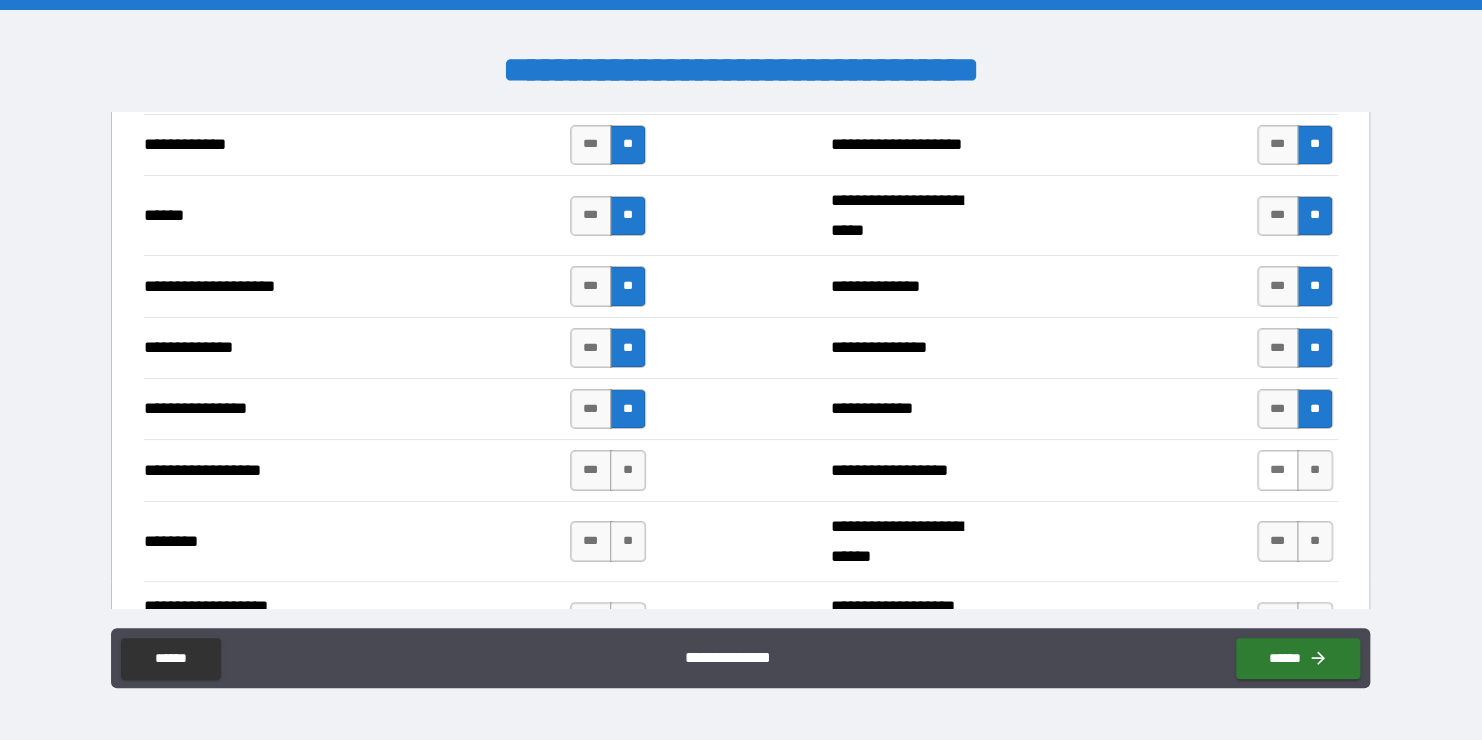 drag, startPoint x: 1307, startPoint y: 452, endPoint x: 1284, endPoint y: 459, distance: 24.04163 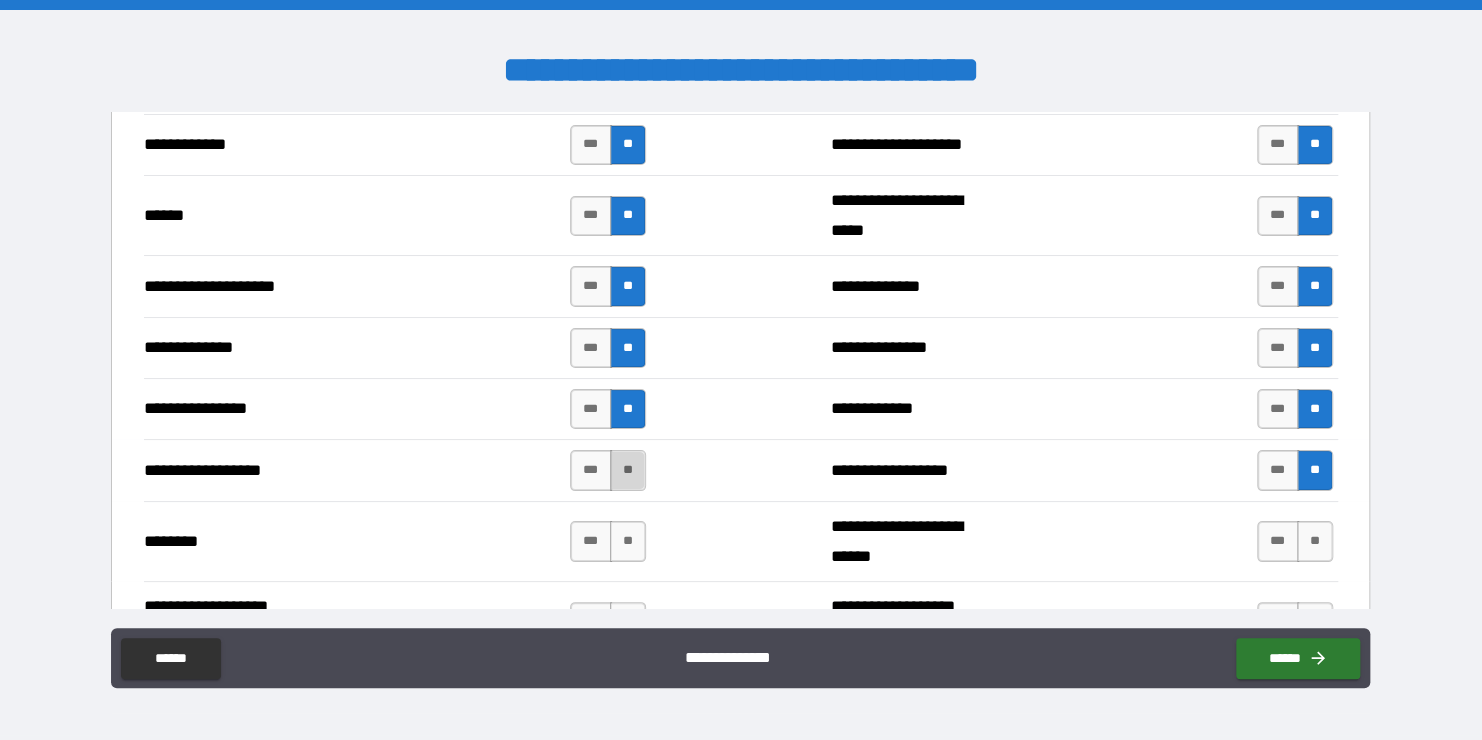 click on "**" at bounding box center [628, 470] 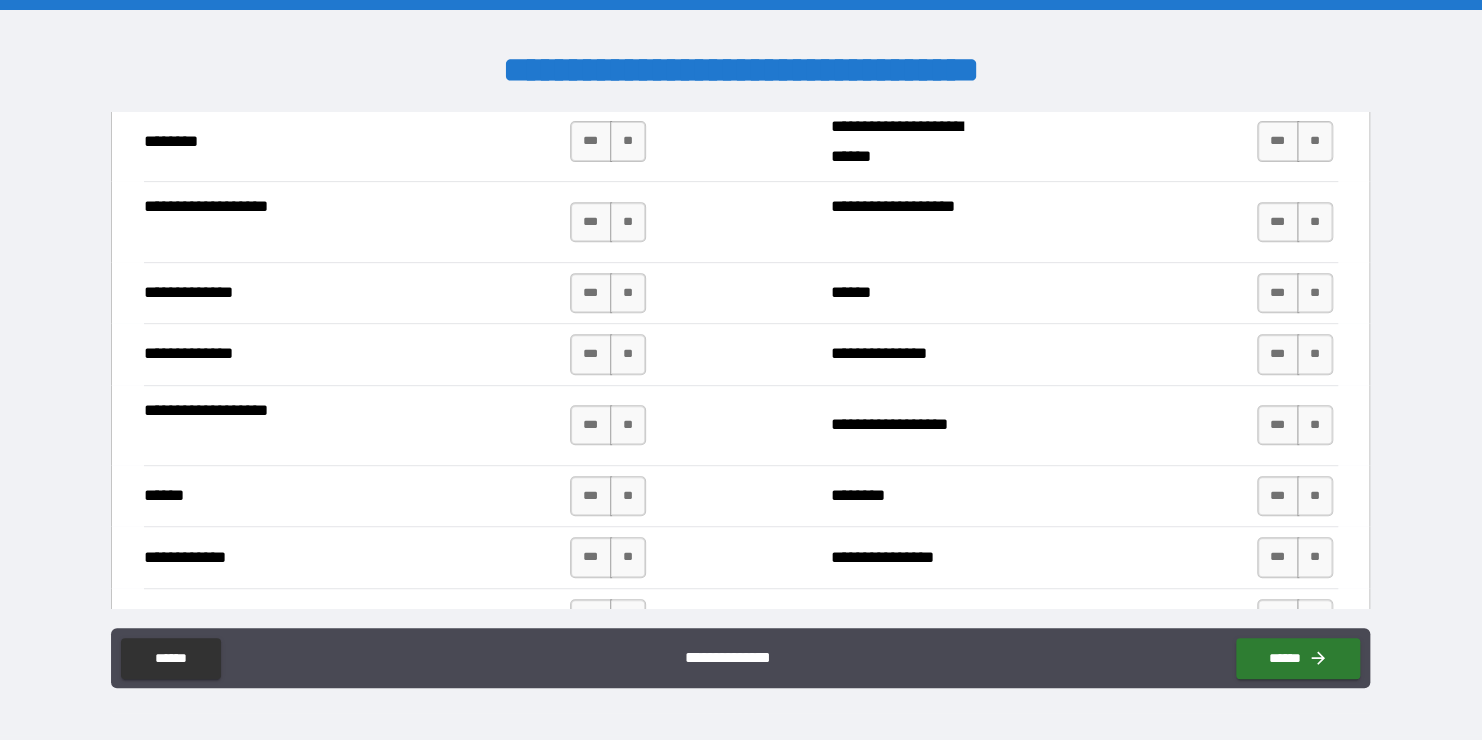 scroll, scrollTop: 4000, scrollLeft: 0, axis: vertical 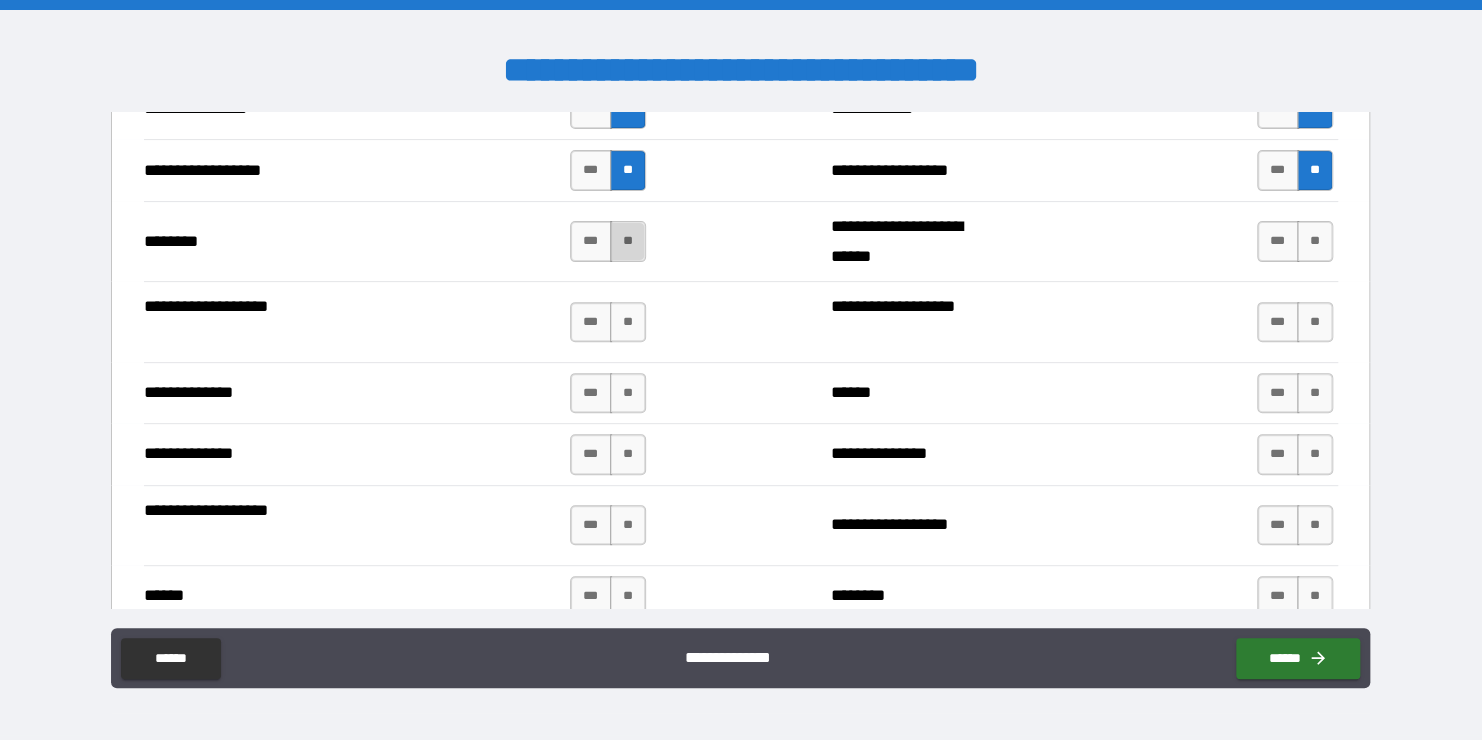 click on "**" at bounding box center [628, 241] 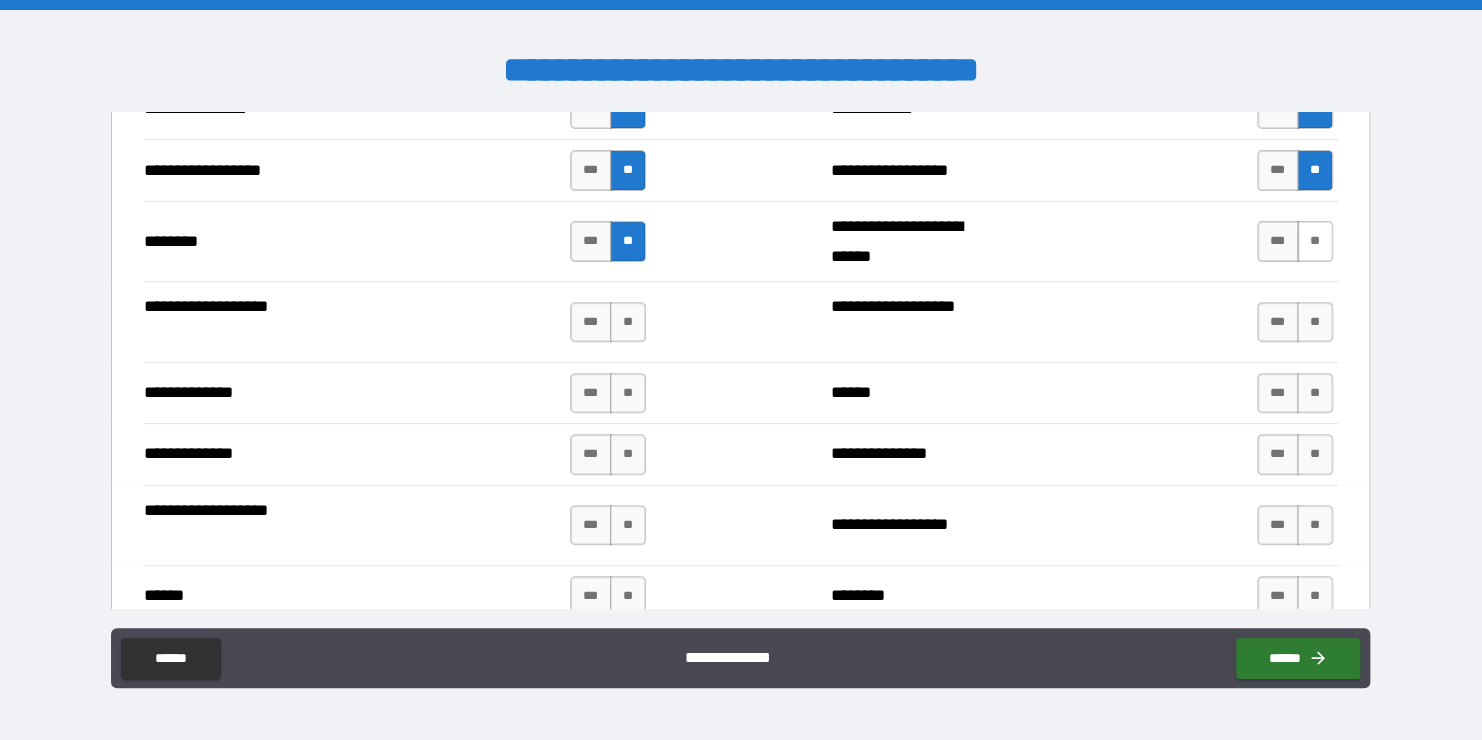 drag, startPoint x: 1309, startPoint y: 234, endPoint x: 1308, endPoint y: 248, distance: 14.035668 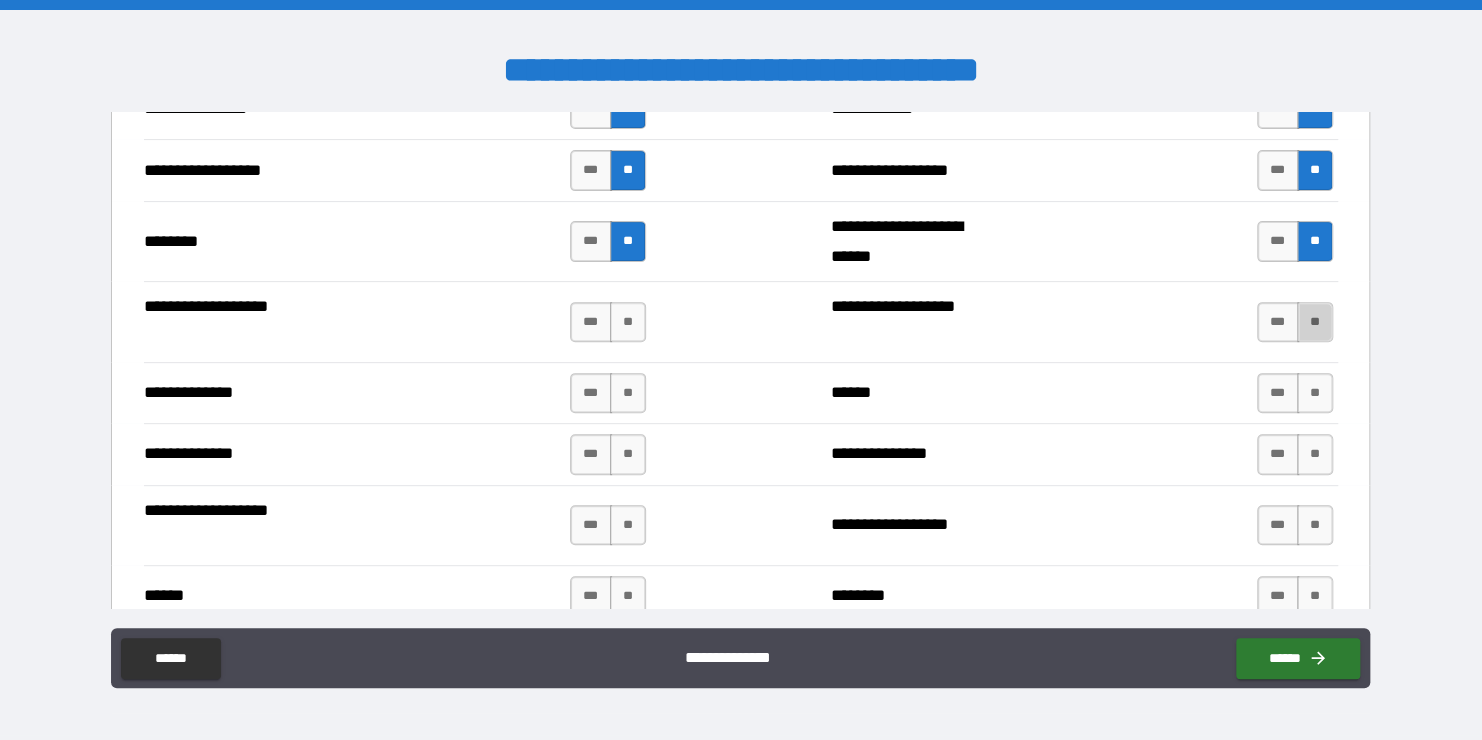 drag, startPoint x: 1299, startPoint y: 308, endPoint x: 1201, endPoint y: 334, distance: 101.390335 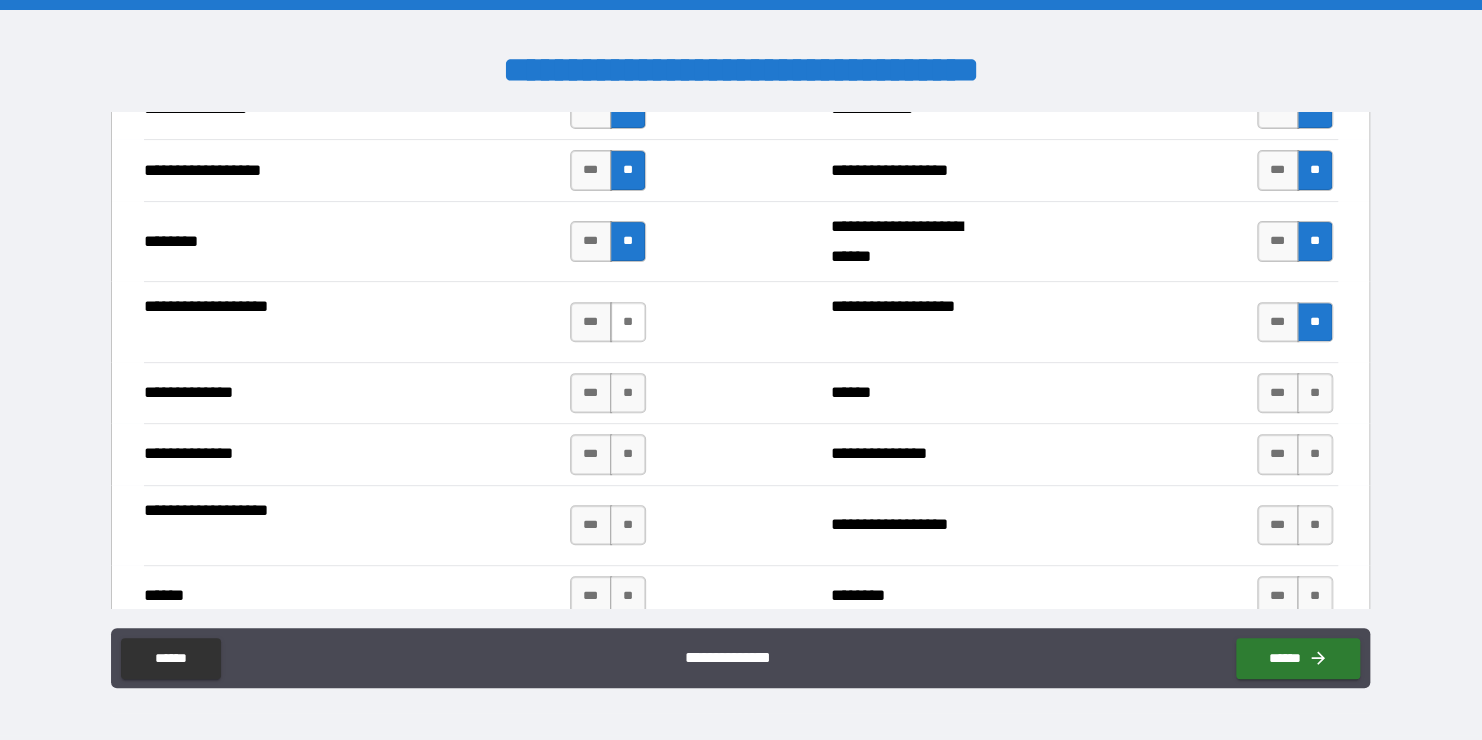 click on "**" at bounding box center (628, 322) 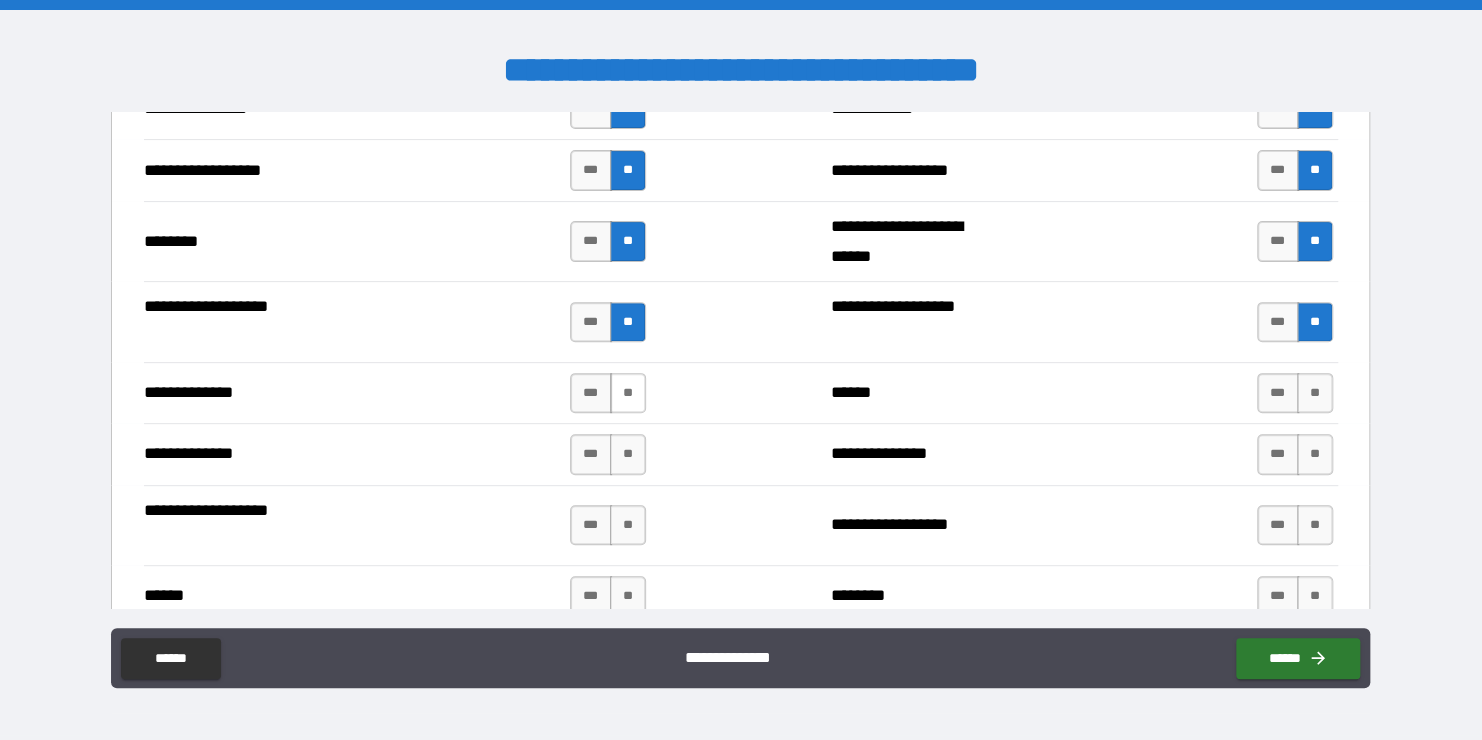 click on "**" at bounding box center (628, 393) 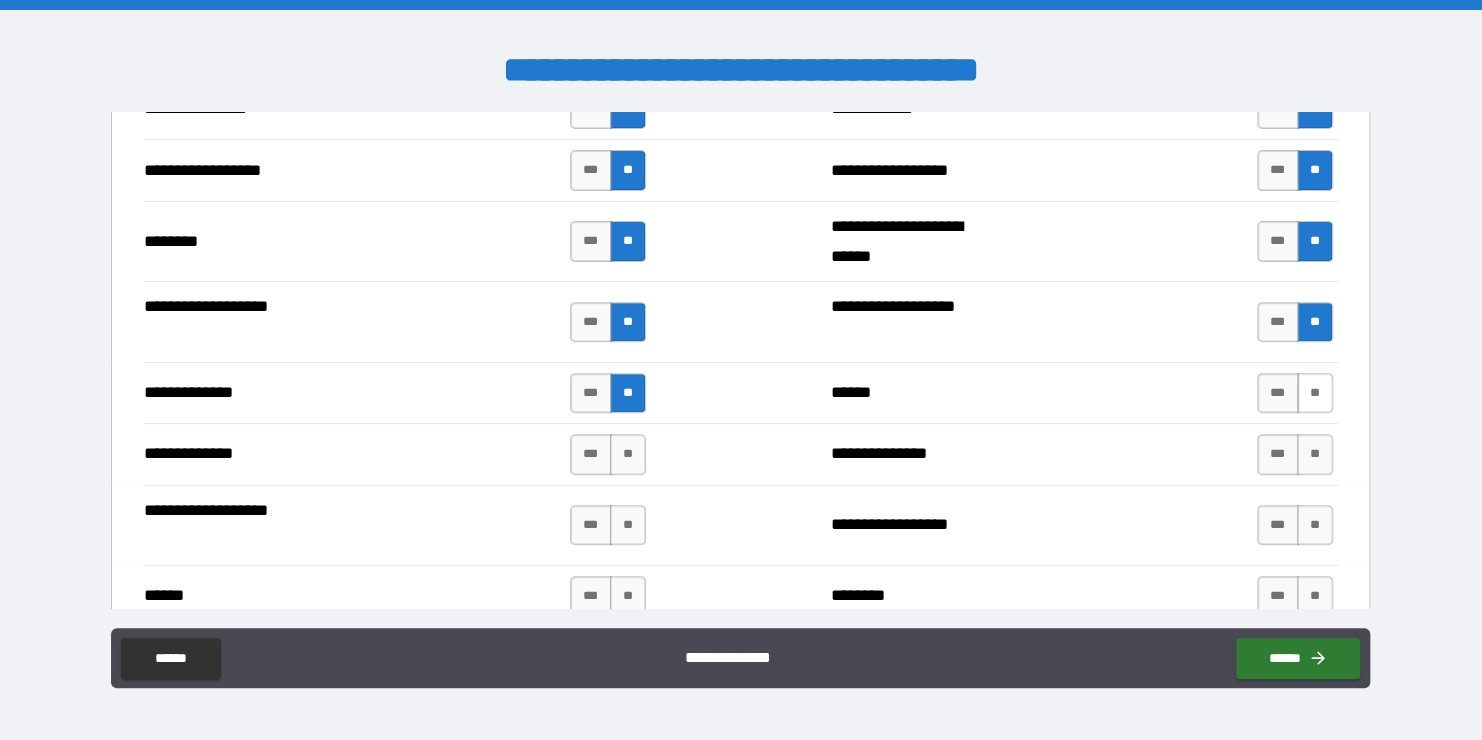 click on "**" at bounding box center (1315, 393) 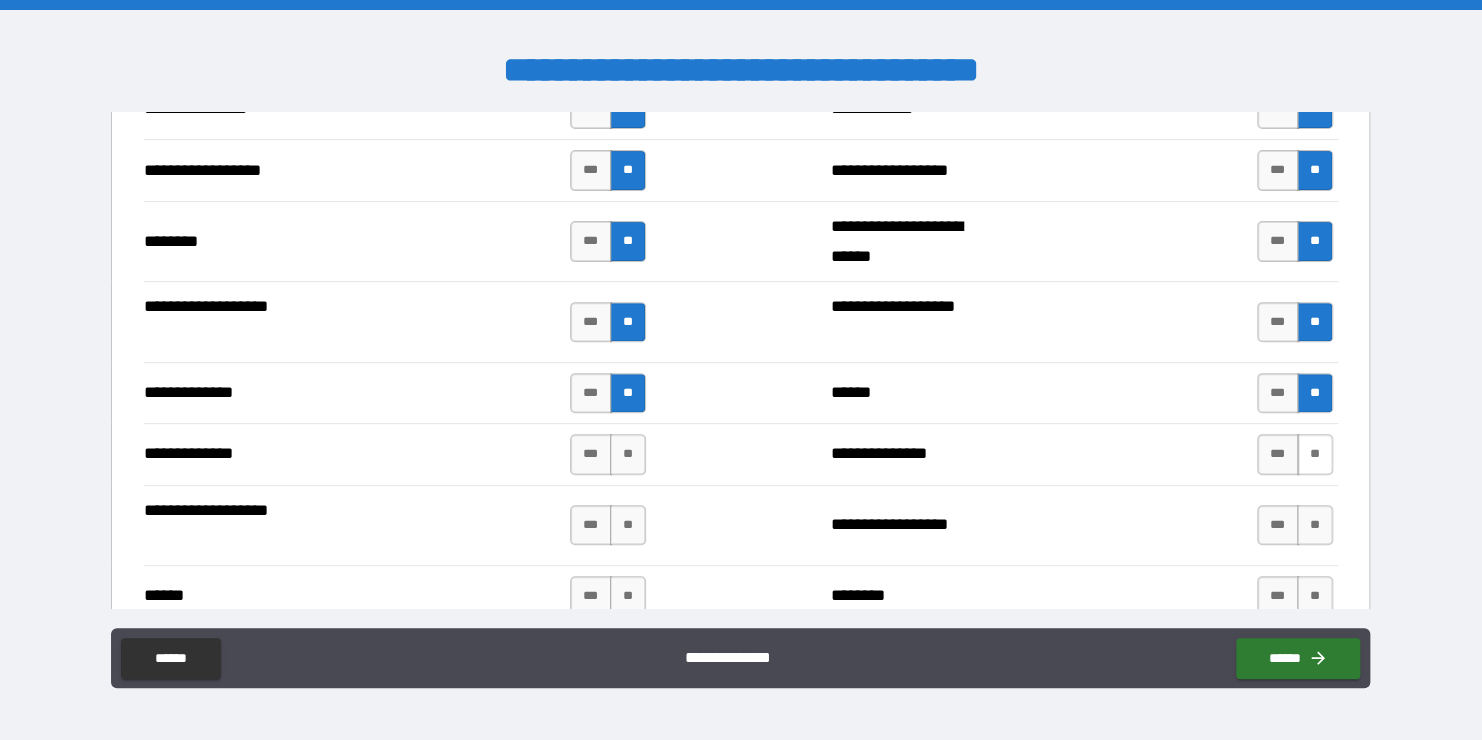 click on "**" at bounding box center [1315, 454] 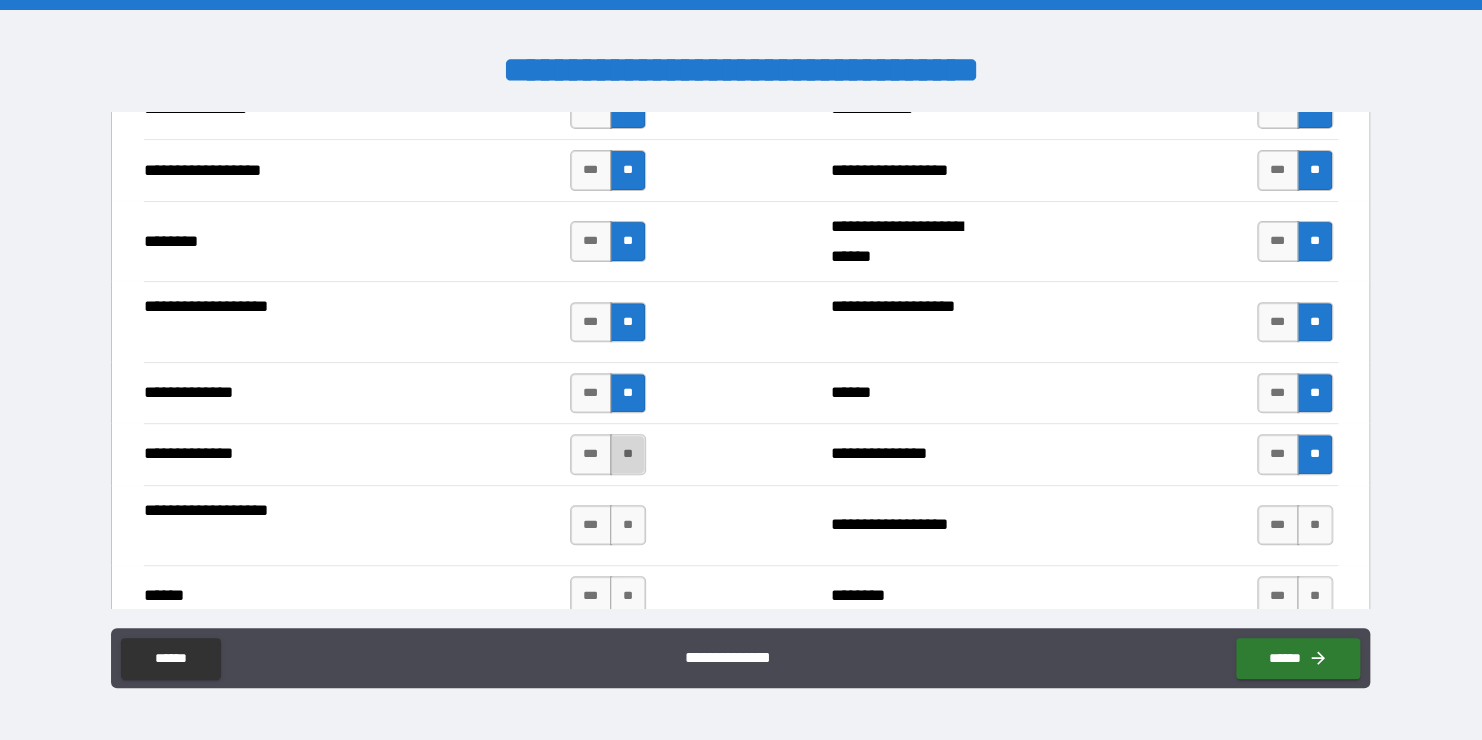 click on "**" at bounding box center (628, 454) 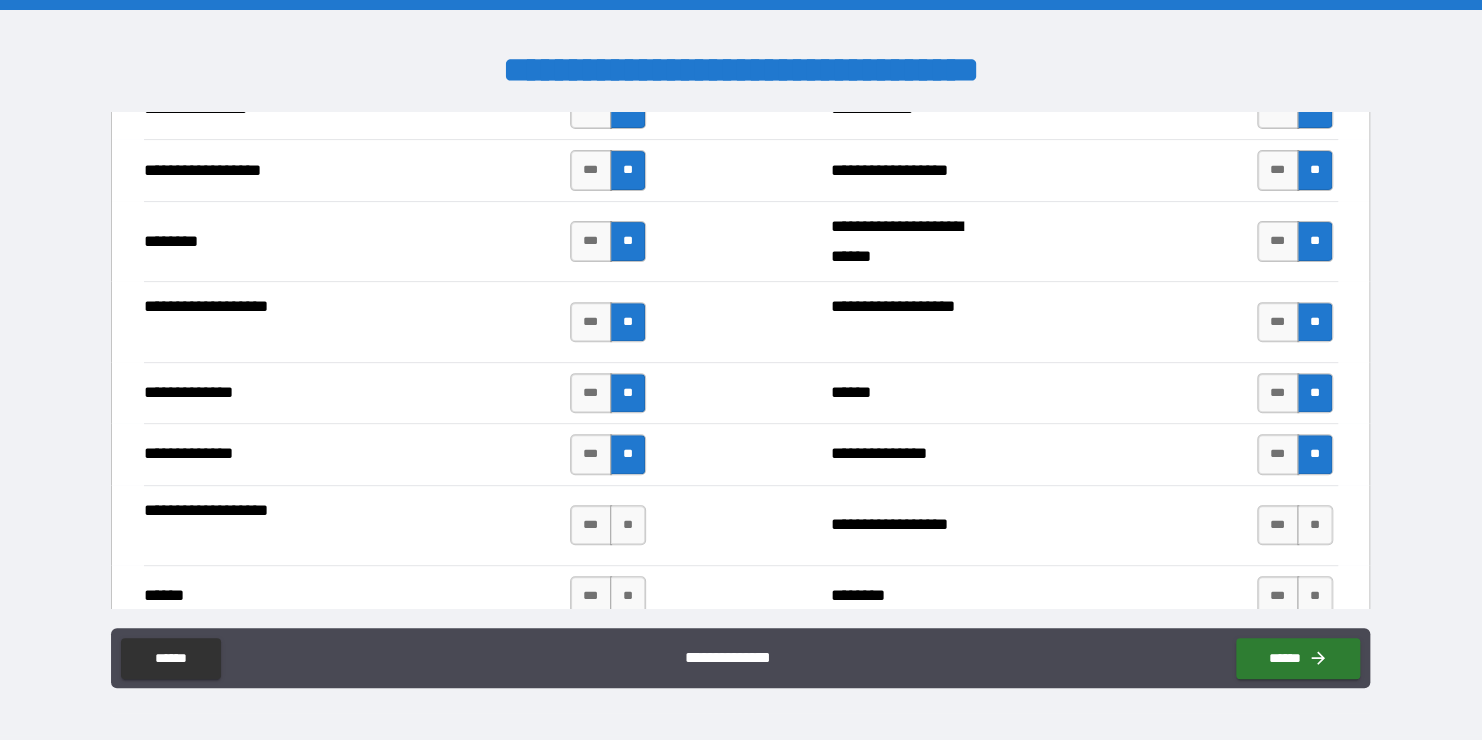 drag, startPoint x: 629, startPoint y: 516, endPoint x: 789, endPoint y: 544, distance: 162.43152 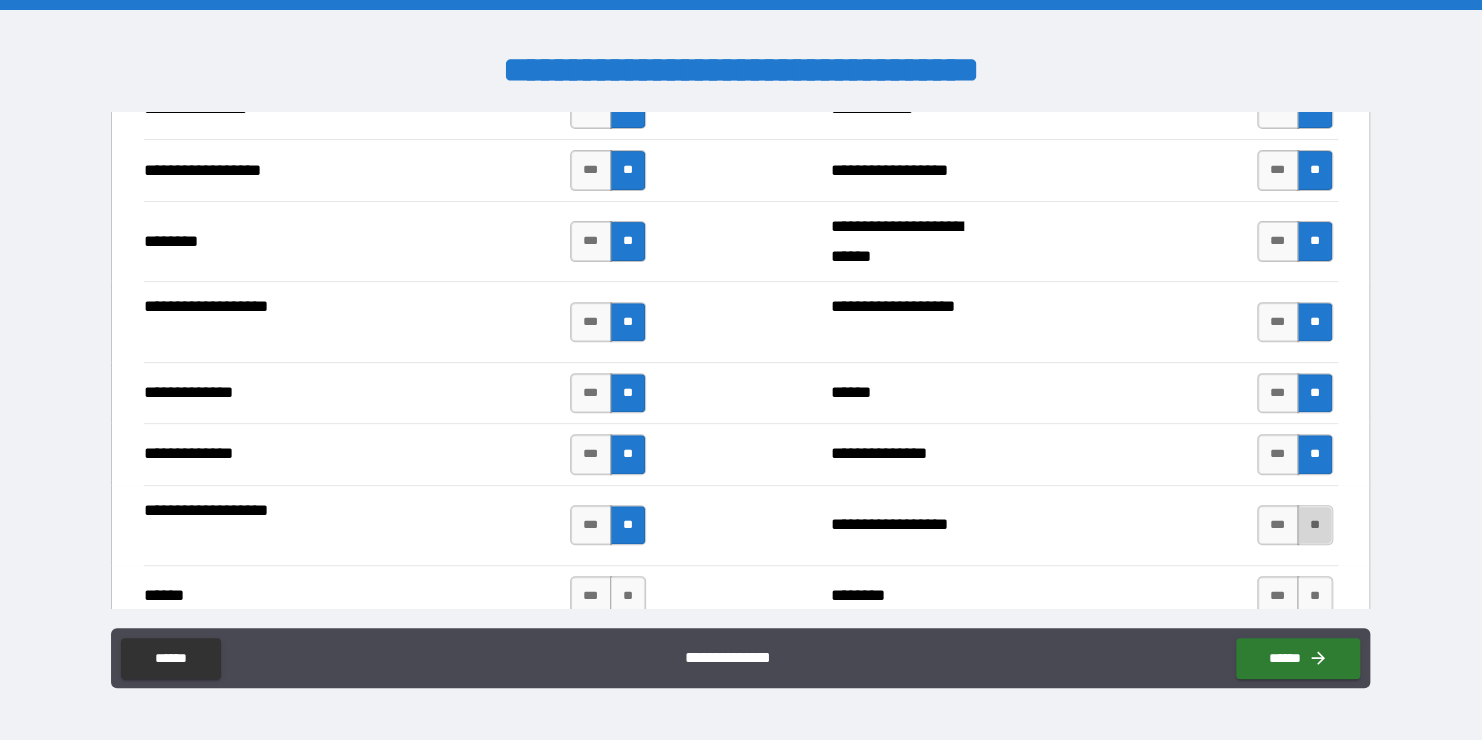 click on "**" at bounding box center (1315, 525) 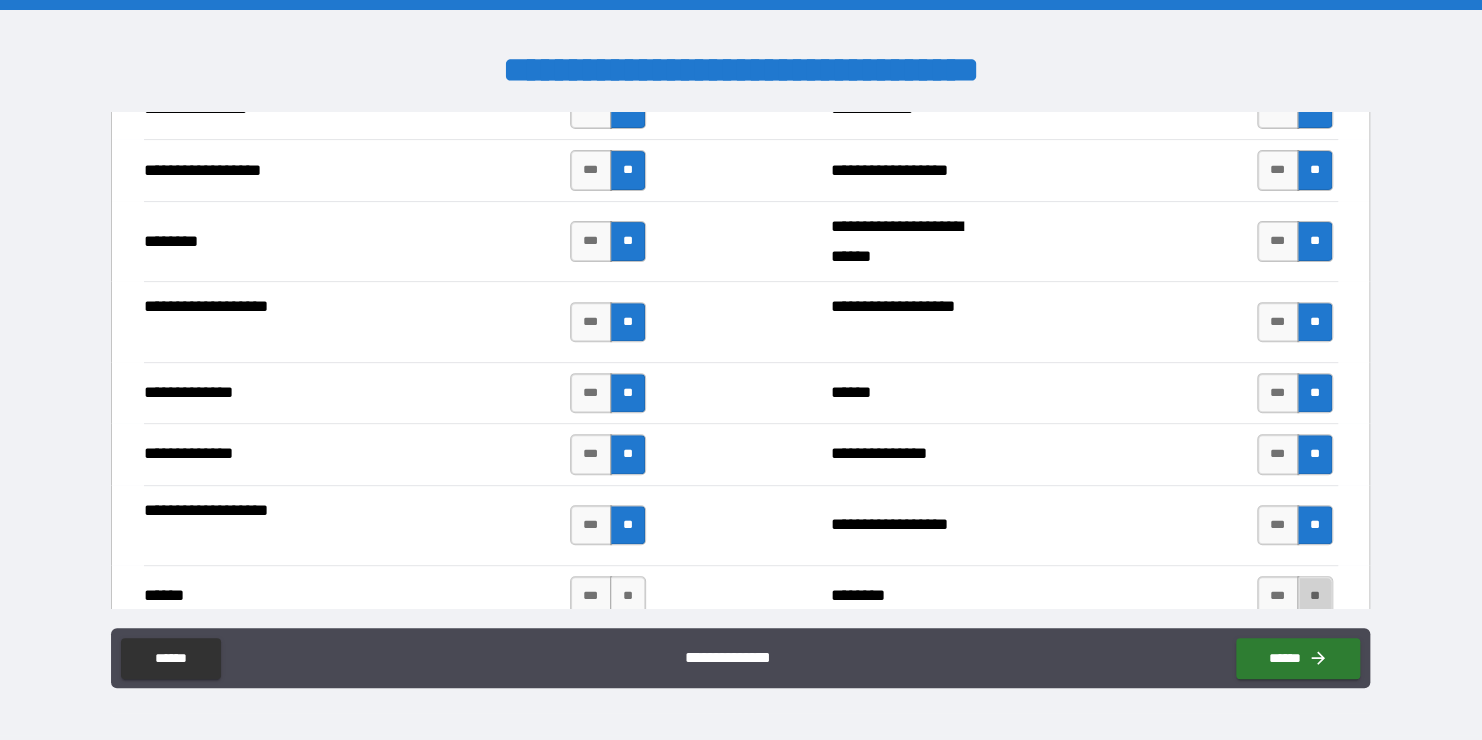 drag, startPoint x: 1298, startPoint y: 582, endPoint x: 1153, endPoint y: 589, distance: 145.16887 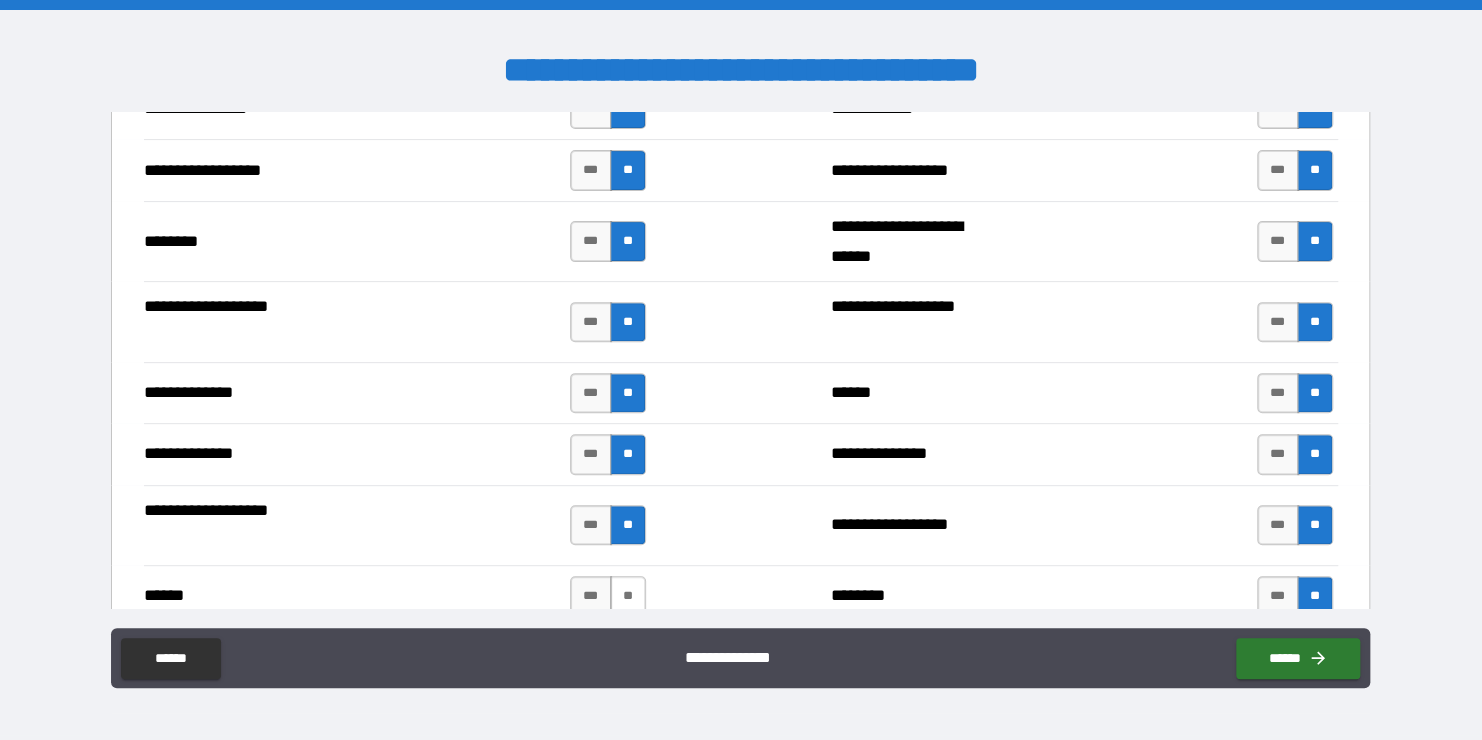 click on "**" at bounding box center [628, 596] 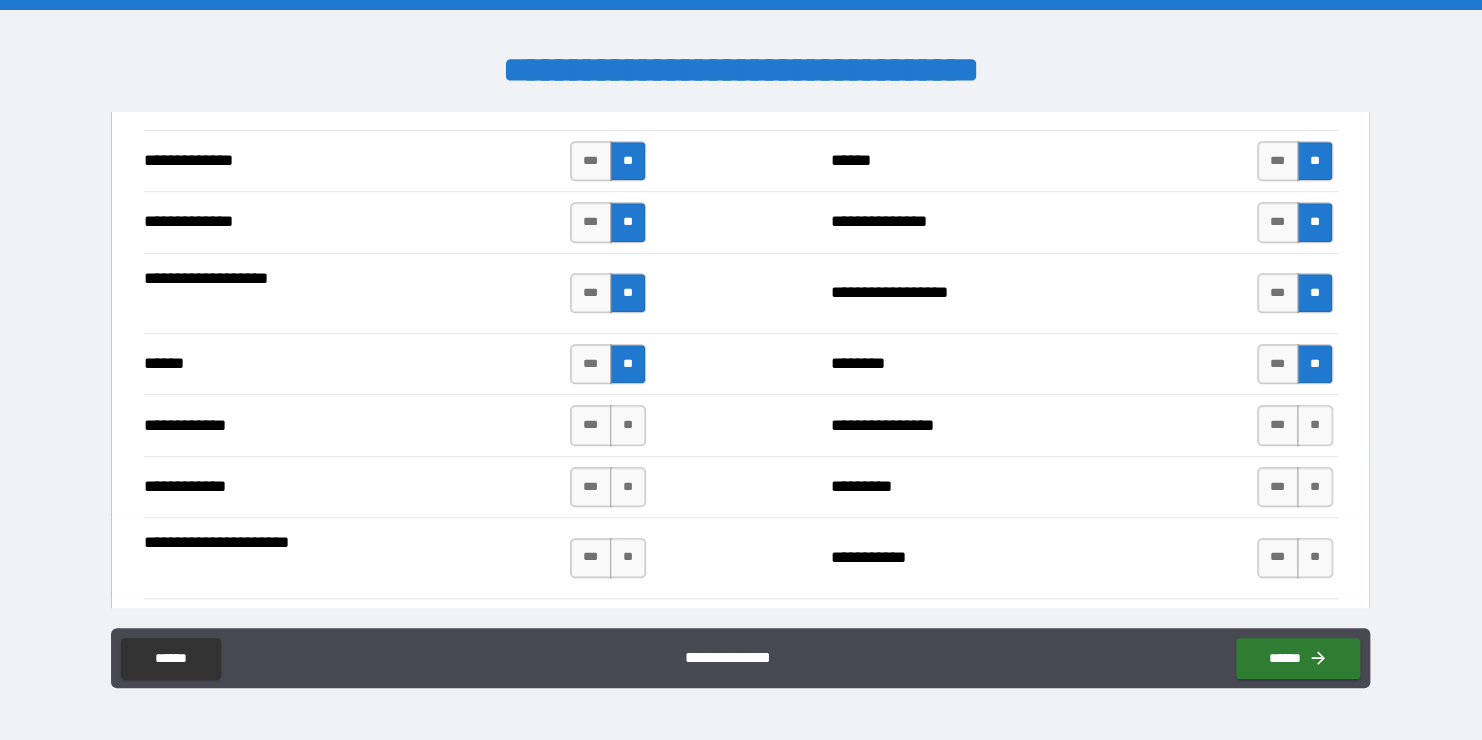 scroll, scrollTop: 4300, scrollLeft: 0, axis: vertical 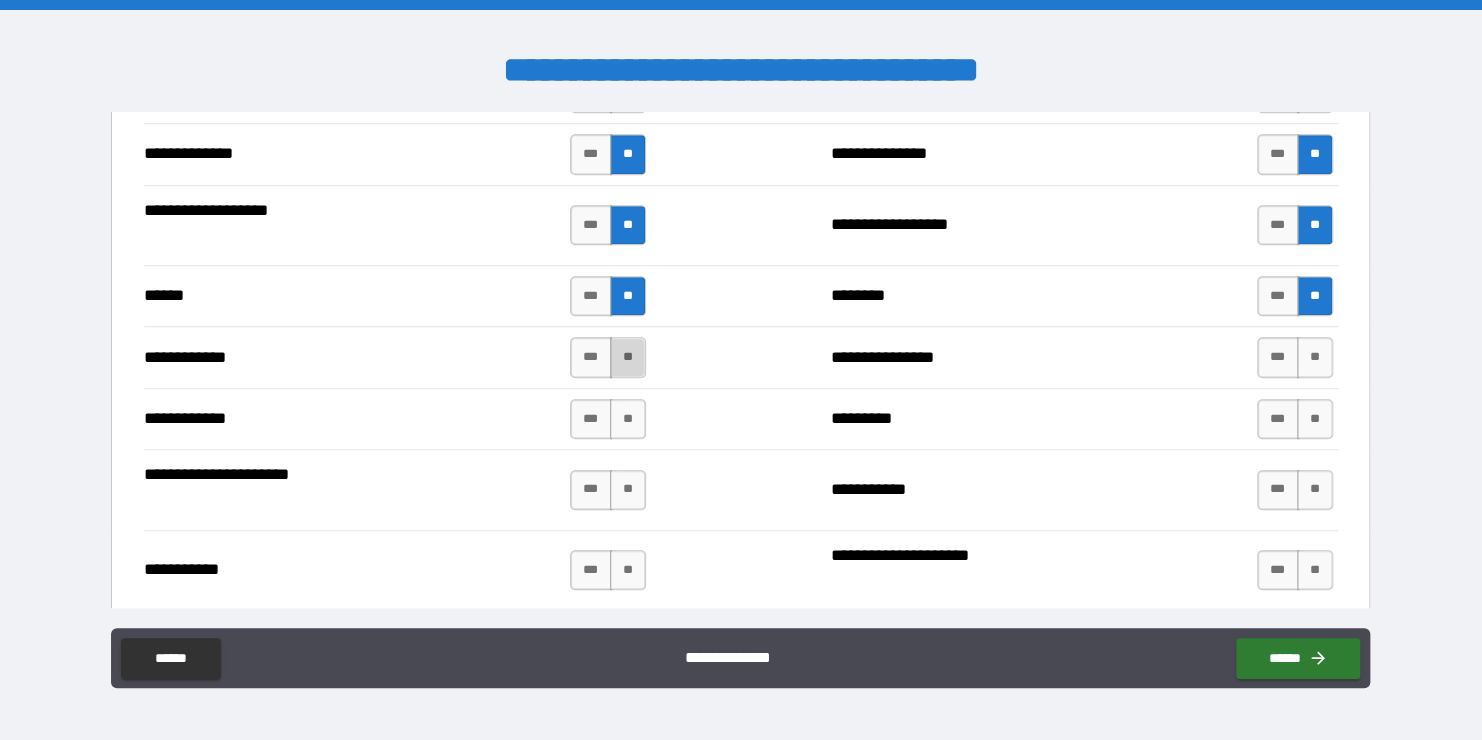 click on "**" at bounding box center [628, 357] 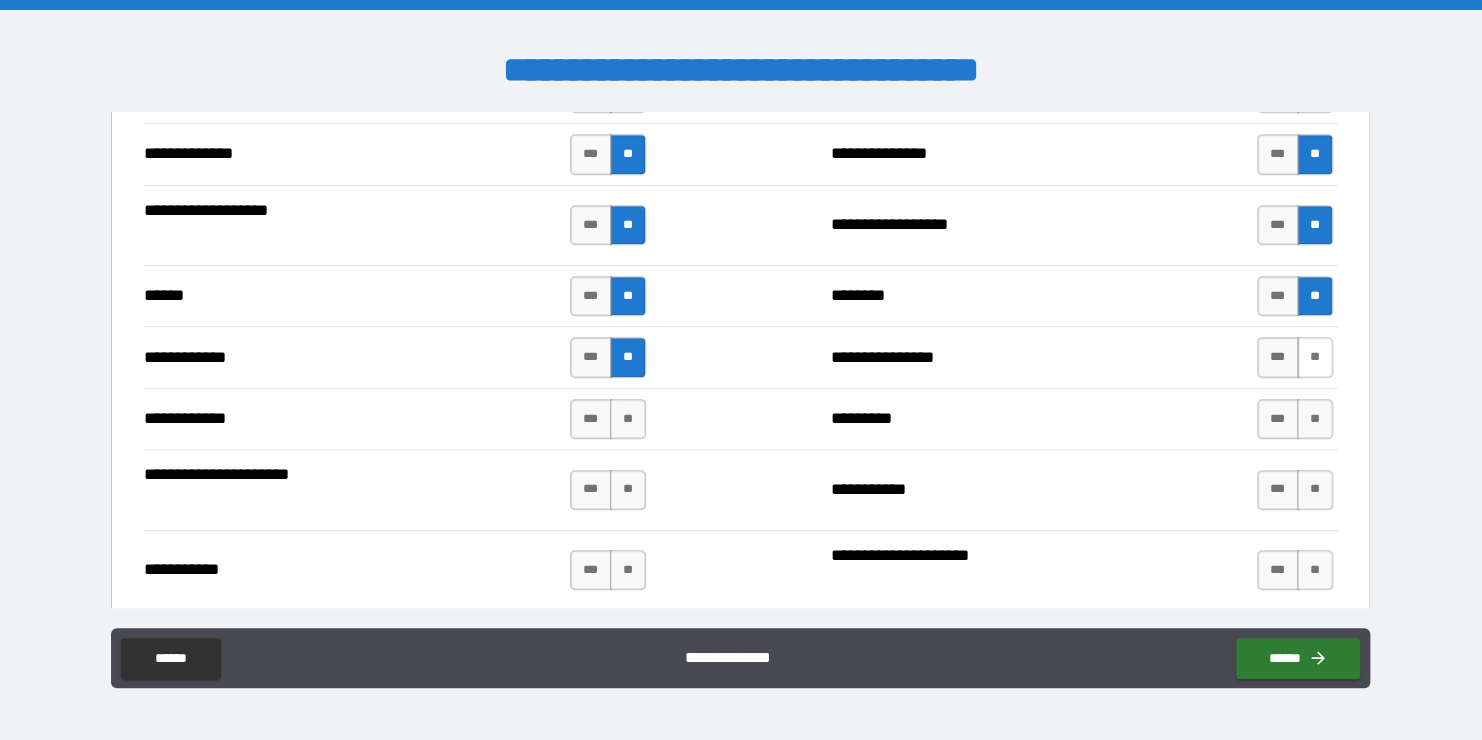 click on "**" at bounding box center [1315, 357] 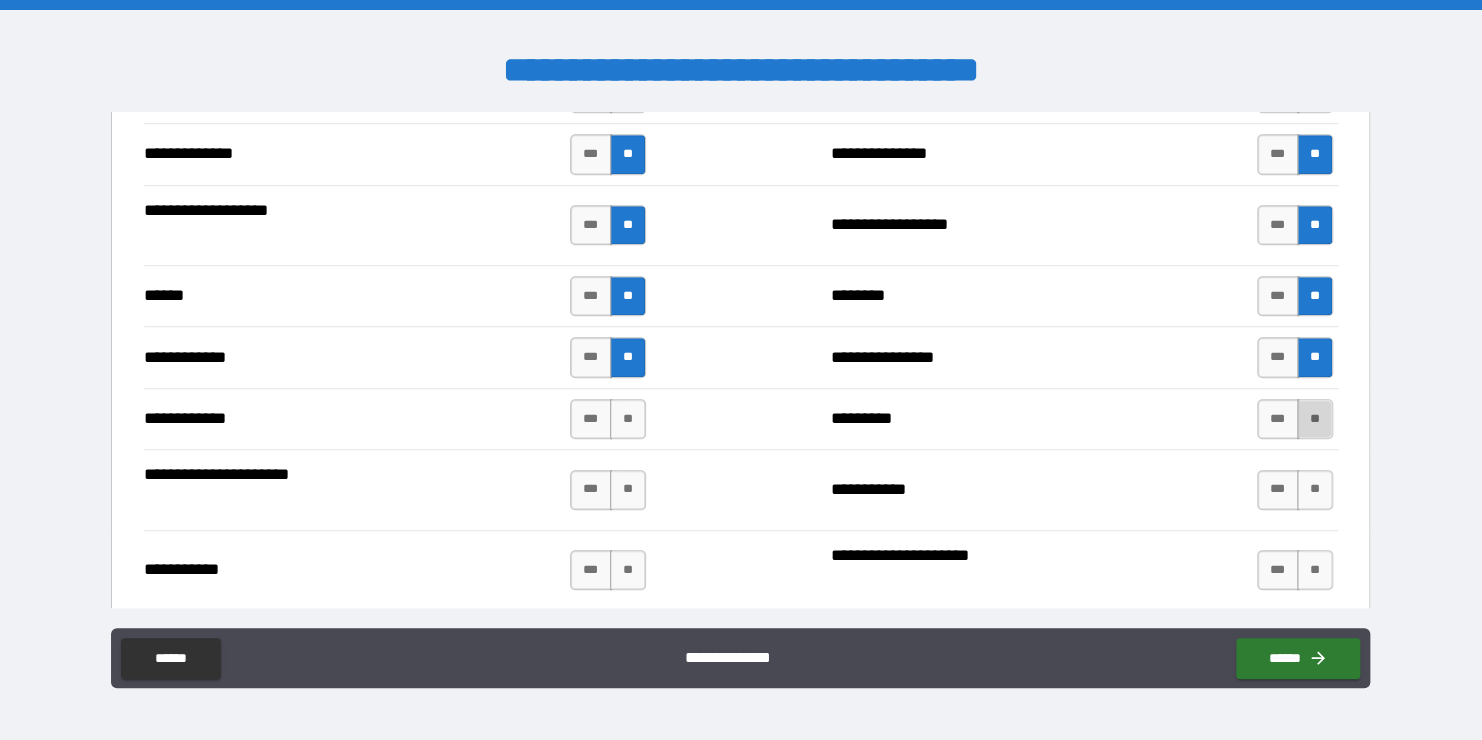 click on "**" at bounding box center [1315, 419] 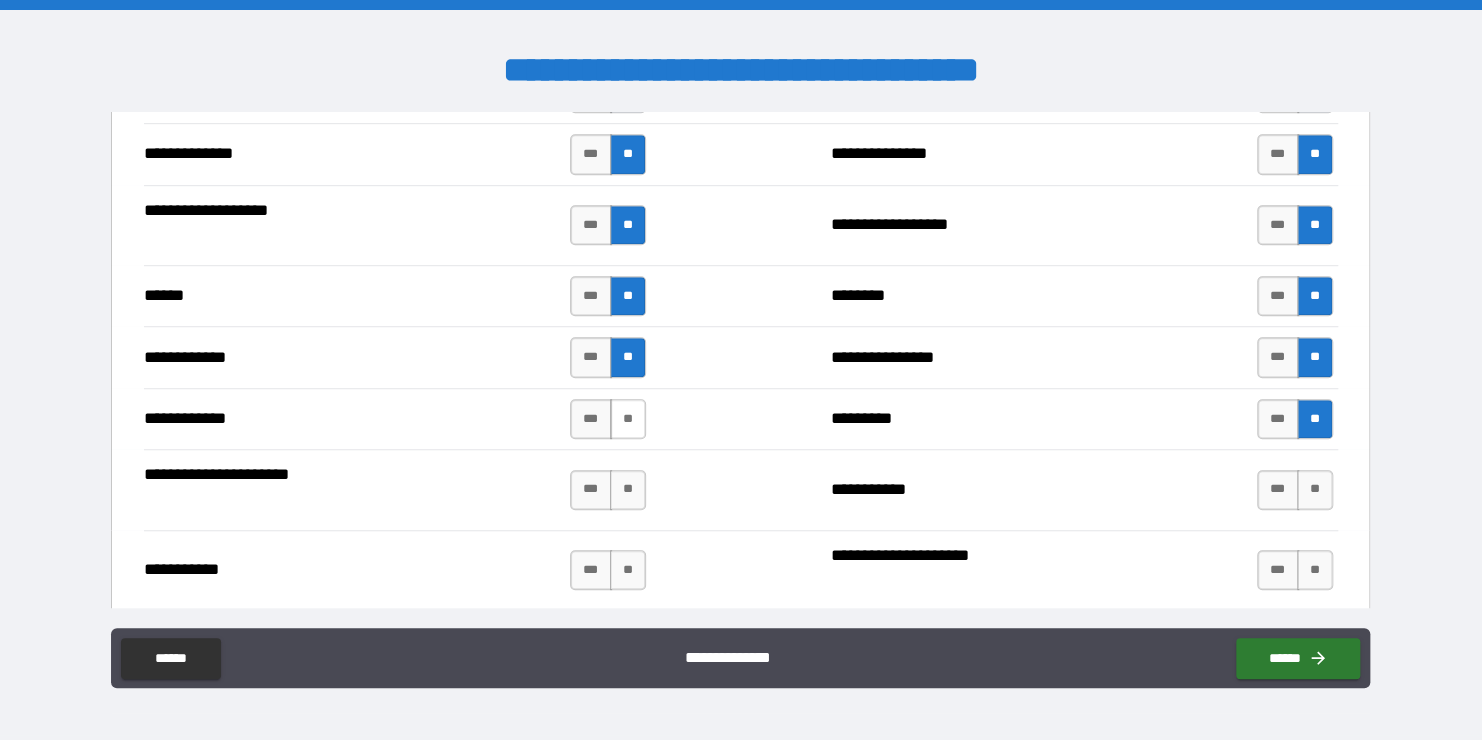 click on "**" at bounding box center [628, 419] 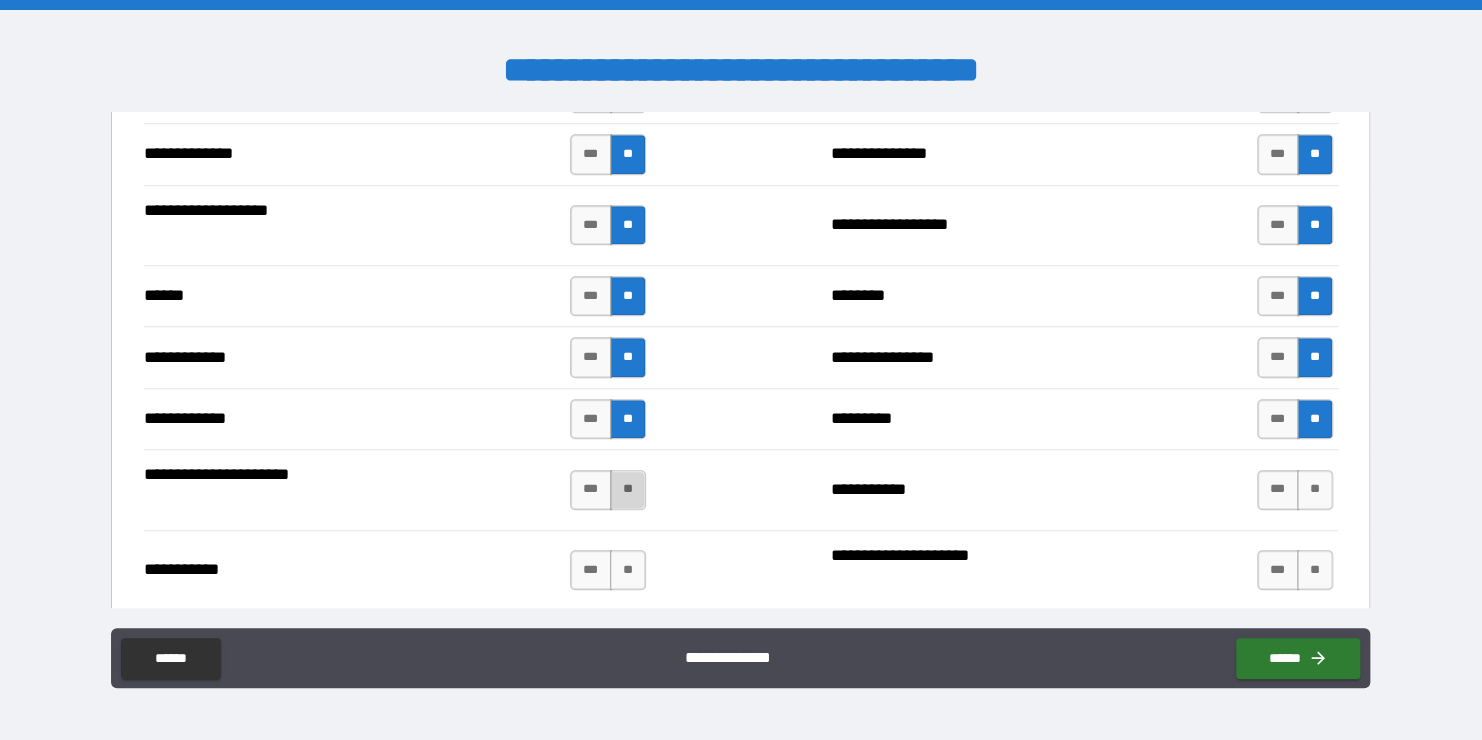 click on "**" at bounding box center [628, 490] 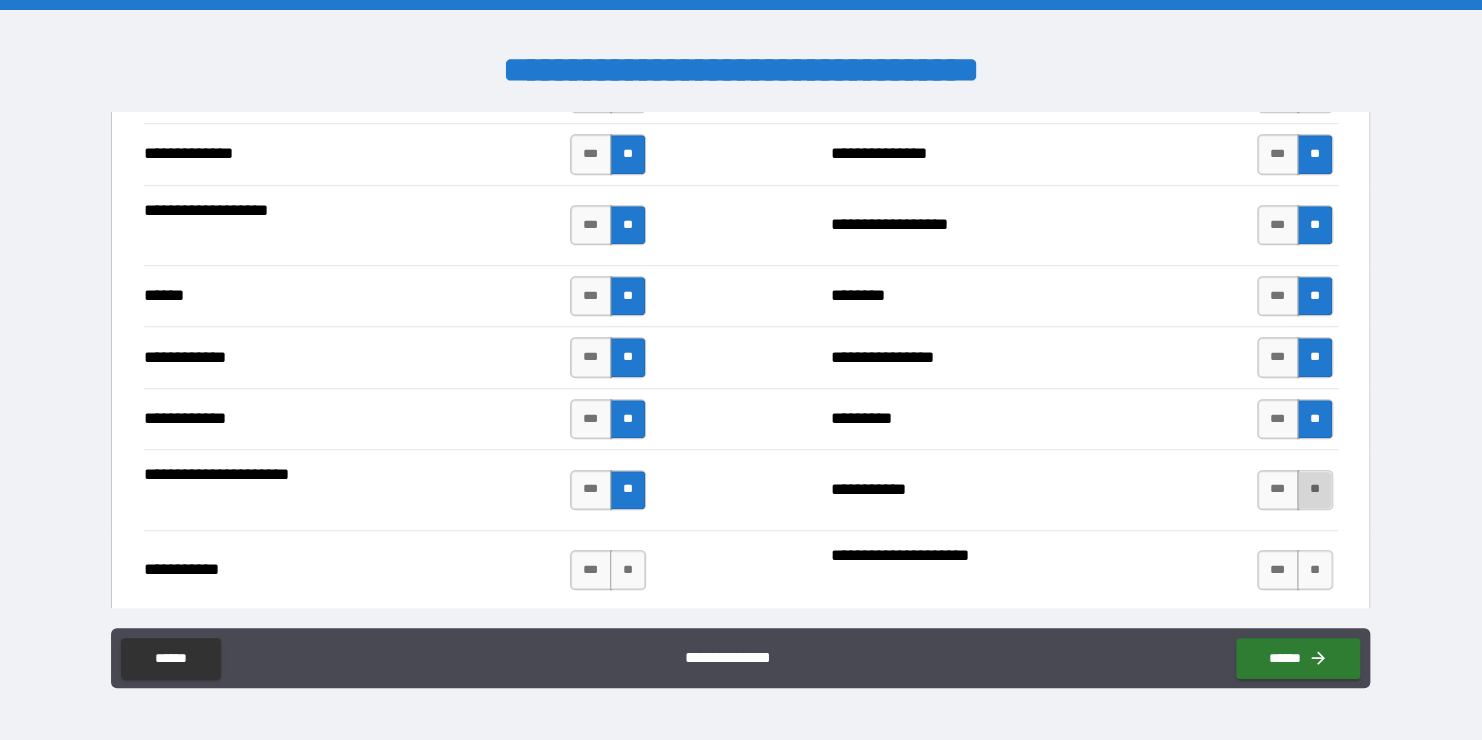 click on "**" at bounding box center [1315, 490] 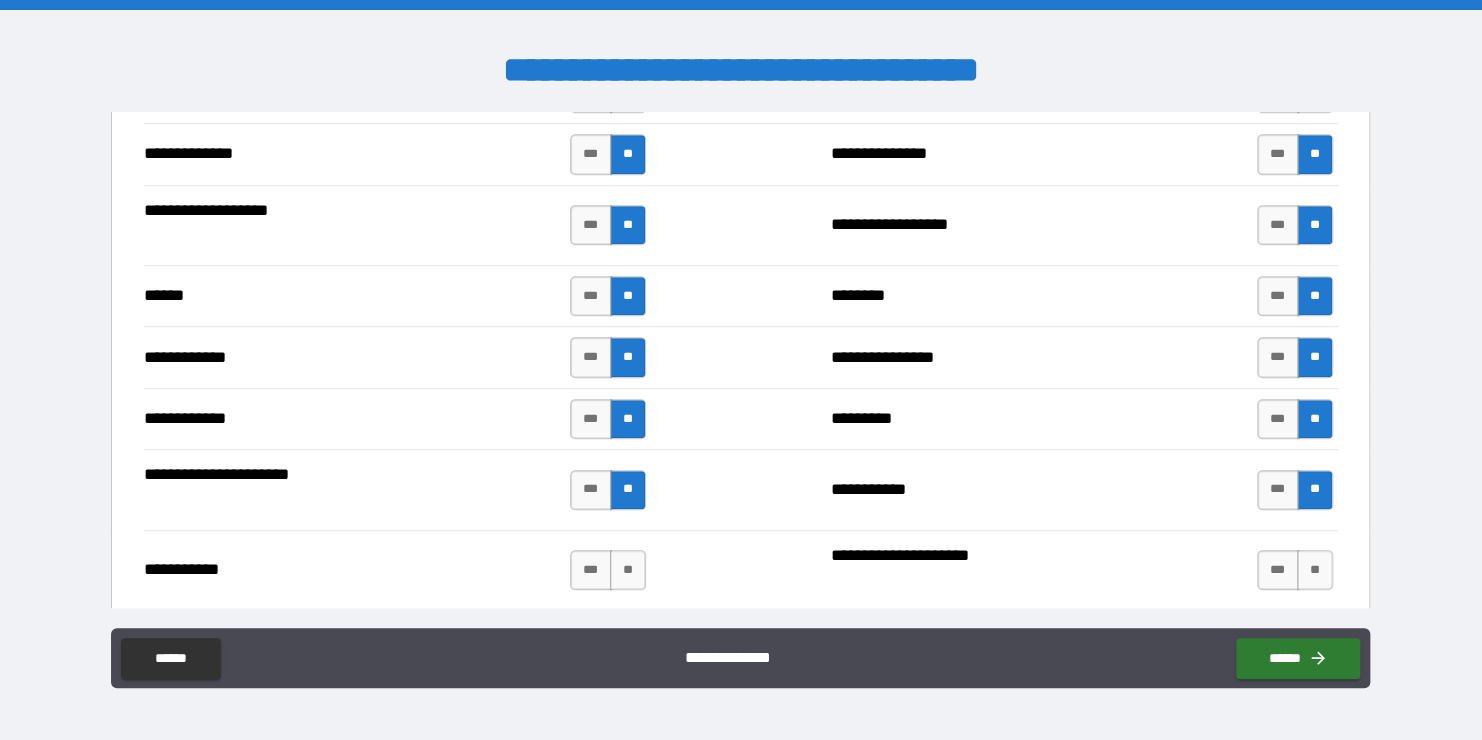 drag, startPoint x: 1306, startPoint y: 558, endPoint x: 1155, endPoint y: 559, distance: 151.00331 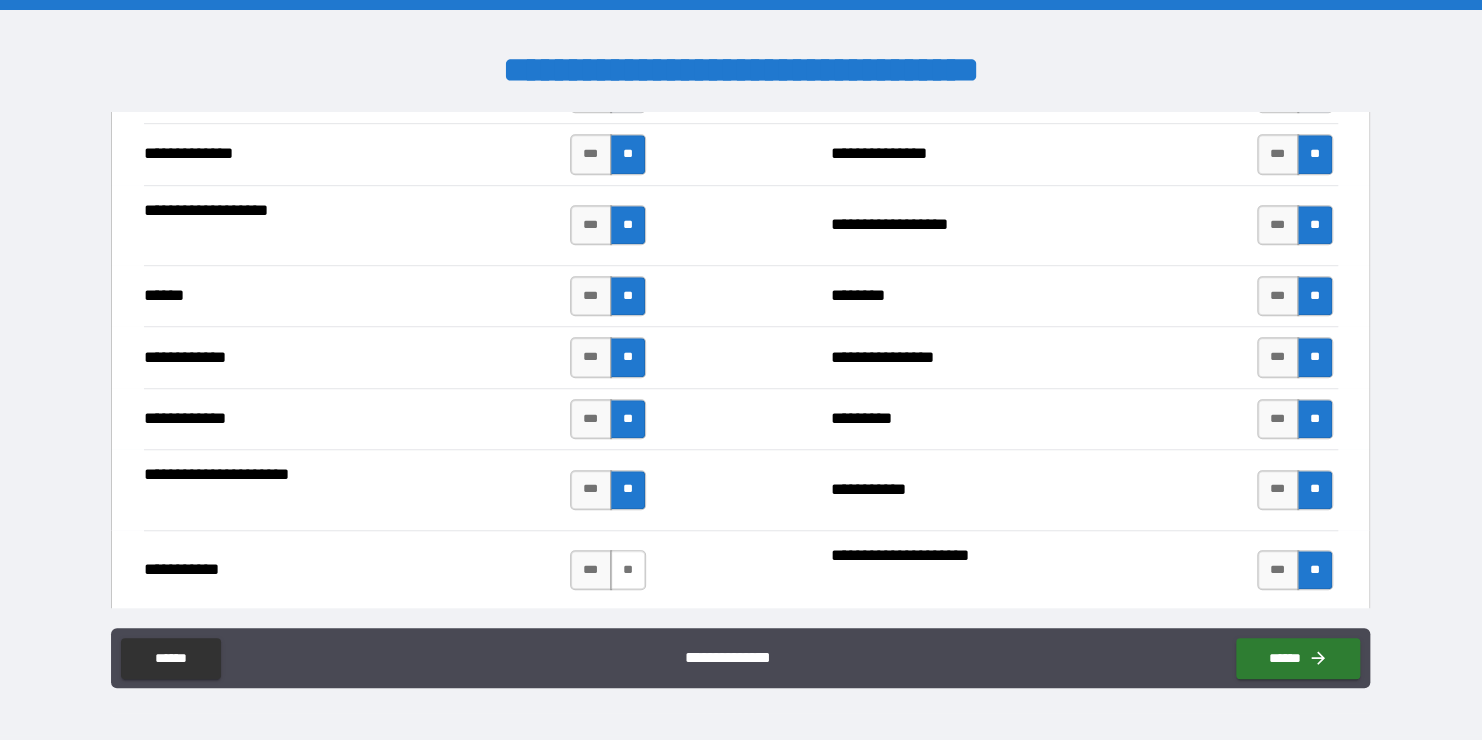 click on "**" at bounding box center [628, 570] 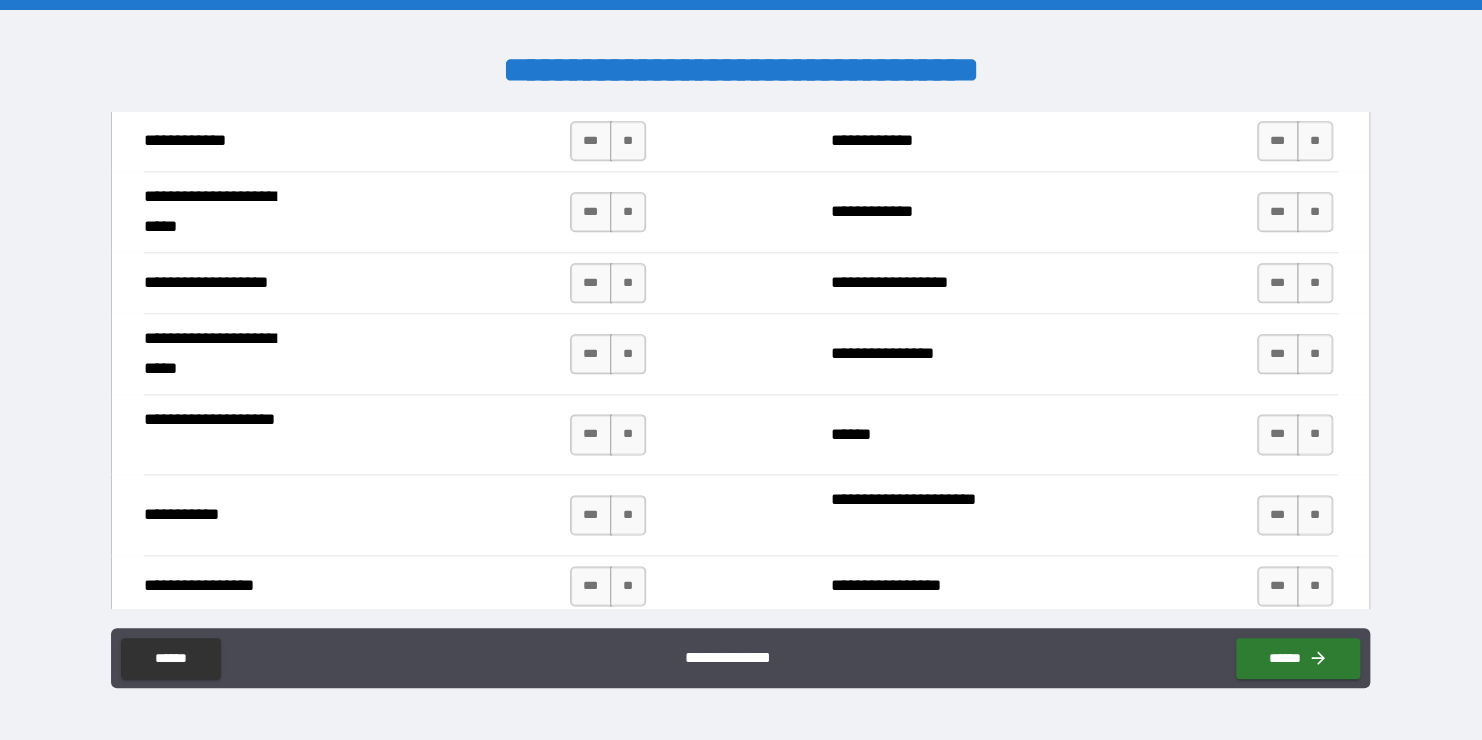 scroll, scrollTop: 4600, scrollLeft: 0, axis: vertical 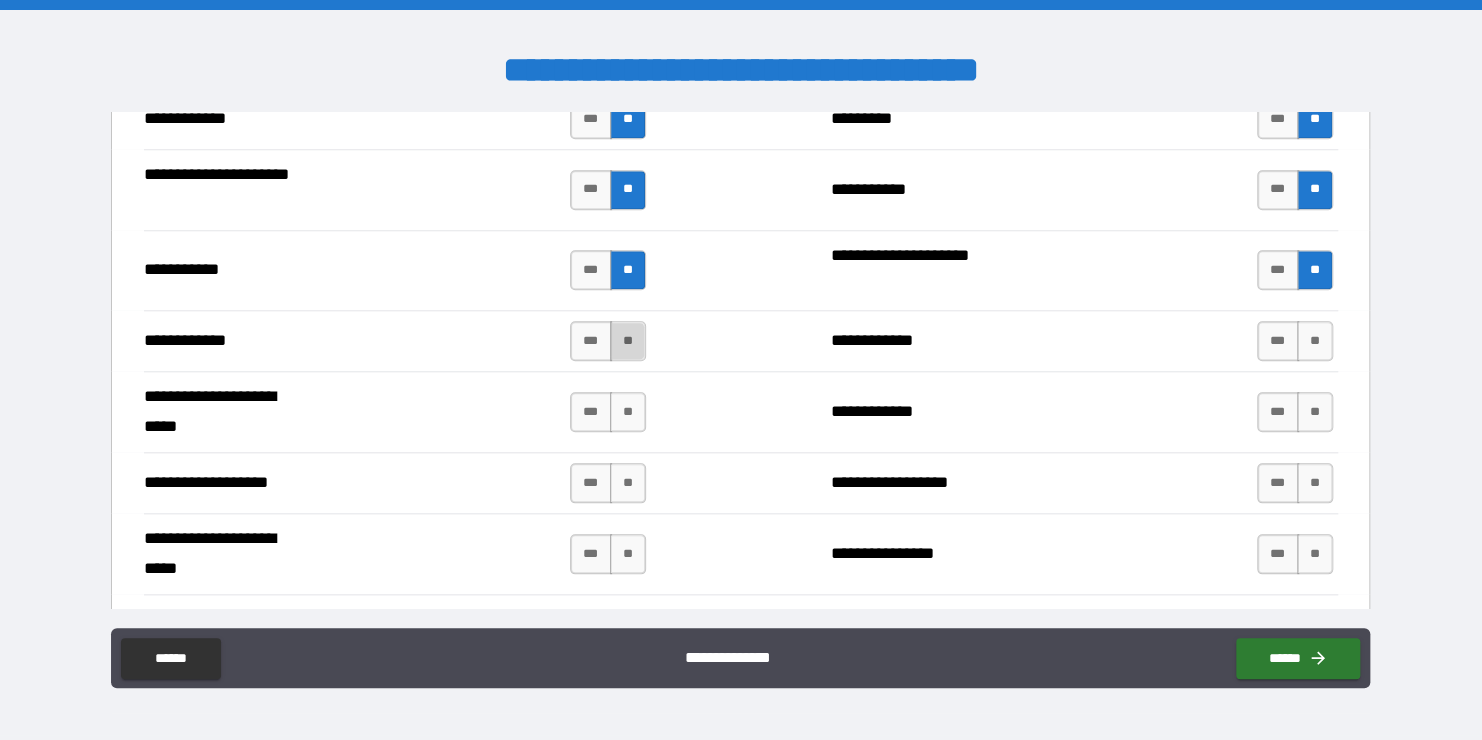 click on "**" at bounding box center [628, 341] 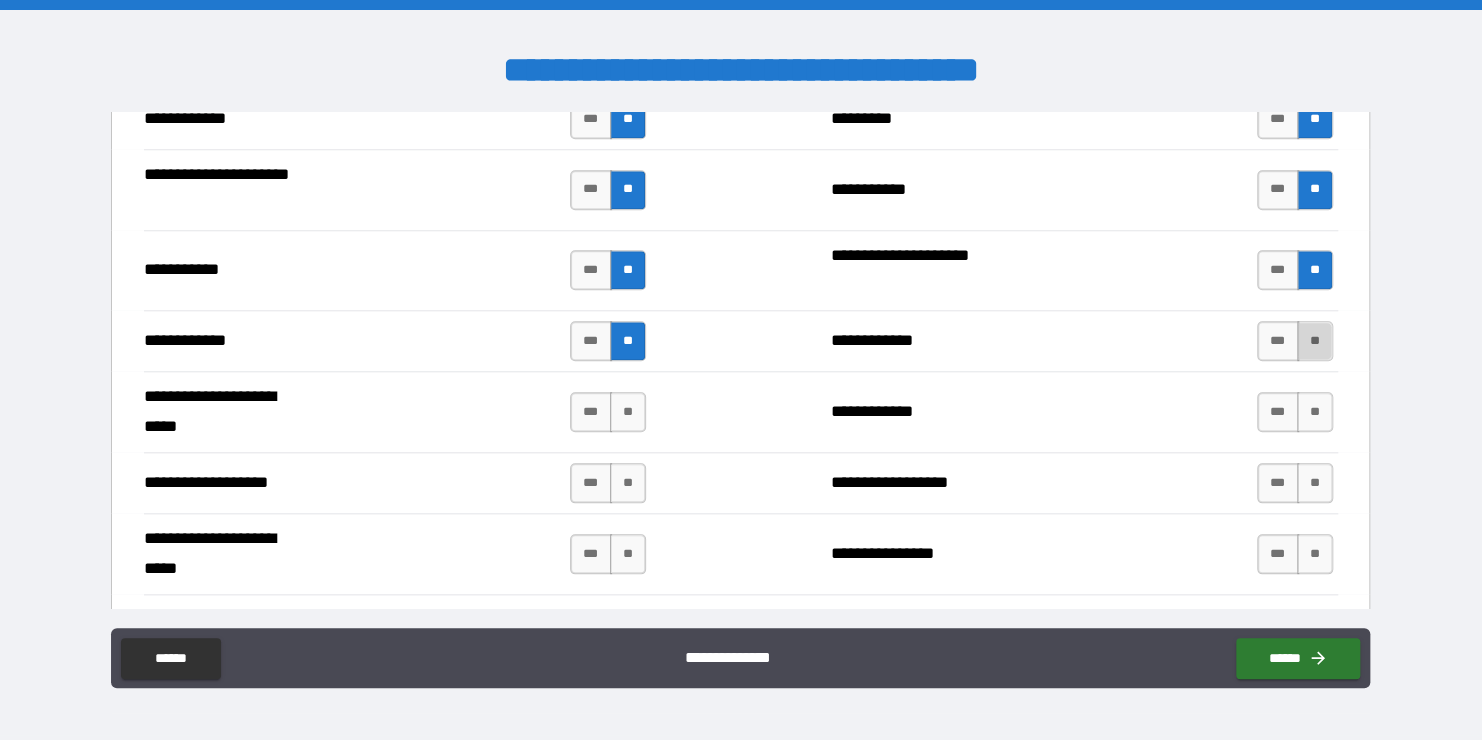 click on "**" at bounding box center [1315, 341] 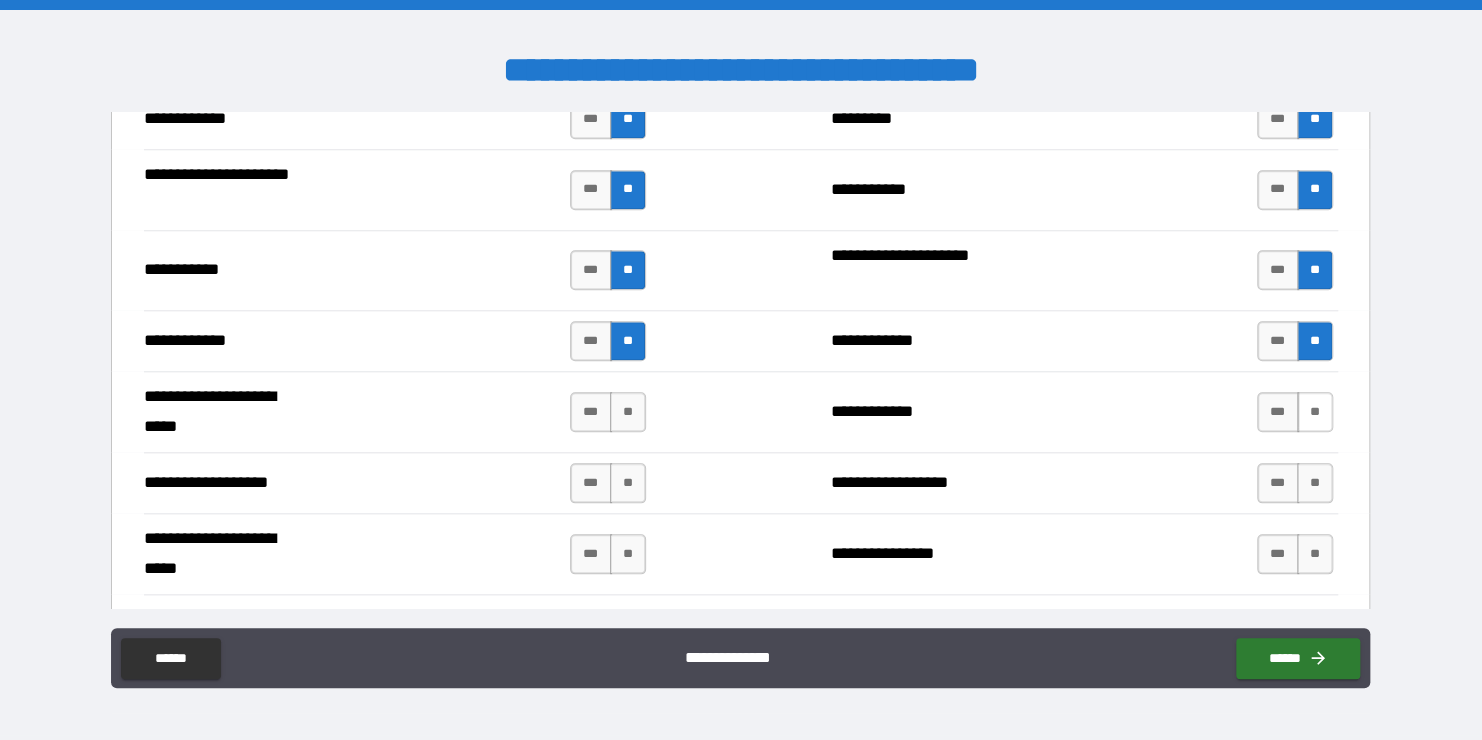 click on "**" at bounding box center [1315, 412] 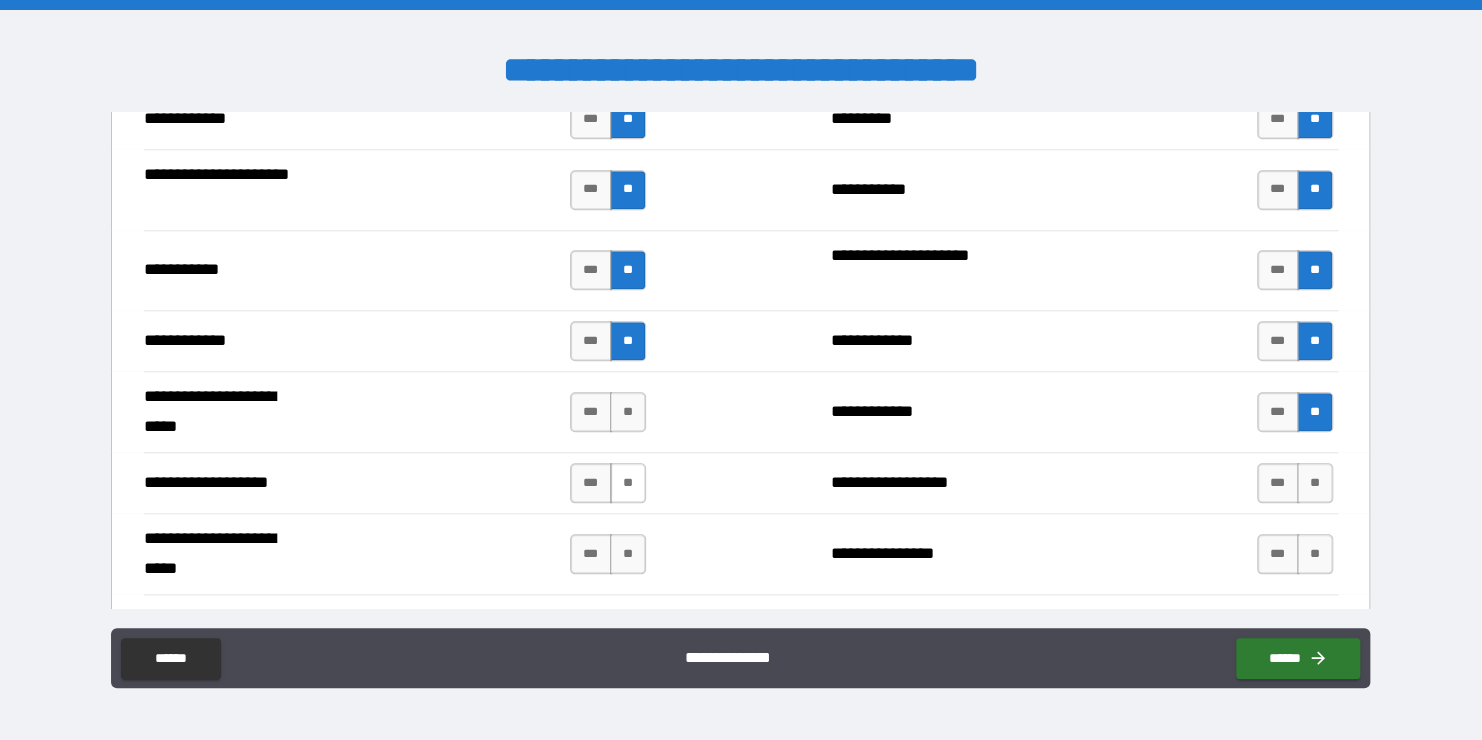 drag, startPoint x: 631, startPoint y: 400, endPoint x: 623, endPoint y: 452, distance: 52.611786 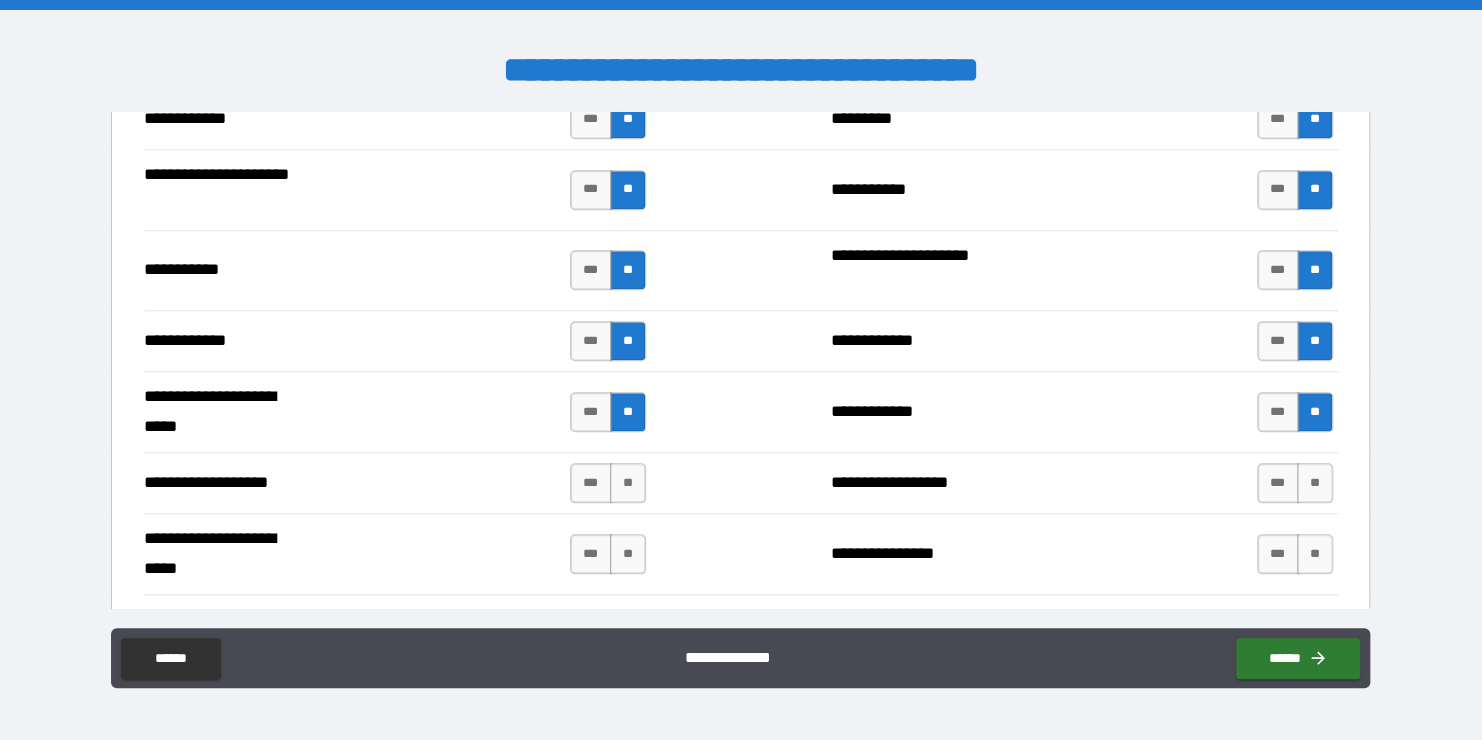 drag, startPoint x: 621, startPoint y: 481, endPoint x: 660, endPoint y: 484, distance: 39.115215 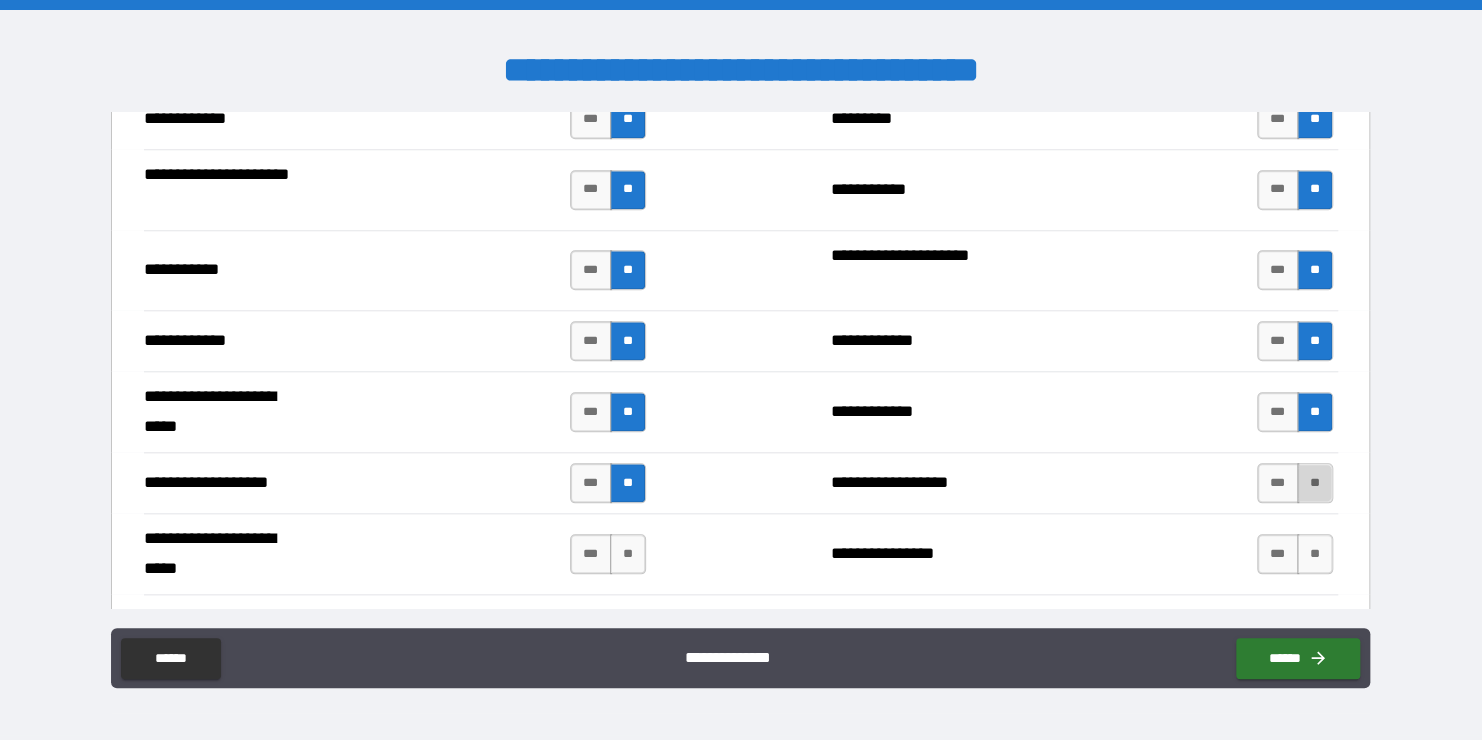 click on "**" at bounding box center (1315, 483) 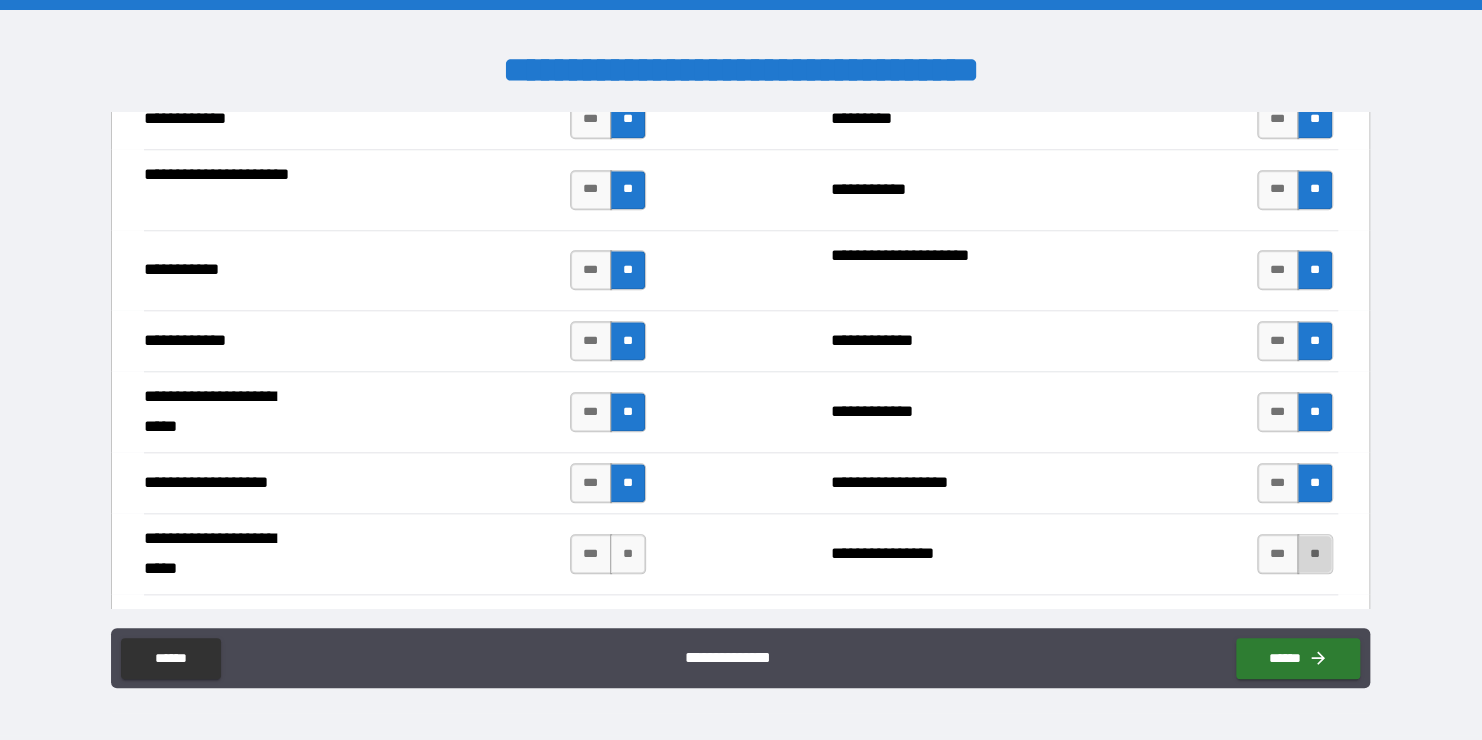 click on "**" at bounding box center (1315, 554) 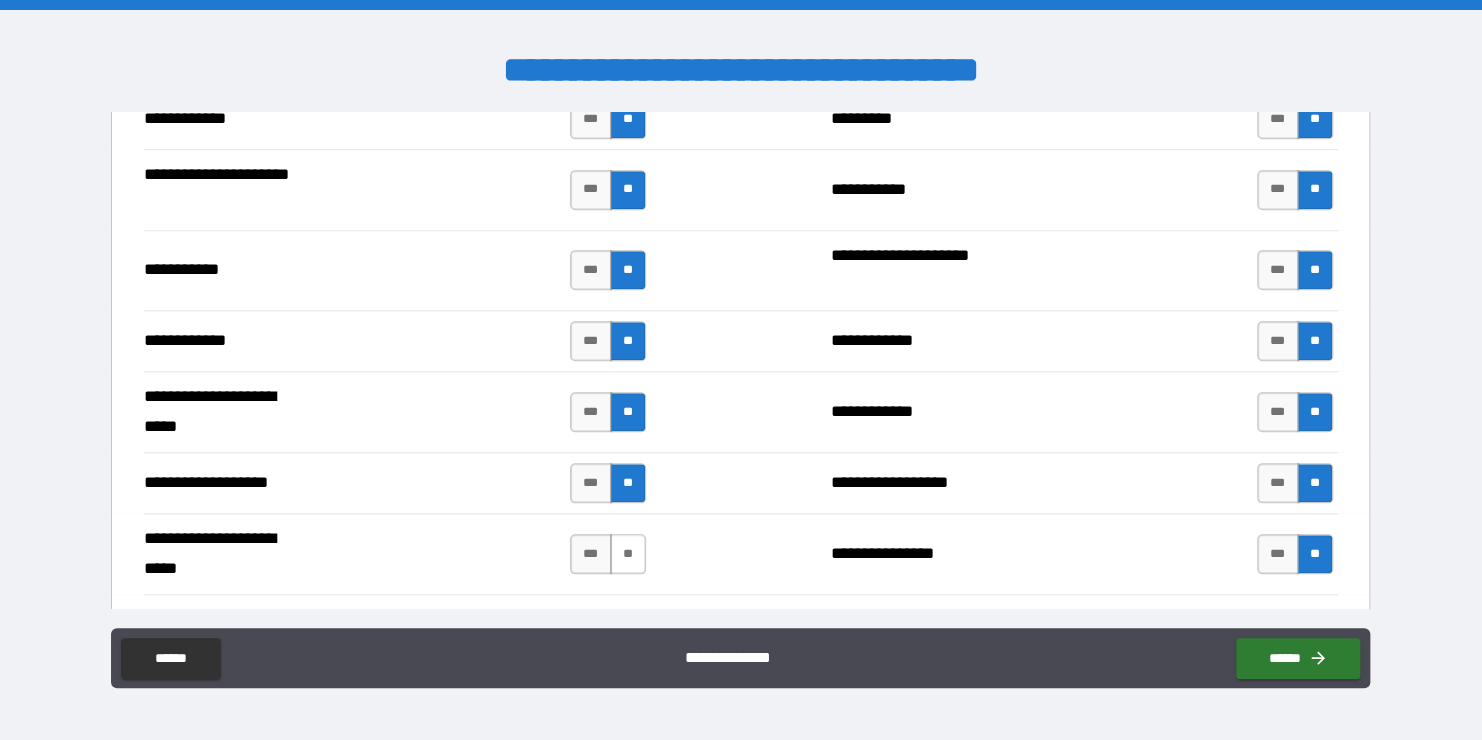 click on "**" at bounding box center (628, 554) 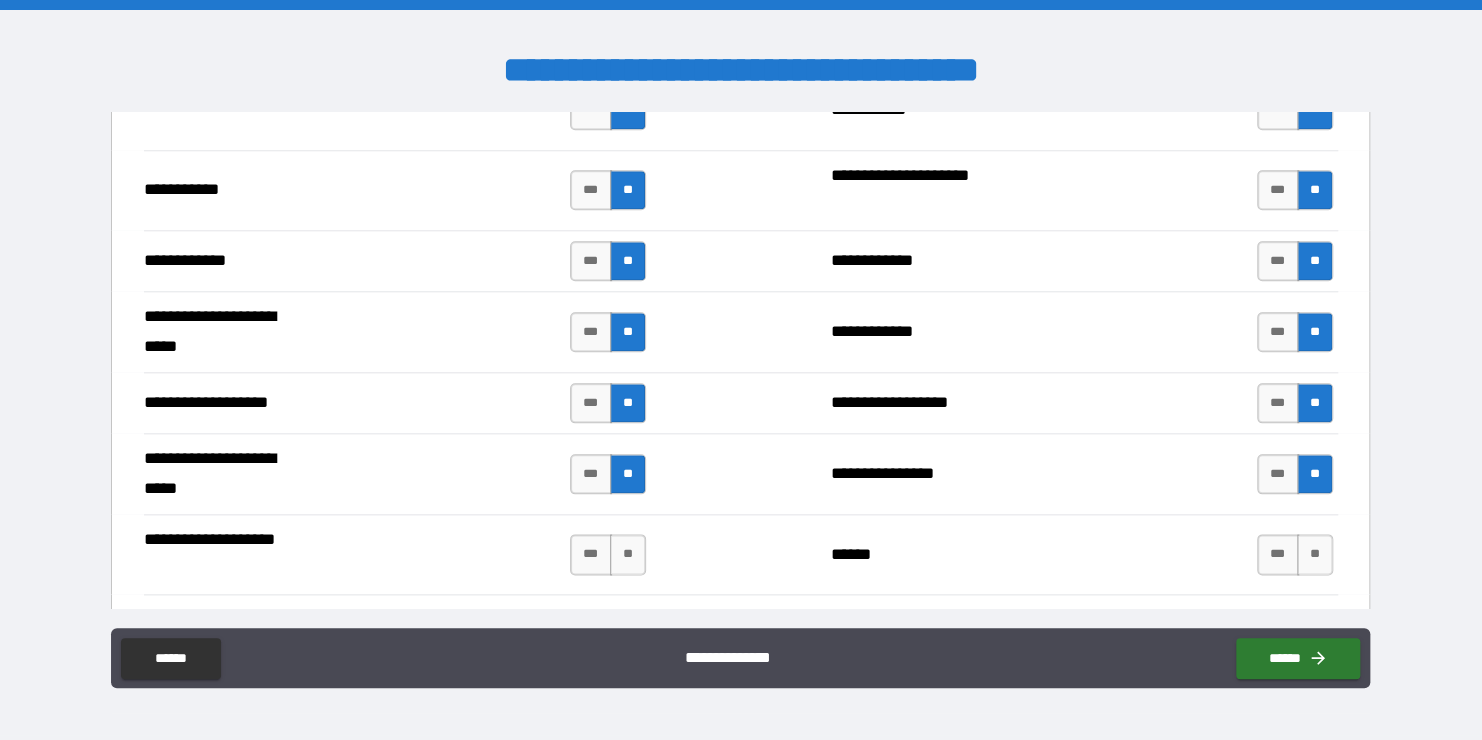 scroll, scrollTop: 4900, scrollLeft: 0, axis: vertical 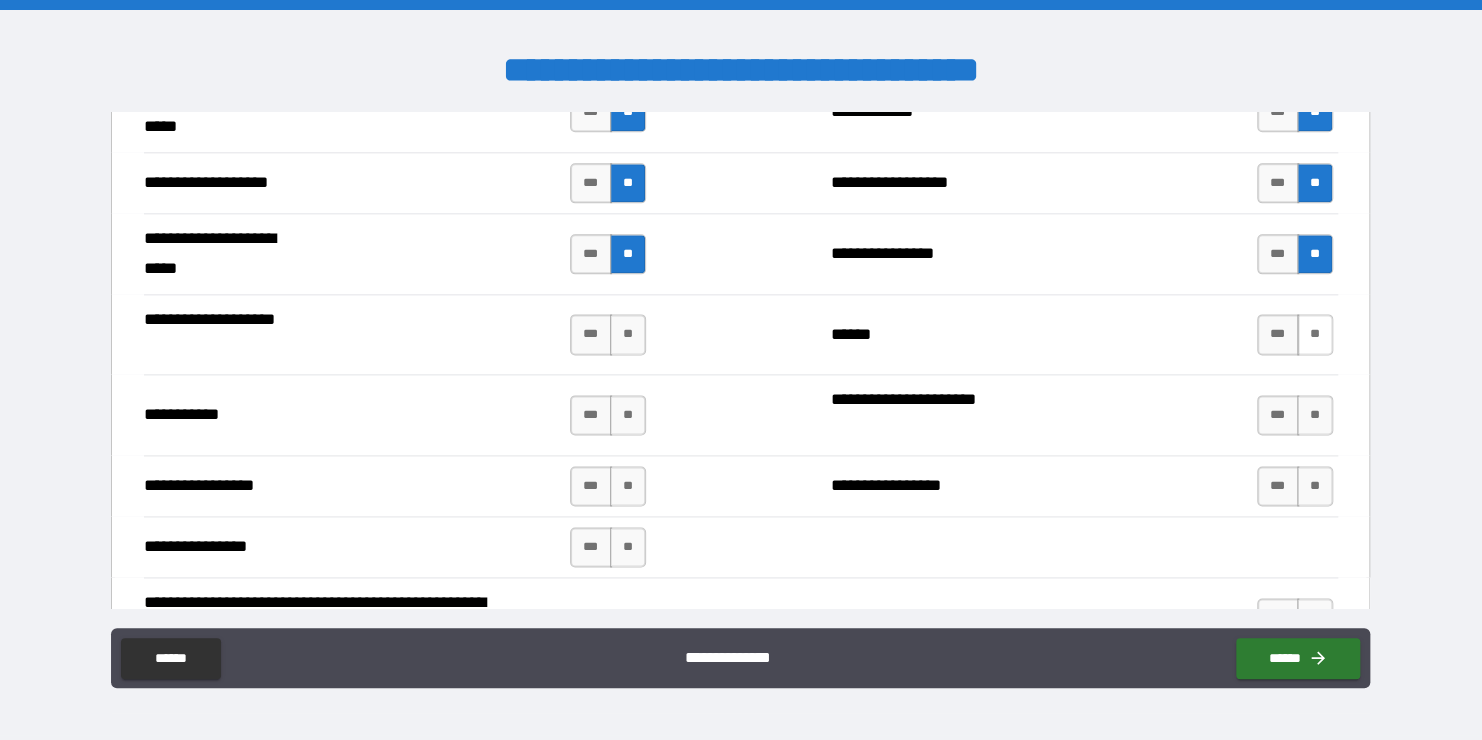 click on "**" at bounding box center (1315, 334) 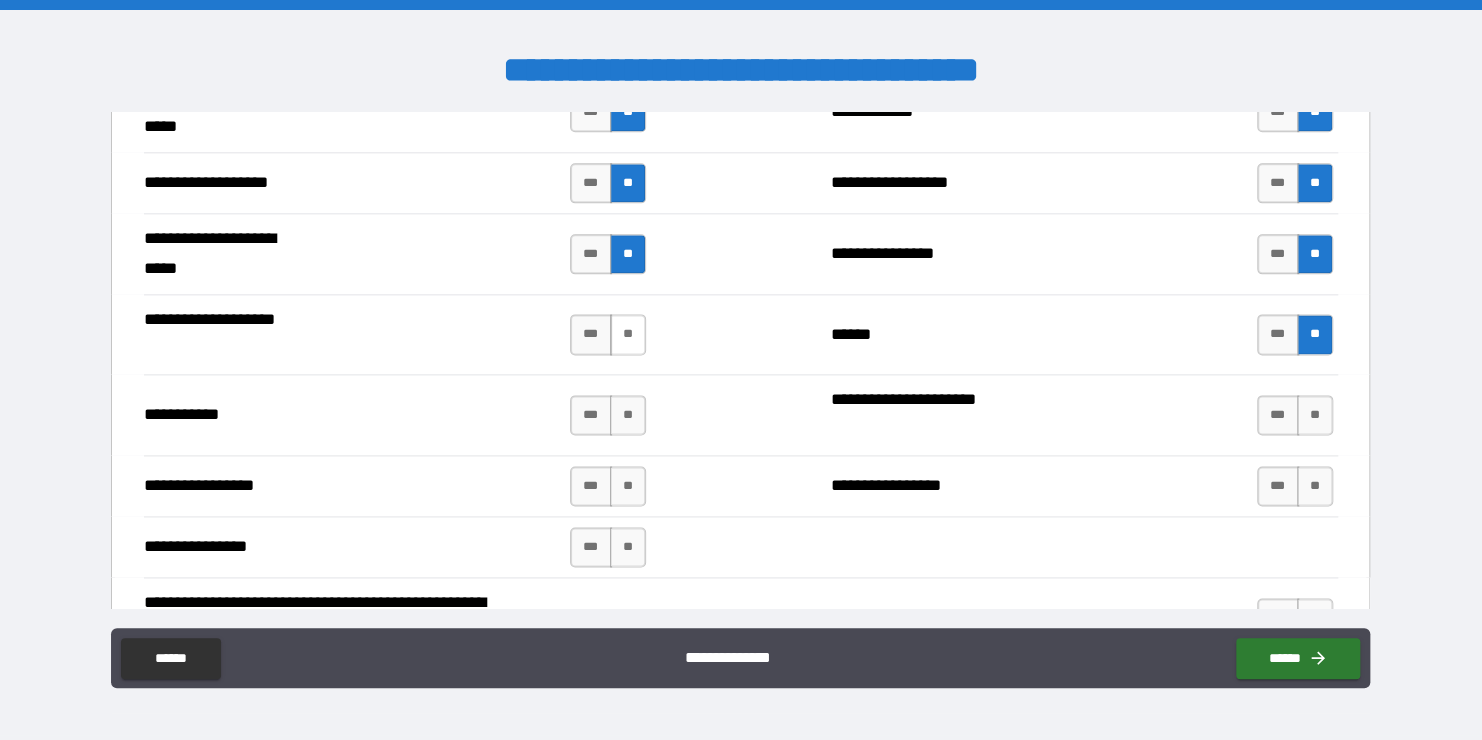 click on "**" at bounding box center [628, 334] 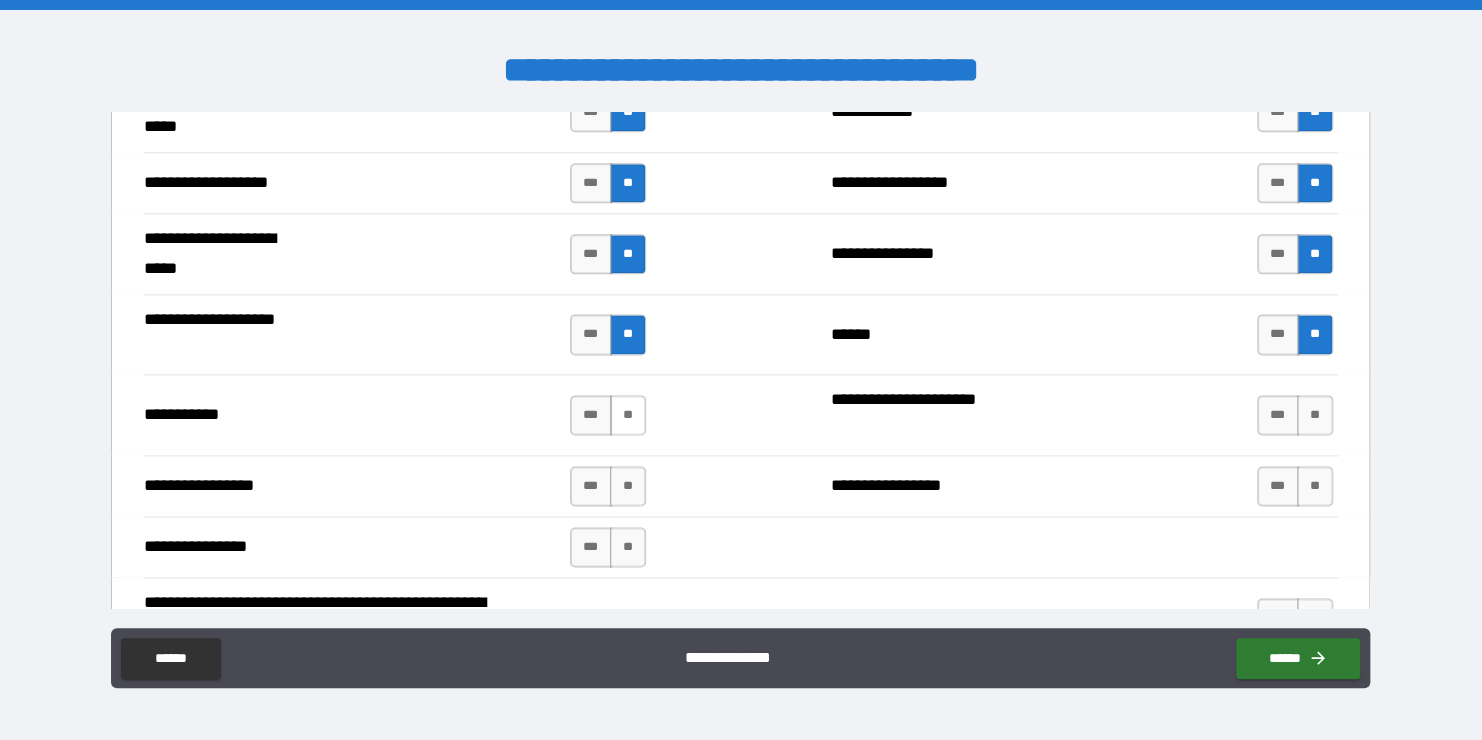 click on "**" at bounding box center (628, 415) 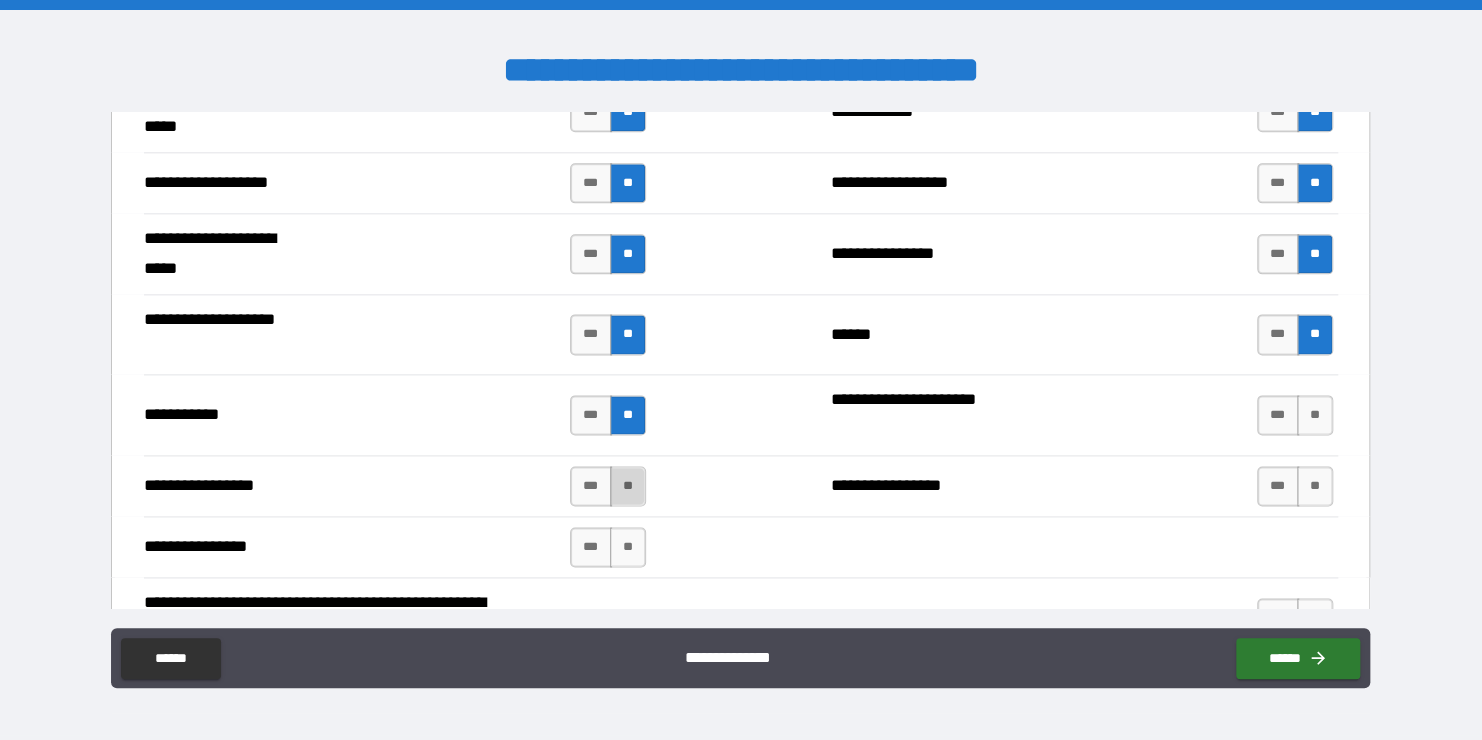 click on "**" at bounding box center (628, 486) 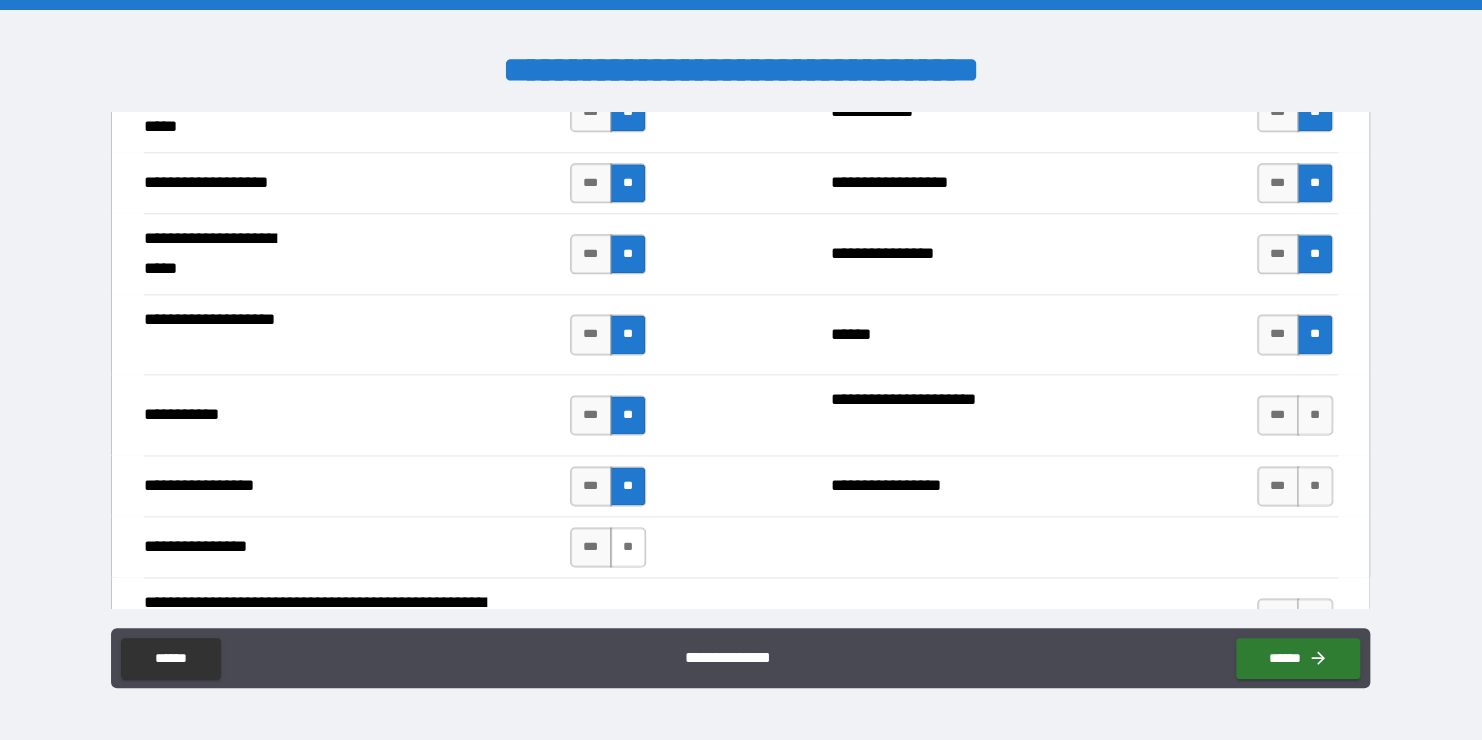 click on "**" at bounding box center [628, 547] 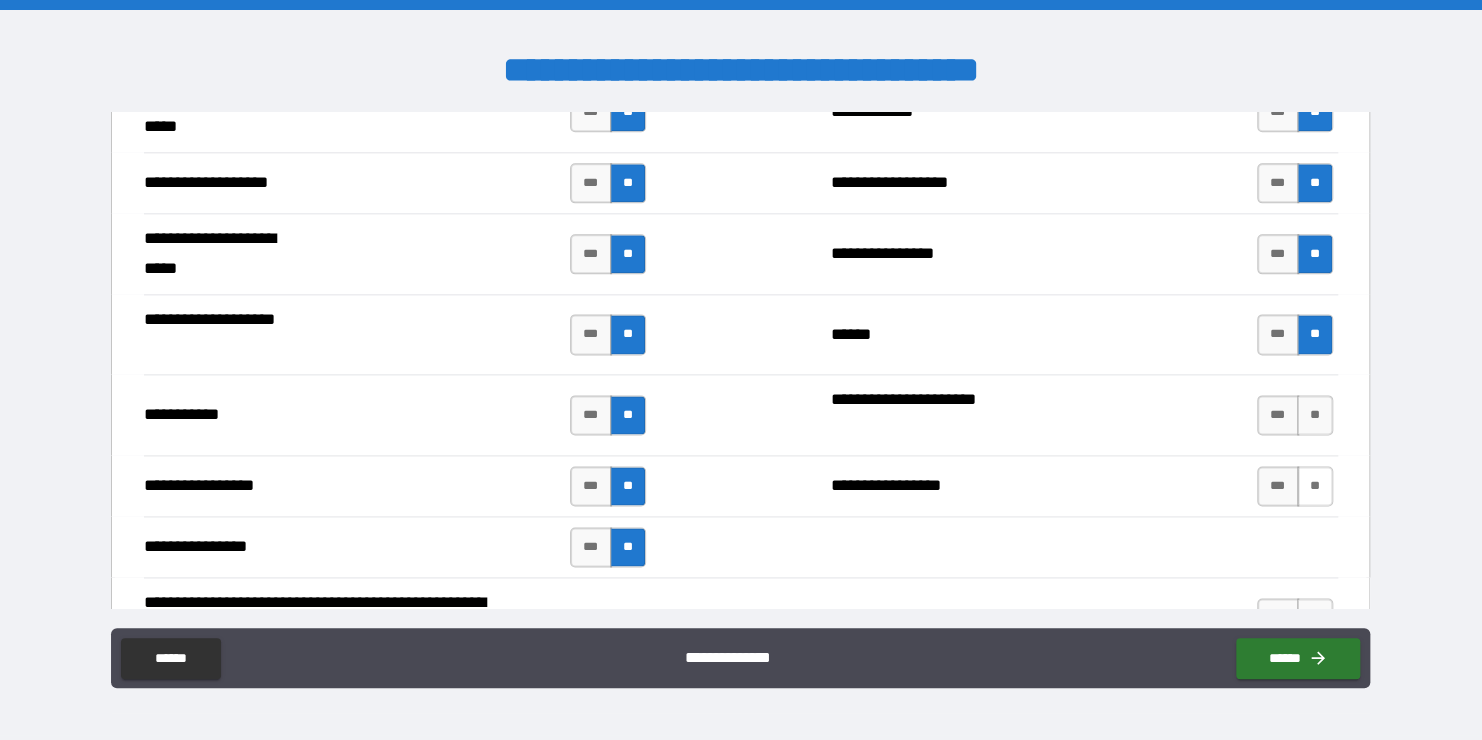 click on "**" at bounding box center (1315, 486) 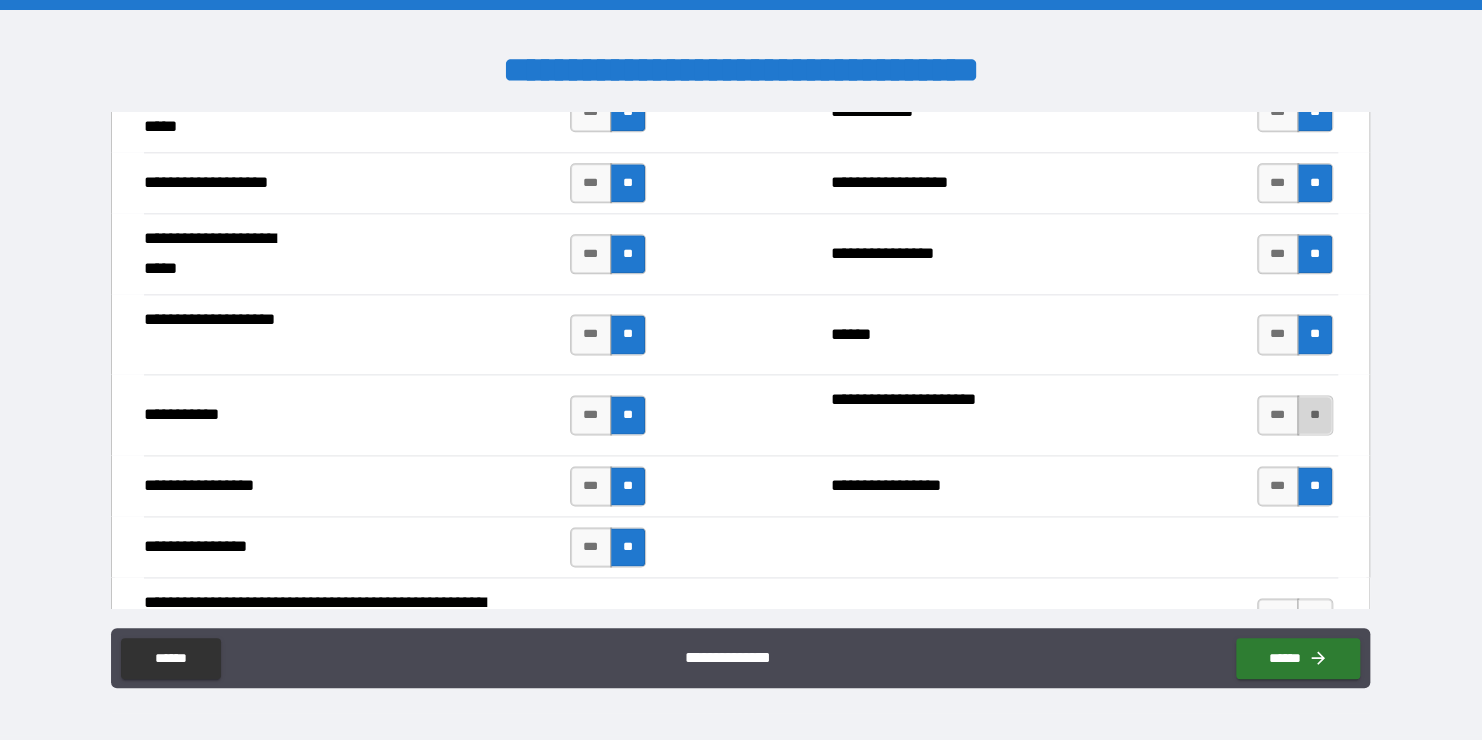 click on "**" at bounding box center (1315, 415) 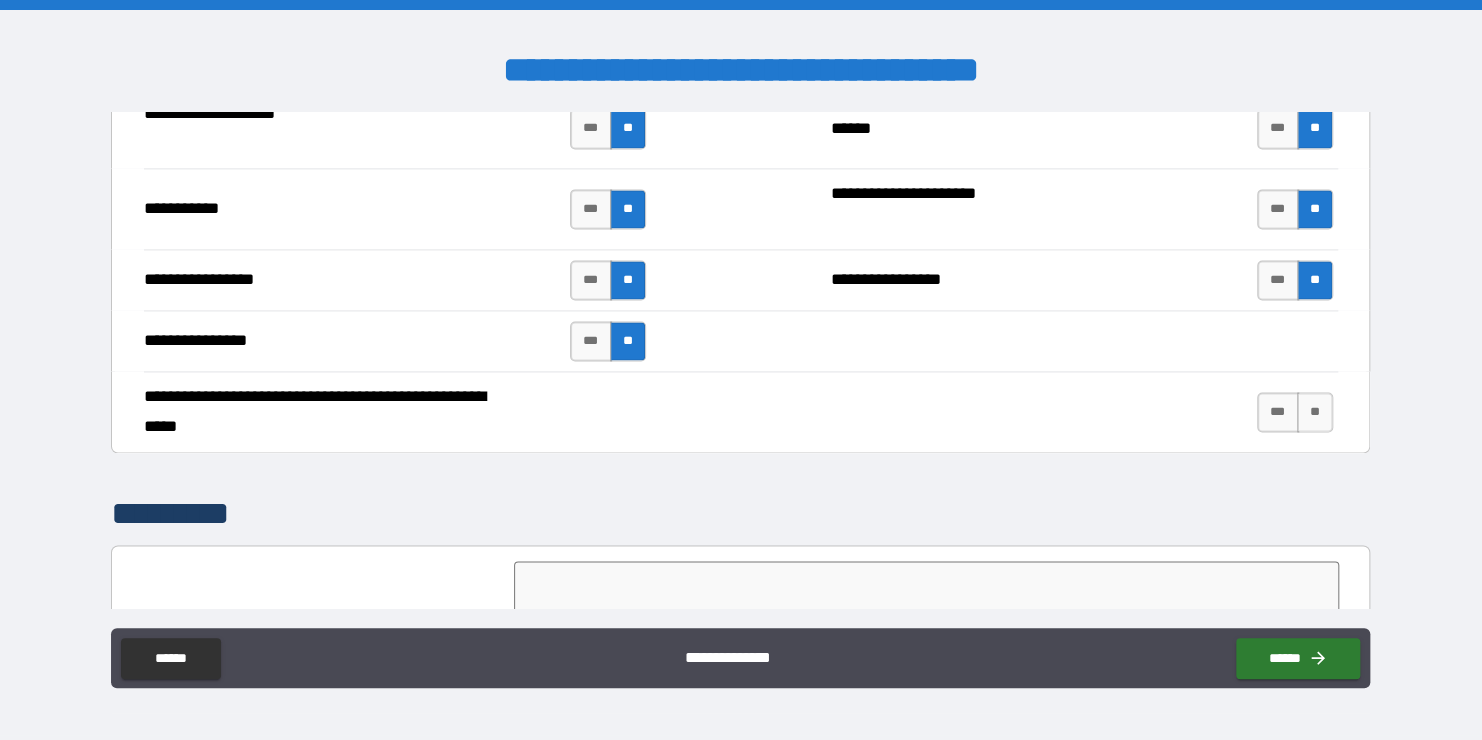 scroll, scrollTop: 5200, scrollLeft: 0, axis: vertical 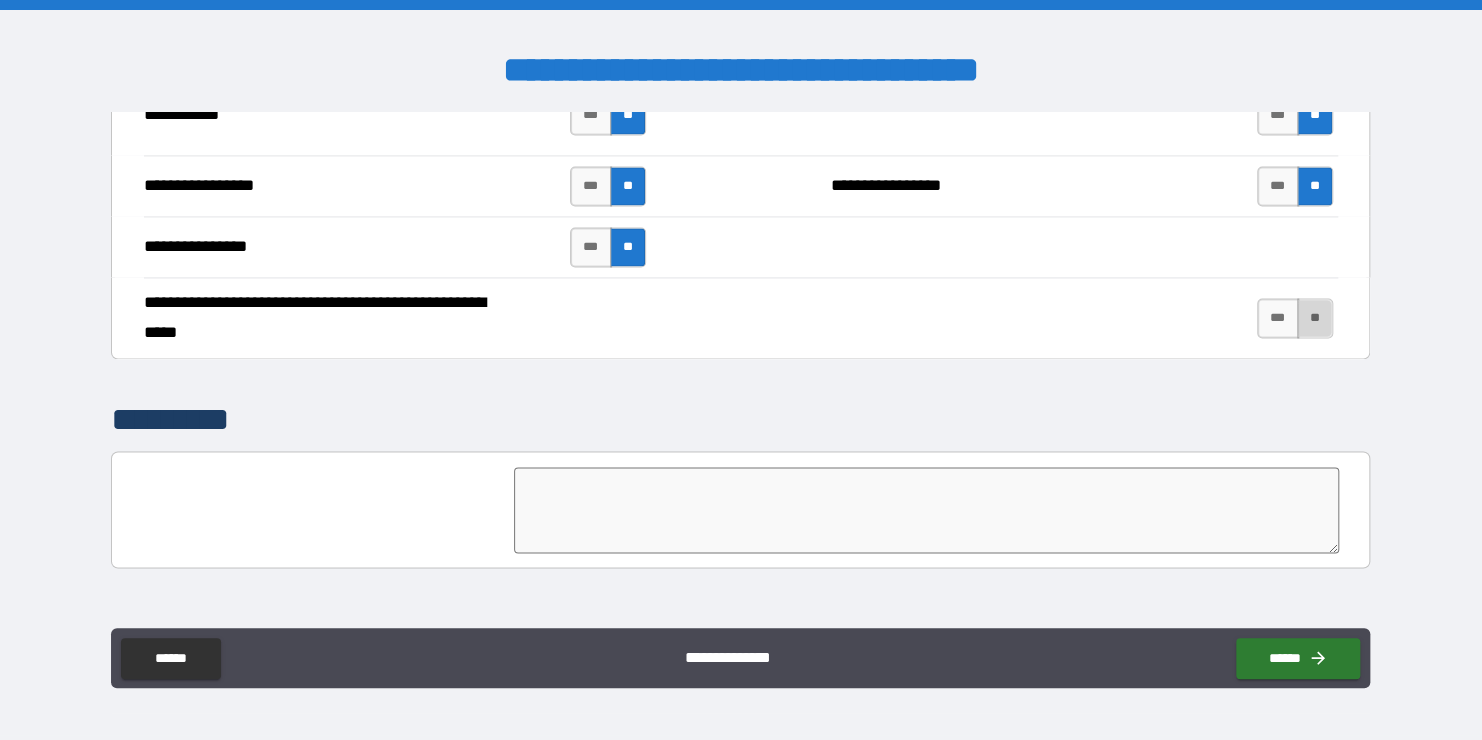 click on "**" at bounding box center [1315, 318] 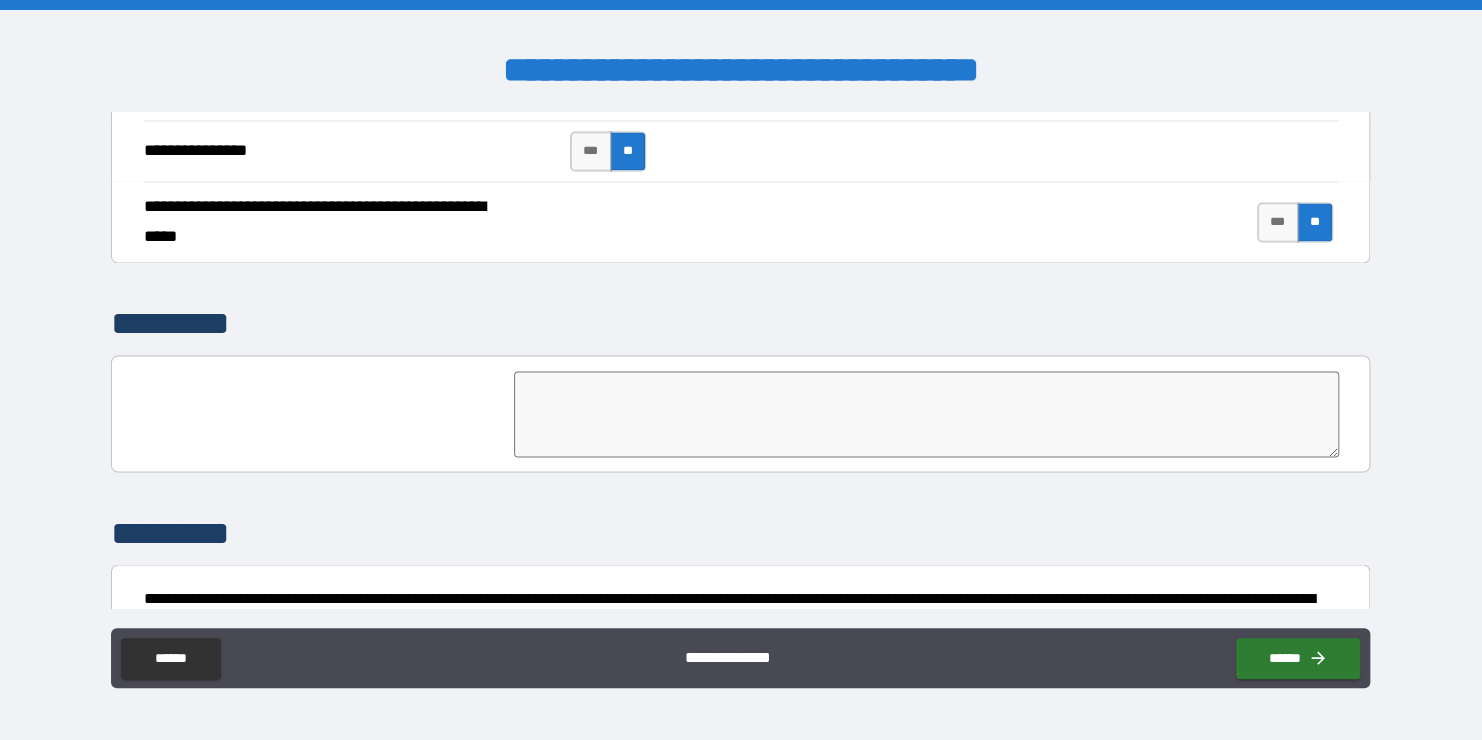 scroll, scrollTop: 5394, scrollLeft: 0, axis: vertical 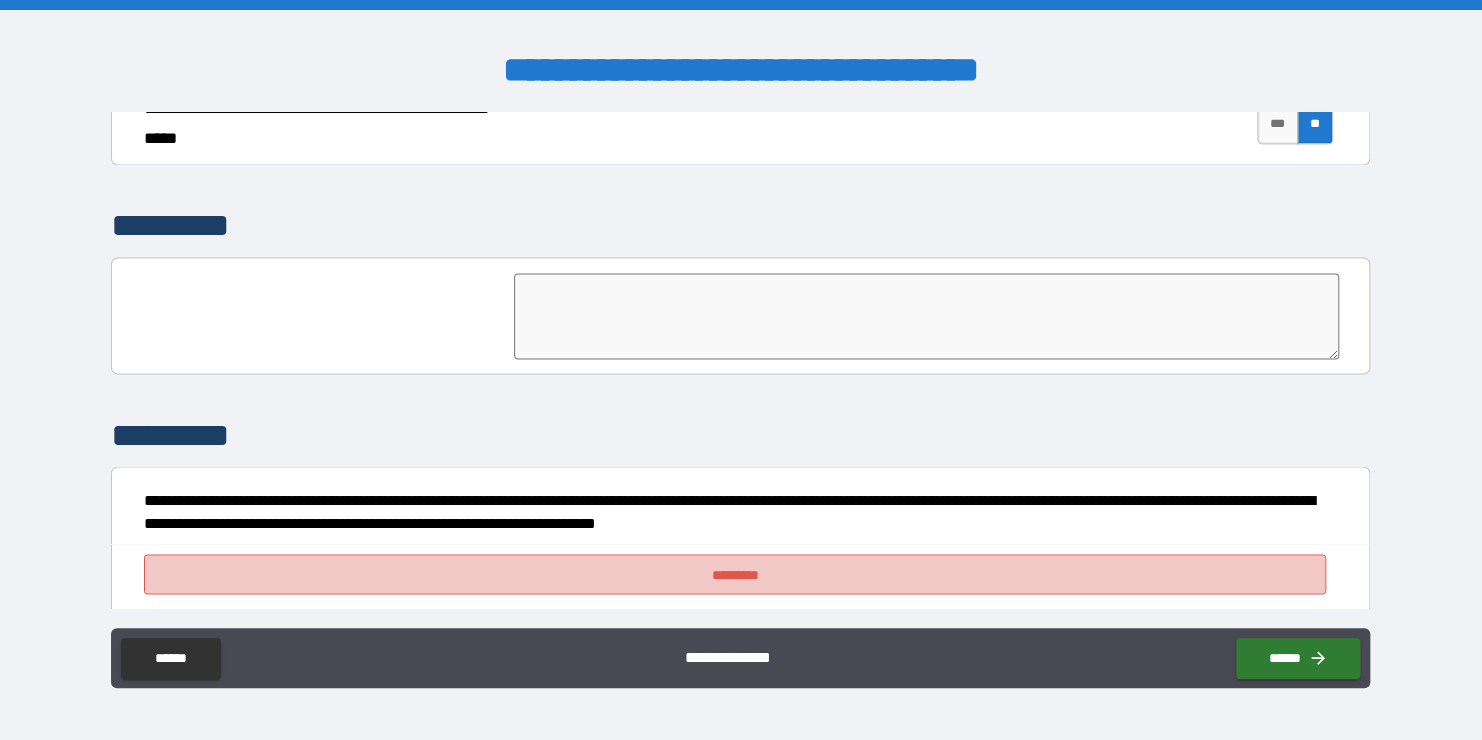 click on "*********" at bounding box center (735, 574) 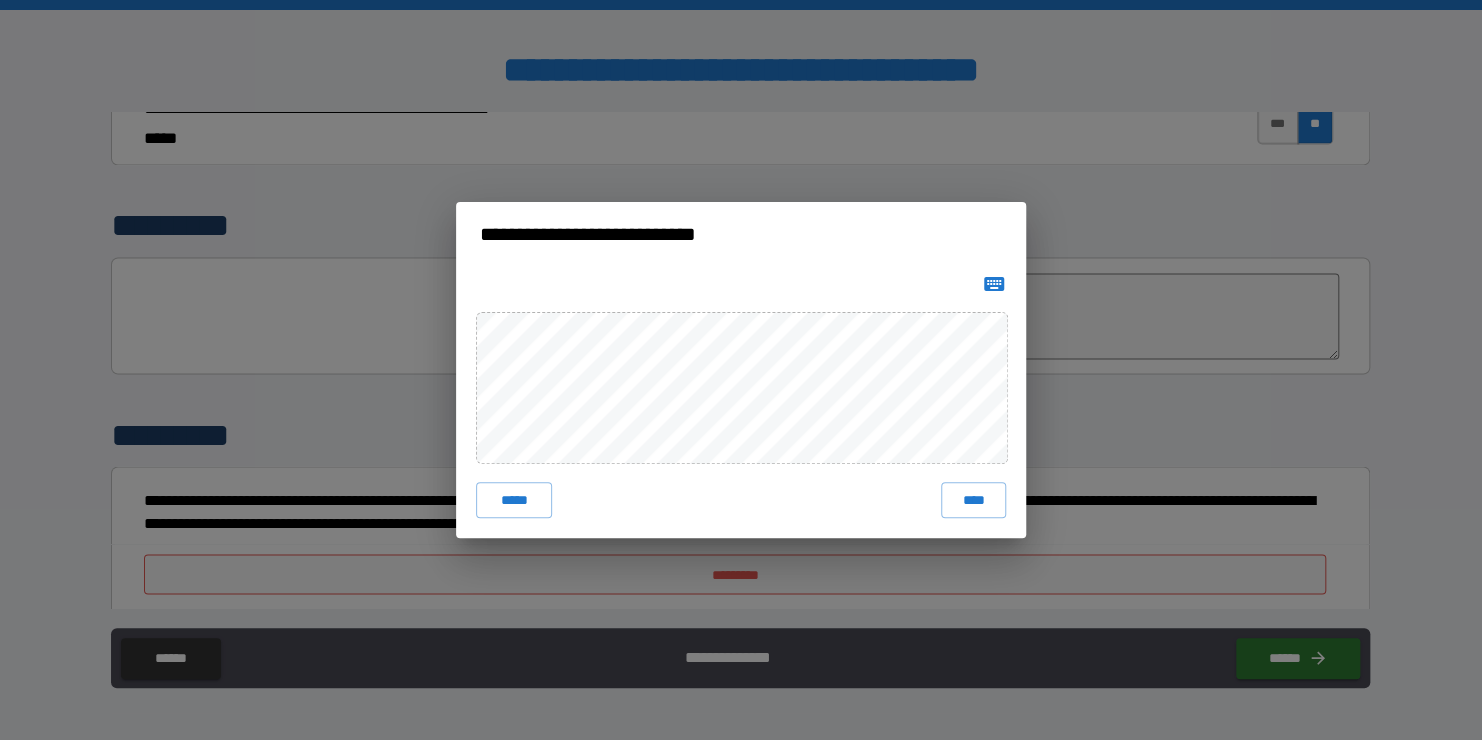 click 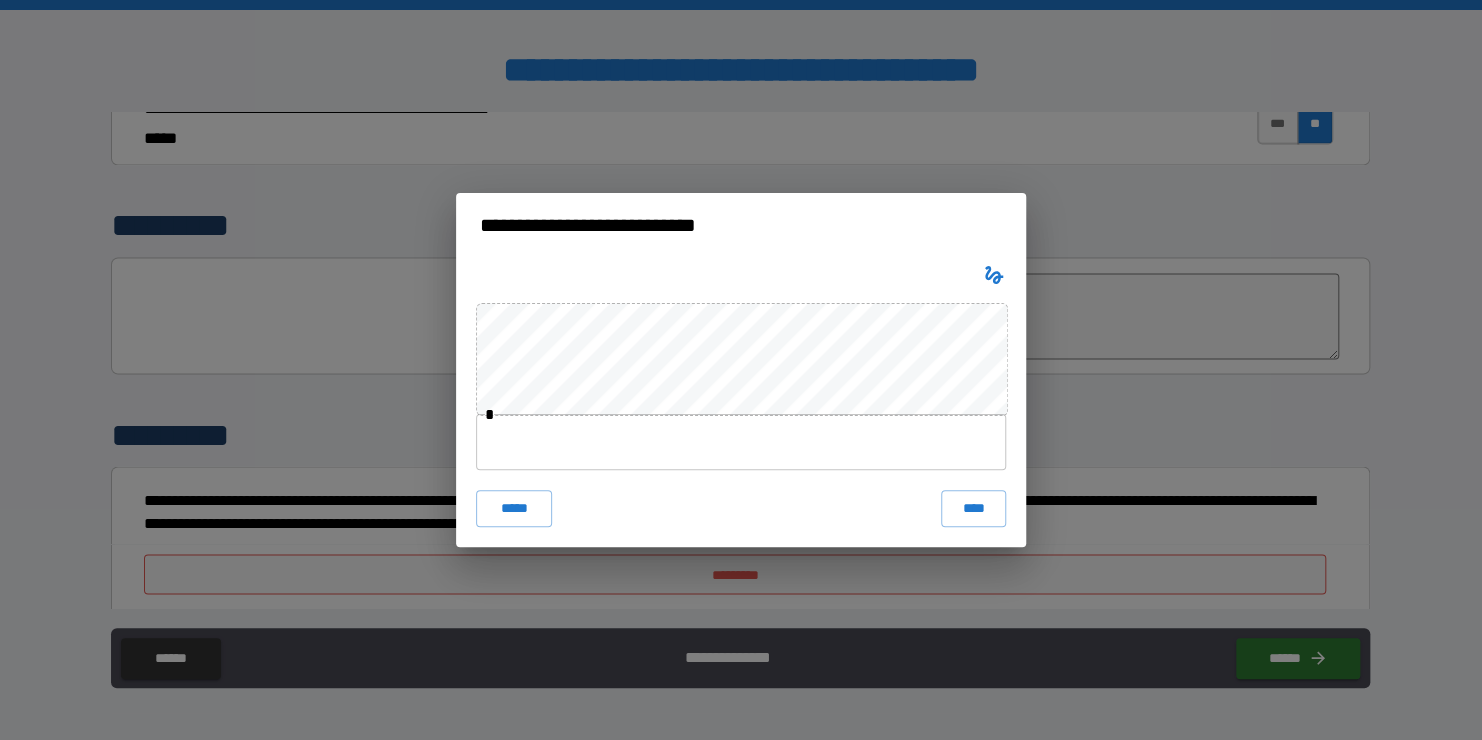 click at bounding box center (741, 442) 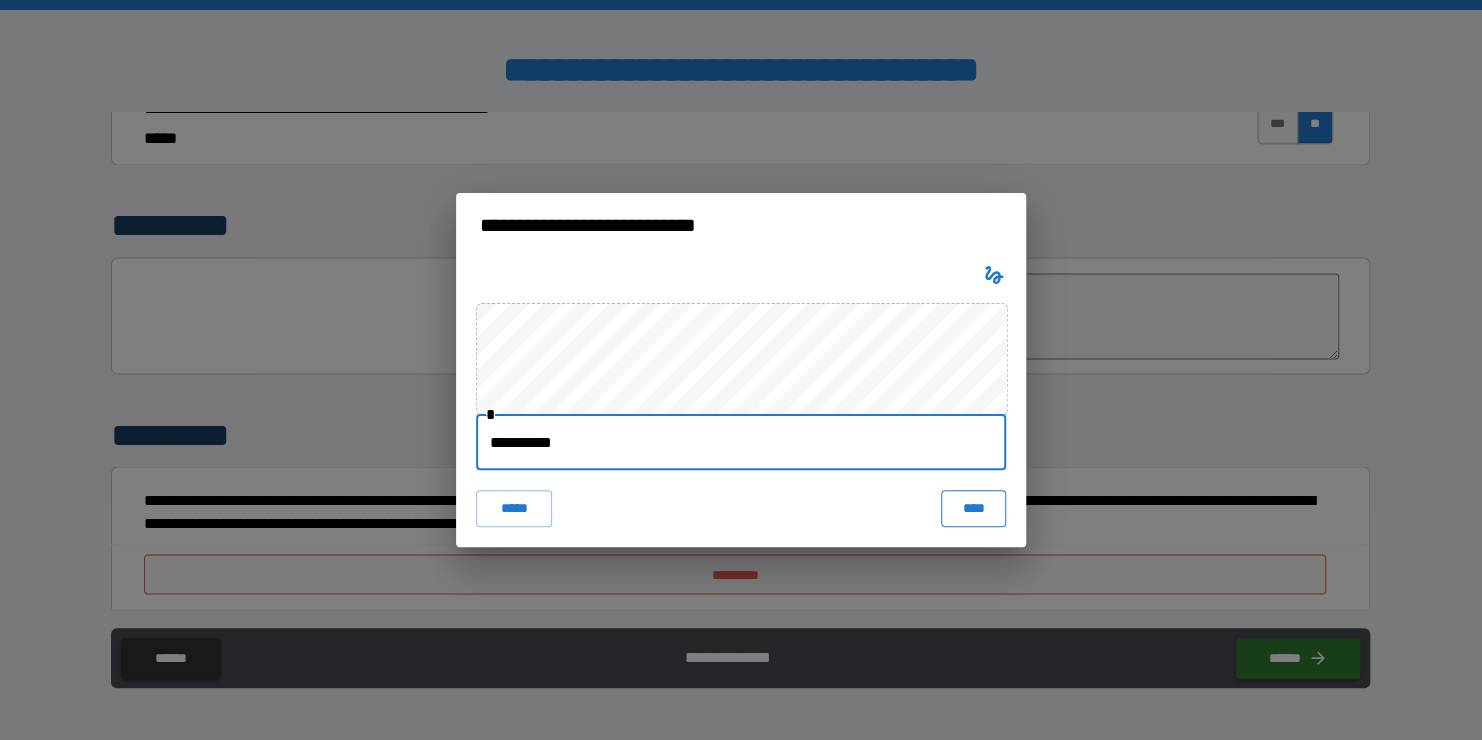 type on "**********" 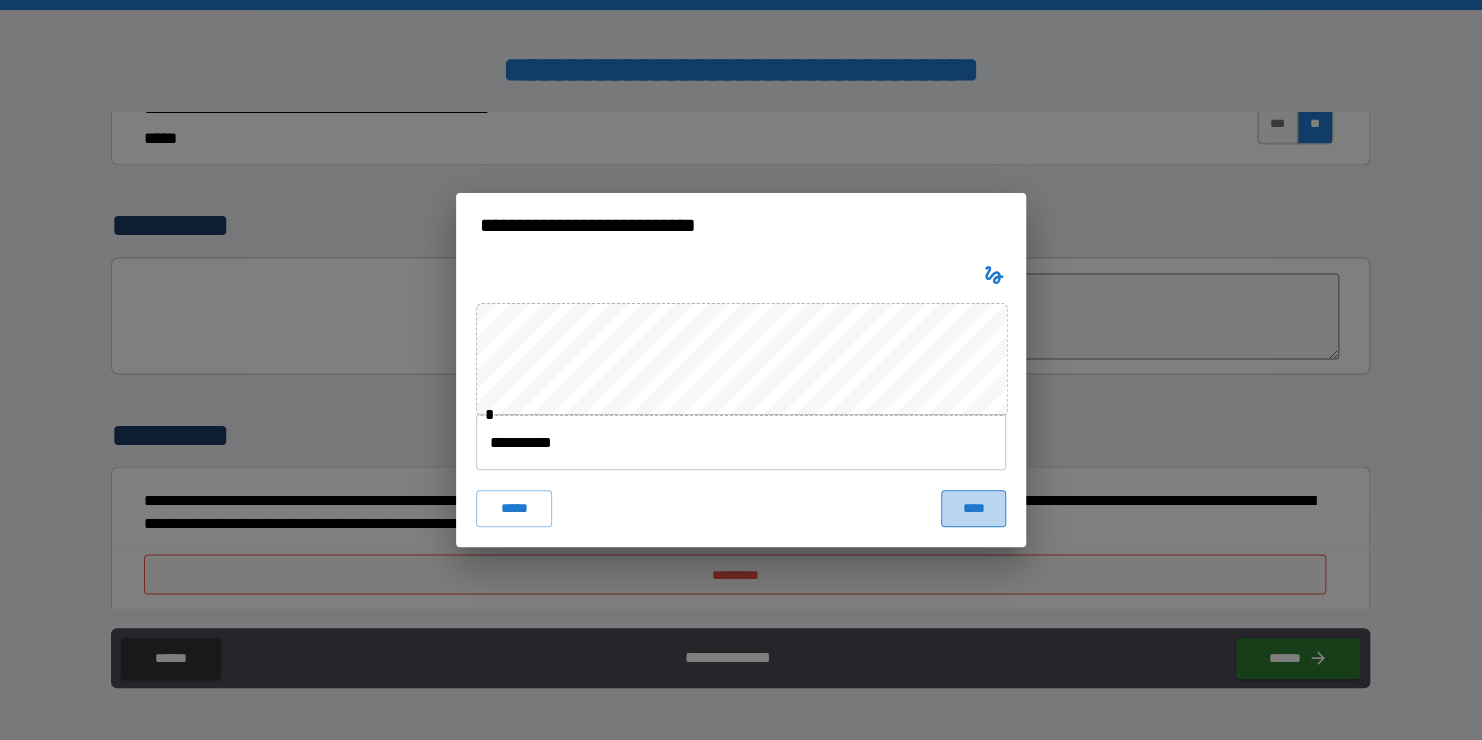 click on "****" at bounding box center (973, 508) 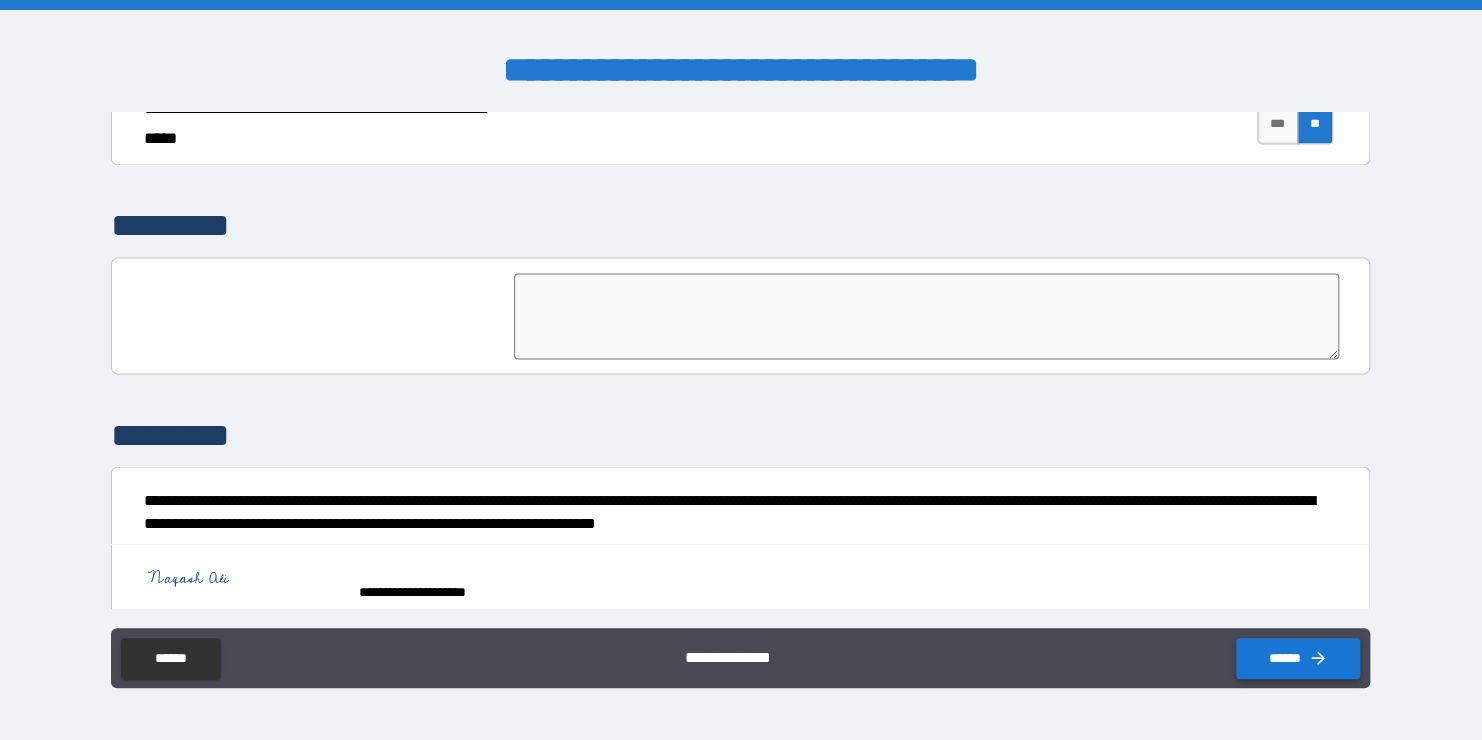click on "******" at bounding box center [1298, 658] 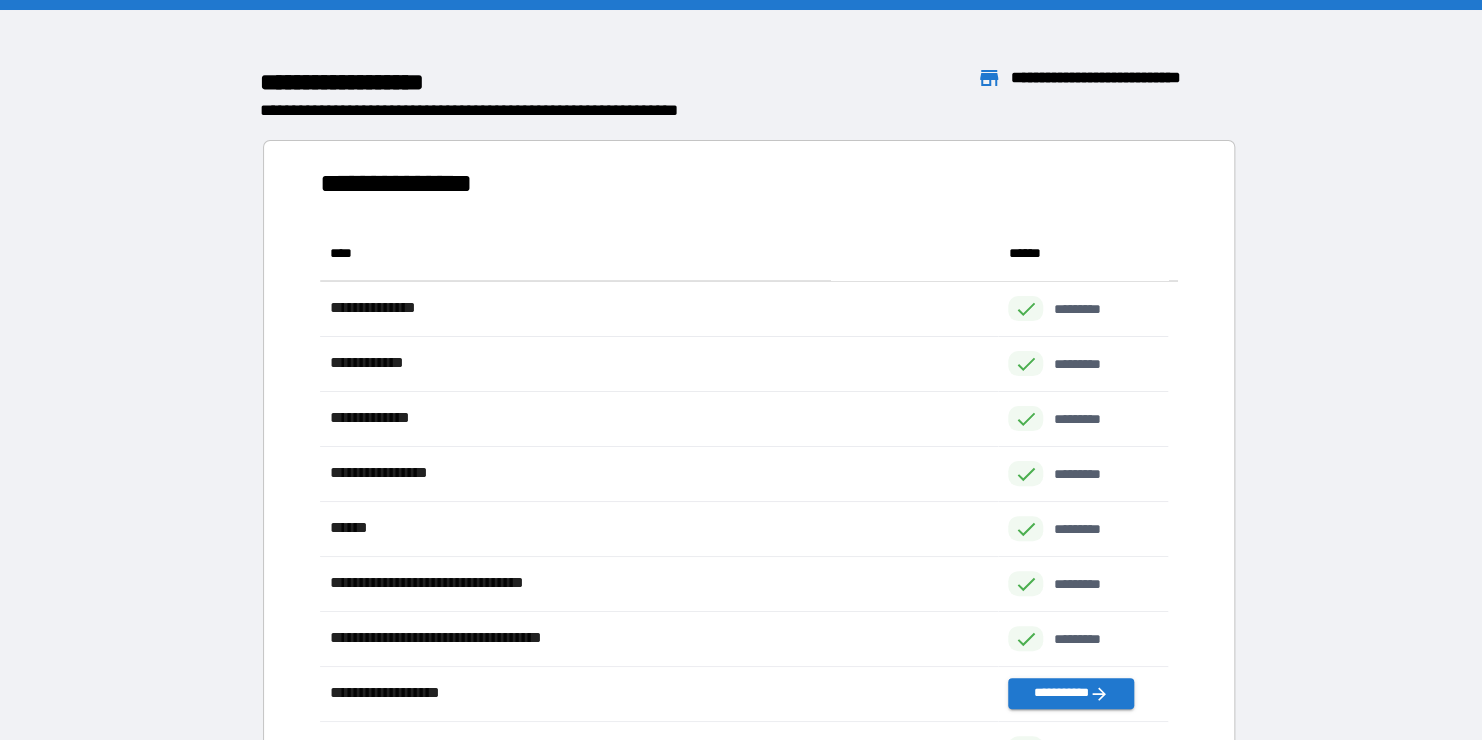 scroll, scrollTop: 16, scrollLeft: 16, axis: both 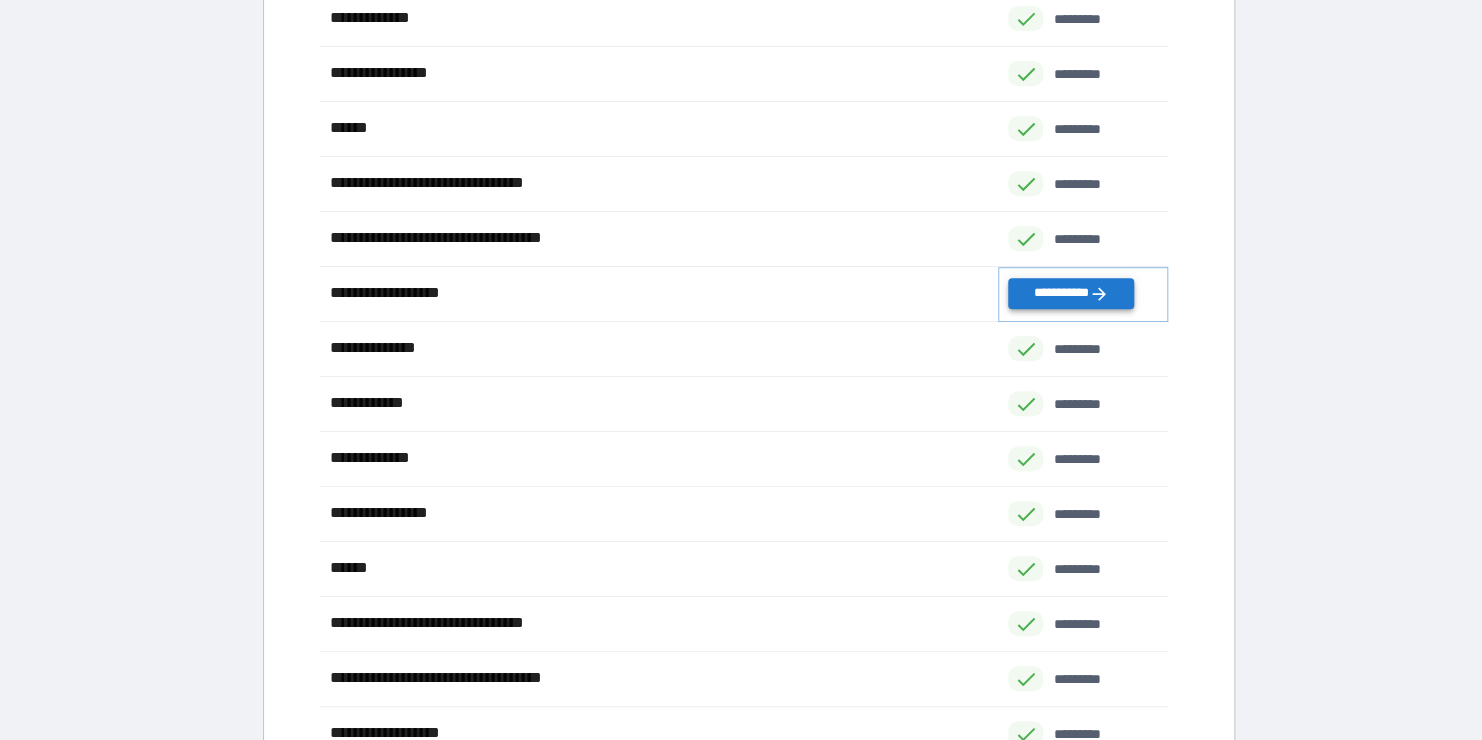 click on "**********" at bounding box center (1070, 293) 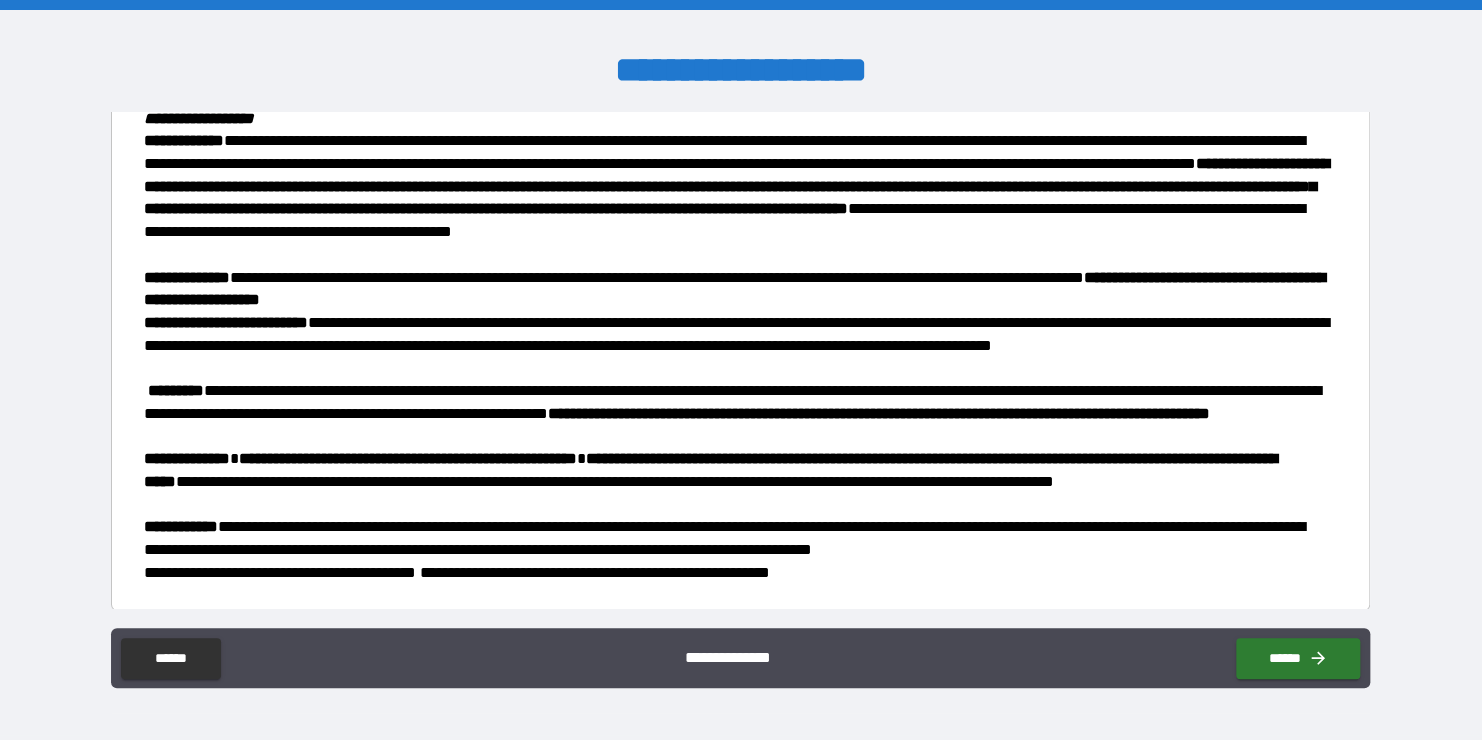 scroll, scrollTop: 231, scrollLeft: 0, axis: vertical 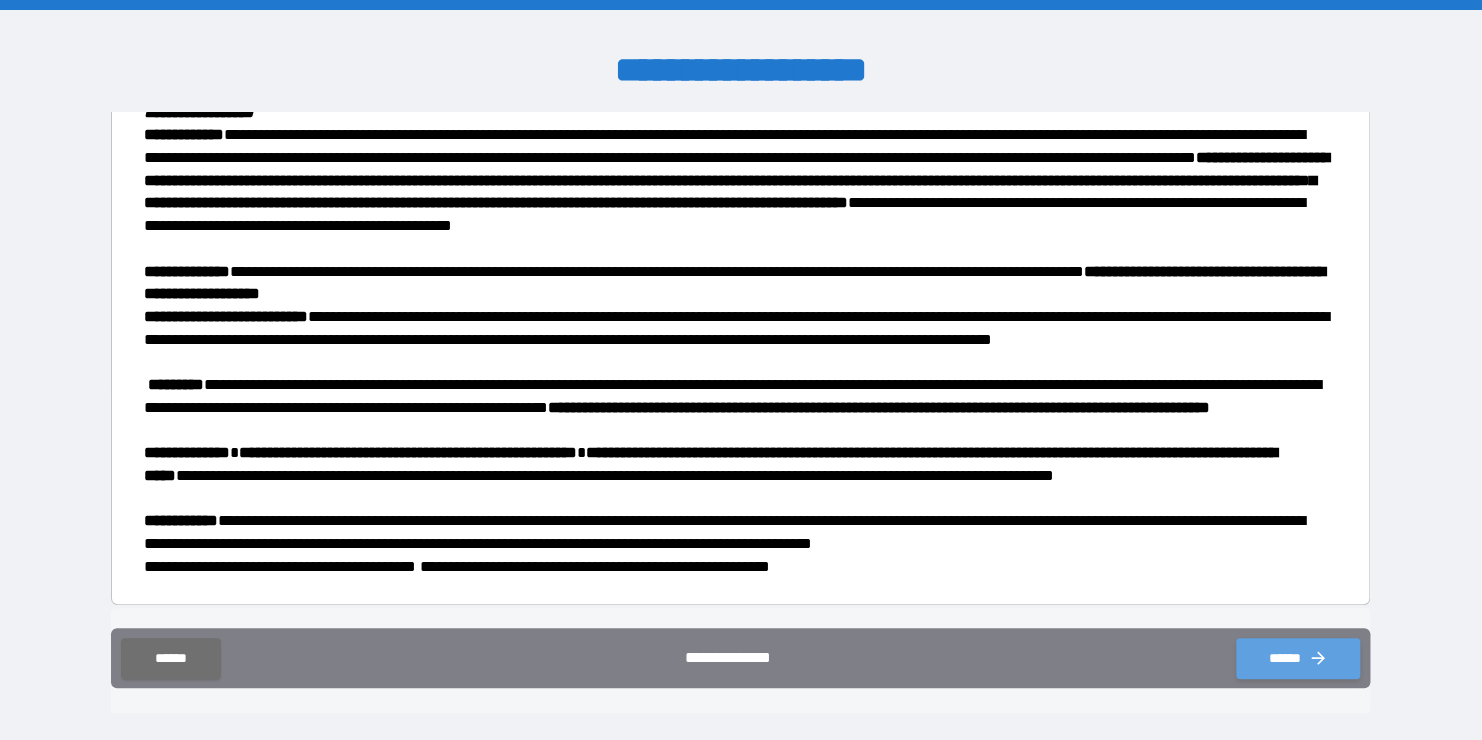 click on "******" at bounding box center (1298, 658) 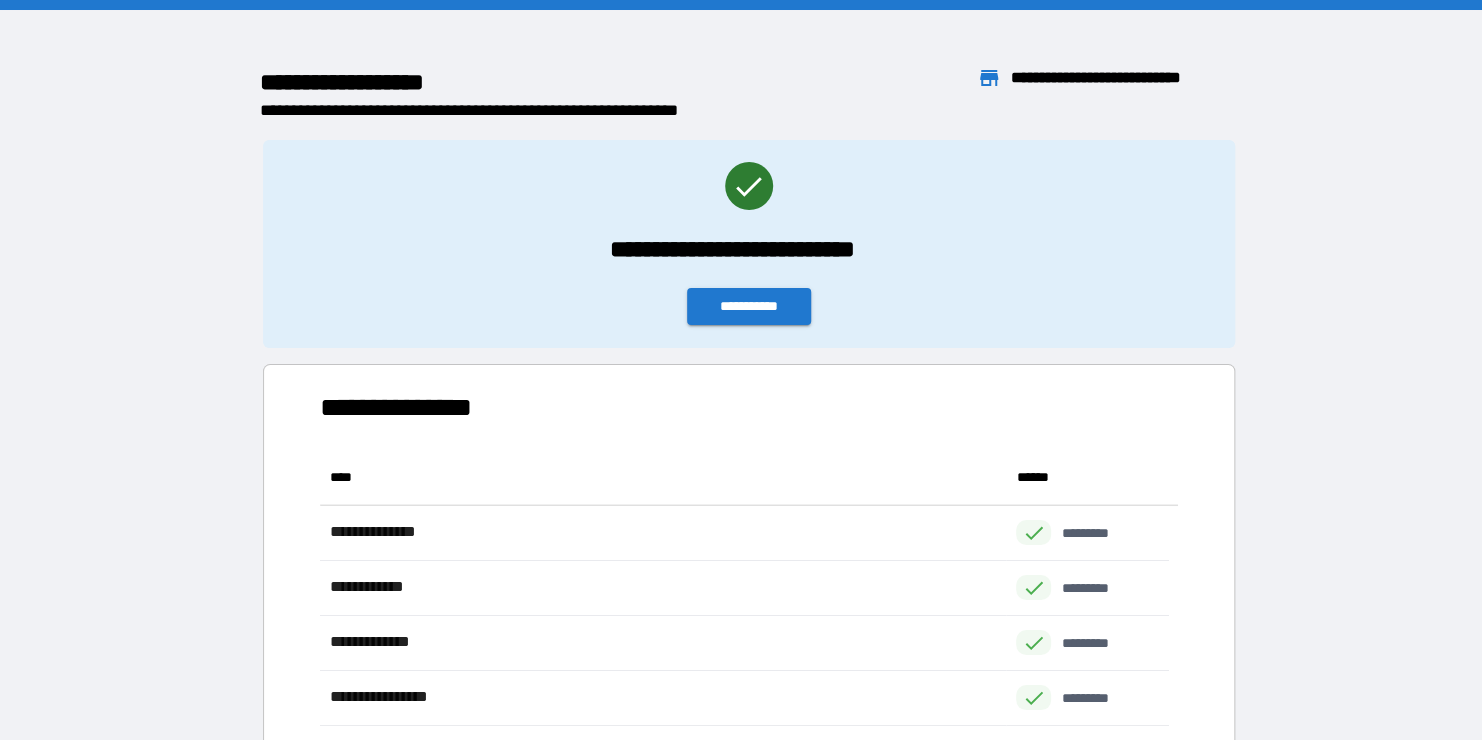 scroll, scrollTop: 16, scrollLeft: 16, axis: both 